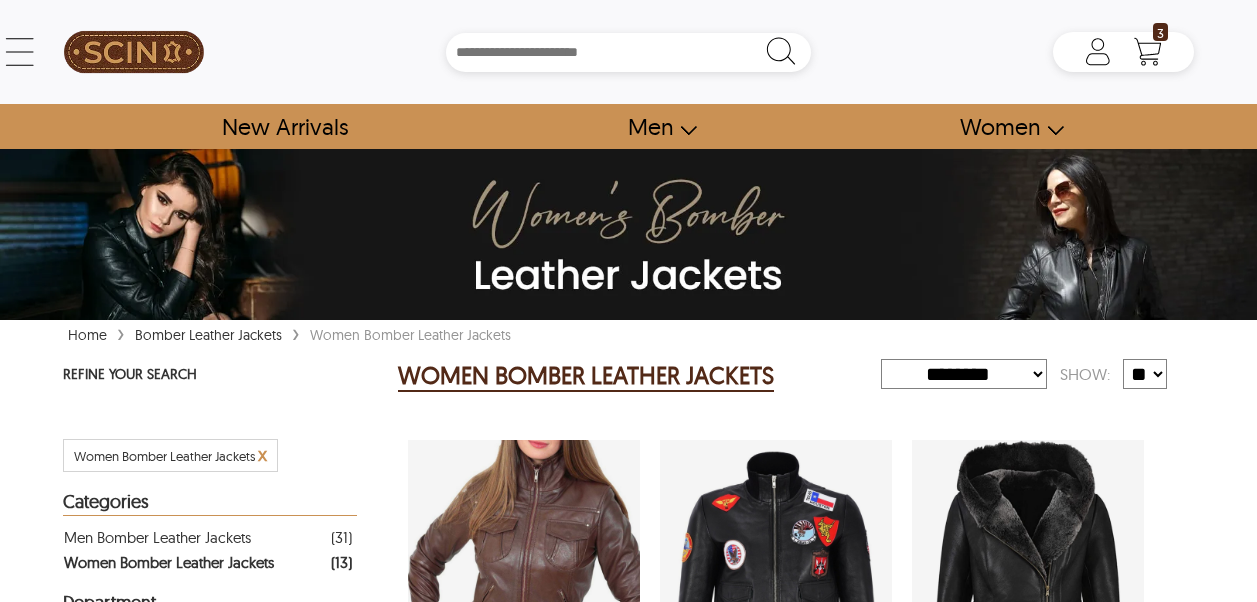 select on "********" 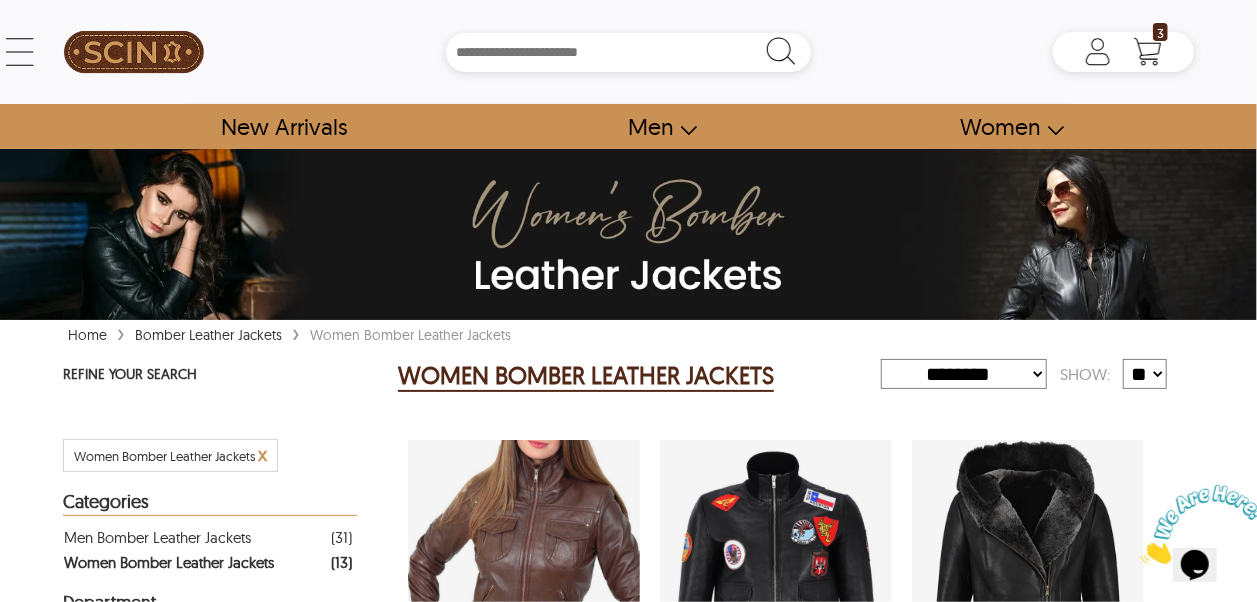 scroll, scrollTop: 0, scrollLeft: 0, axis: both 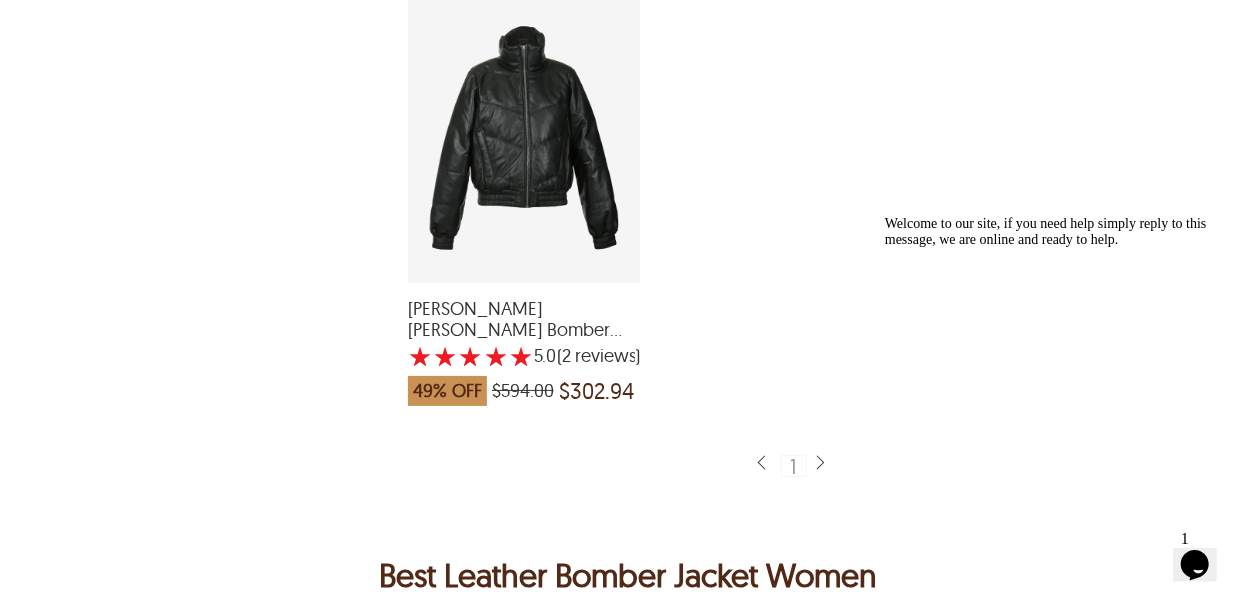 drag, startPoint x: 510, startPoint y: 308, endPoint x: 551, endPoint y: 316, distance: 41.773197 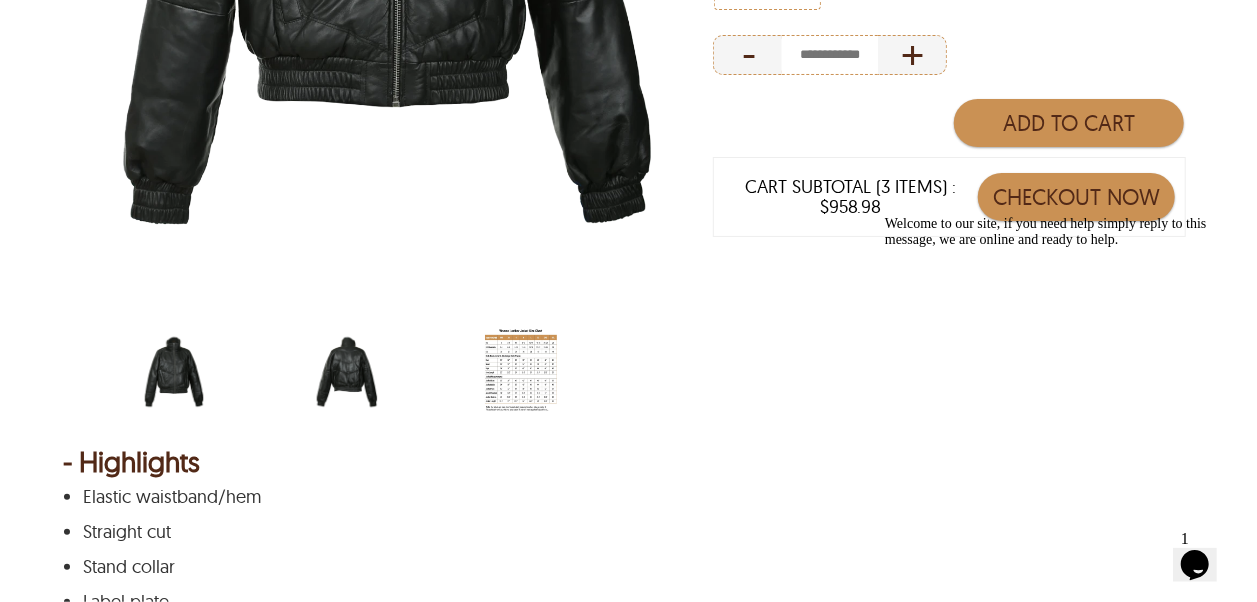 scroll, scrollTop: 700, scrollLeft: 0, axis: vertical 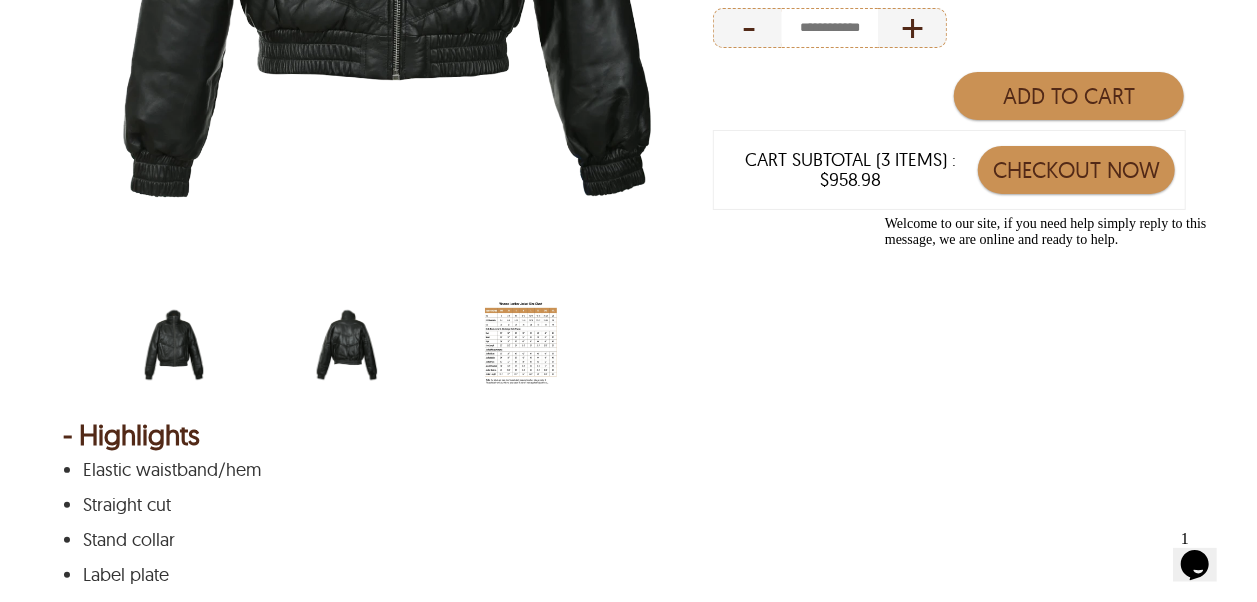 click at bounding box center (347, 345) 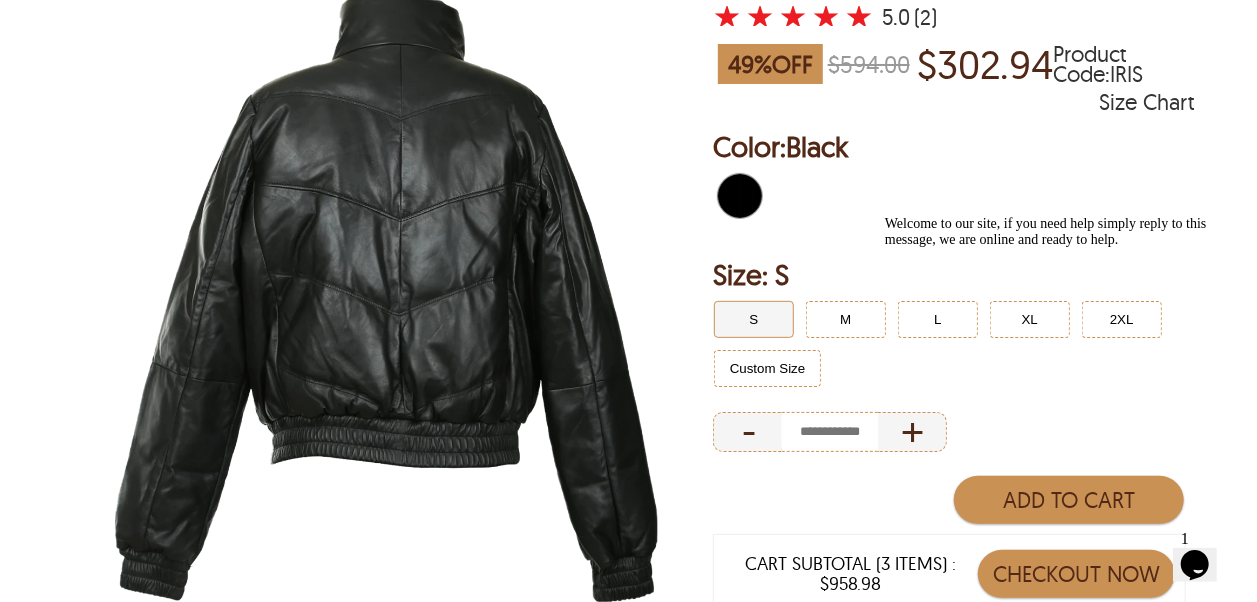 scroll, scrollTop: 500, scrollLeft: 0, axis: vertical 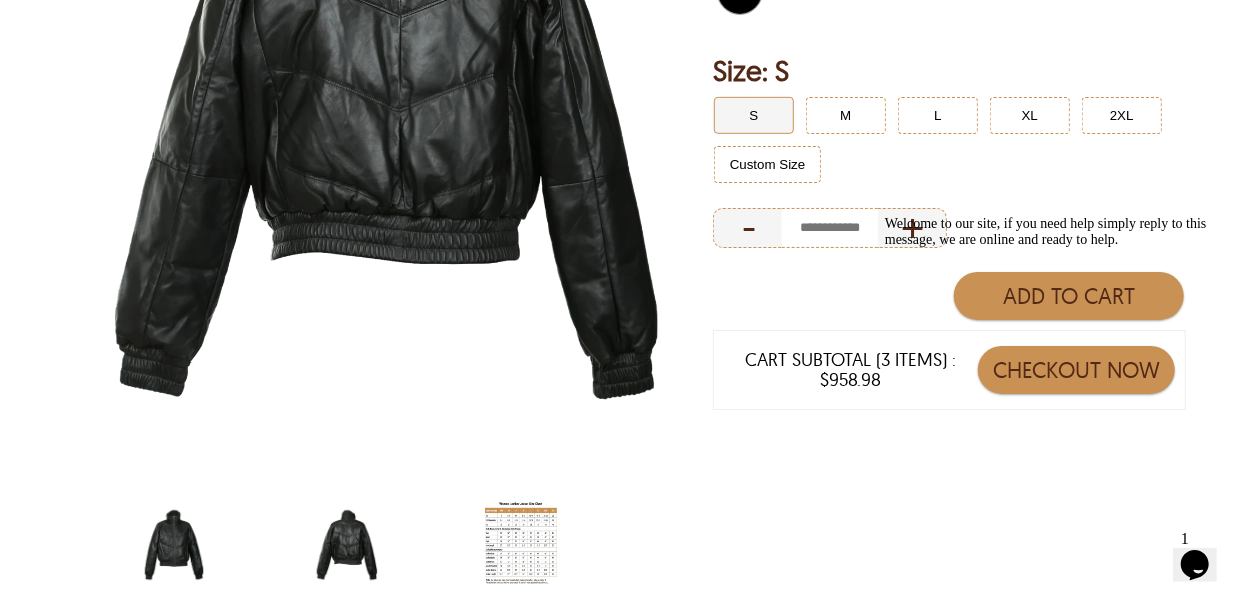click at bounding box center (174, 545) 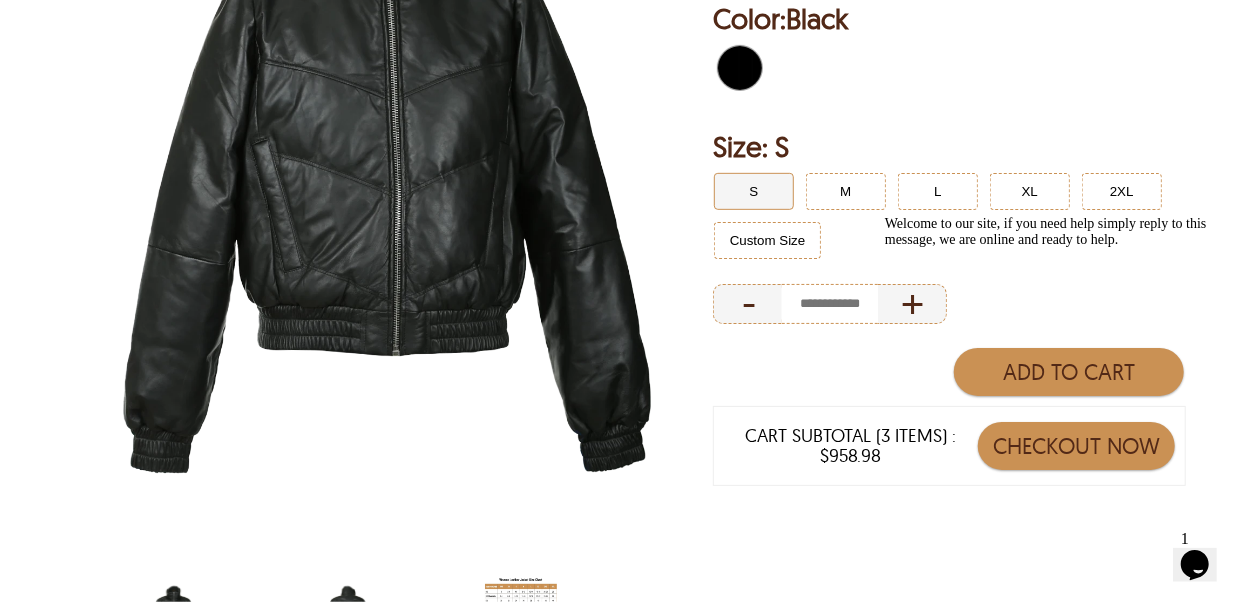 scroll, scrollTop: 200, scrollLeft: 0, axis: vertical 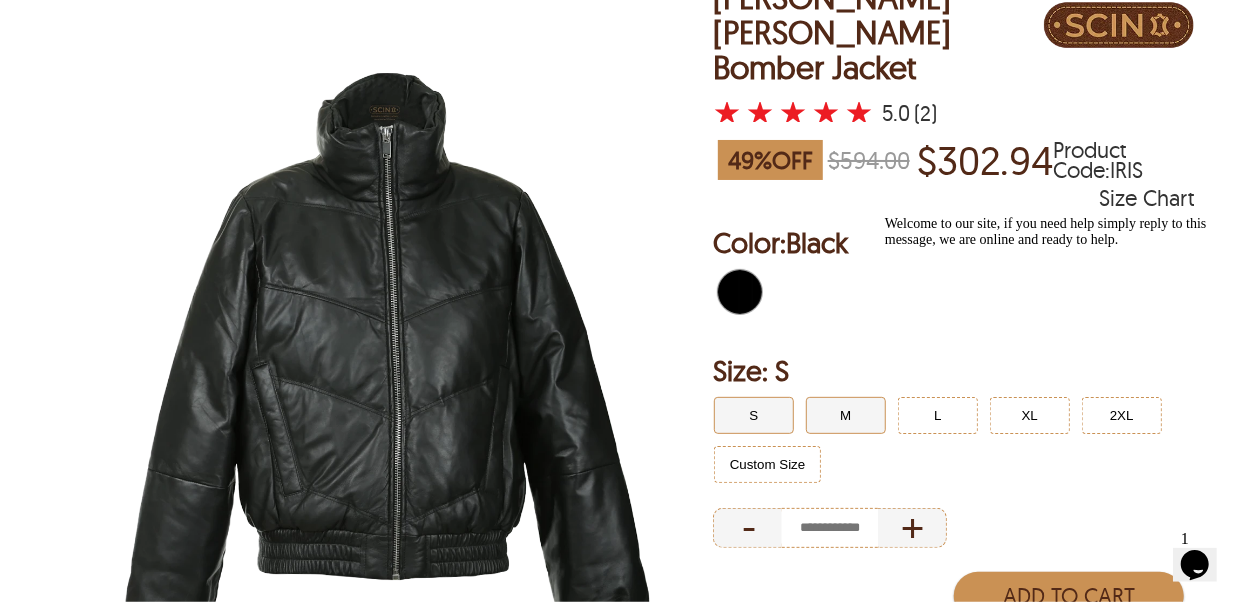 click on "M" at bounding box center [846, 415] 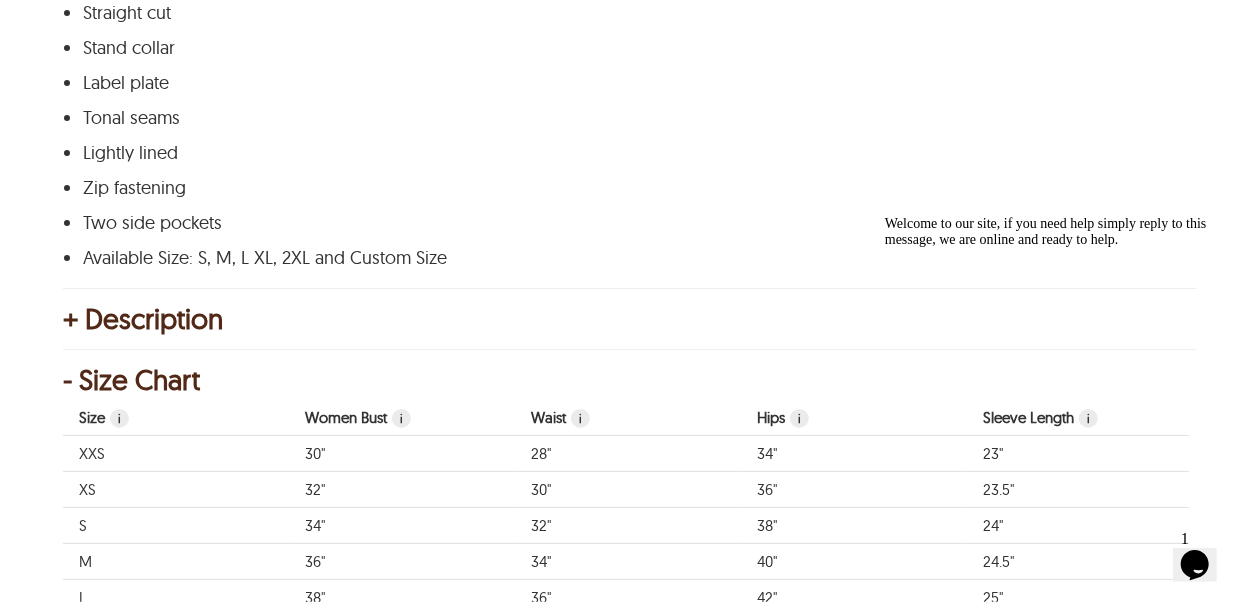 scroll, scrollTop: 1200, scrollLeft: 0, axis: vertical 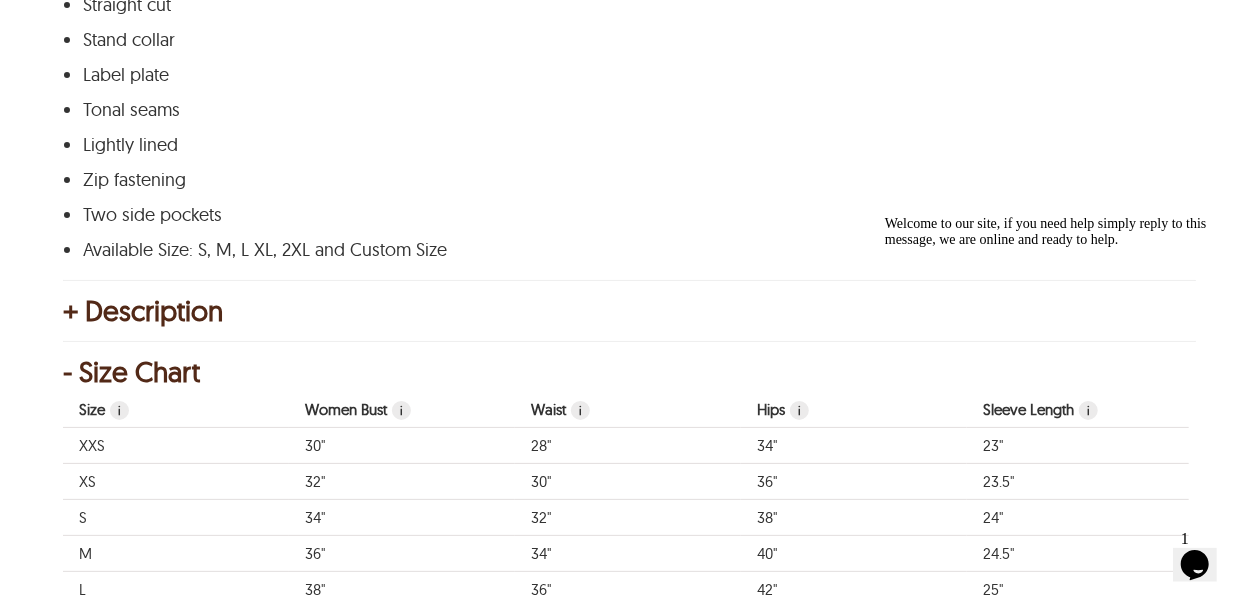 click on "+ Description" at bounding box center [628, 311] 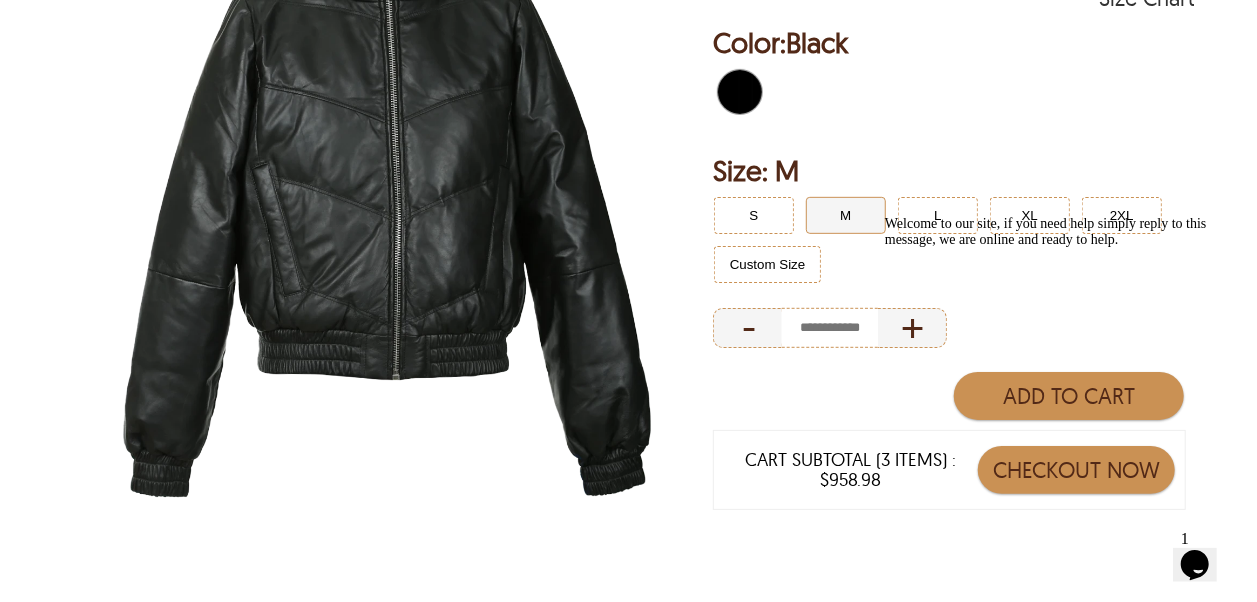 scroll, scrollTop: 200, scrollLeft: 0, axis: vertical 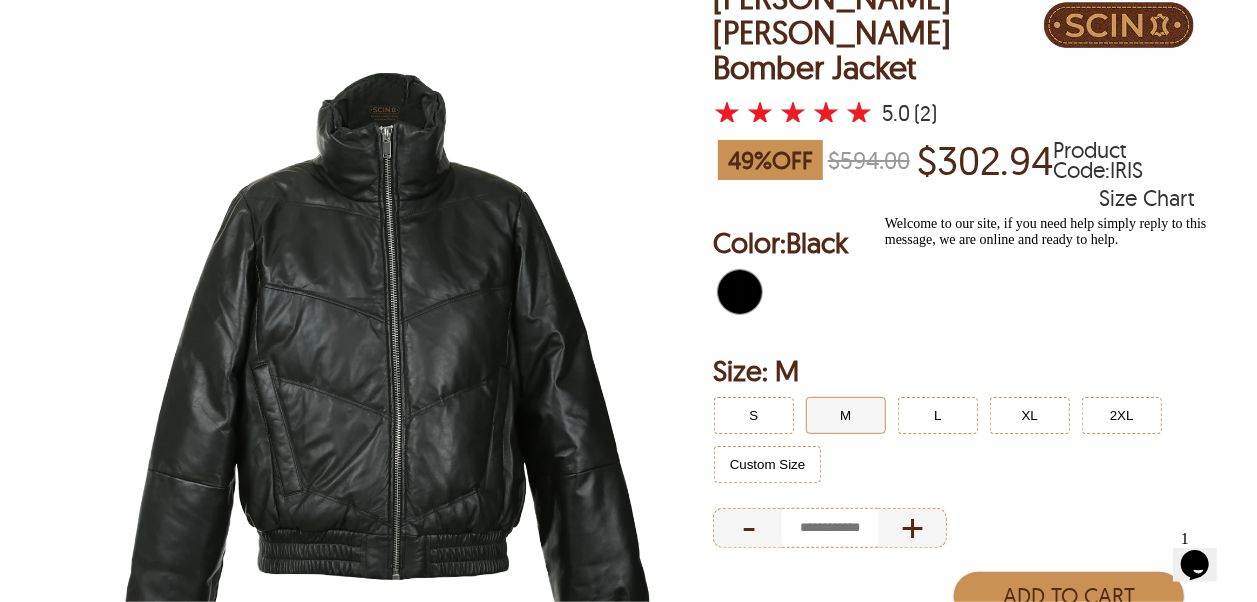 select on "********" 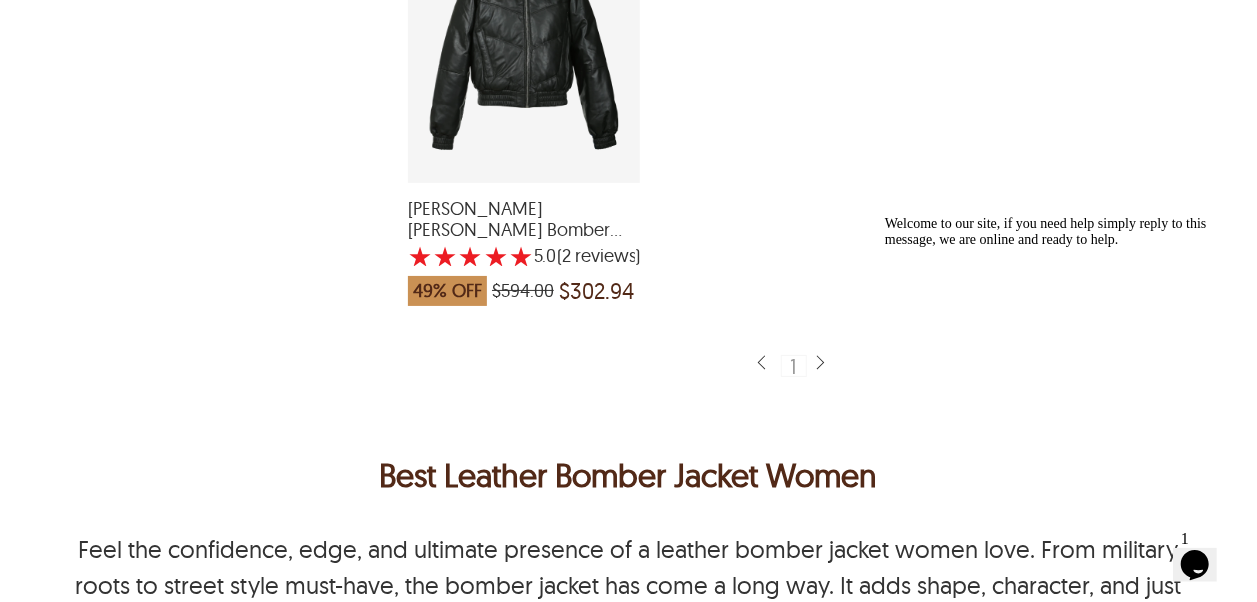 scroll, scrollTop: 2500, scrollLeft: 0, axis: vertical 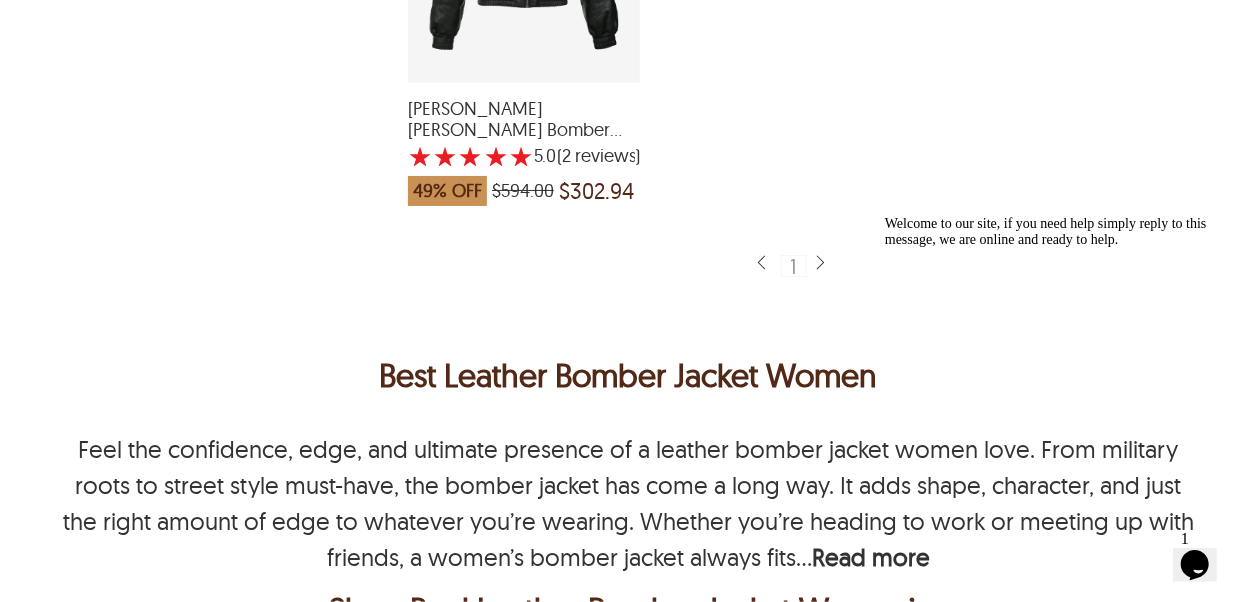 click at bounding box center (820, 263) 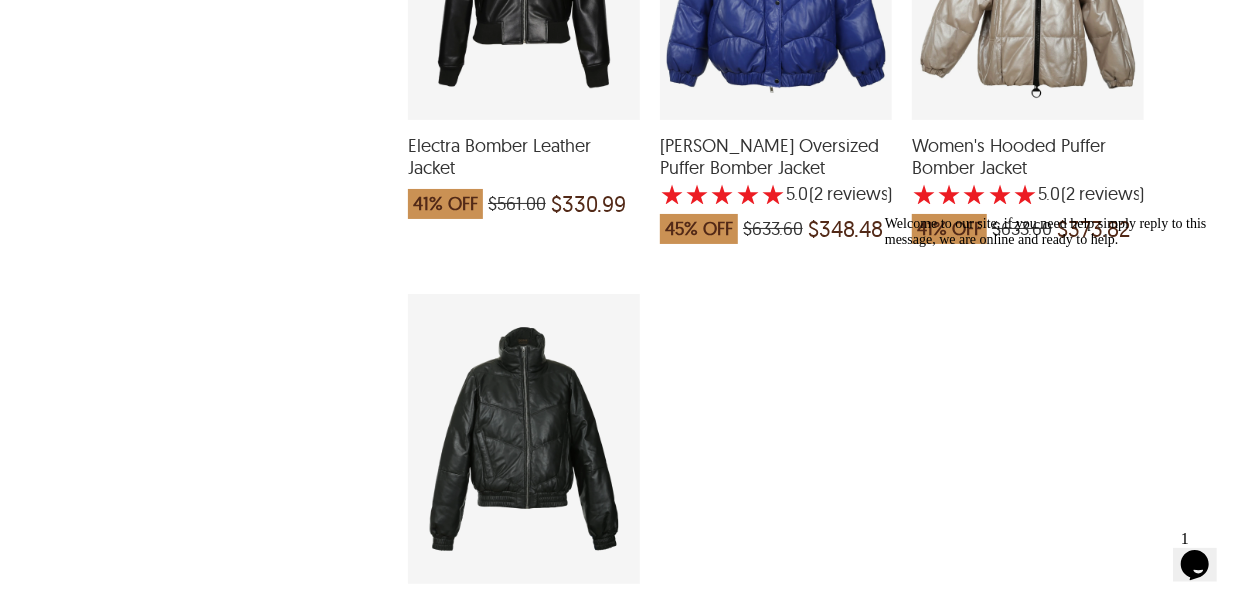 scroll, scrollTop: 2000, scrollLeft: 0, axis: vertical 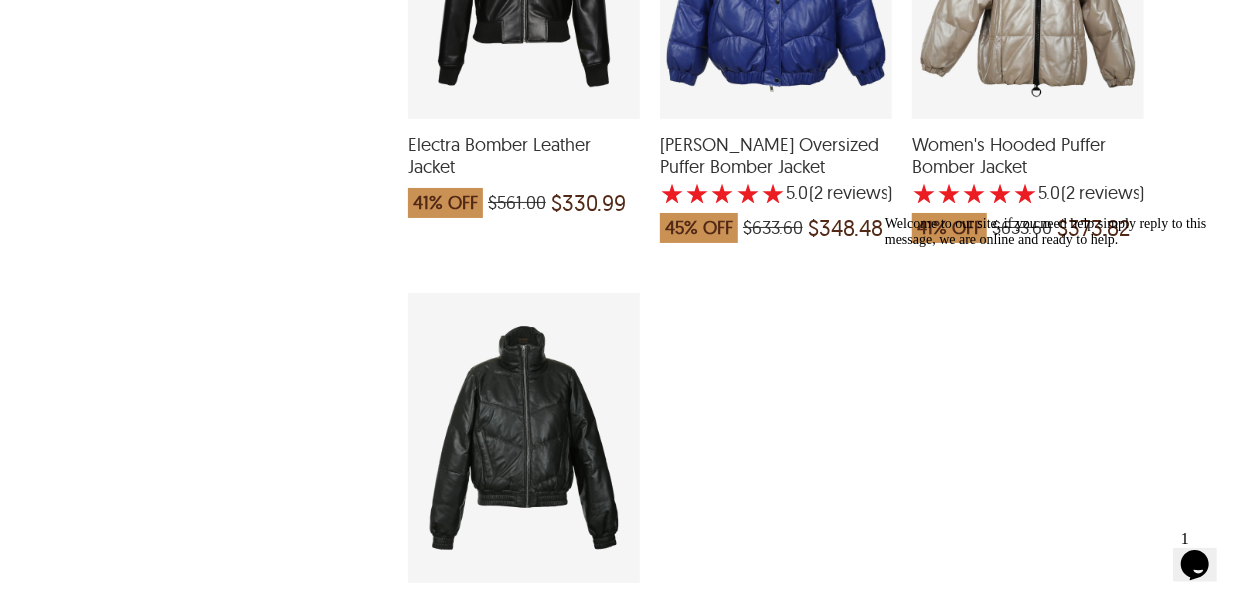 click on "Women's Hooded Puffer Bomber Jacket" at bounding box center (1028, 155) 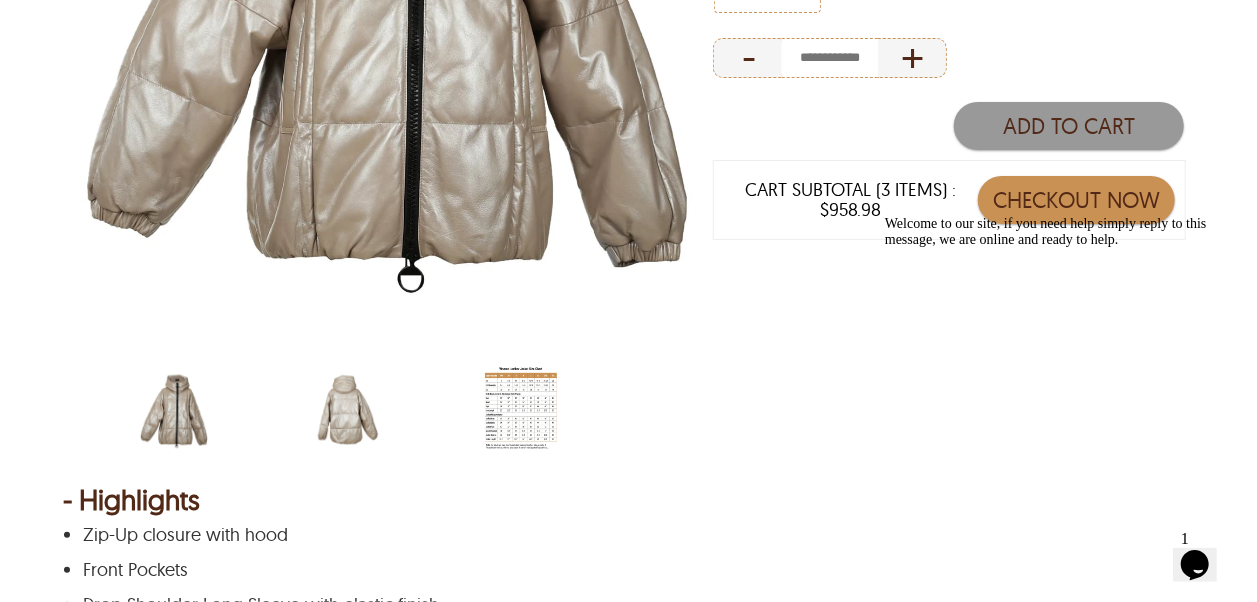 scroll, scrollTop: 700, scrollLeft: 0, axis: vertical 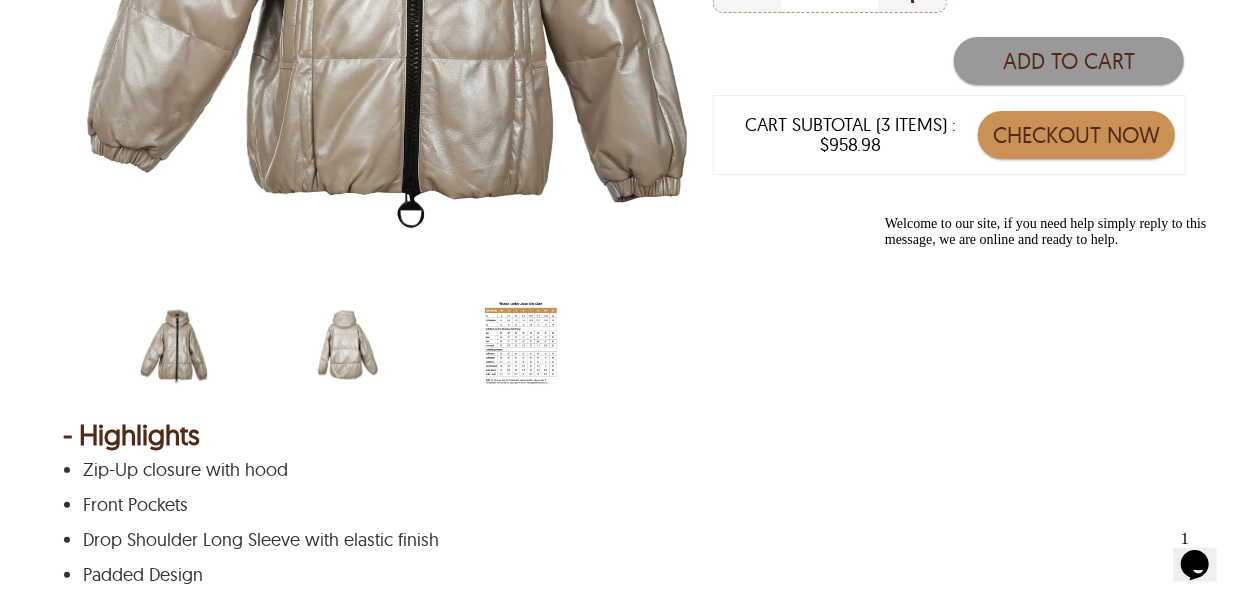 click at bounding box center (347, 345) 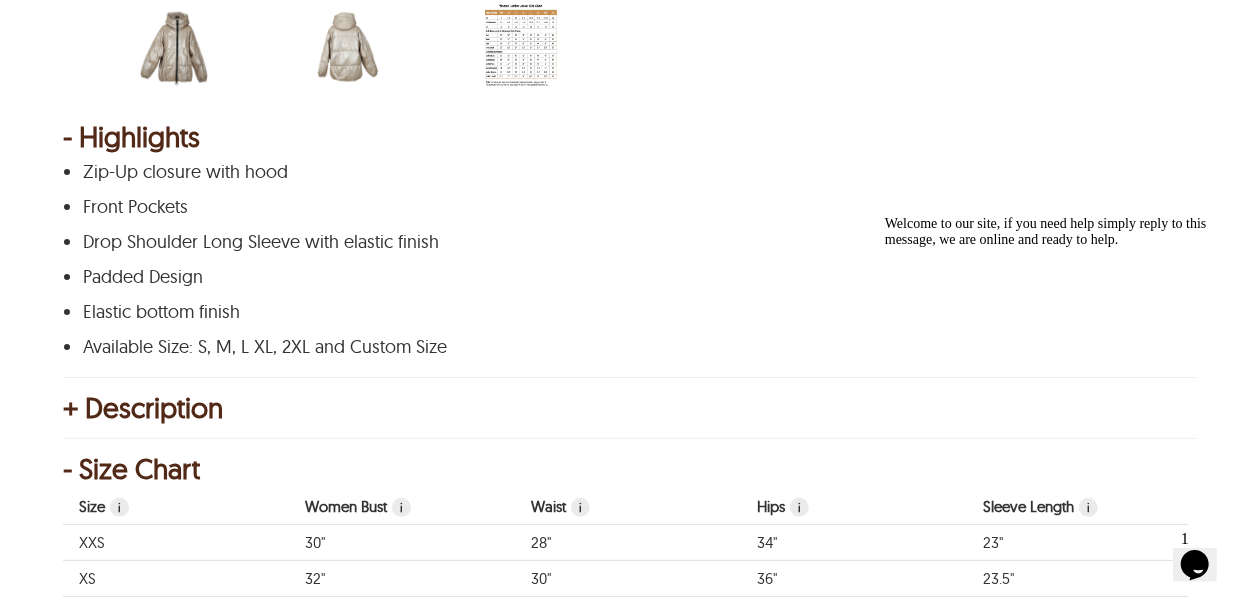 scroll, scrollTop: 1000, scrollLeft: 0, axis: vertical 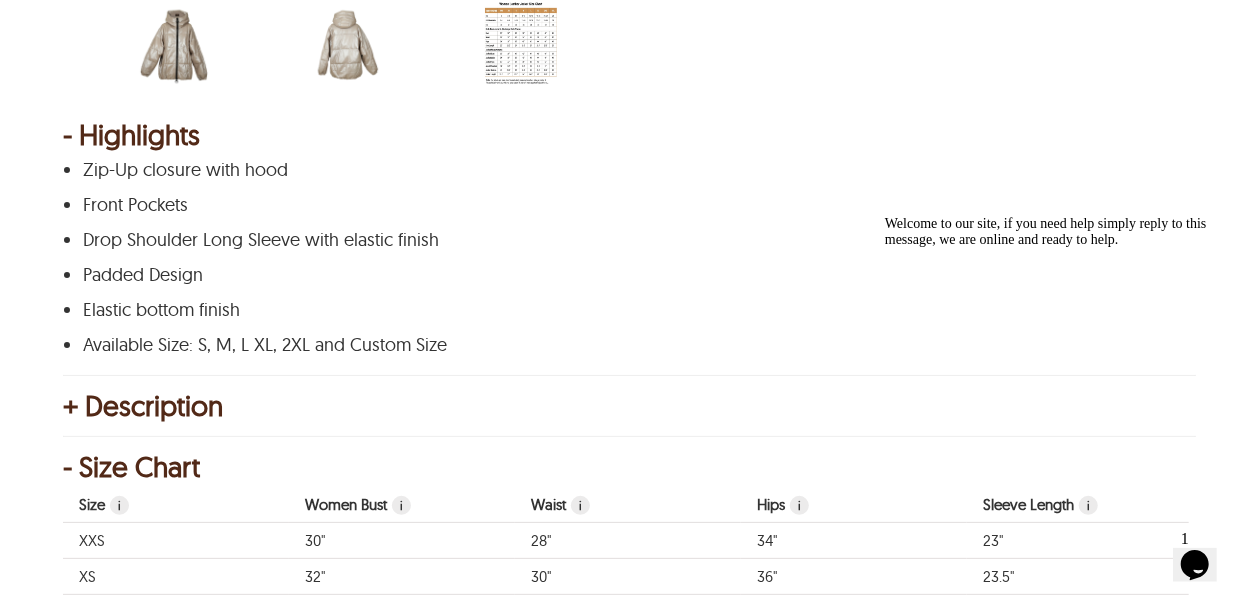 click on "+ Description" at bounding box center (628, 406) 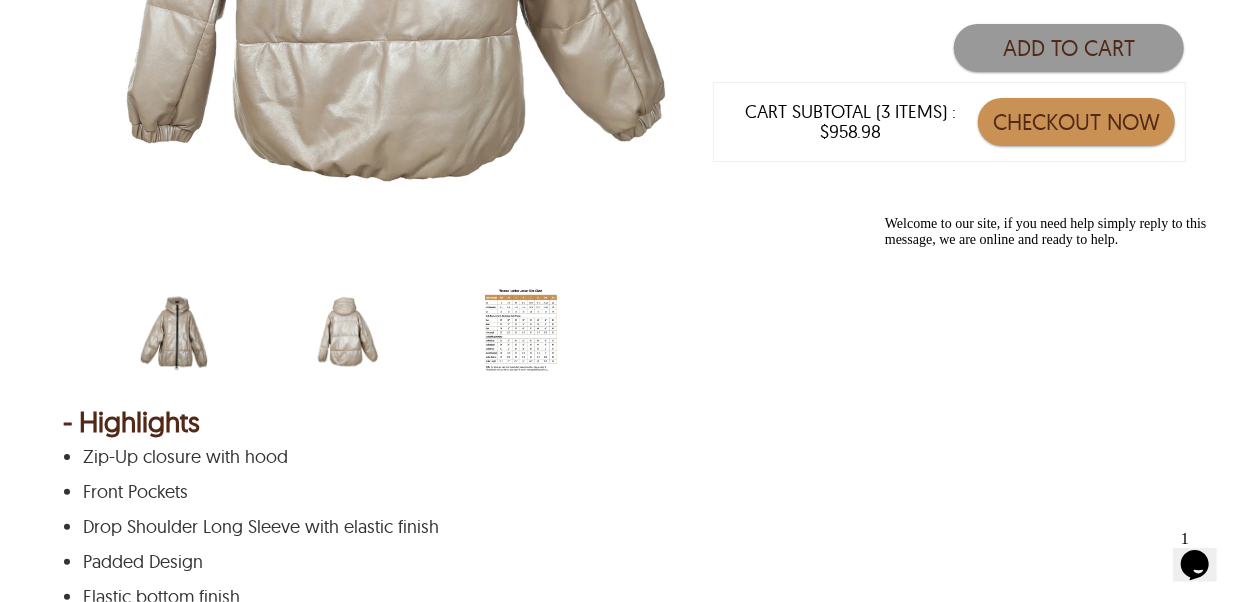 scroll, scrollTop: 500, scrollLeft: 0, axis: vertical 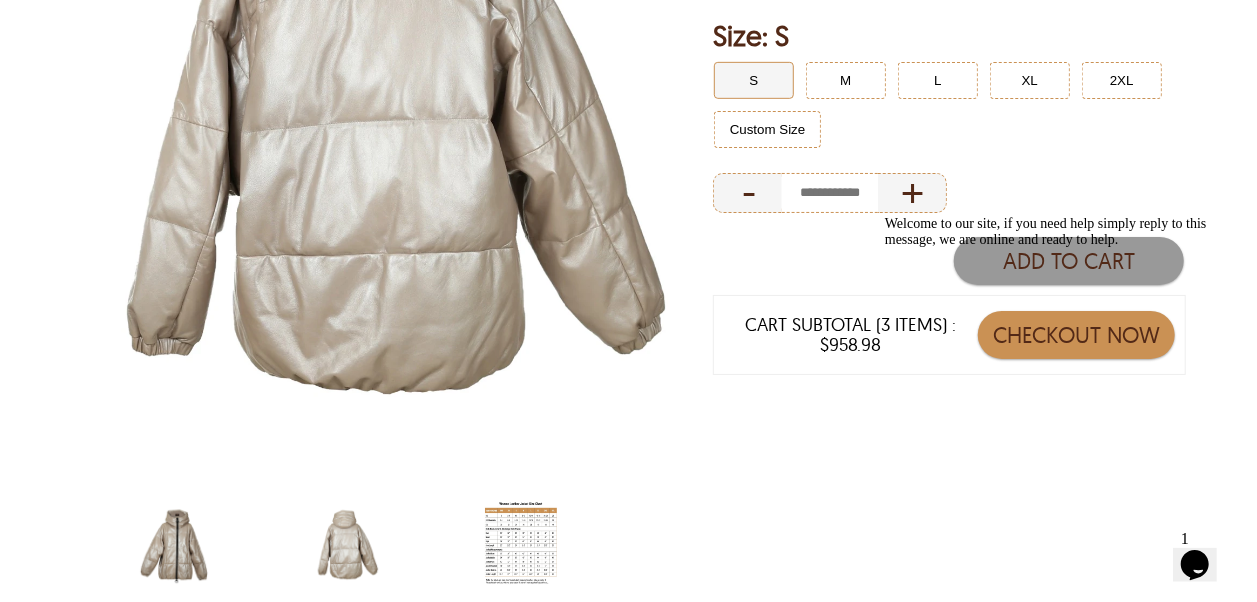 click at bounding box center [174, 545] 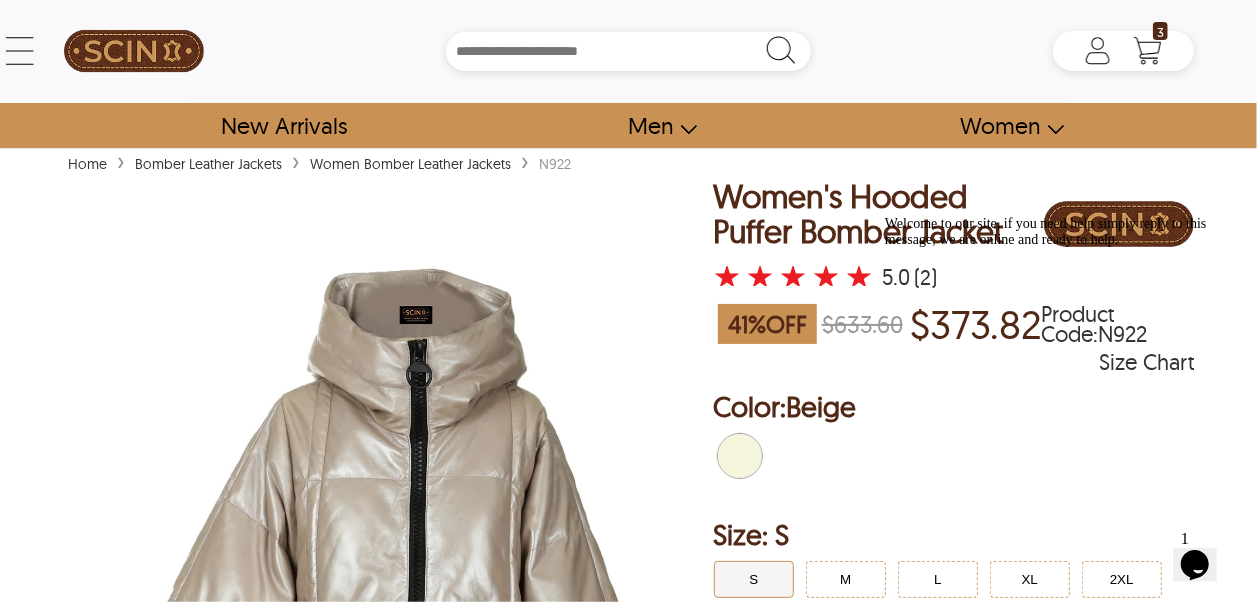 scroll, scrollTop: 0, scrollLeft: 0, axis: both 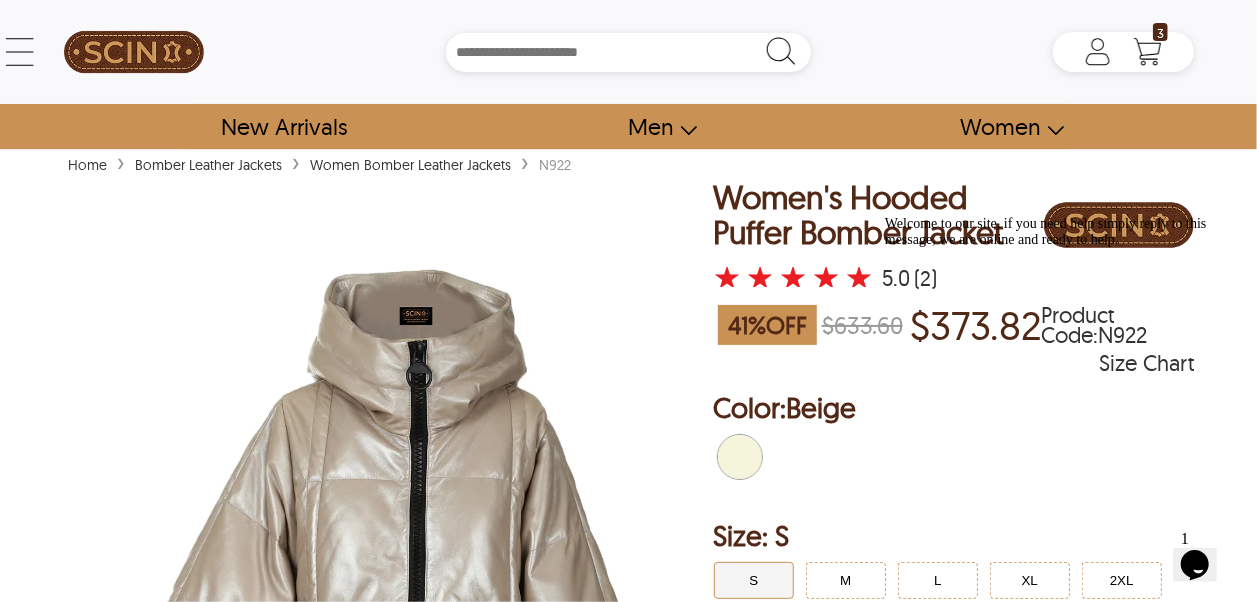 select on "********" 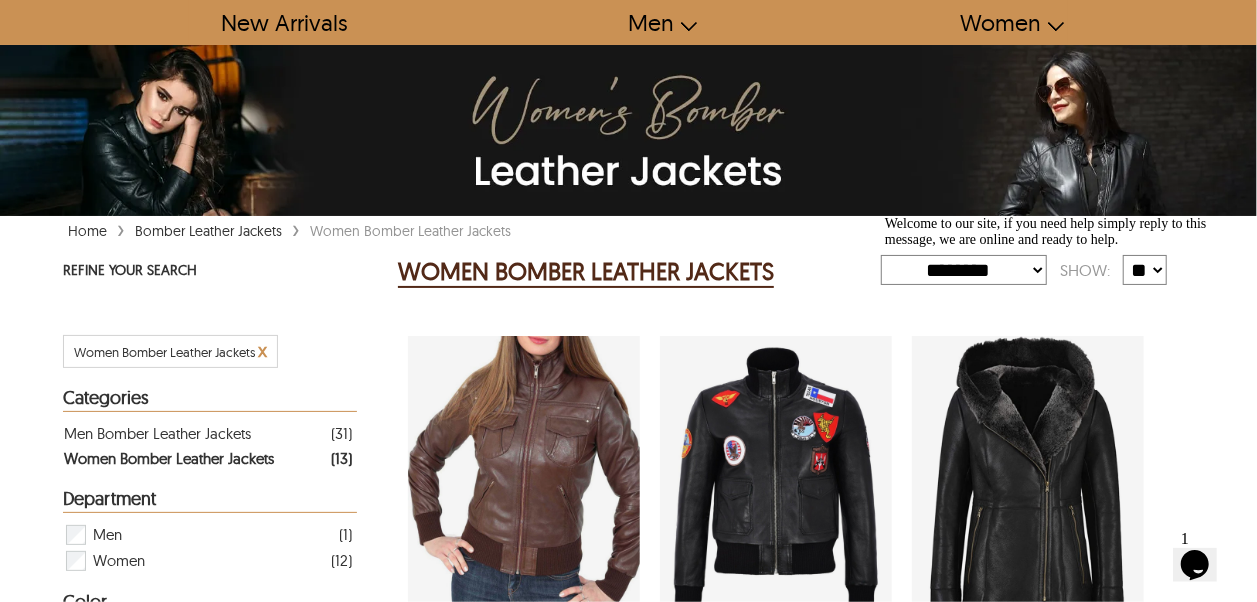 scroll, scrollTop: 300, scrollLeft: 0, axis: vertical 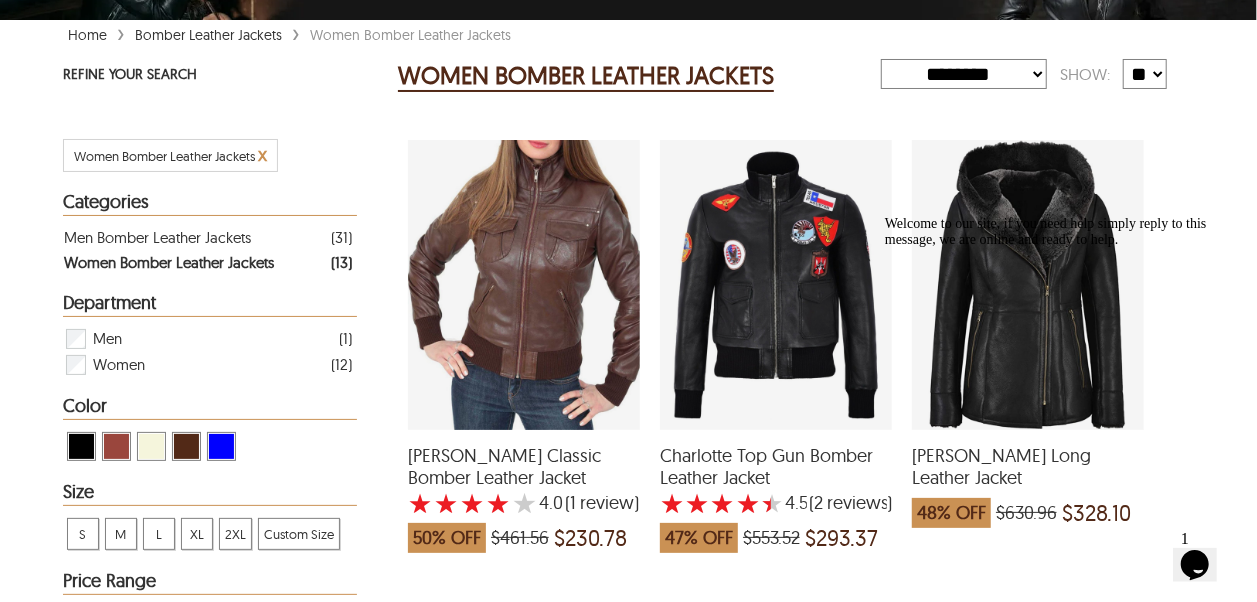 click on "**********" at bounding box center (964, 74) 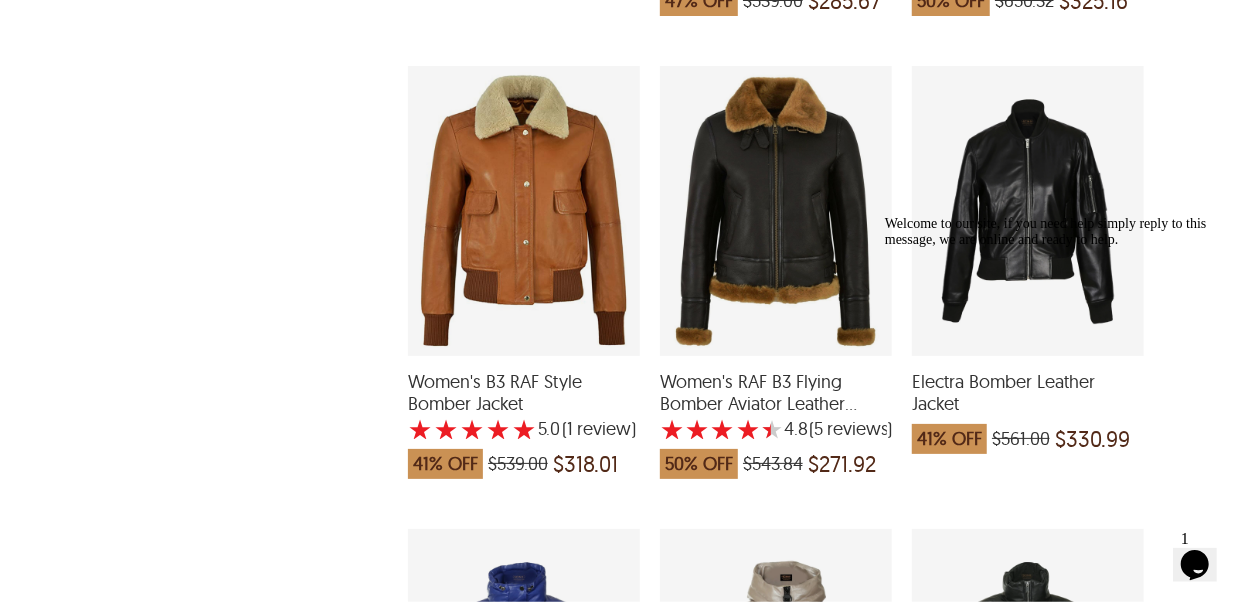 scroll, scrollTop: 1400, scrollLeft: 0, axis: vertical 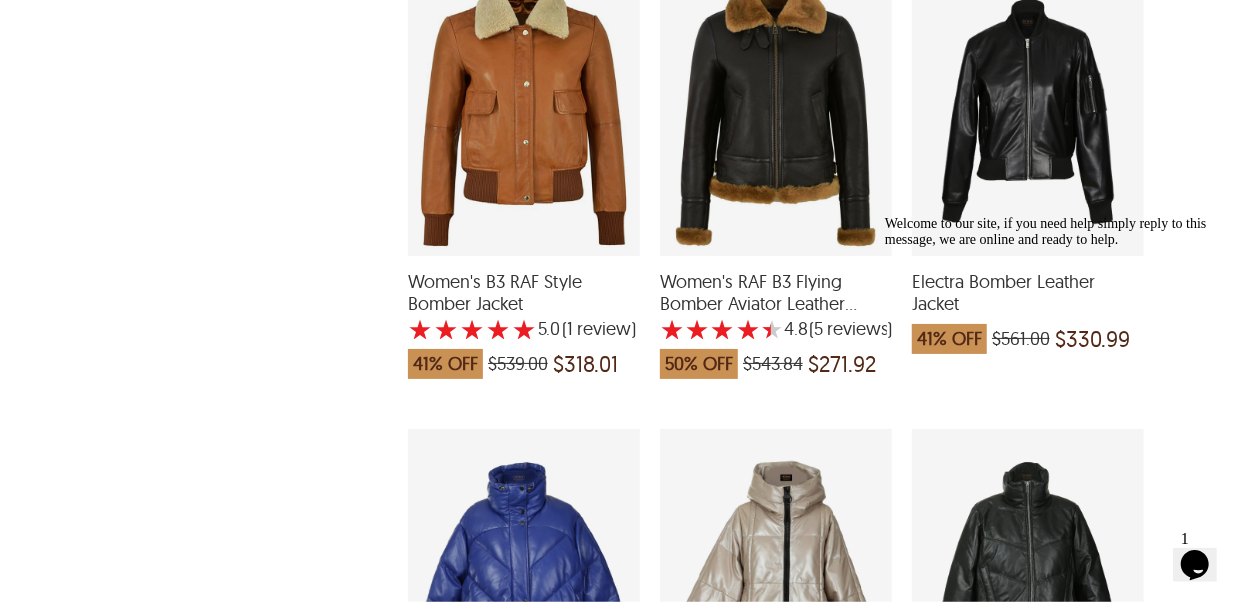 click on "Welcome to our site, if you need help simply reply to this message, we are online and ready to help." at bounding box center (1064, 231) 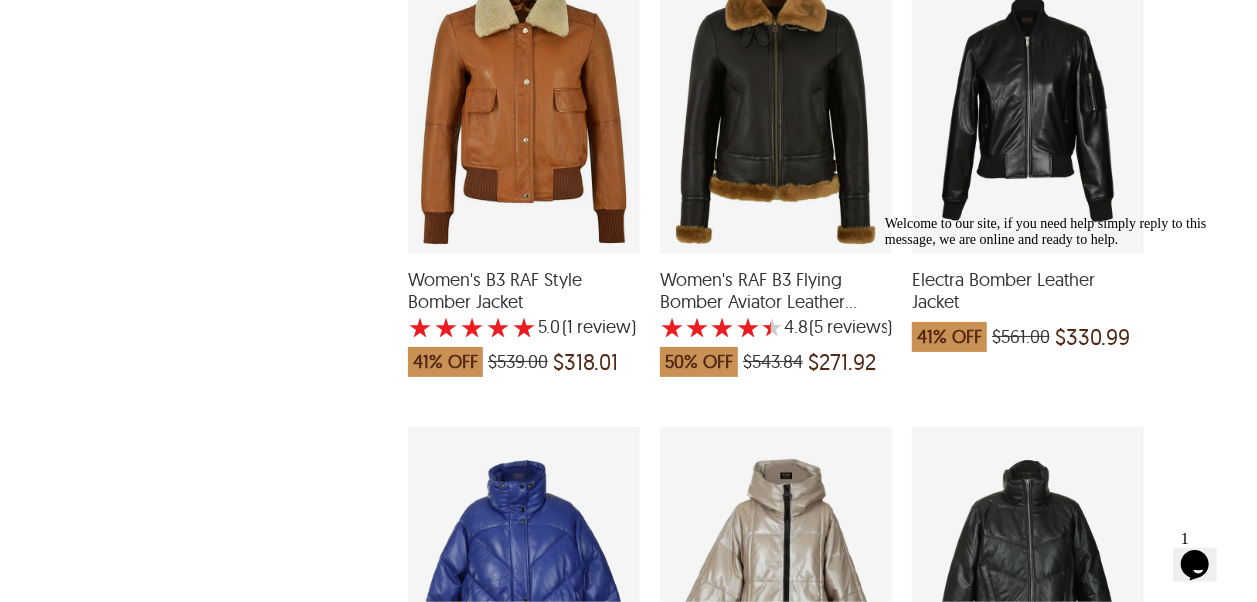 scroll, scrollTop: 1400, scrollLeft: 0, axis: vertical 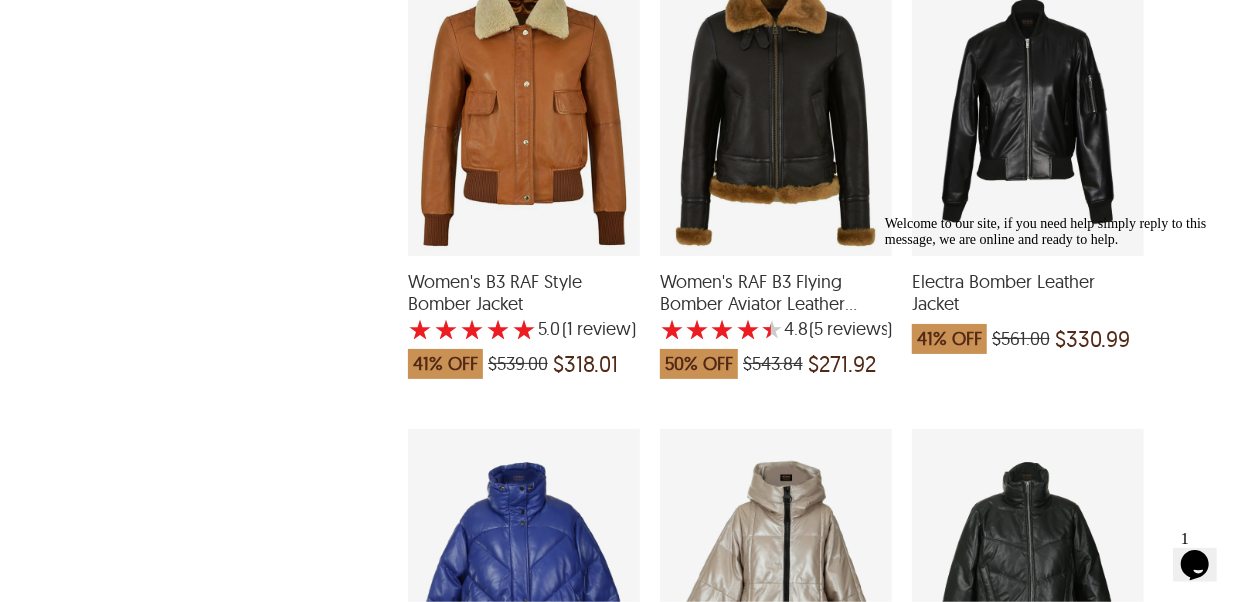 click on "Welcome to our site, if you need help simply reply to this message, we are online and ready to help." at bounding box center (1064, 231) 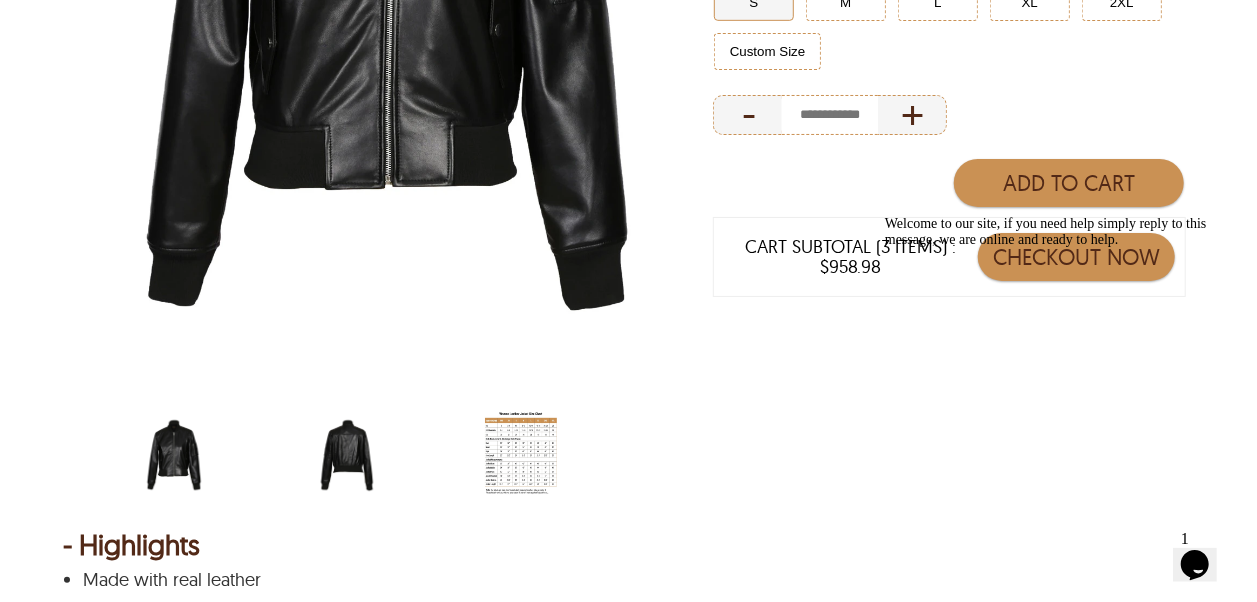 scroll, scrollTop: 600, scrollLeft: 0, axis: vertical 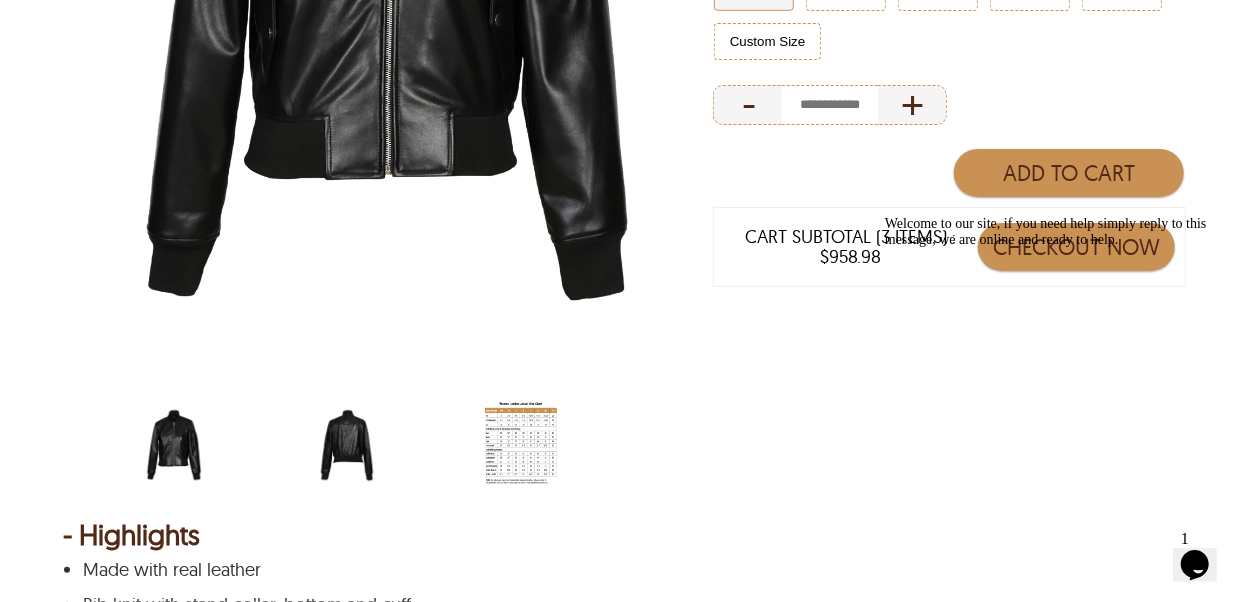 click at bounding box center (347, 445) 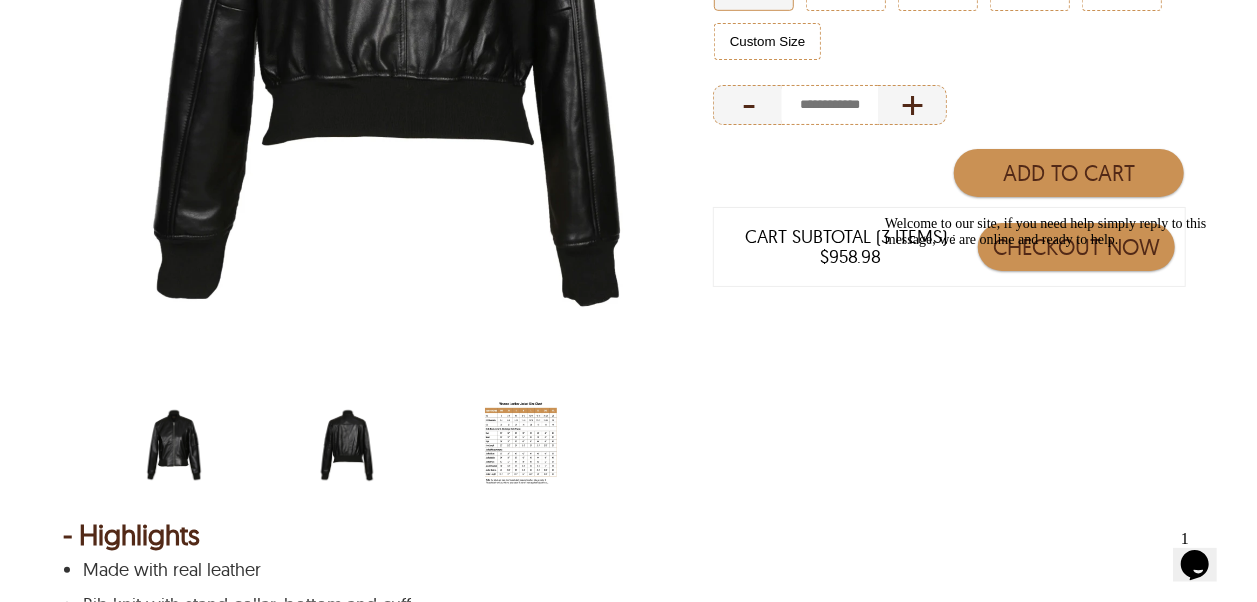 click at bounding box center [174, 445] 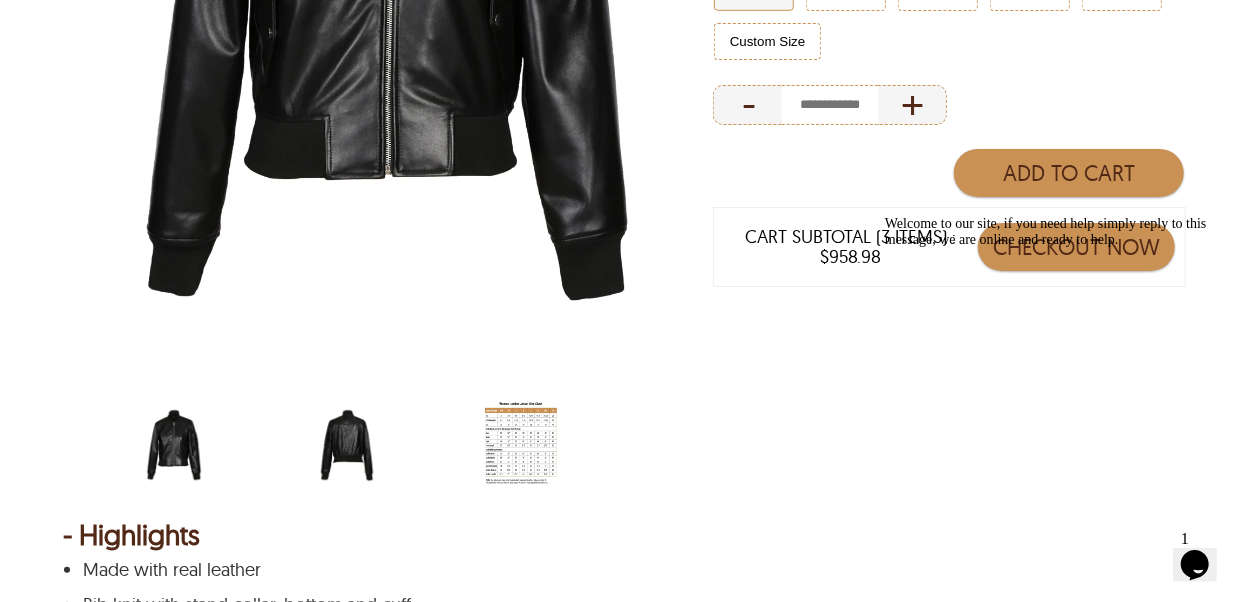 select on "********" 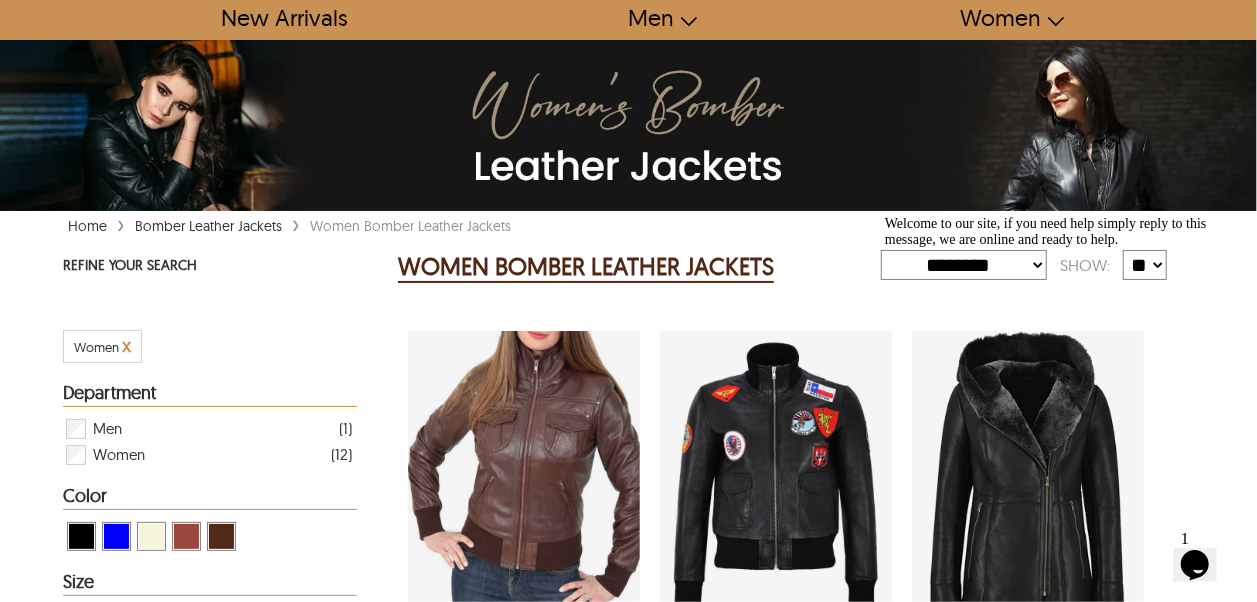 scroll, scrollTop: 0, scrollLeft: 0, axis: both 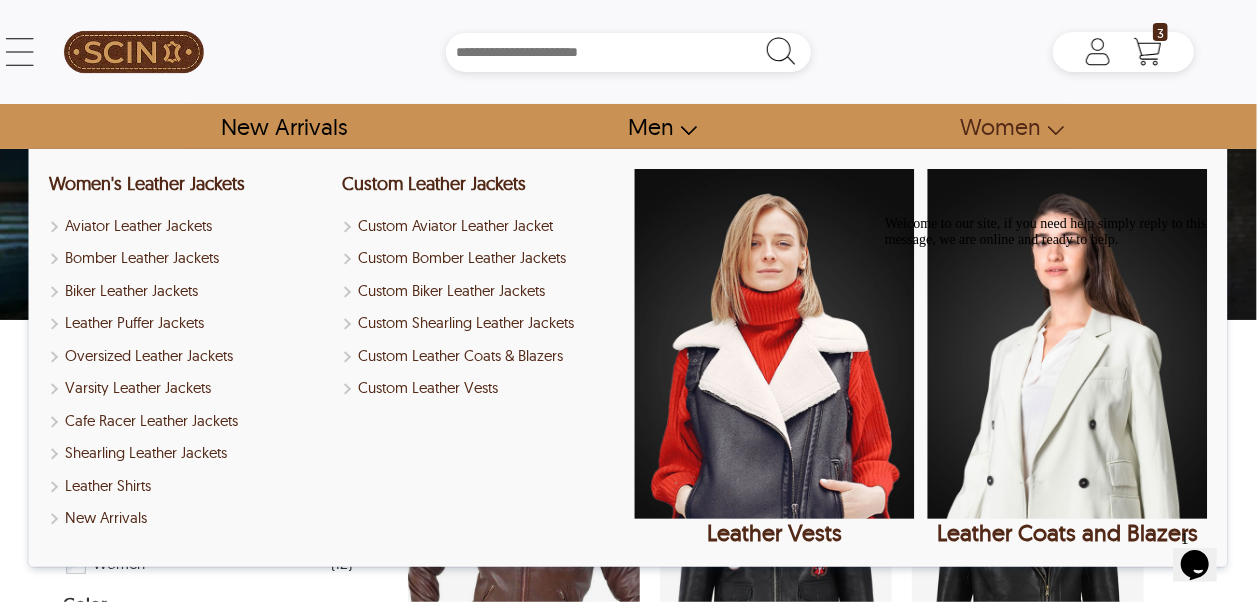 click on "Women" at bounding box center (1002, 126) 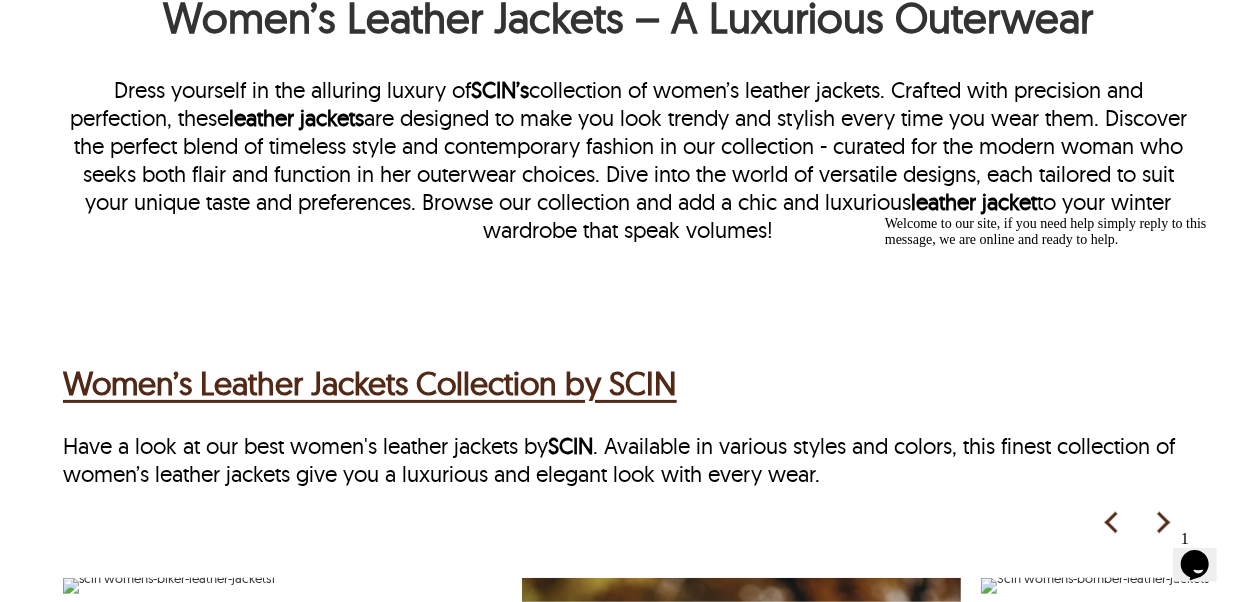 scroll, scrollTop: 700, scrollLeft: 0, axis: vertical 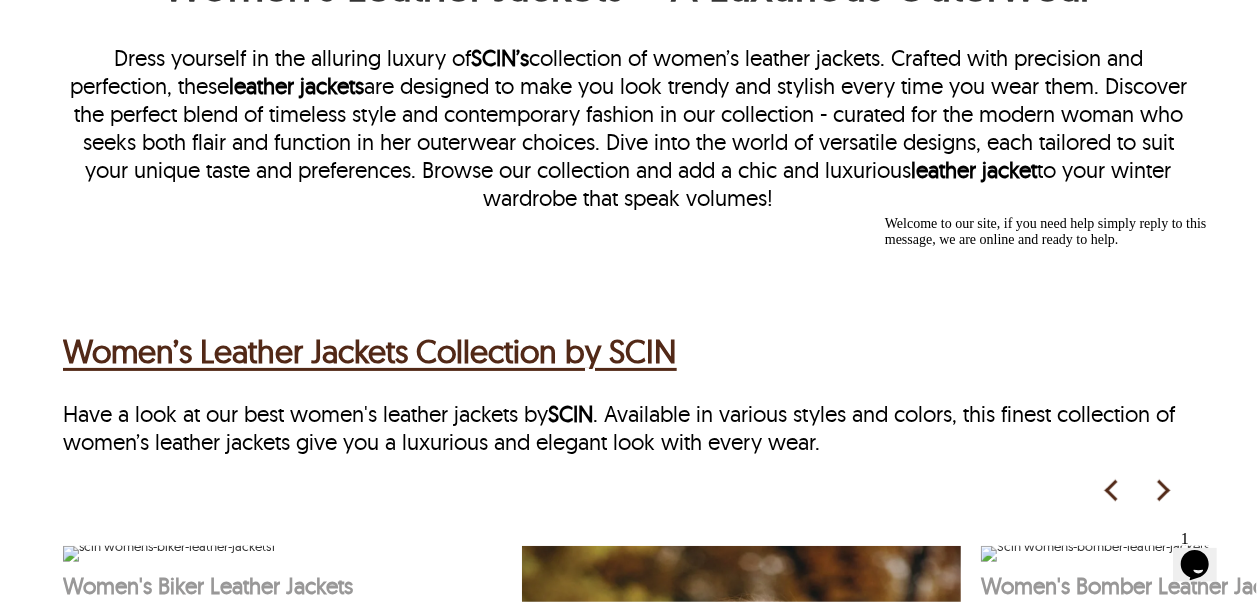 click on "Women’s Leather Jackets Collection by SCIN" at bounding box center (370, 351) 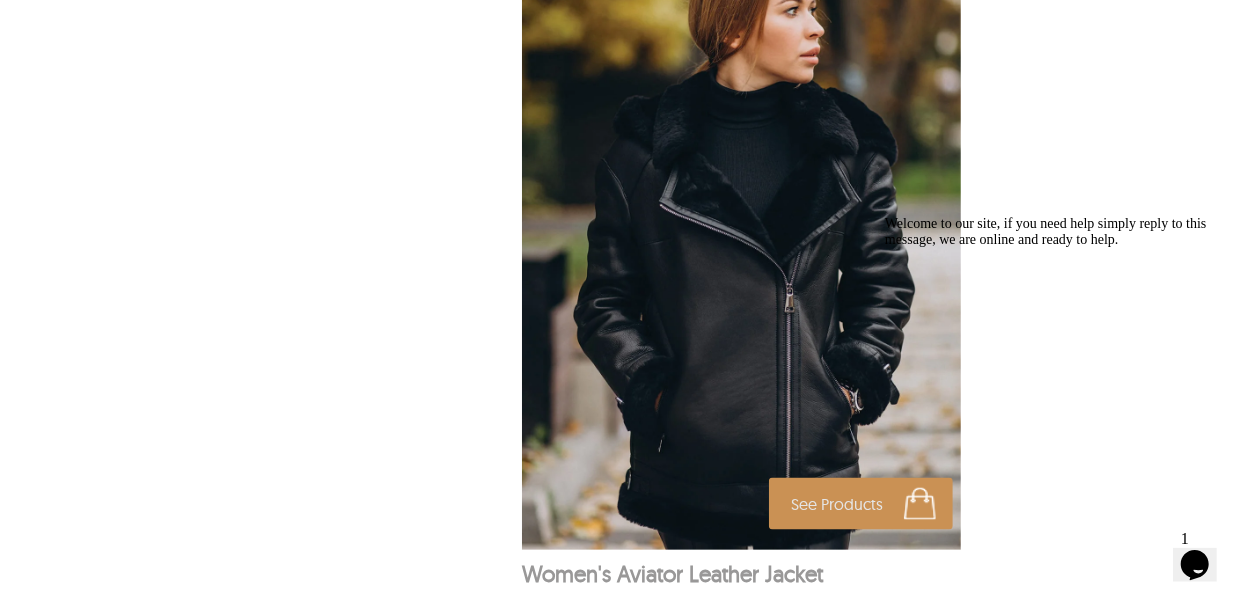 scroll, scrollTop: 1400, scrollLeft: 0, axis: vertical 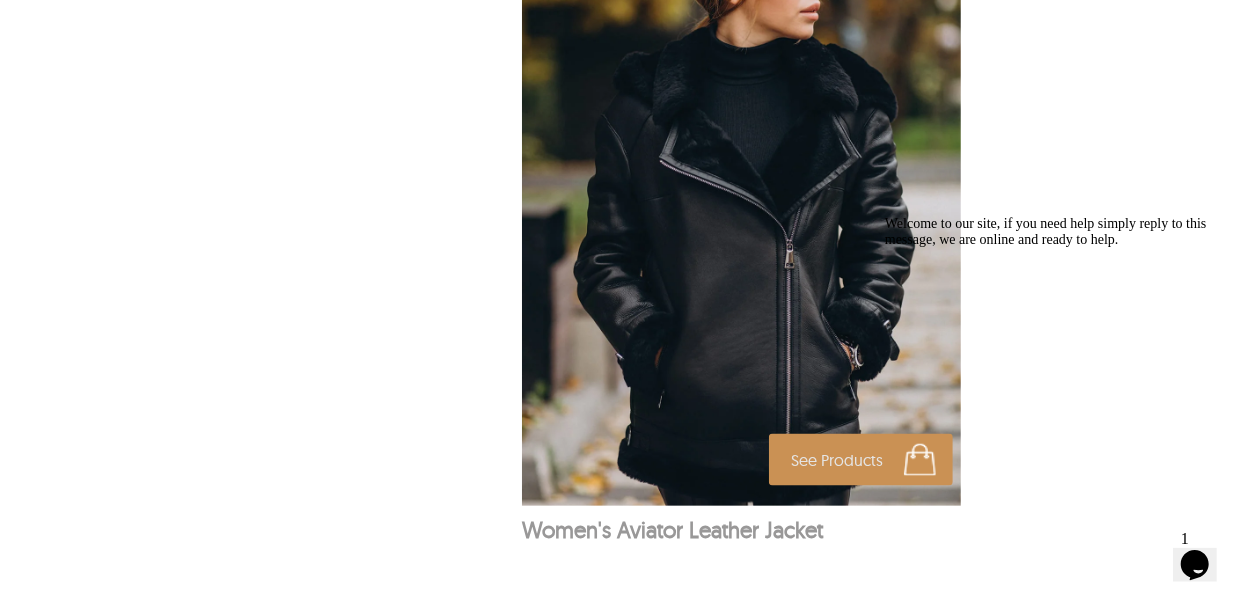 click on "Women's  Aviator Leather Jacket" at bounding box center [741, 530] 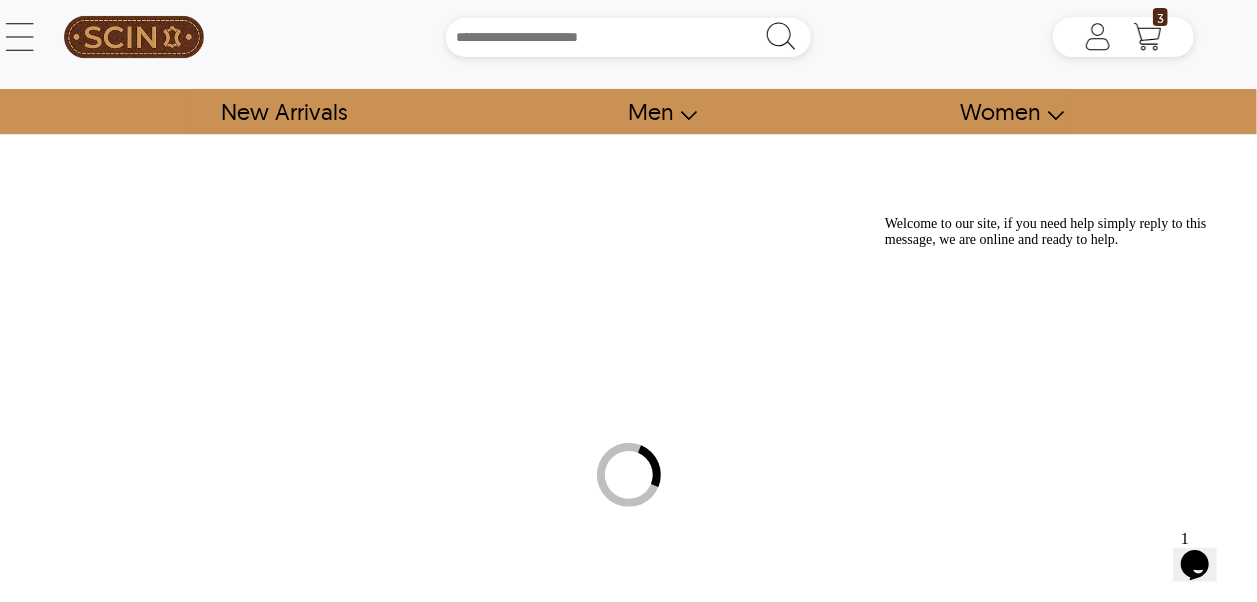 scroll, scrollTop: 0, scrollLeft: 0, axis: both 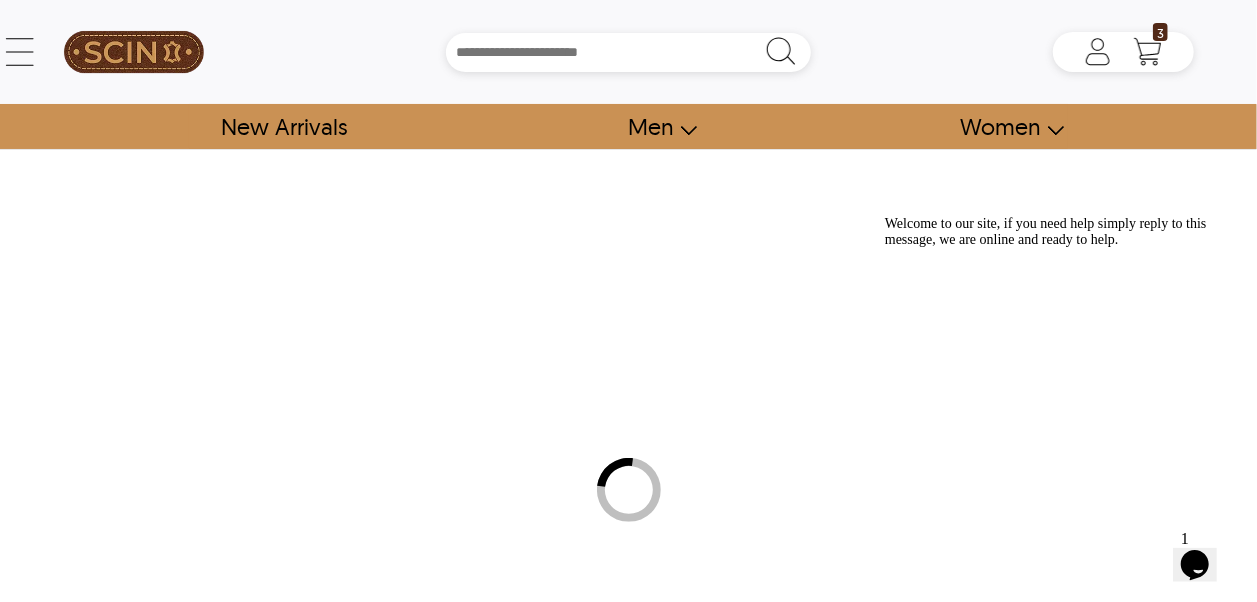 select on "********" 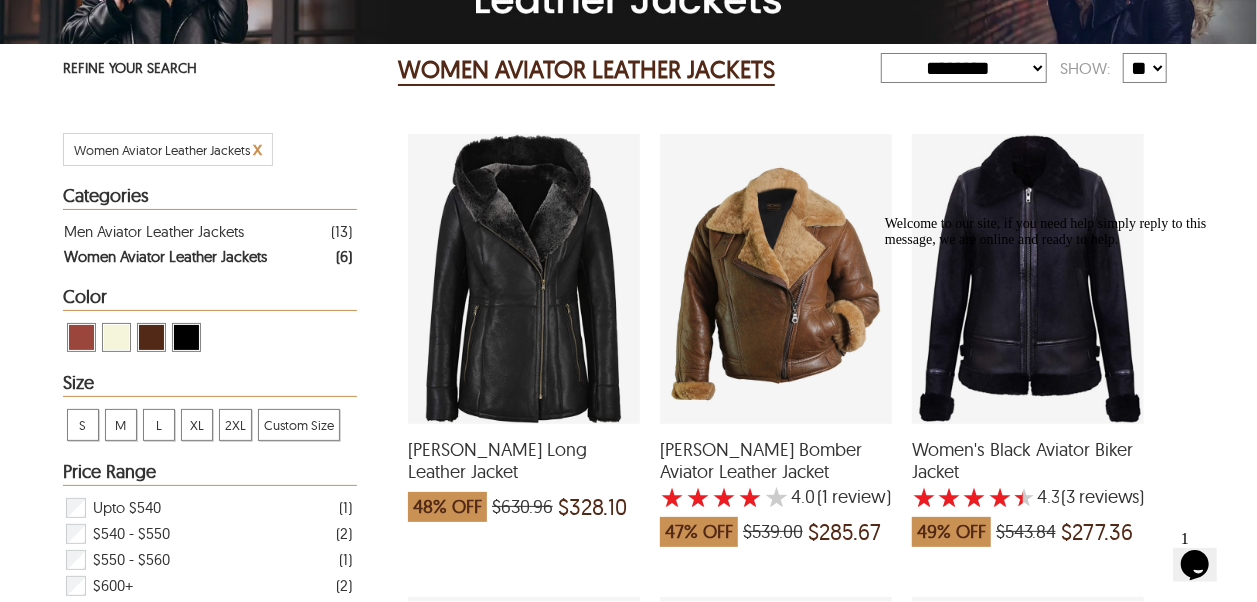 scroll, scrollTop: 300, scrollLeft: 0, axis: vertical 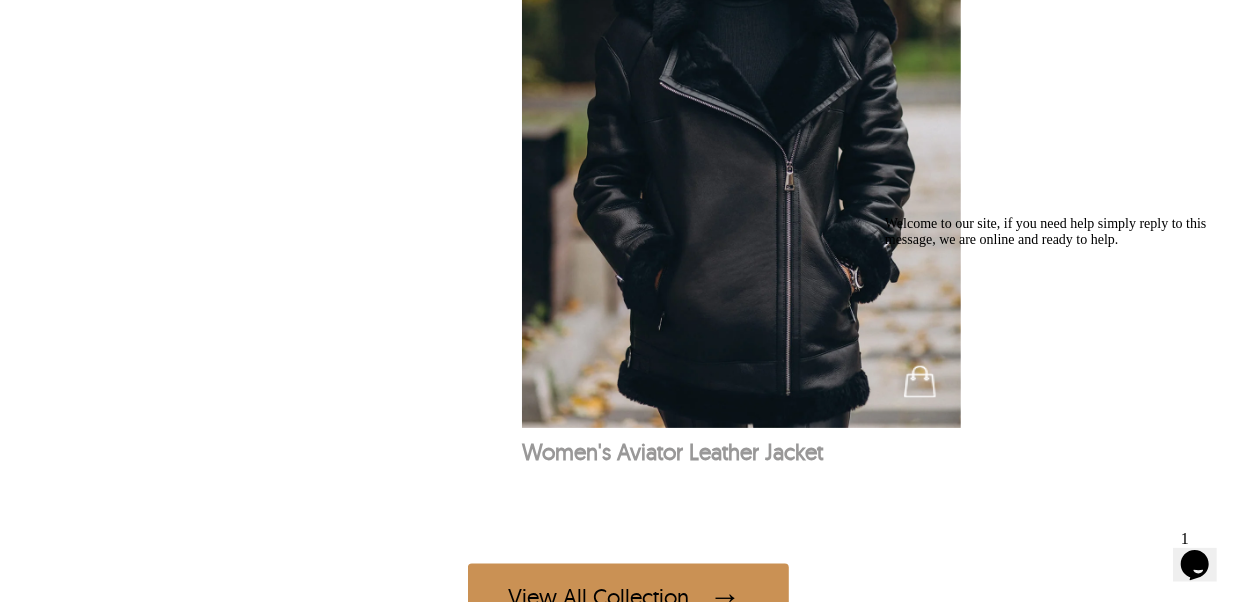 click on "Women's Biker Leather Jackets" at bounding box center [282, -192] 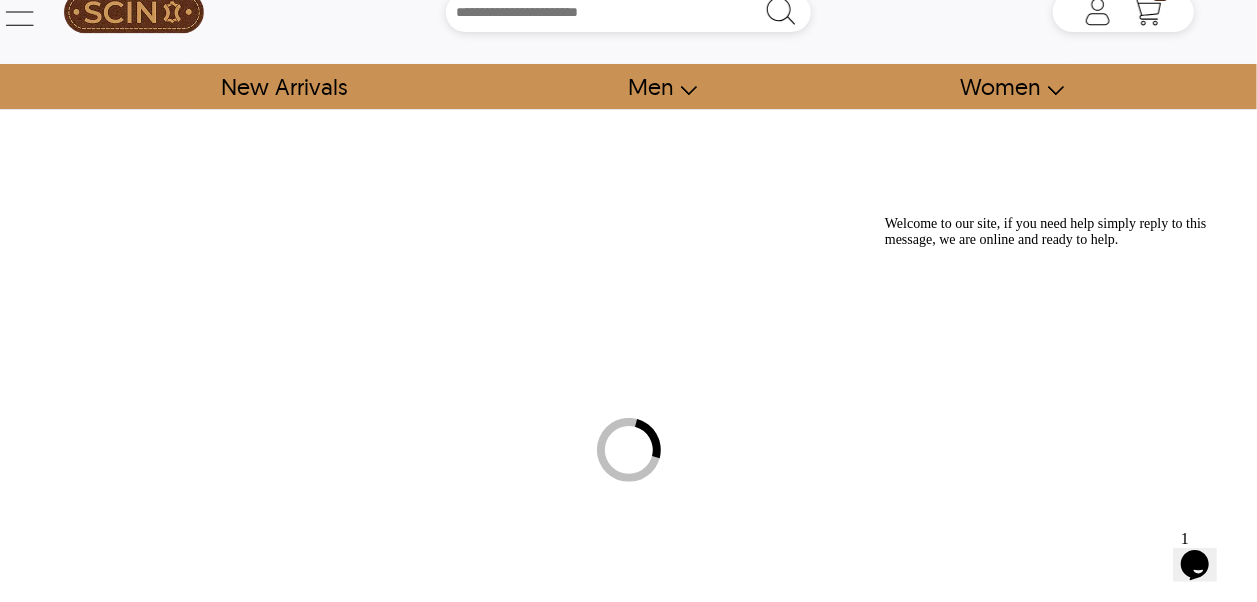 scroll, scrollTop: 0, scrollLeft: 0, axis: both 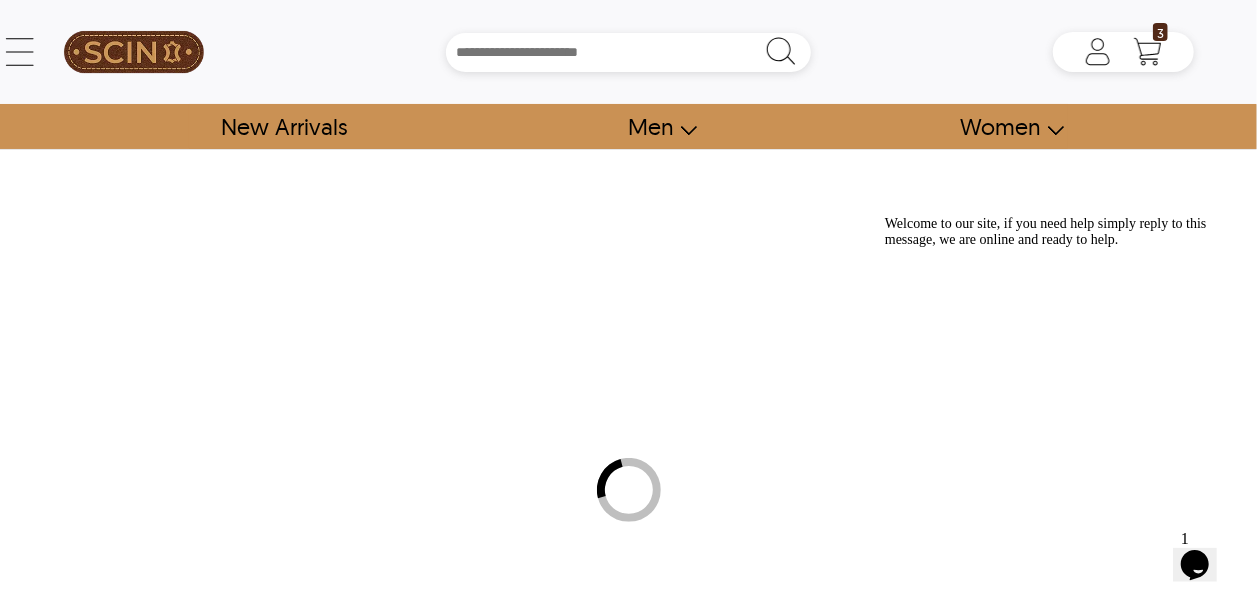 select on "********" 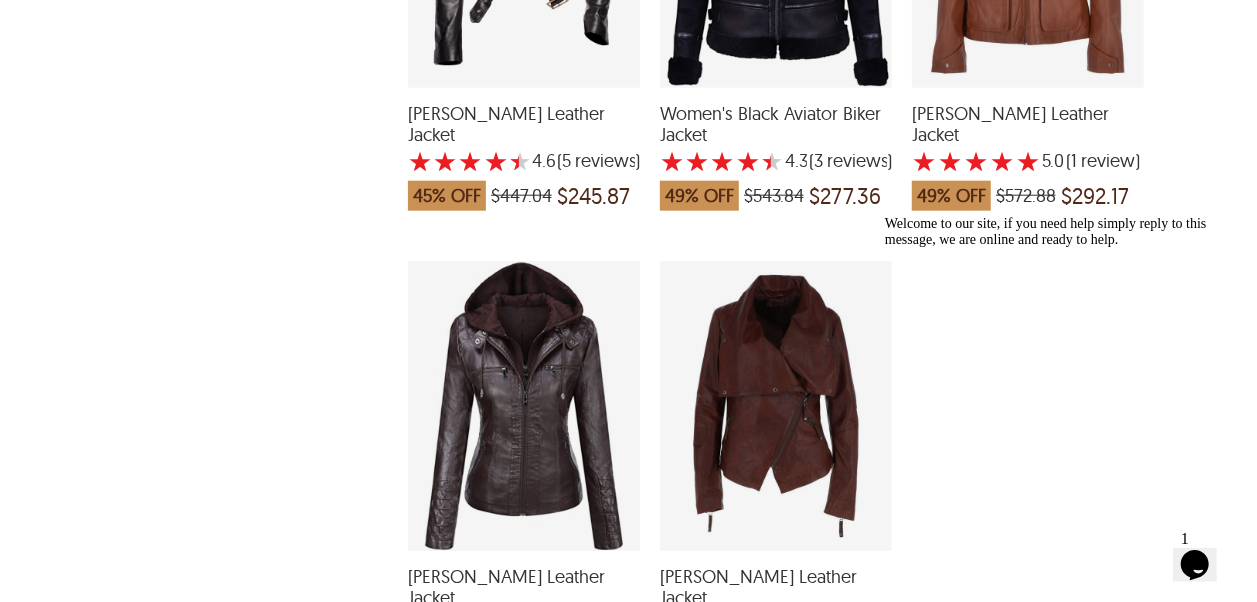 scroll, scrollTop: 4900, scrollLeft: 0, axis: vertical 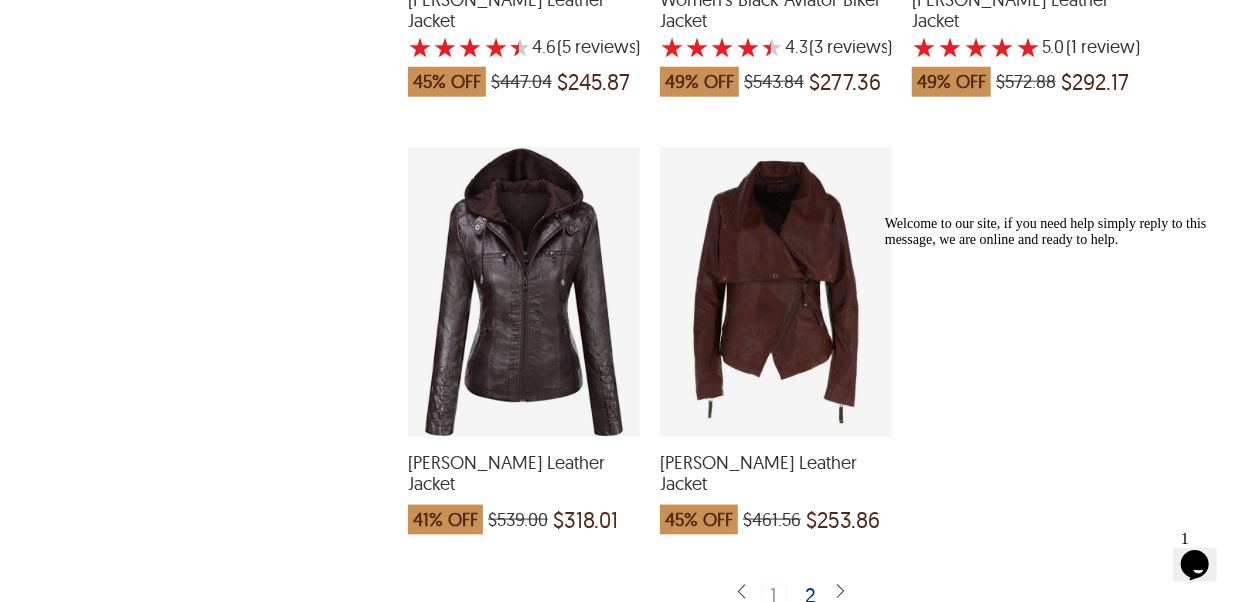 click at bounding box center [840, 592] 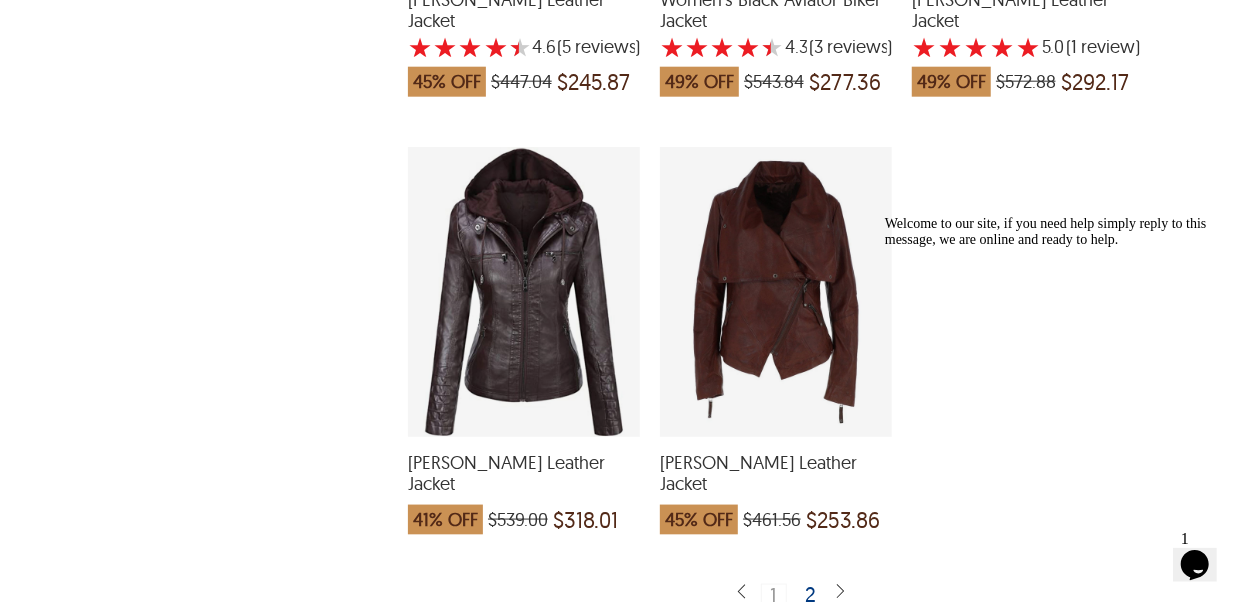click on "2" at bounding box center (812, 594) 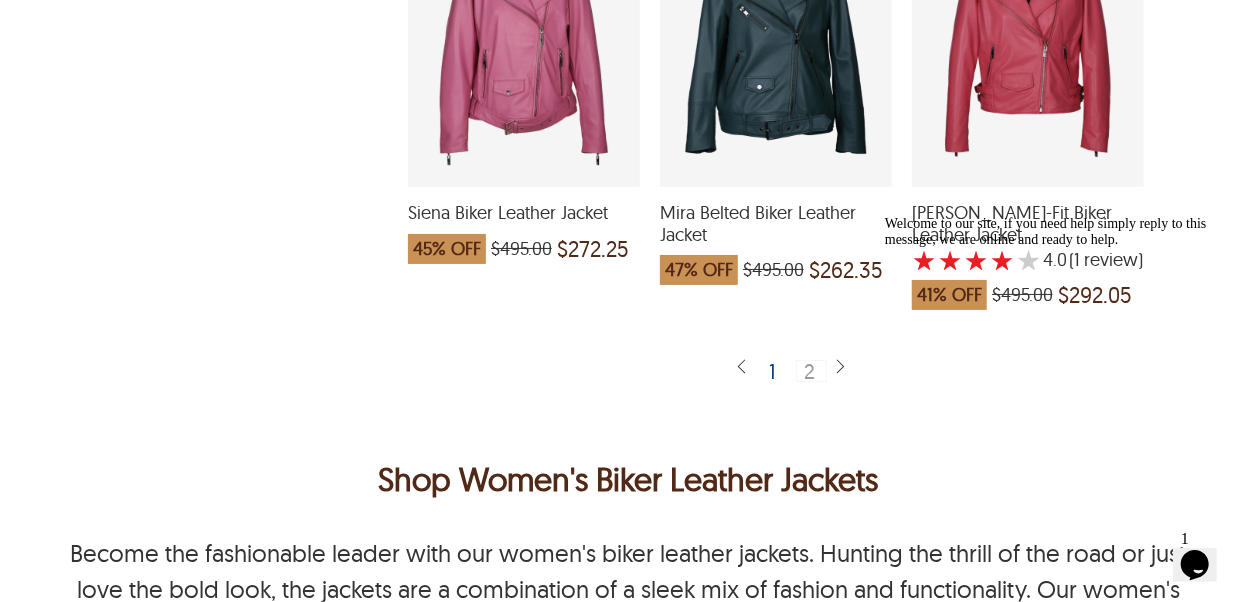 scroll, scrollTop: 1500, scrollLeft: 0, axis: vertical 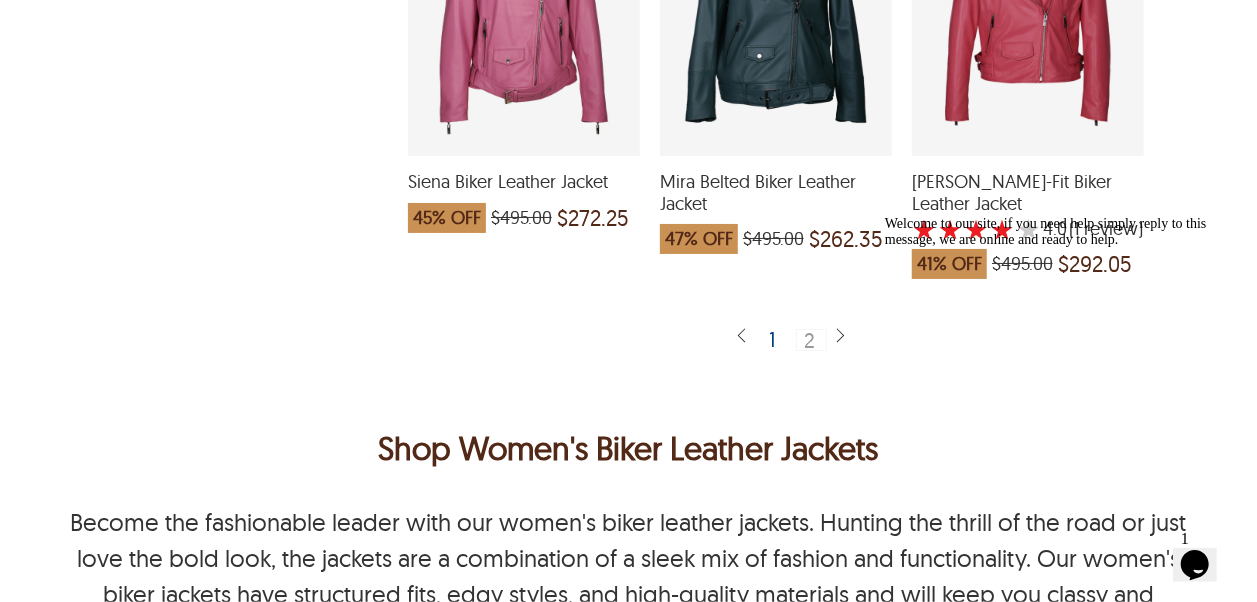 click on "1" at bounding box center [773, 339] 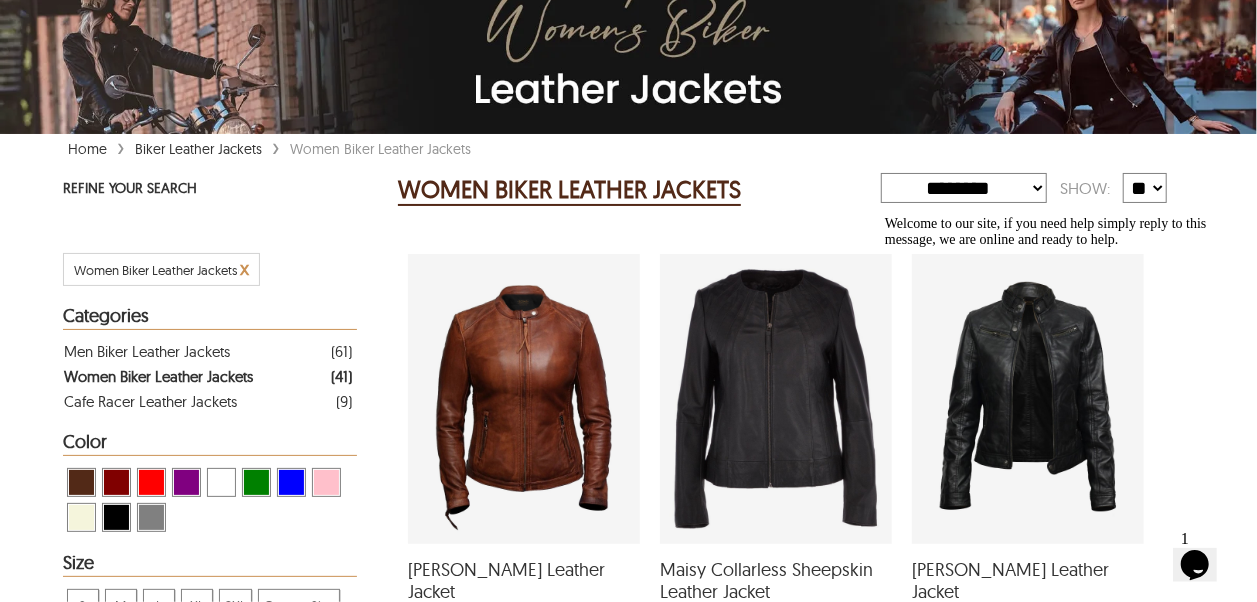 scroll, scrollTop: 200, scrollLeft: 0, axis: vertical 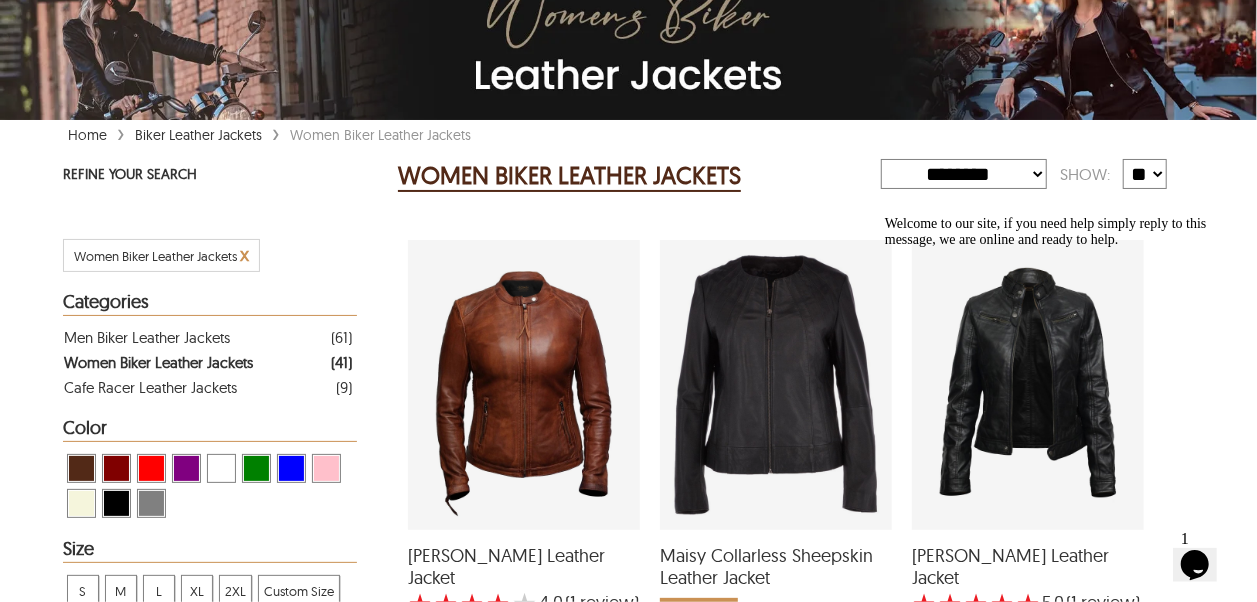 click on "Welcome to our site, if you need help simply reply to this message, we are online and ready to help." at bounding box center [1064, 231] 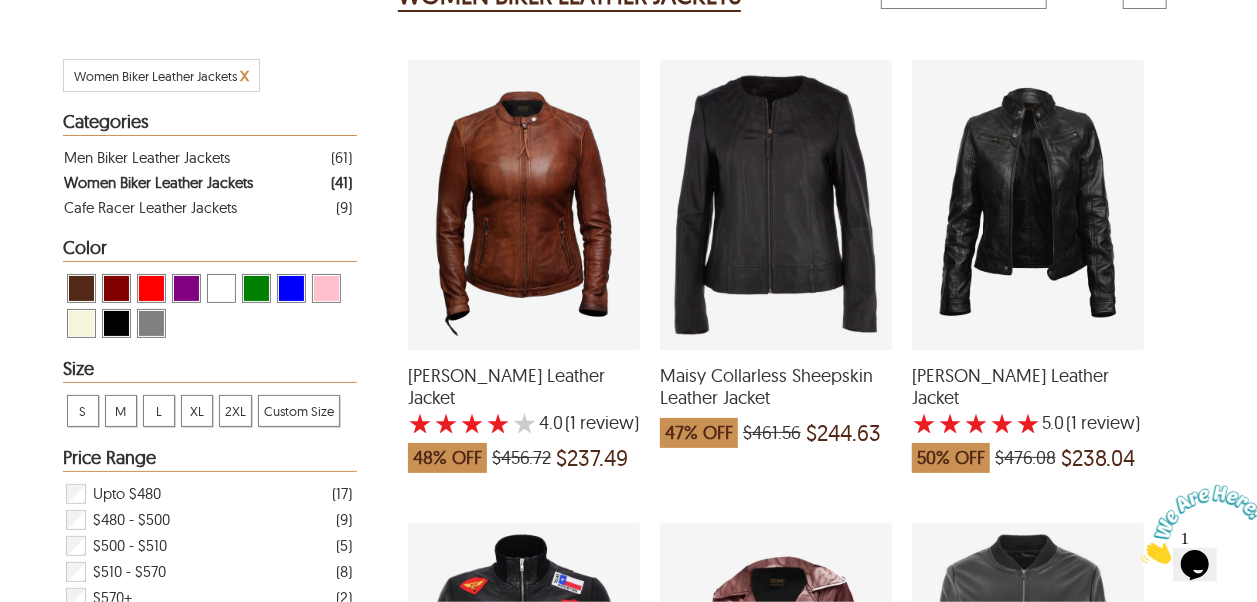 scroll, scrollTop: 400, scrollLeft: 0, axis: vertical 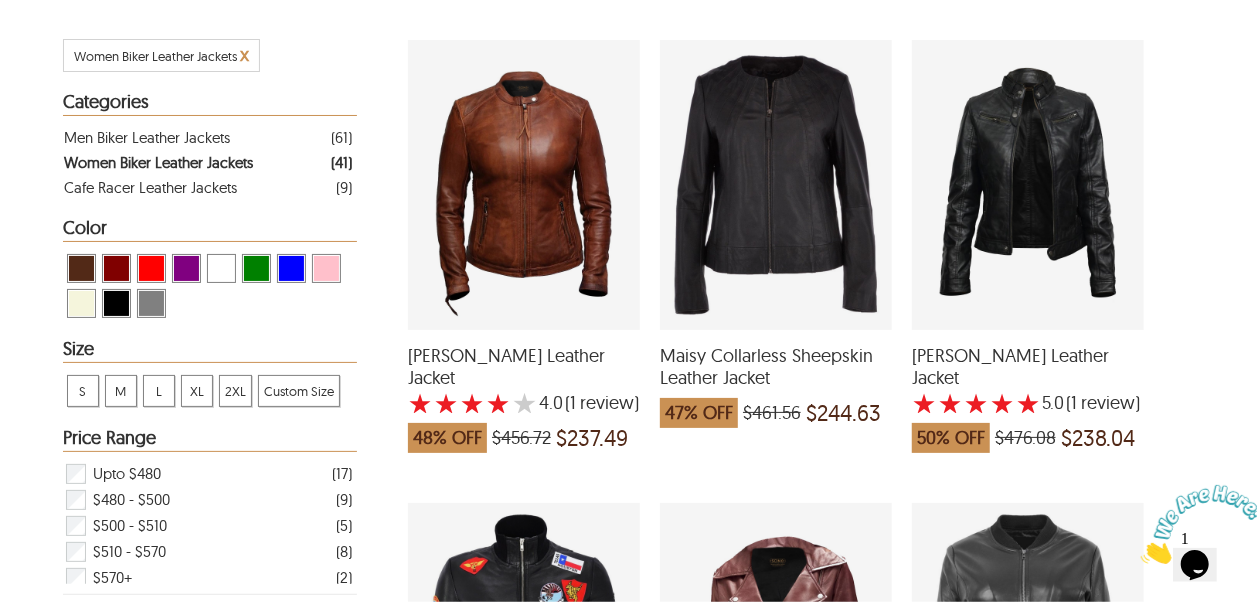 click on "[PERSON_NAME] Leather Jacket" at bounding box center [1028, 366] 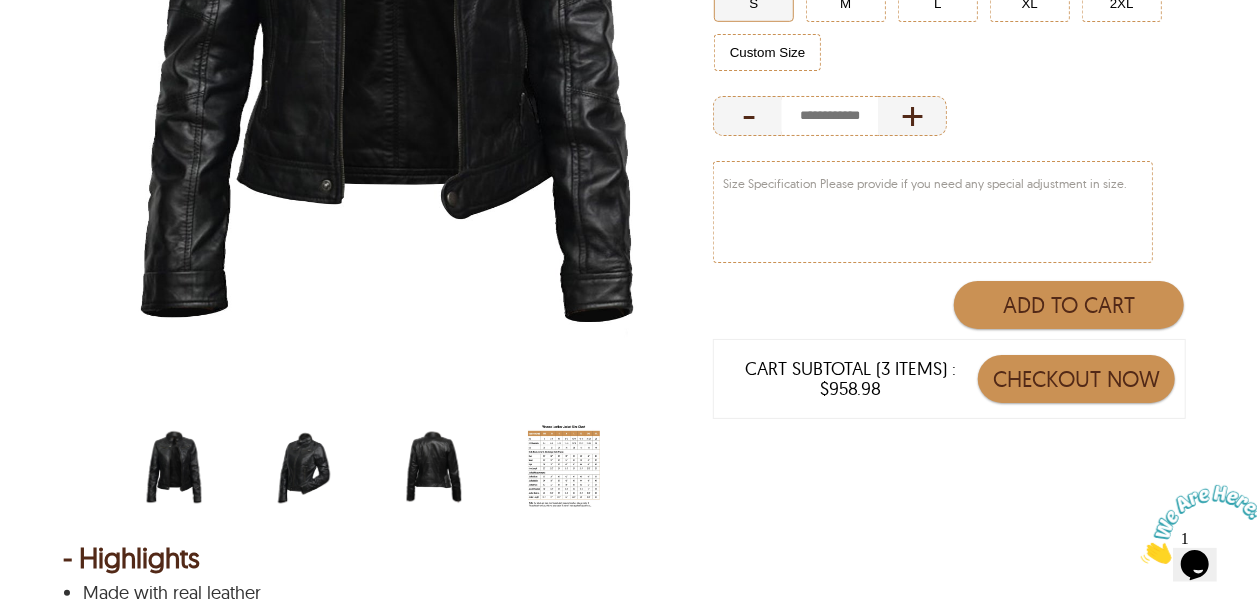 scroll, scrollTop: 700, scrollLeft: 0, axis: vertical 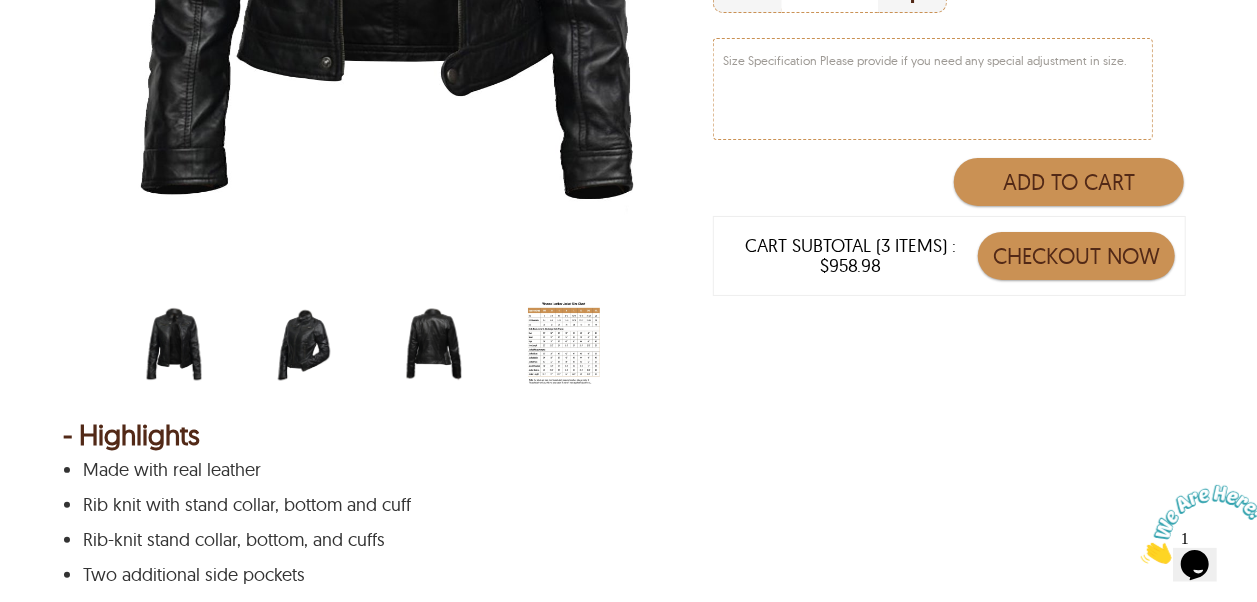 click at bounding box center (304, 345) 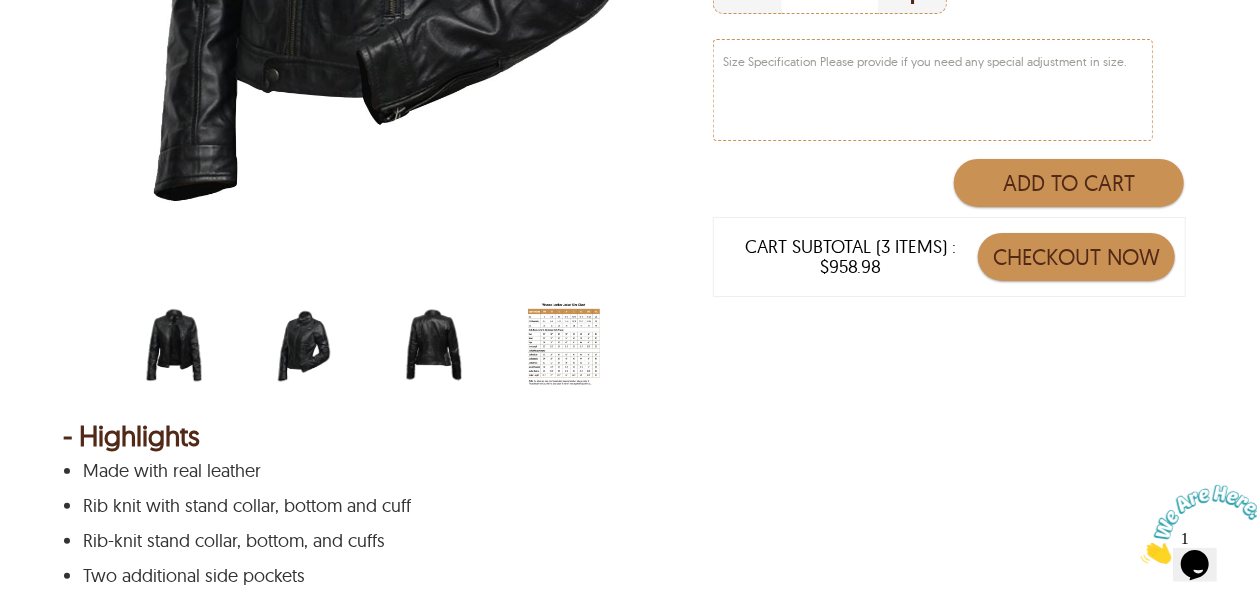 scroll, scrollTop: 700, scrollLeft: 0, axis: vertical 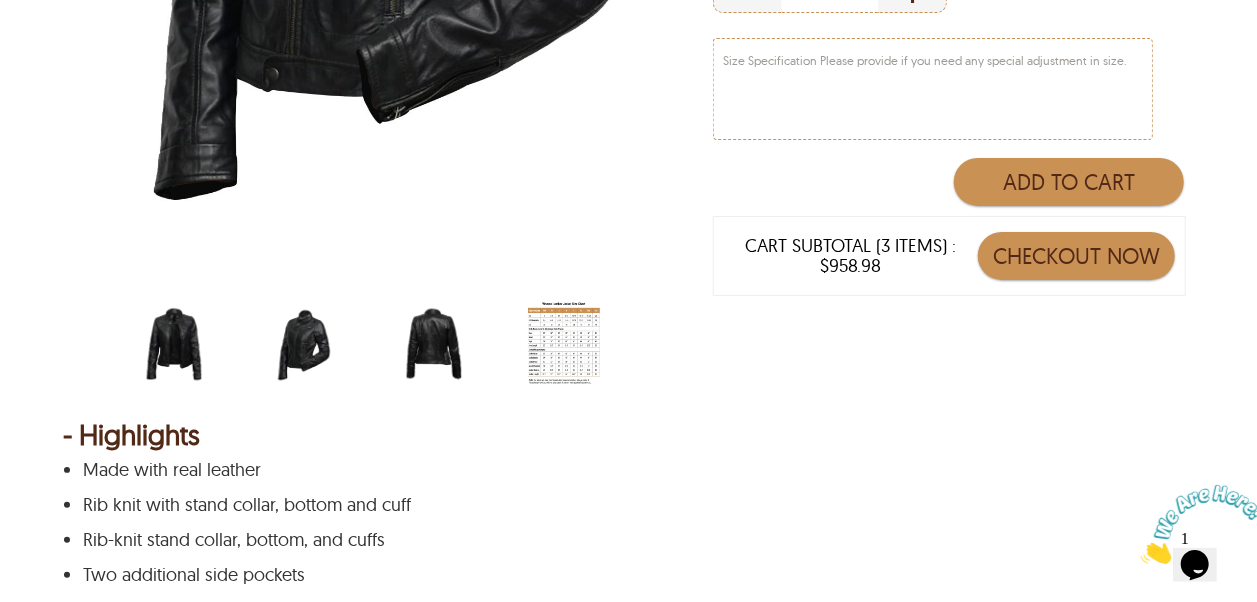 click at bounding box center (434, 345) 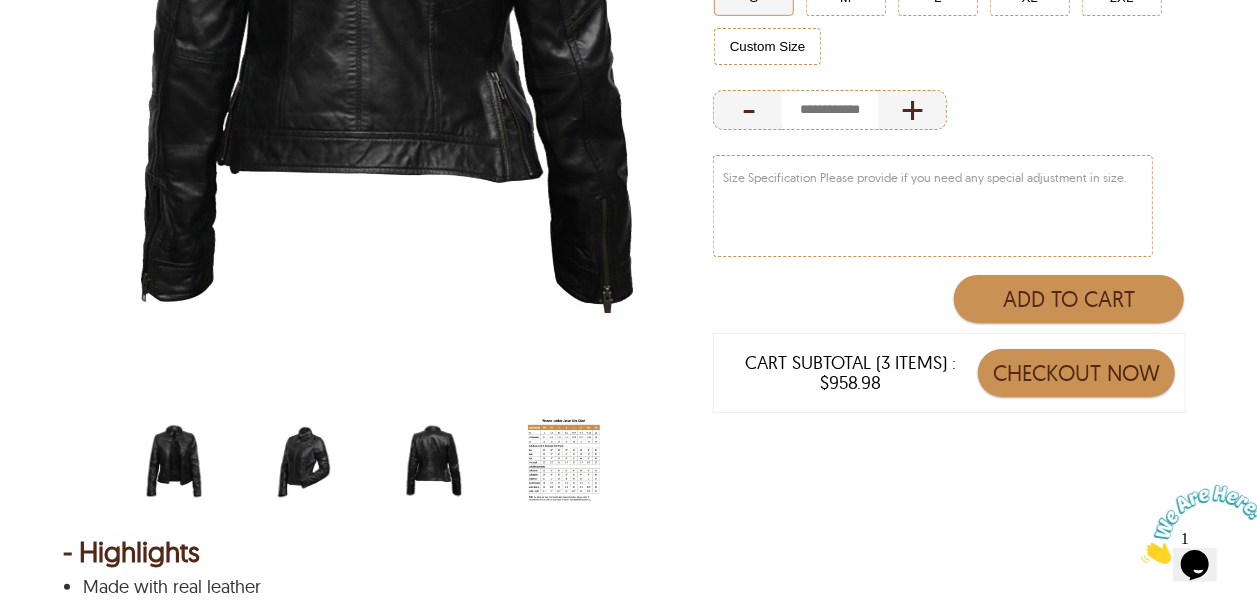scroll, scrollTop: 800, scrollLeft: 0, axis: vertical 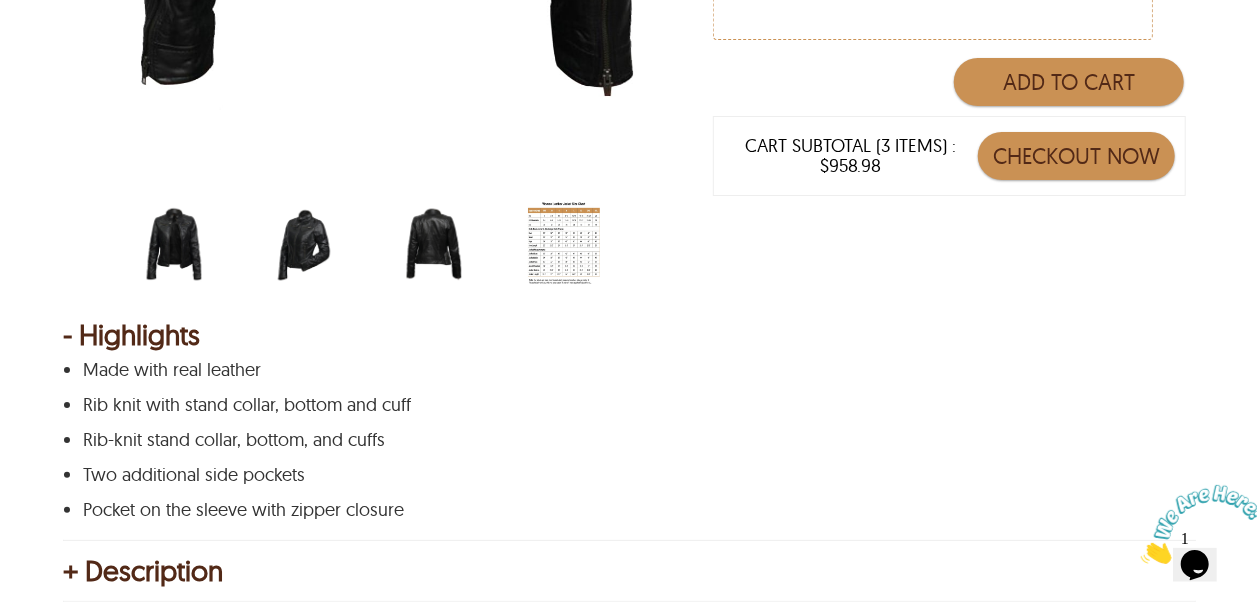 click at bounding box center (174, 245) 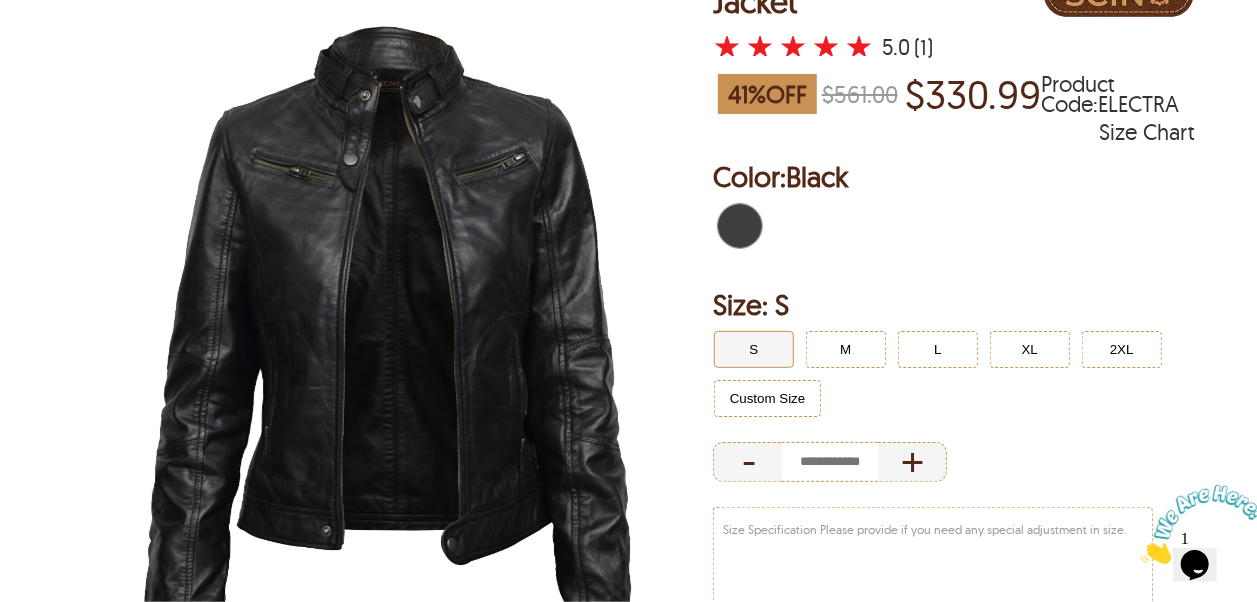 scroll, scrollTop: 200, scrollLeft: 0, axis: vertical 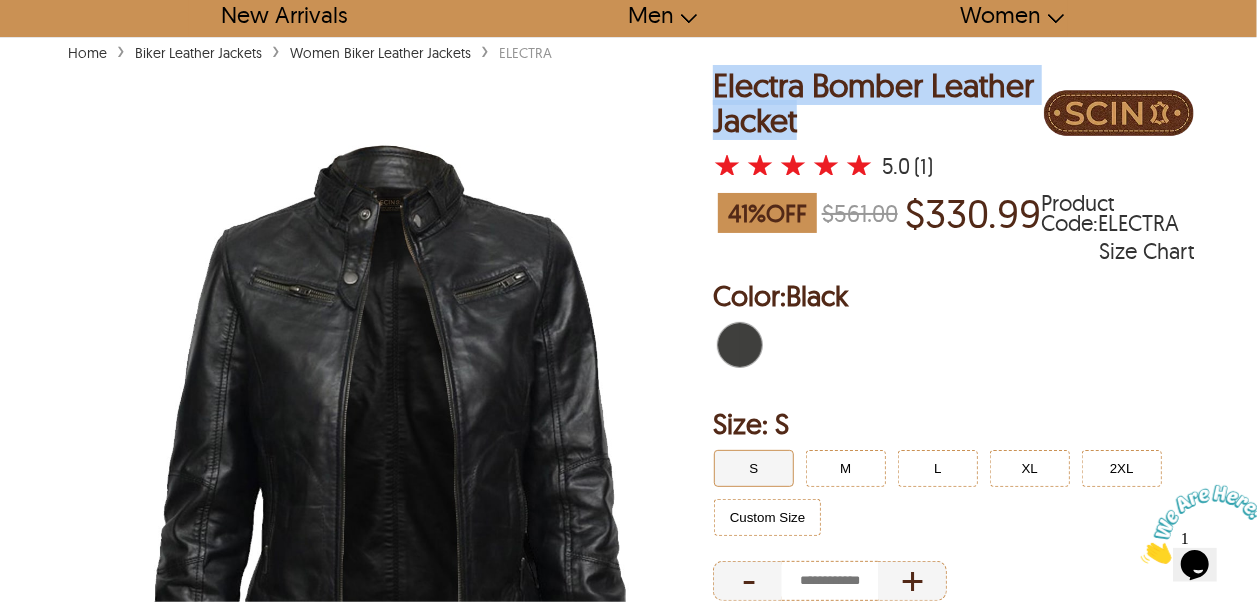 drag, startPoint x: 802, startPoint y: 123, endPoint x: 702, endPoint y: 78, distance: 109.65856 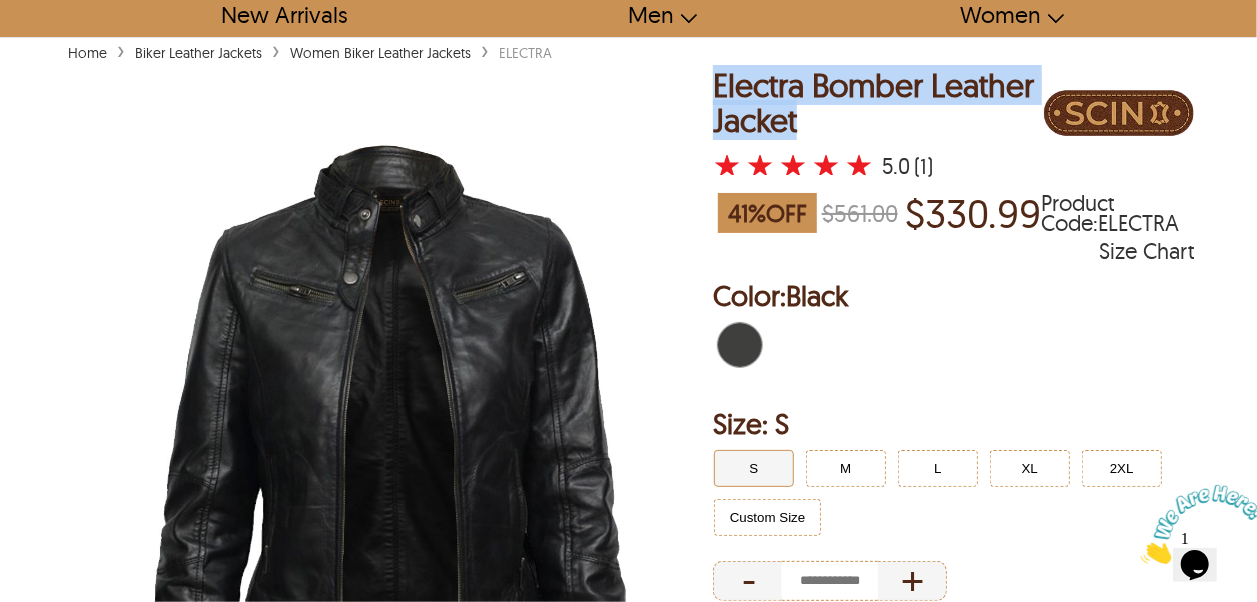 click at bounding box center (387, 473) 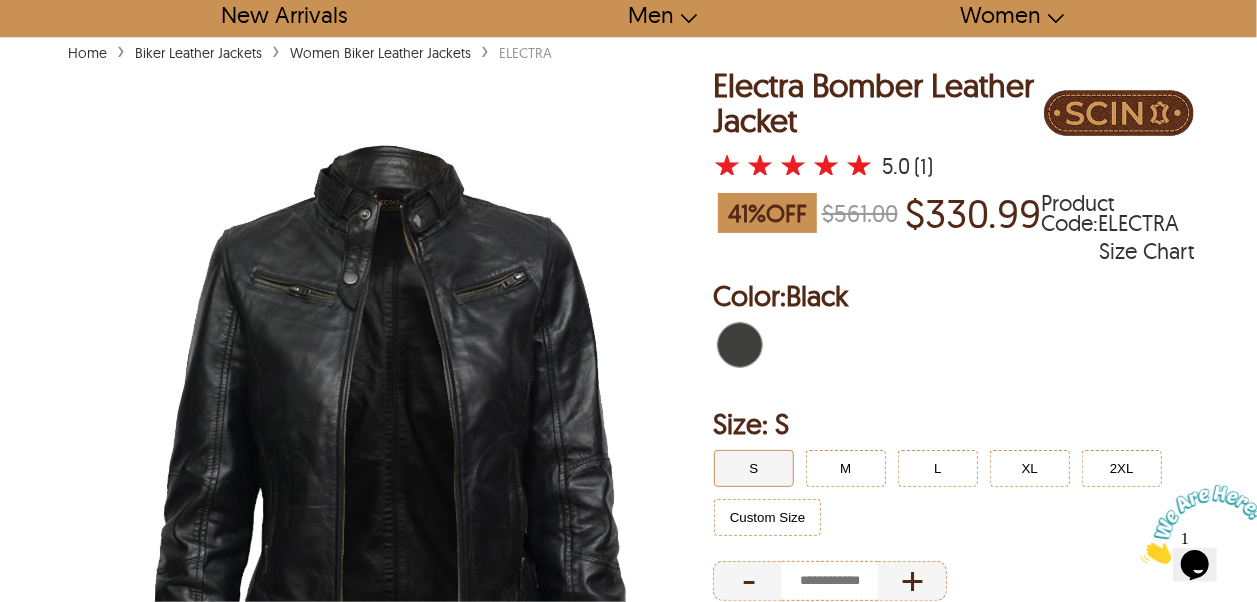 click on "Color:  Black" at bounding box center [953, 296] 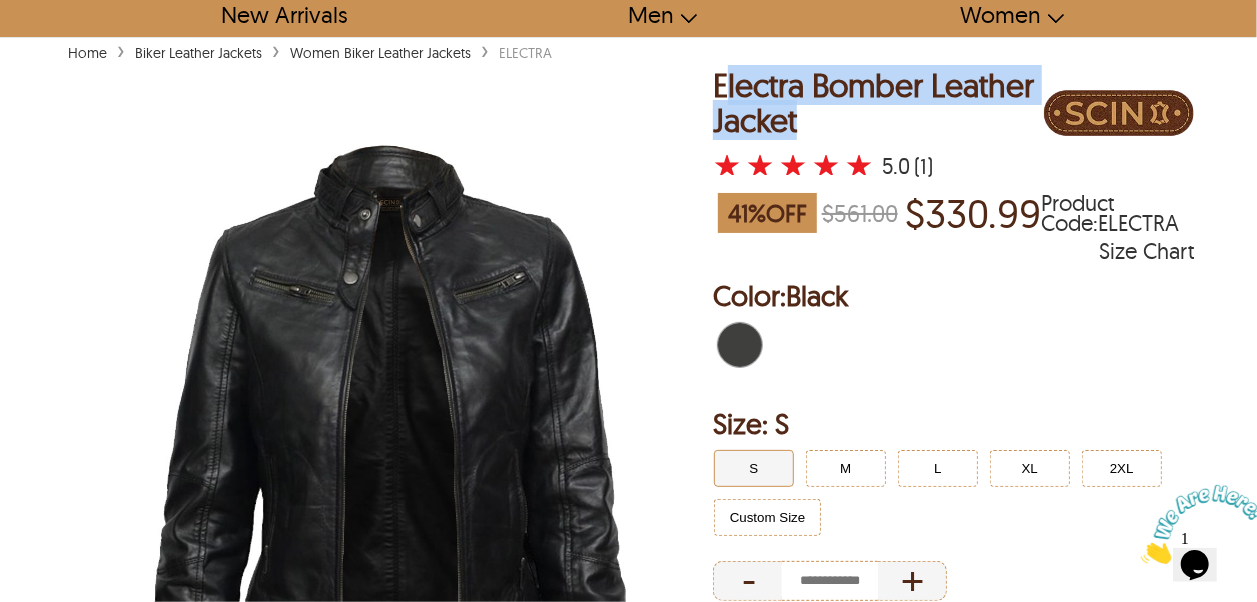 drag, startPoint x: 804, startPoint y: 125, endPoint x: 724, endPoint y: 75, distance: 94.33981 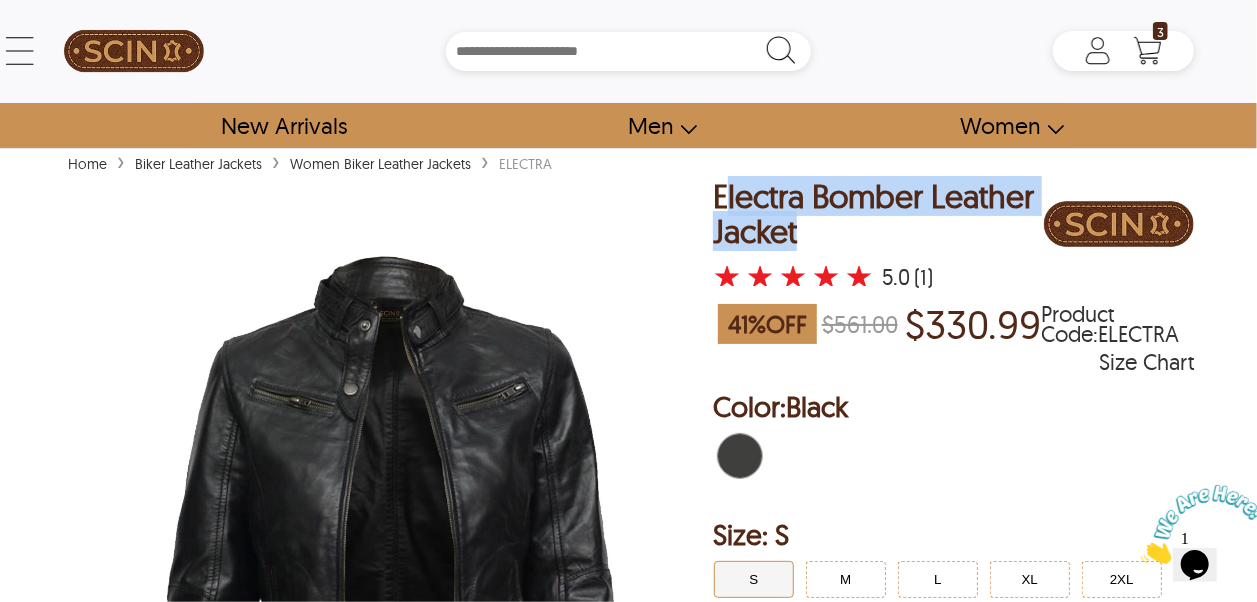 scroll, scrollTop: 0, scrollLeft: 0, axis: both 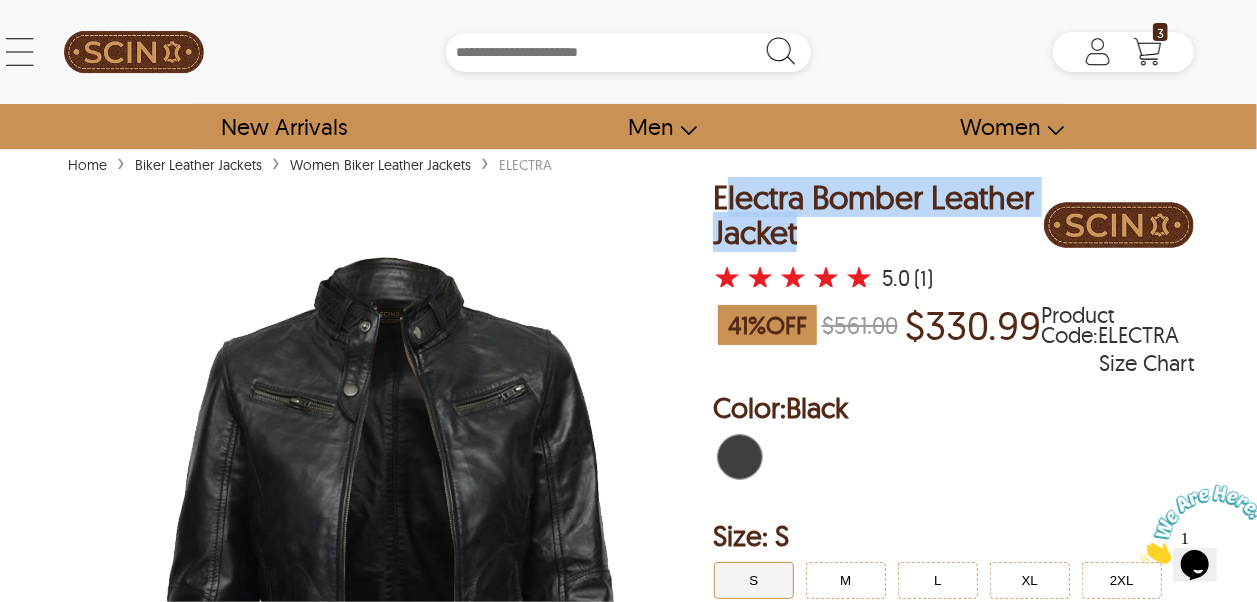 click at bounding box center (387, 585) 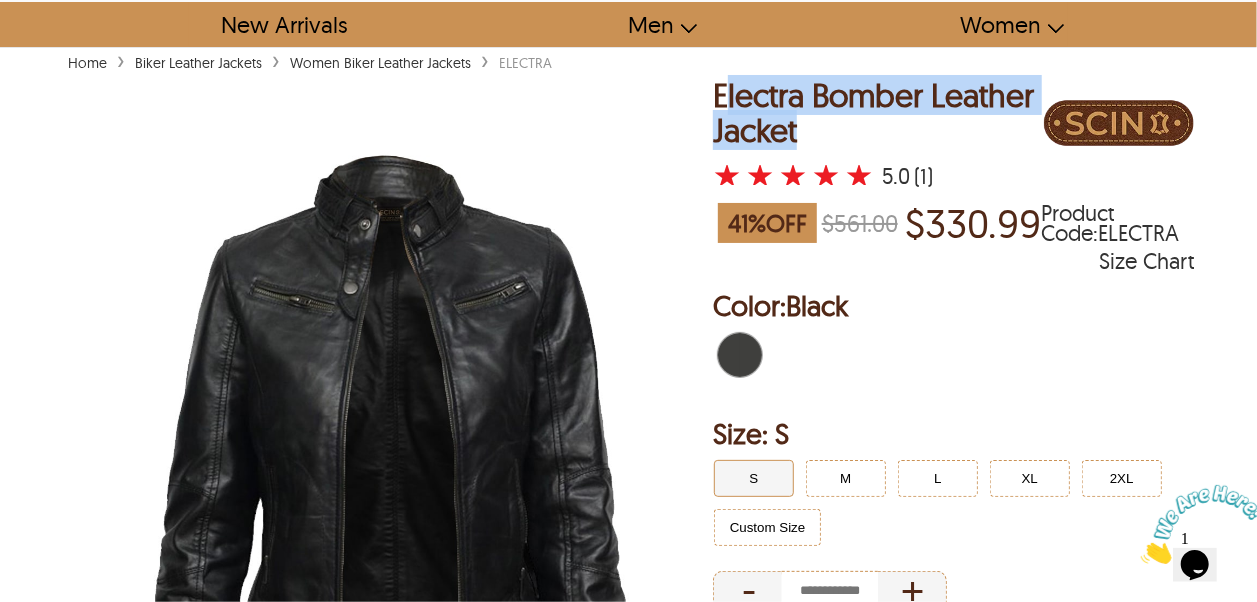 scroll, scrollTop: 200, scrollLeft: 0, axis: vertical 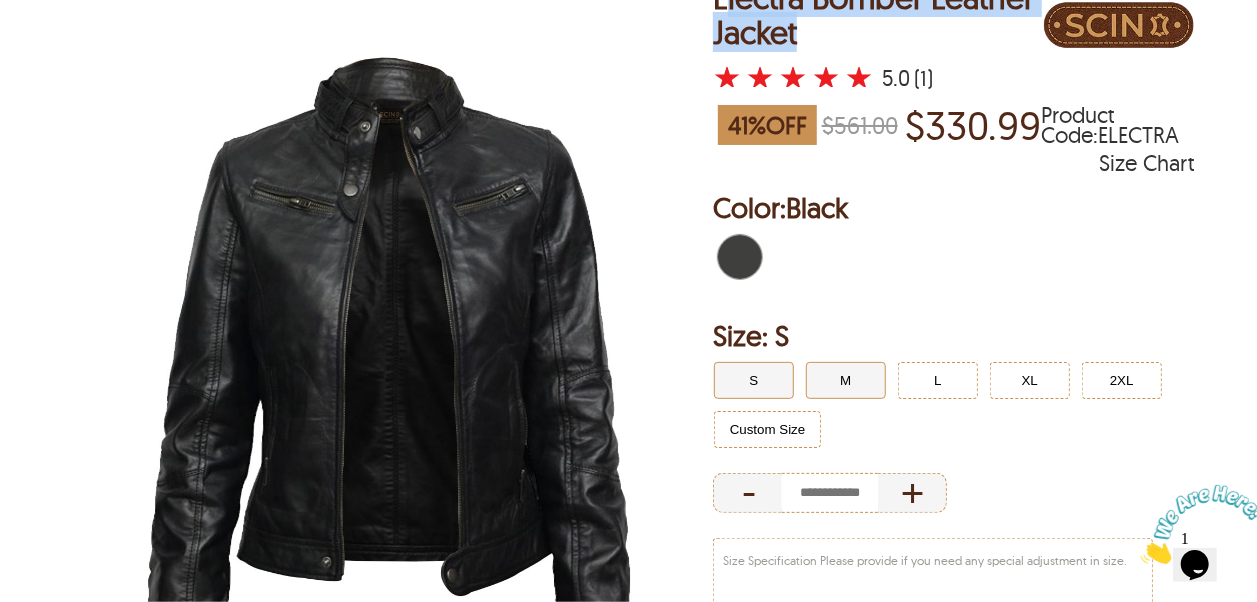 click on "M" at bounding box center [846, 380] 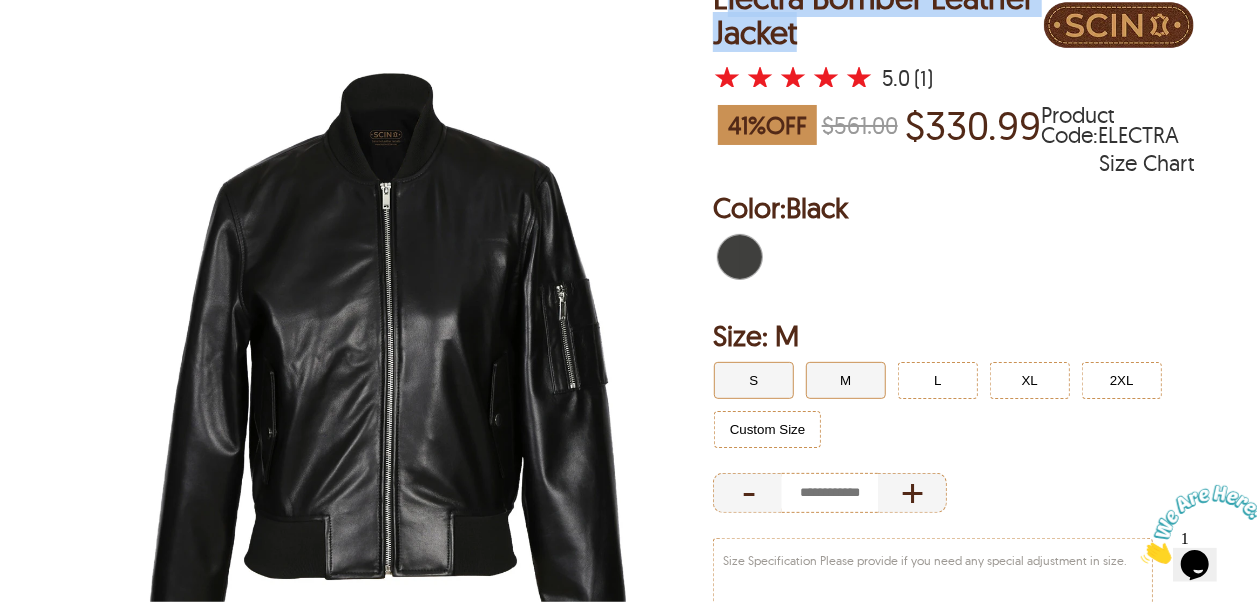 click on "S" at bounding box center [754, 380] 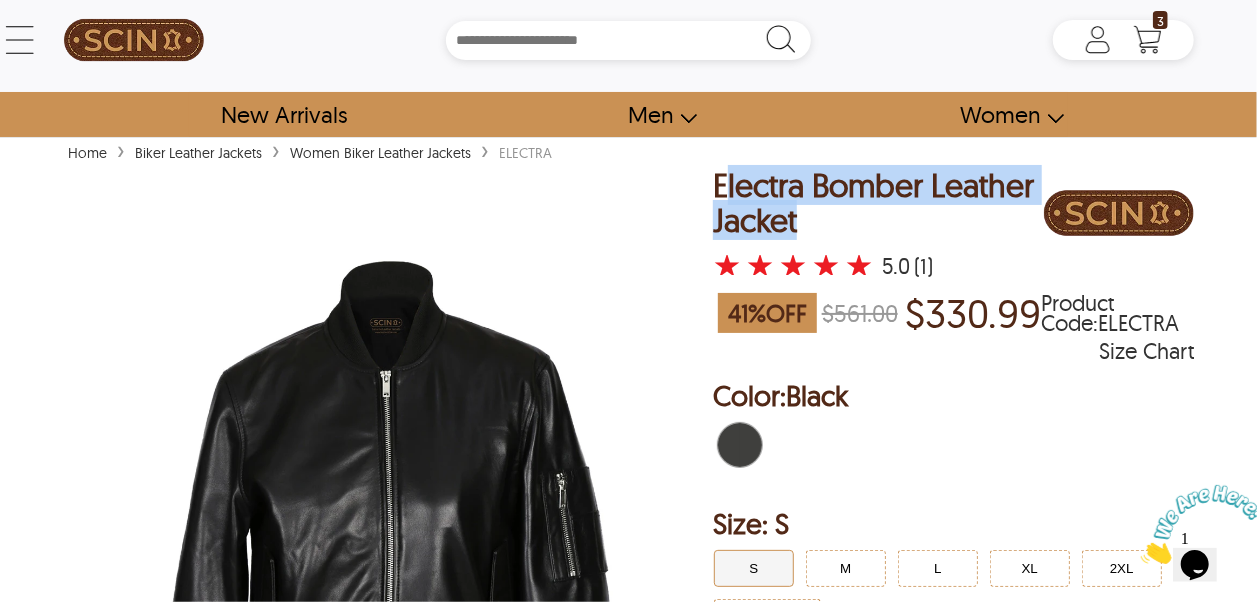 scroll, scrollTop: 0, scrollLeft: 0, axis: both 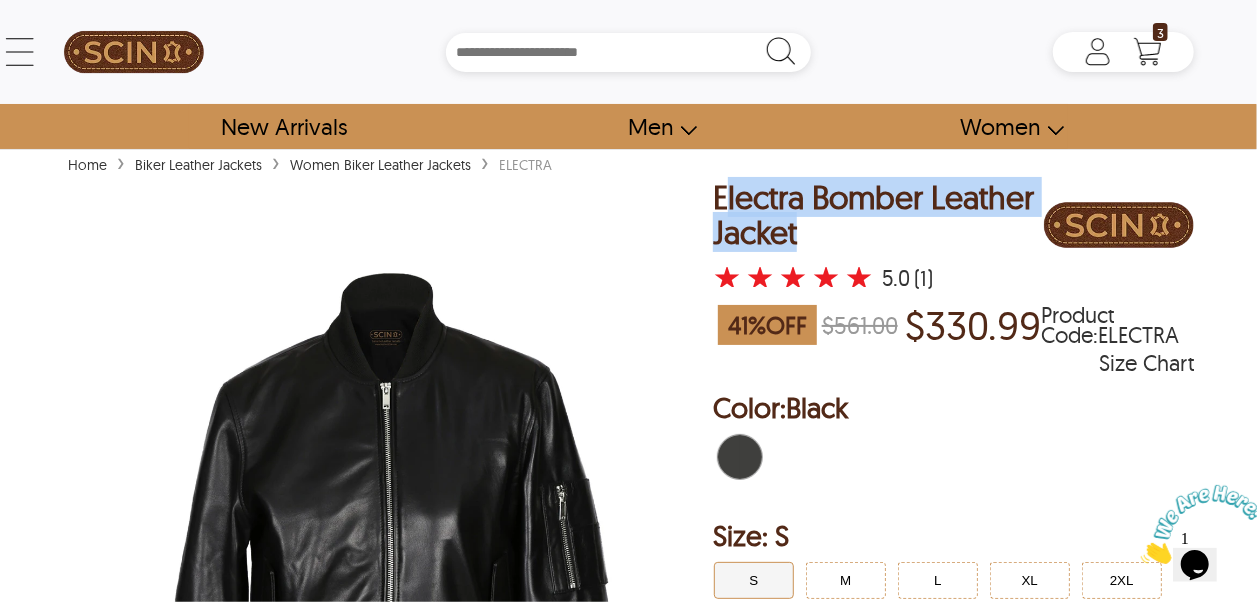 select on "********" 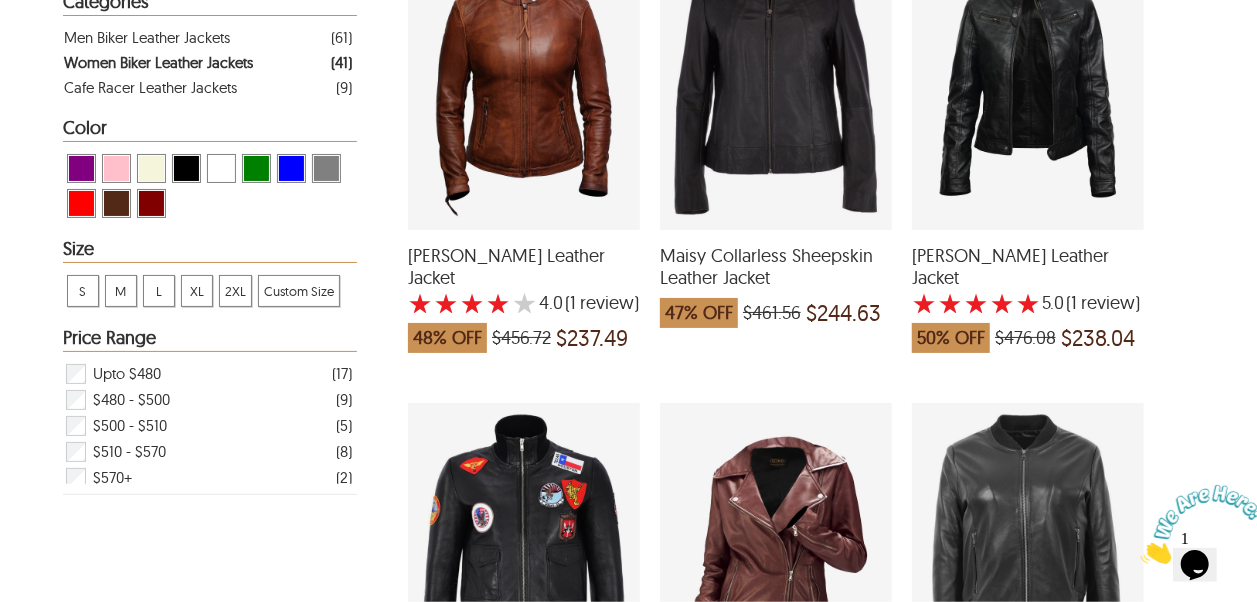 scroll, scrollTop: 300, scrollLeft: 0, axis: vertical 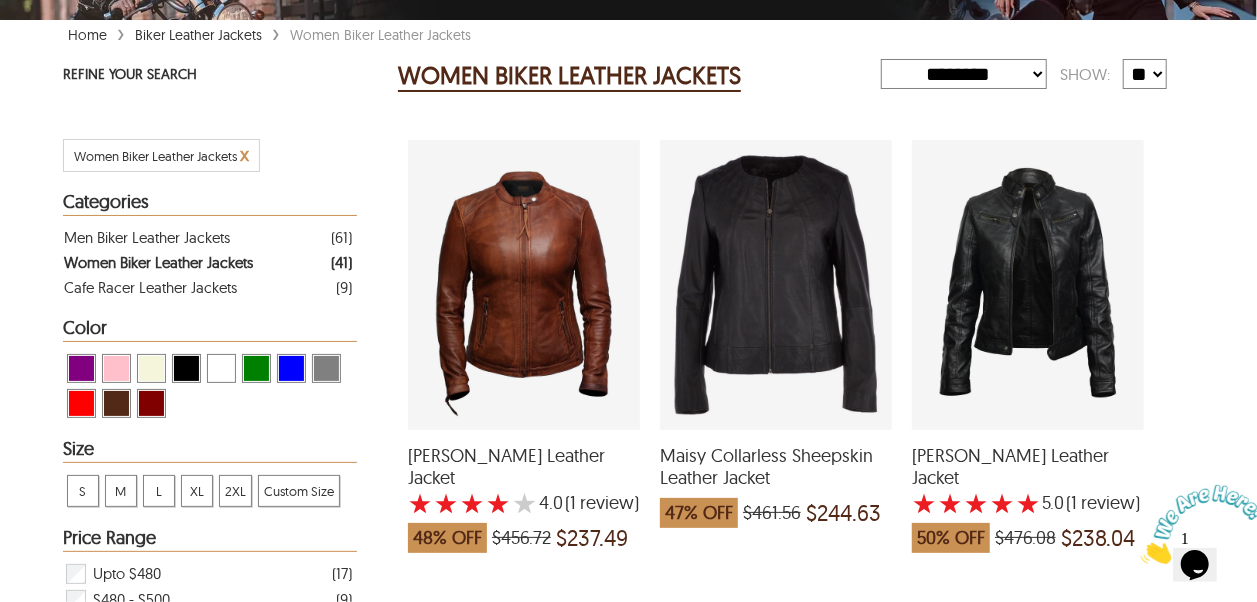 click on "[PERSON_NAME] Leather Jacket" at bounding box center [1028, 466] 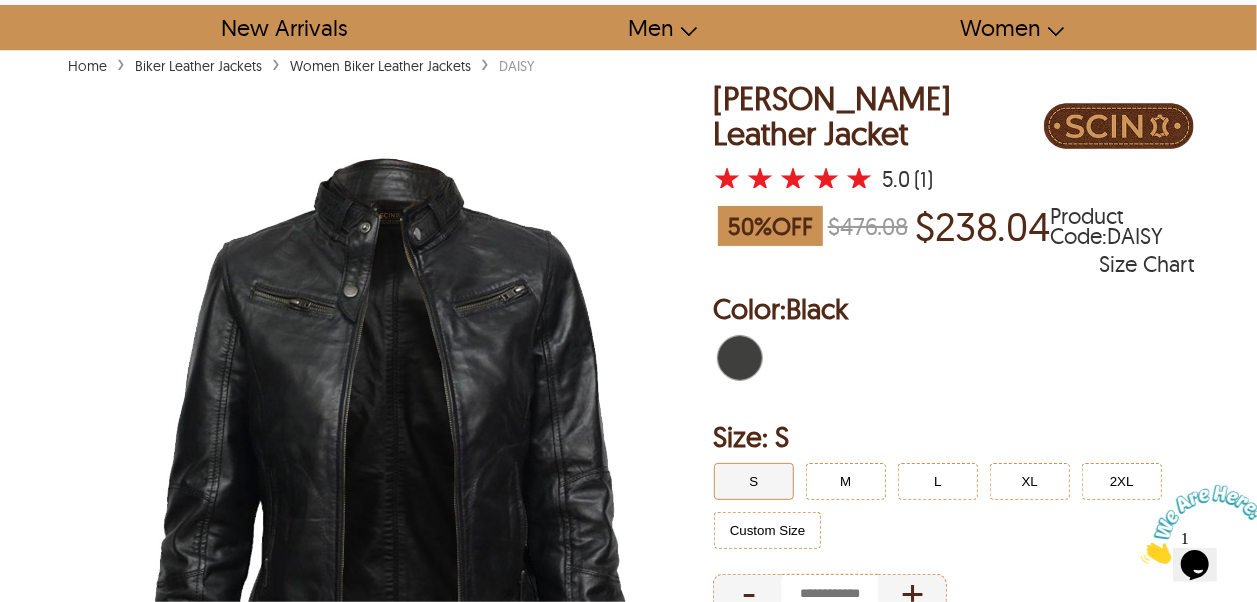 scroll, scrollTop: 200, scrollLeft: 0, axis: vertical 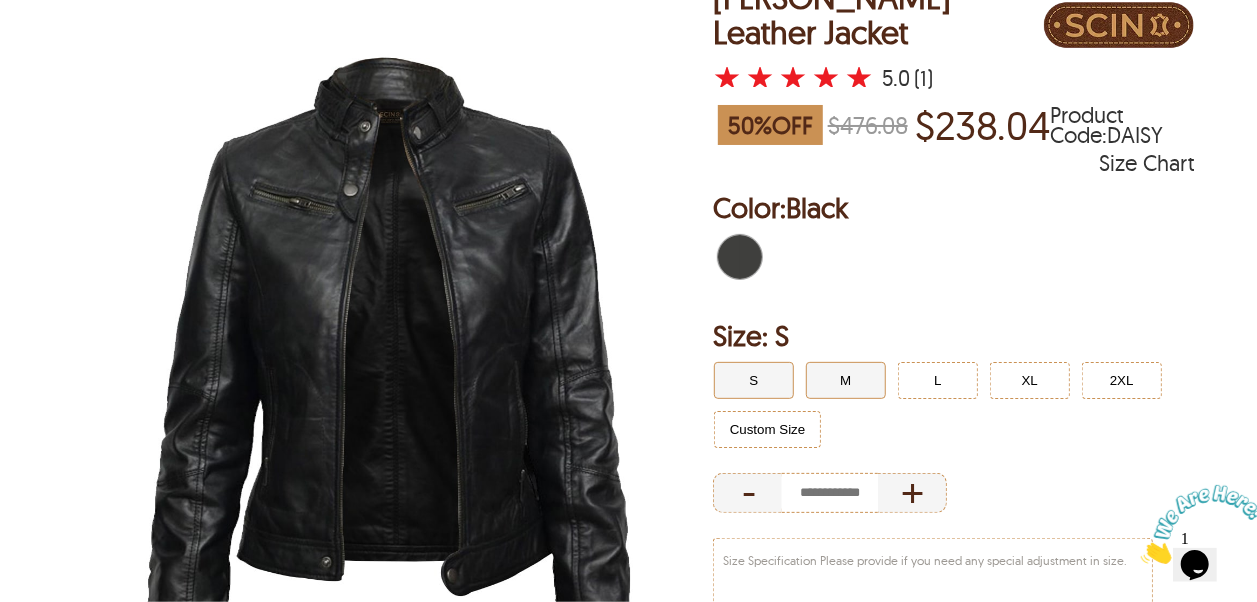 click on "M" at bounding box center (846, 380) 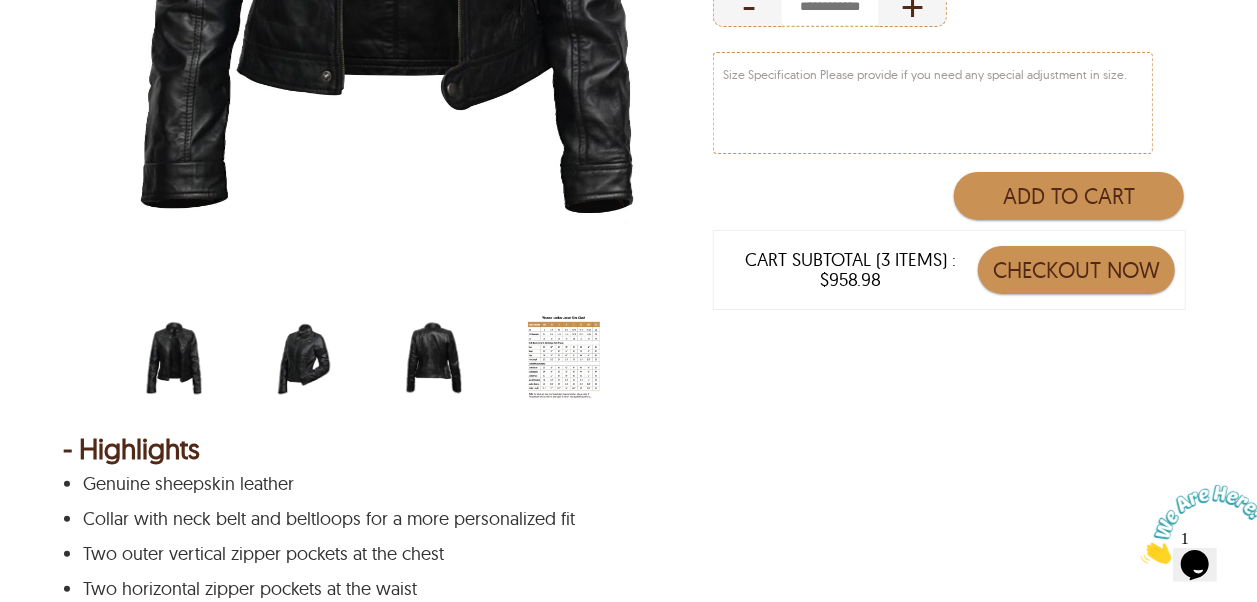 scroll, scrollTop: 700, scrollLeft: 0, axis: vertical 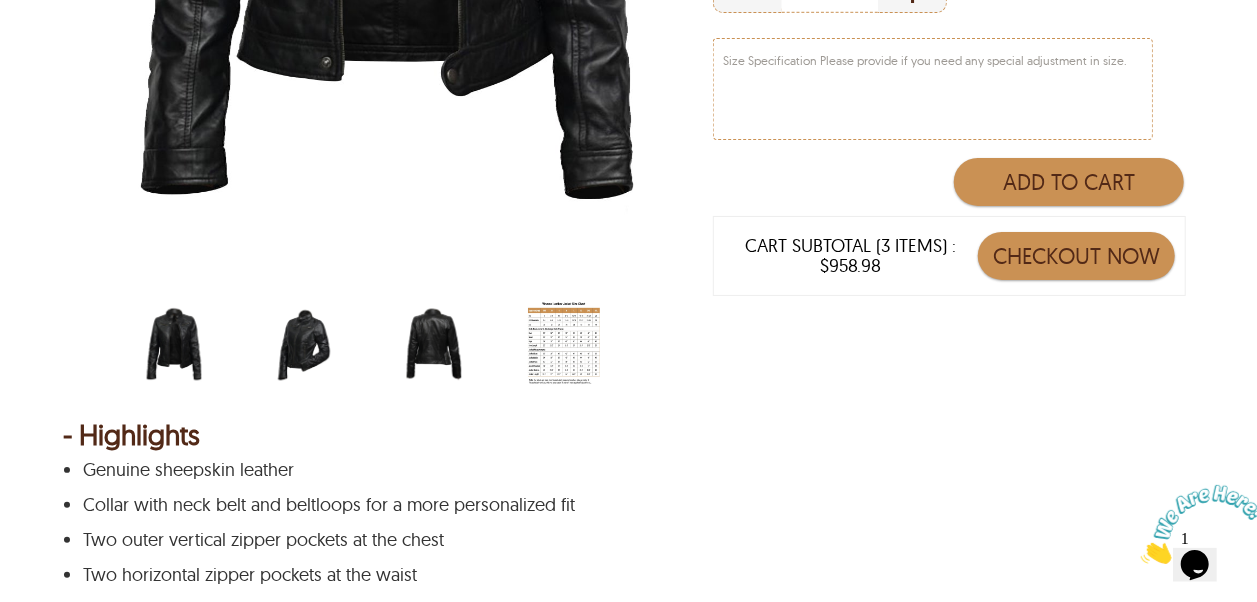 click at bounding box center [304, 345] 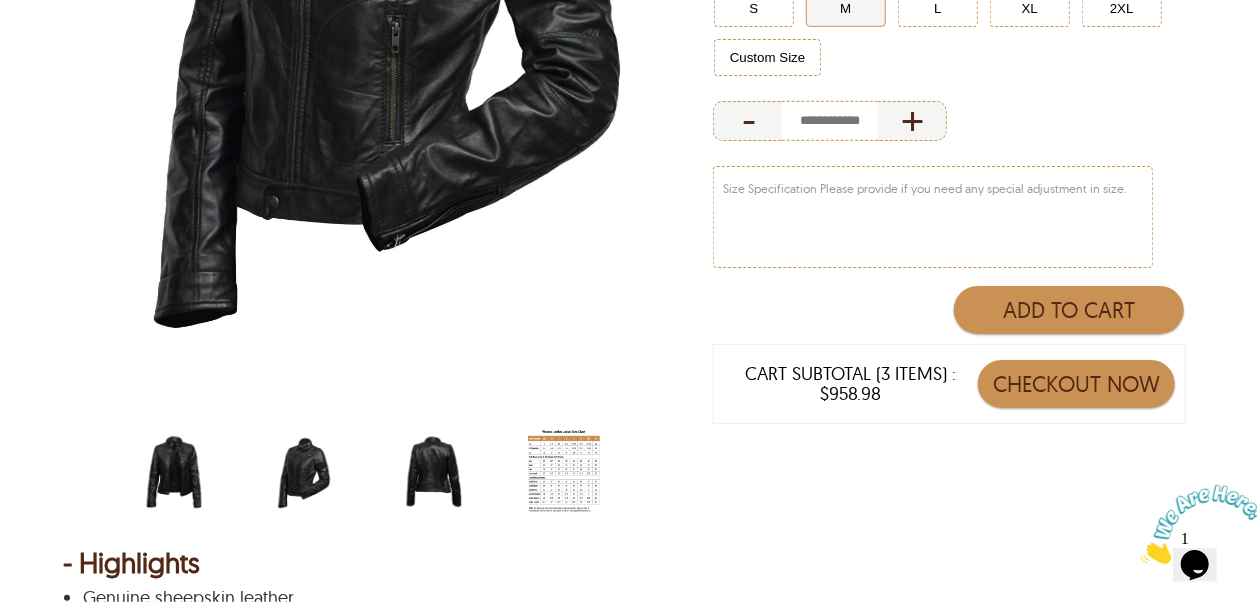 scroll, scrollTop: 600, scrollLeft: 0, axis: vertical 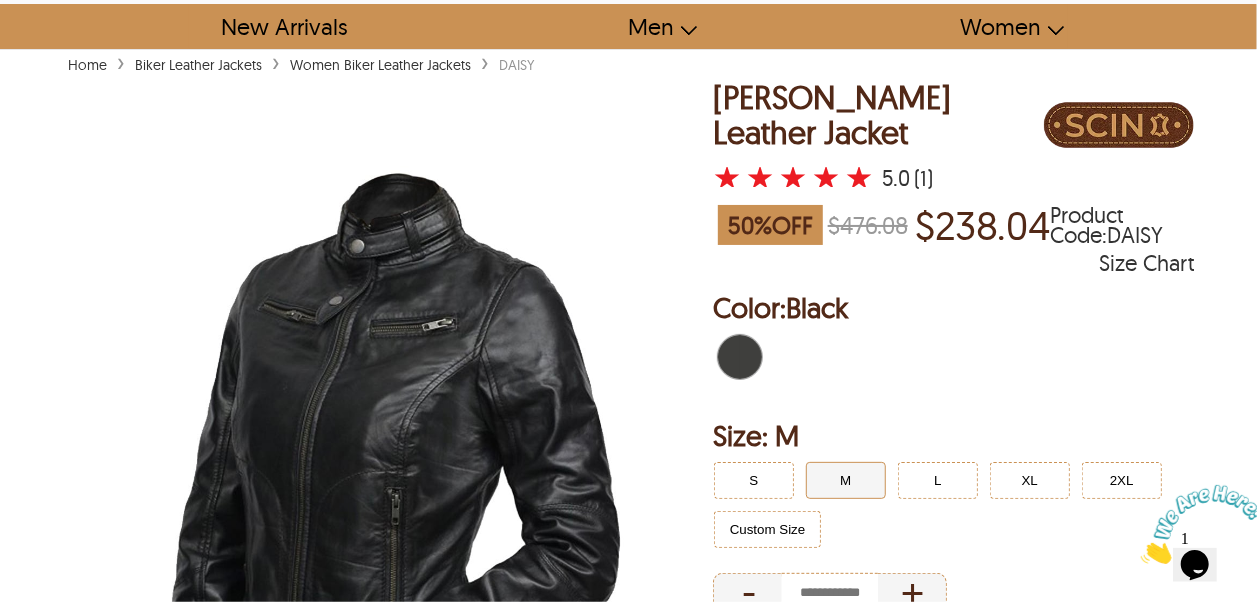 click at bounding box center [387, 485] 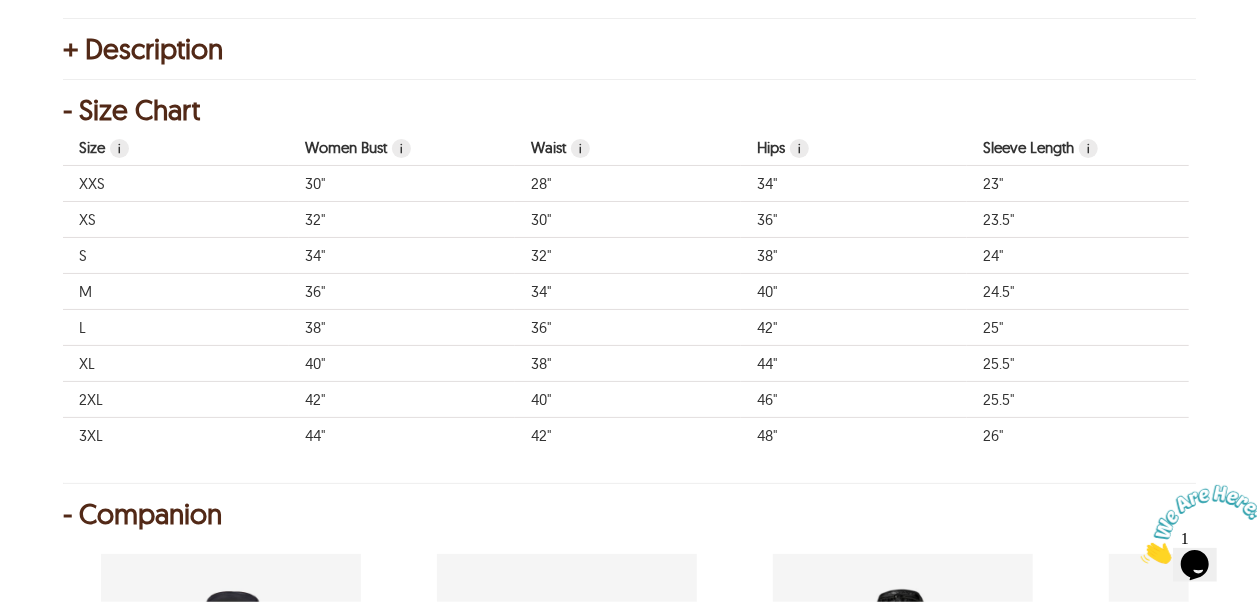 scroll, scrollTop: 1391, scrollLeft: 0, axis: vertical 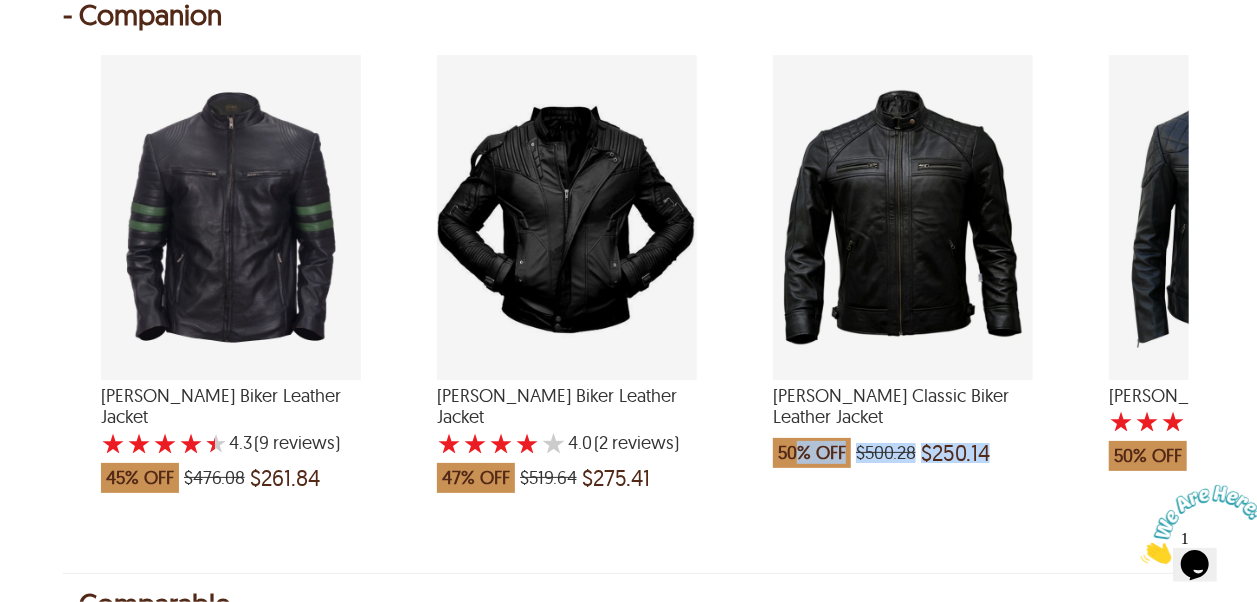 drag, startPoint x: 988, startPoint y: 516, endPoint x: 794, endPoint y: 507, distance: 194.20865 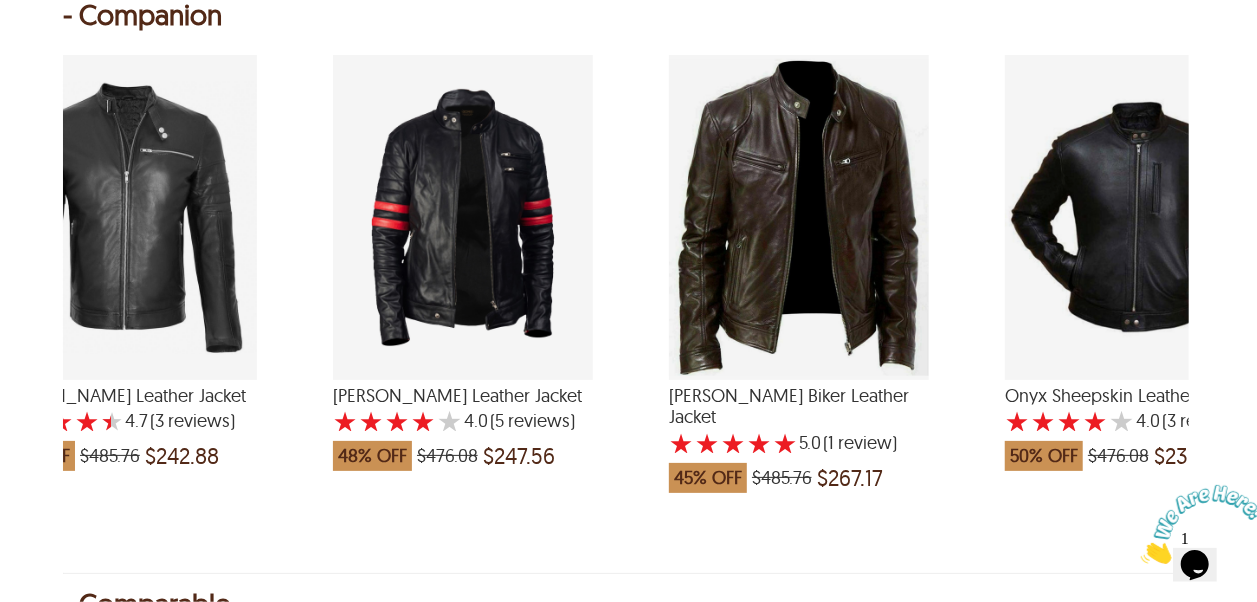 scroll, scrollTop: 0, scrollLeft: 1449, axis: horizontal 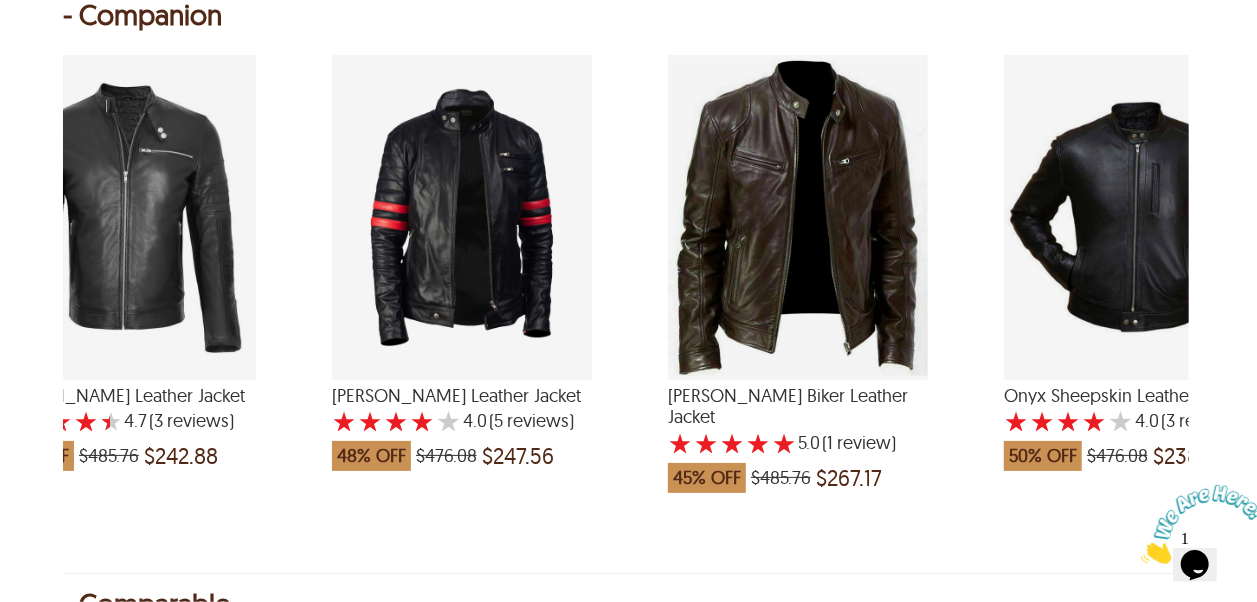 click on "Roy Sheepskin Biker Leather Jacket" at bounding box center [798, 406] 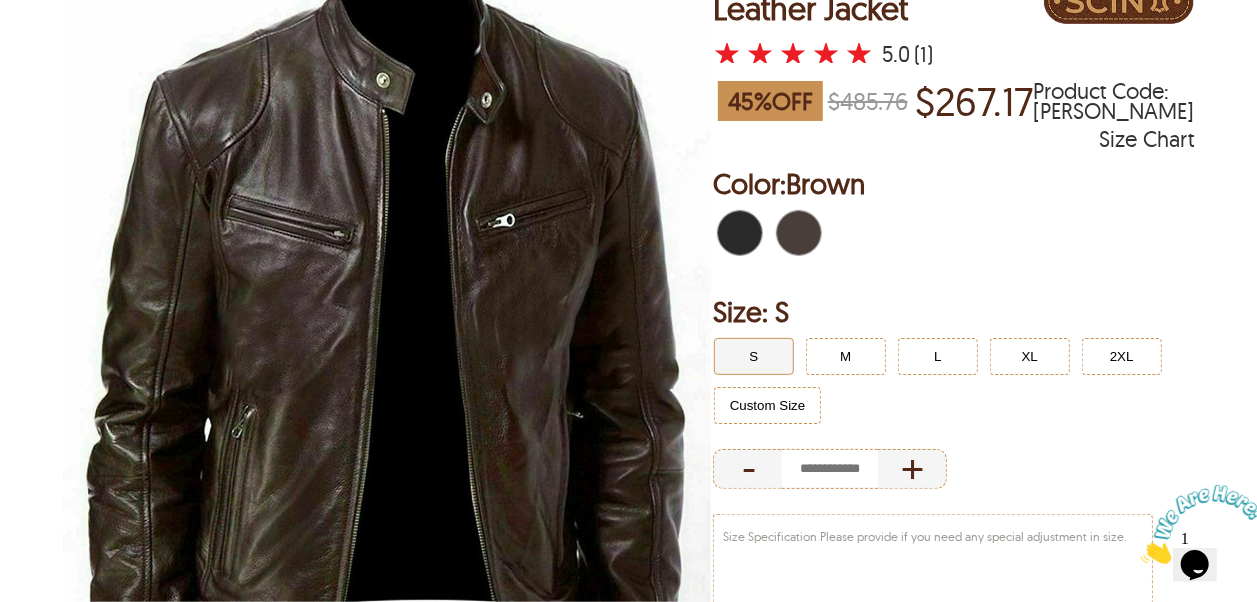 scroll, scrollTop: 0, scrollLeft: 0, axis: both 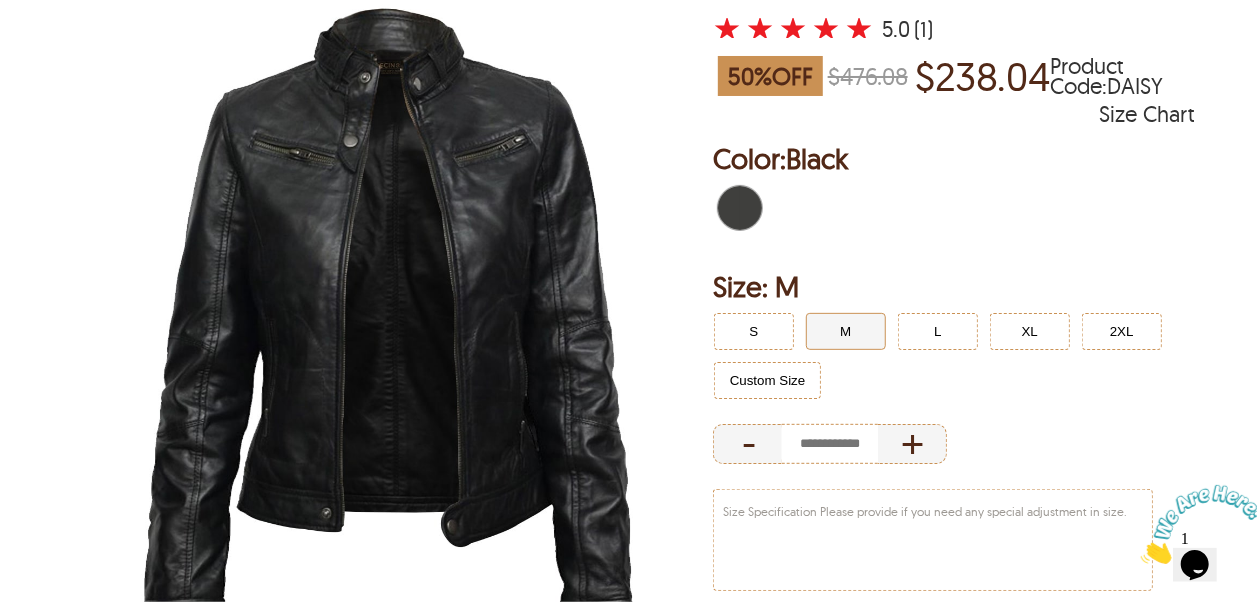 select on "********" 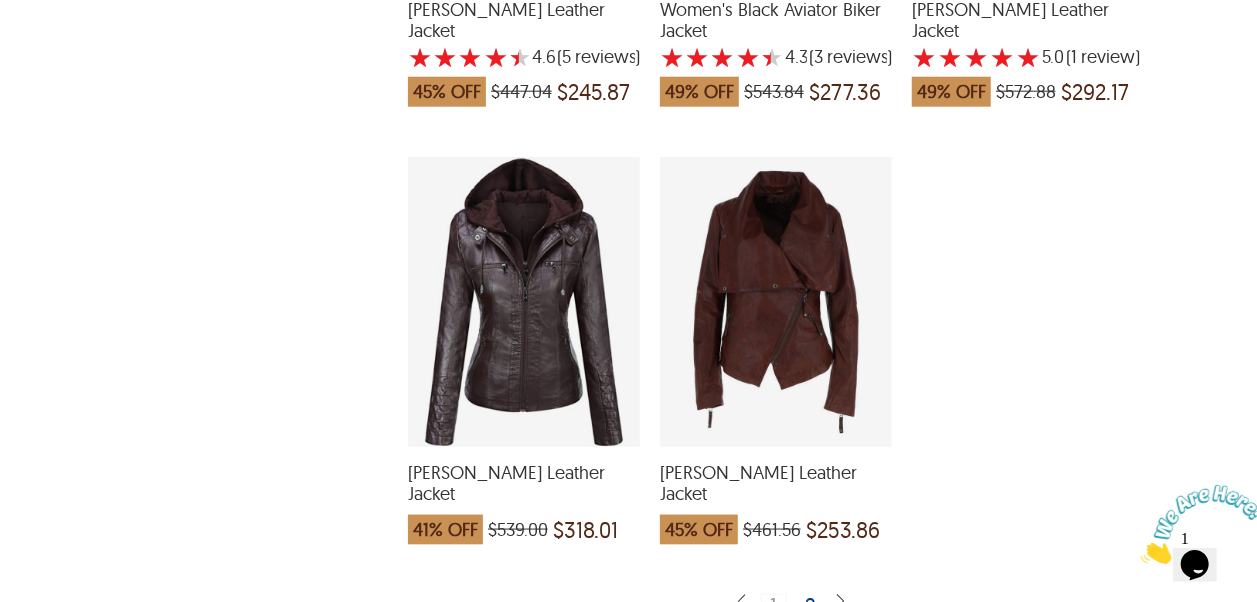 scroll, scrollTop: 4900, scrollLeft: 0, axis: vertical 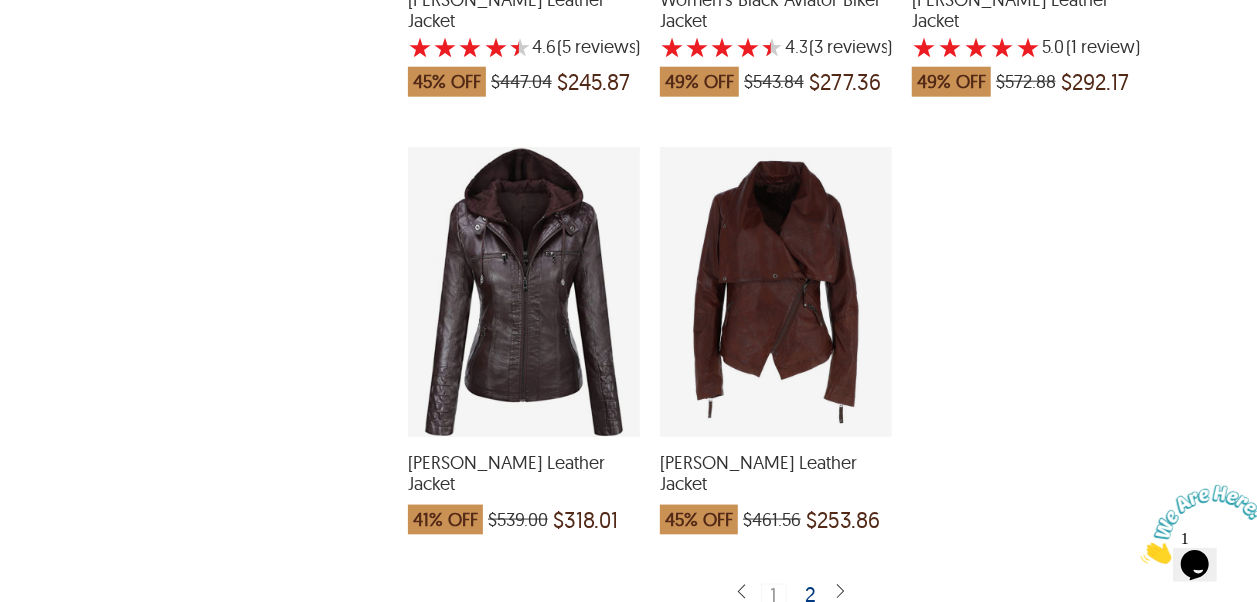click on "2" at bounding box center (812, 594) 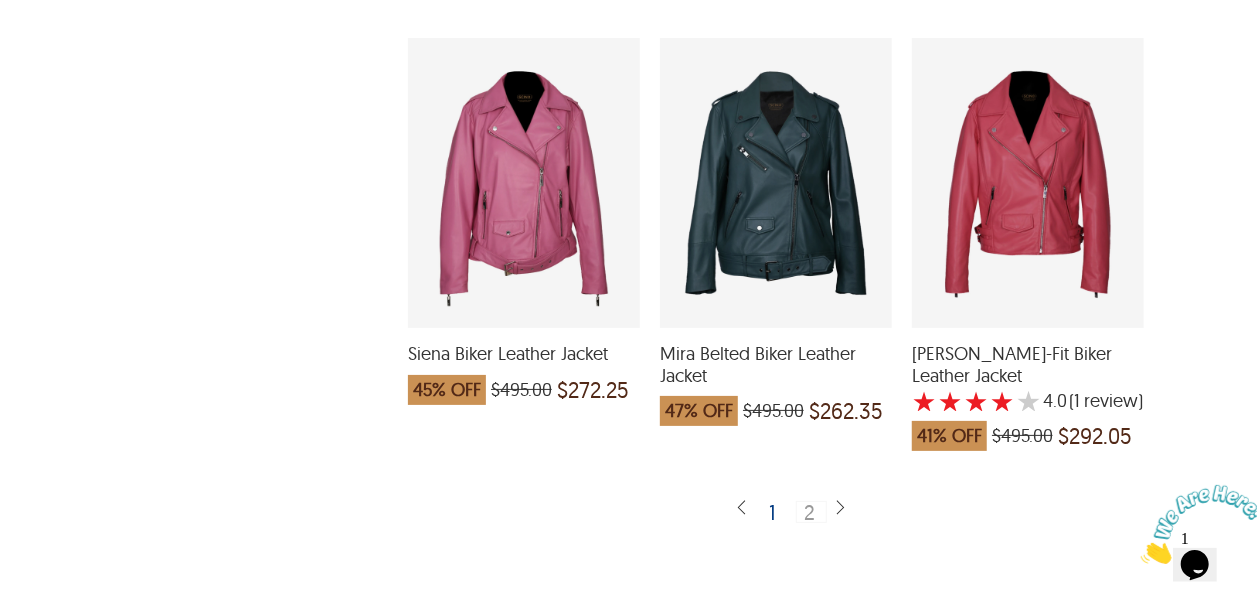 scroll, scrollTop: 1400, scrollLeft: 0, axis: vertical 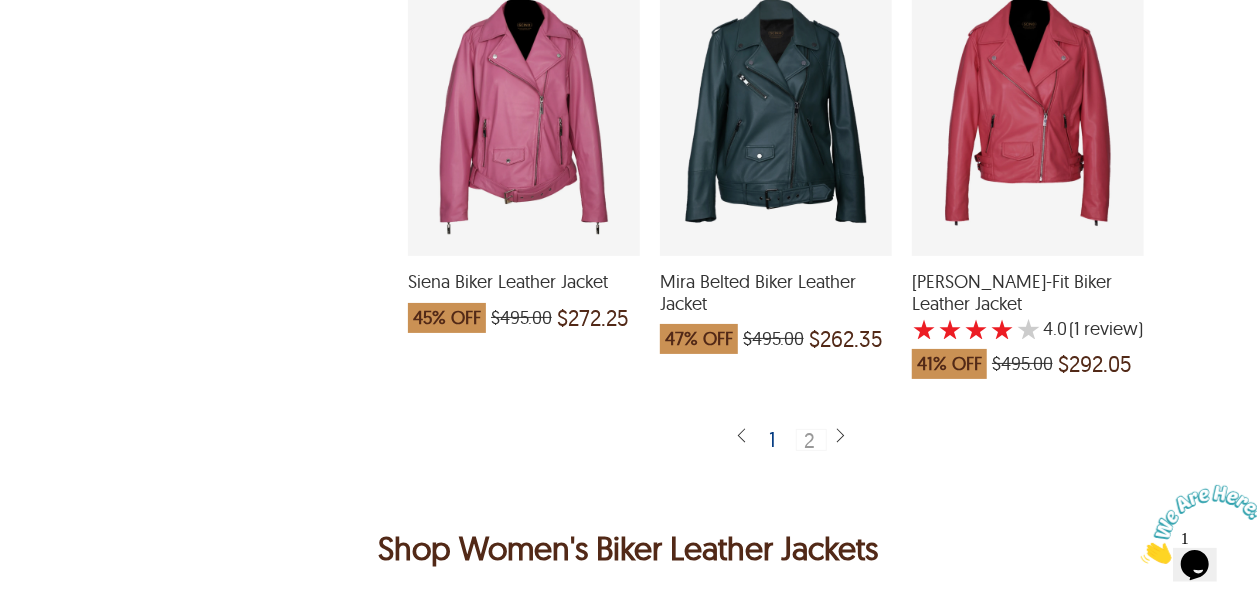 click on "1" at bounding box center (773, 439) 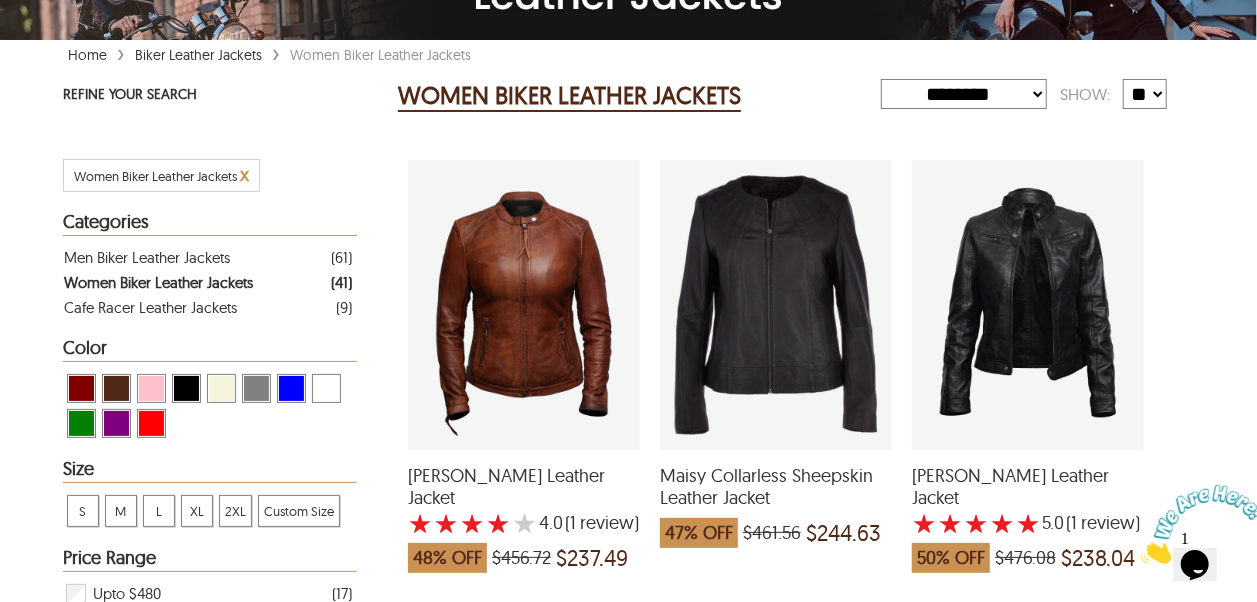 scroll, scrollTop: 300, scrollLeft: 0, axis: vertical 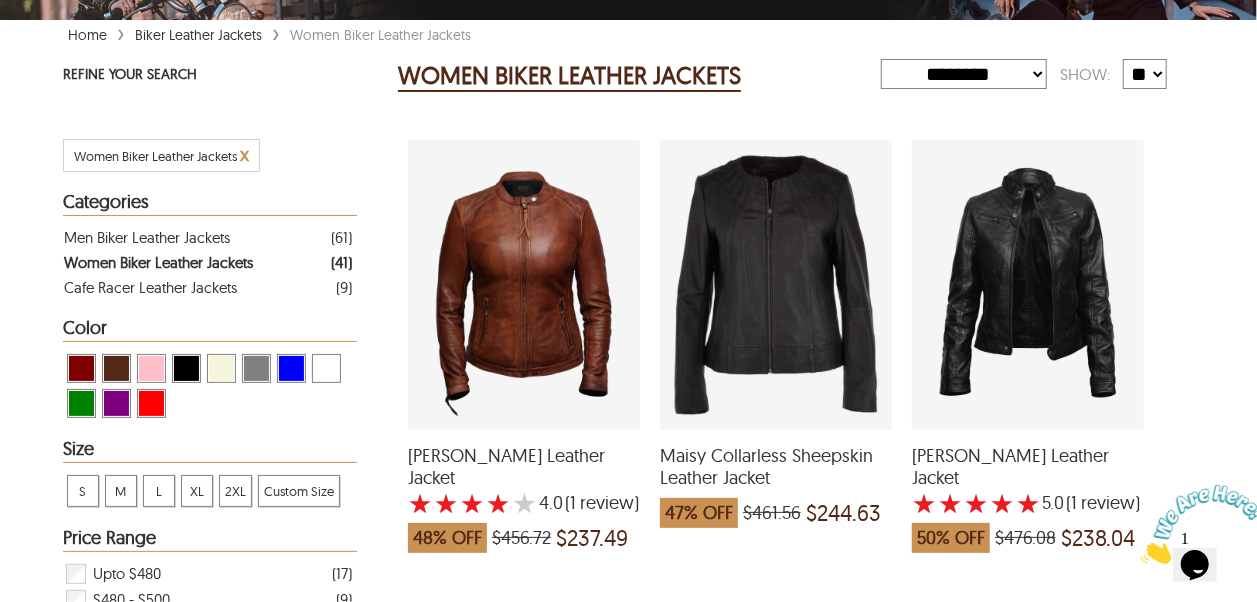 click on "[PERSON_NAME] Leather Jacket" at bounding box center [1028, 466] 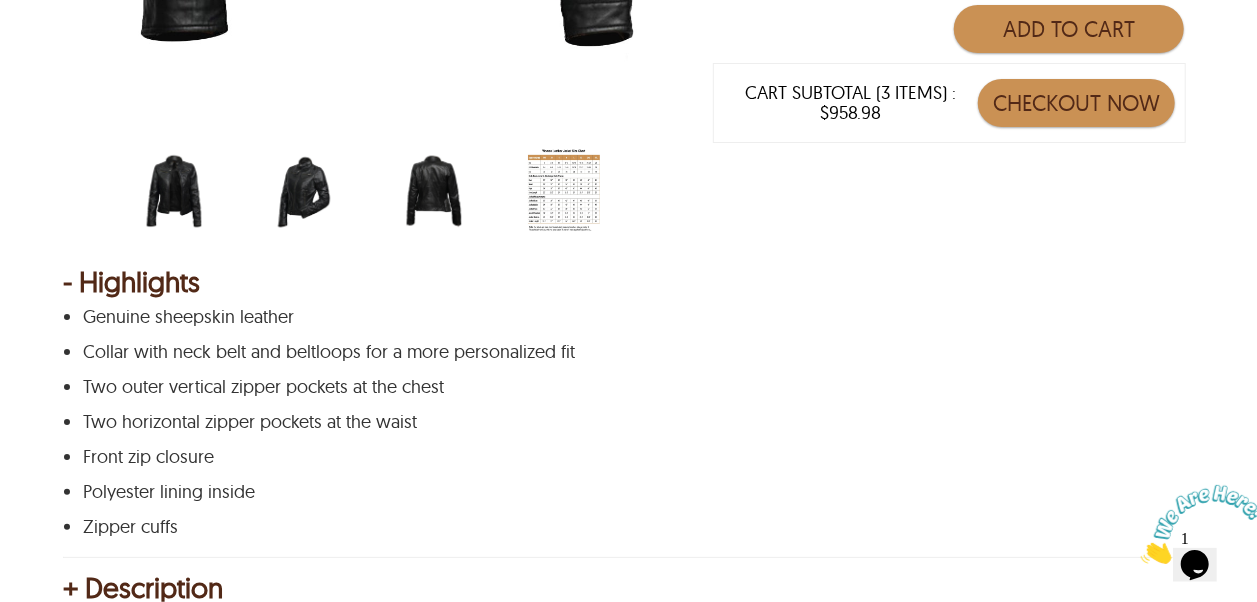 scroll, scrollTop: 900, scrollLeft: 0, axis: vertical 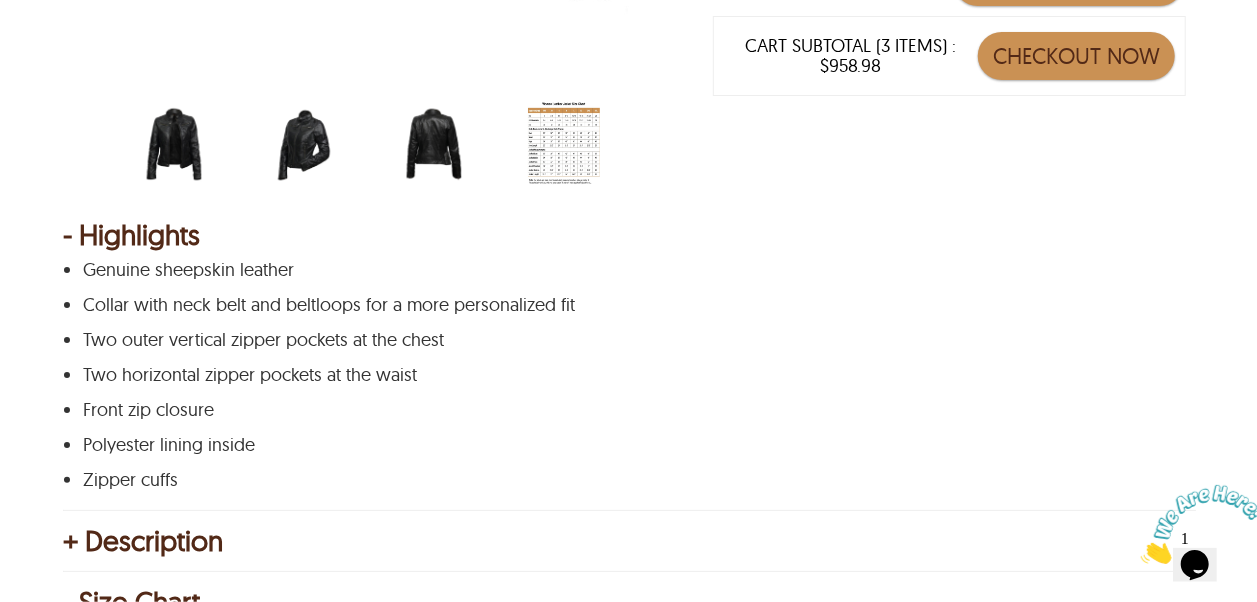 click at bounding box center (434, 145) 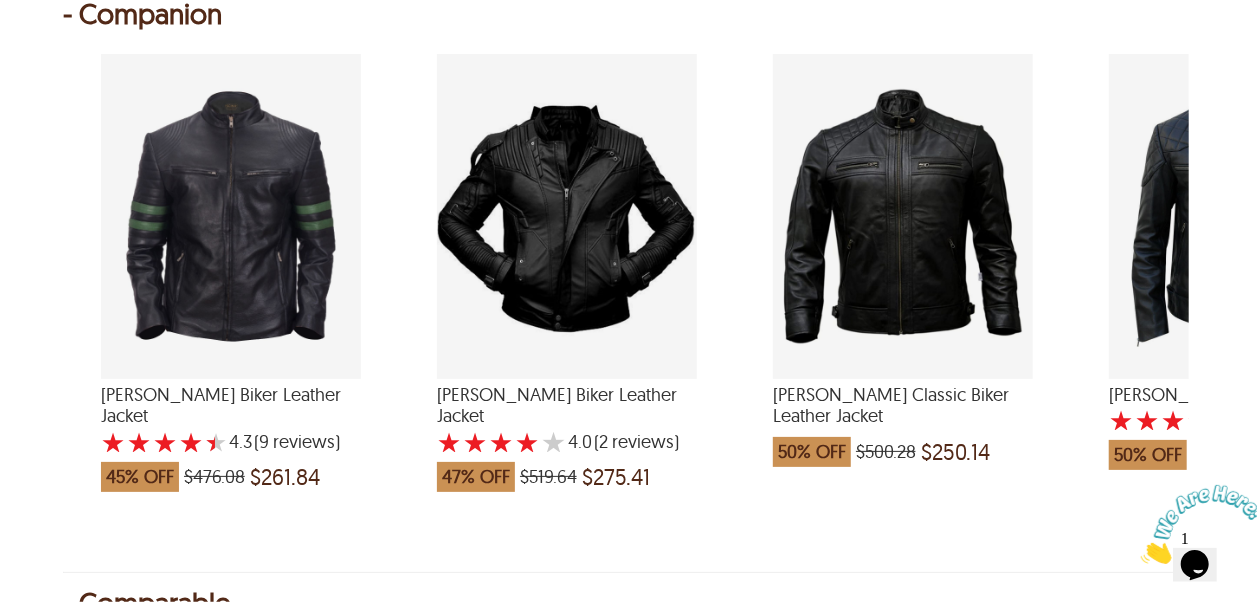 scroll, scrollTop: 1900, scrollLeft: 0, axis: vertical 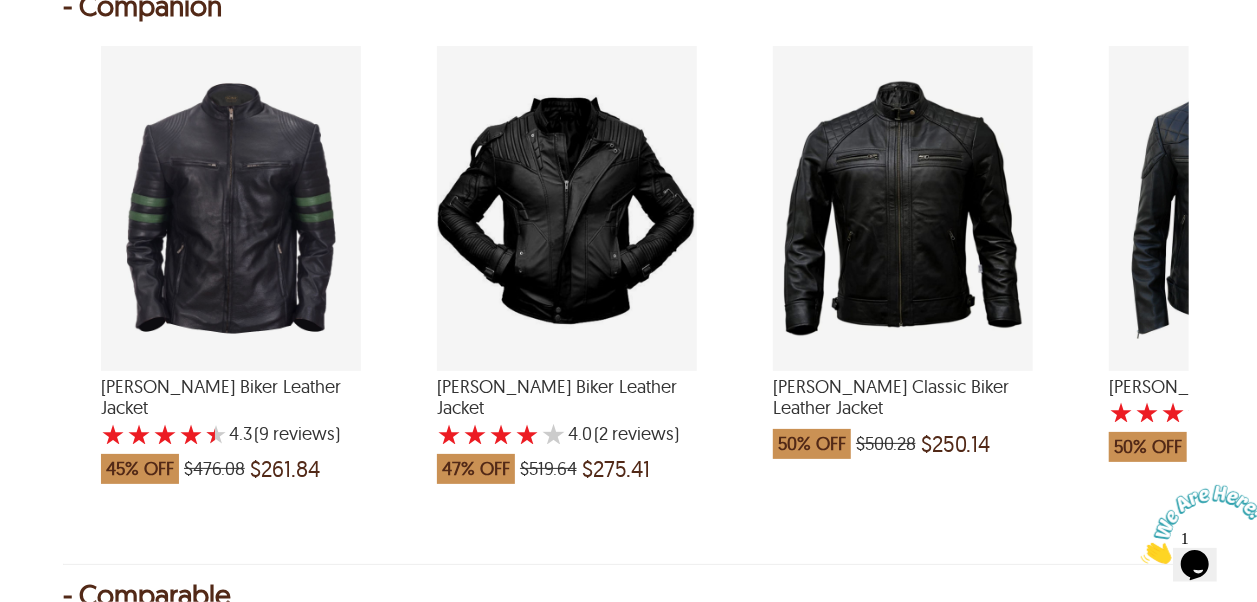 click on "Zane Biker Leather Jacket" at bounding box center (231, 397) 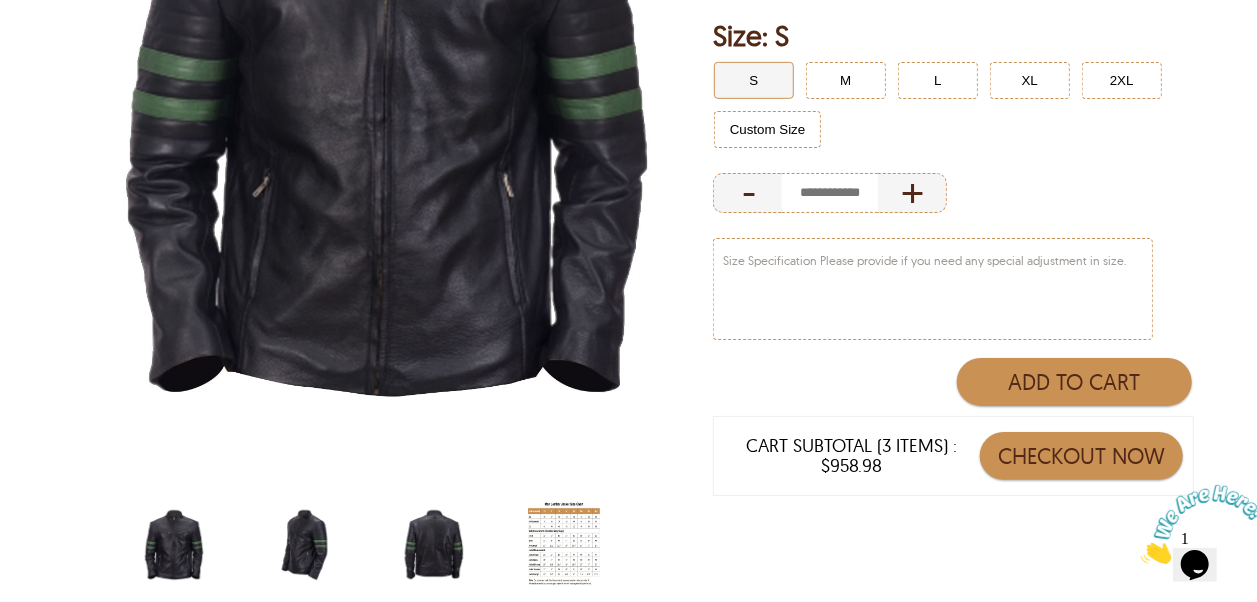 scroll, scrollTop: 800, scrollLeft: 0, axis: vertical 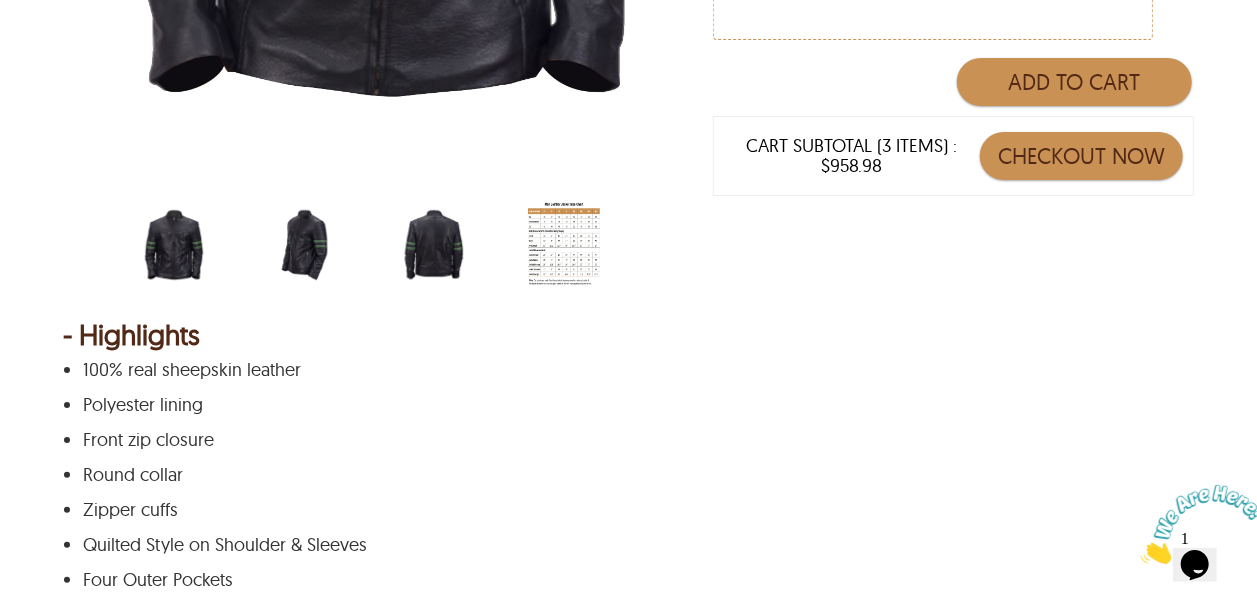 click at bounding box center [304, 245] 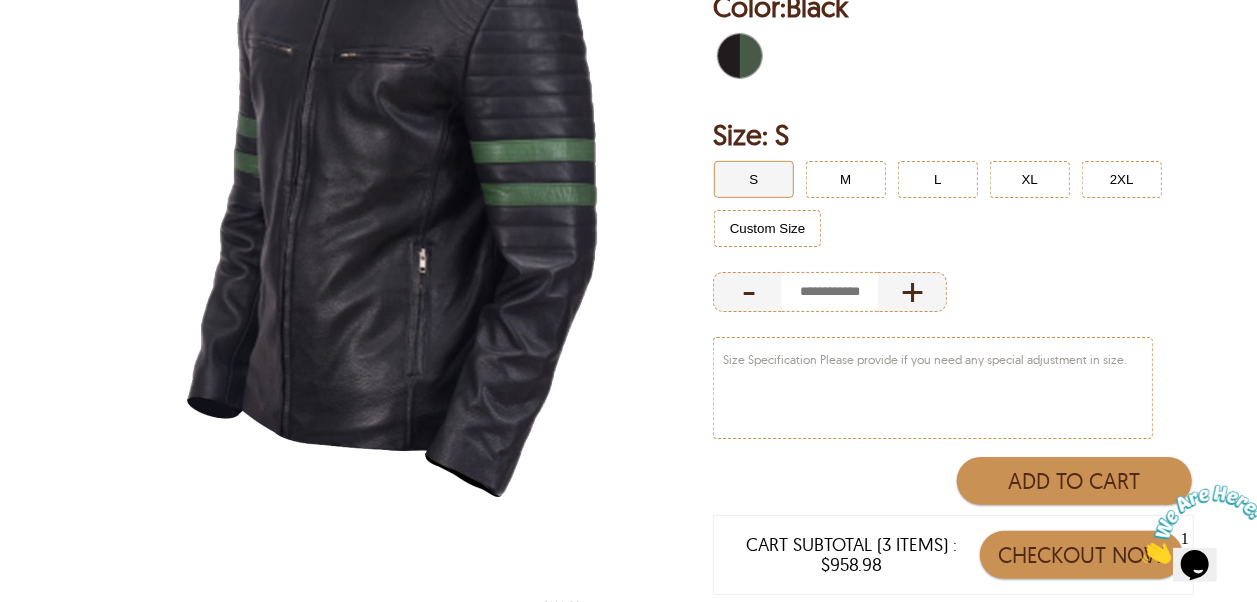 scroll, scrollTop: 400, scrollLeft: 0, axis: vertical 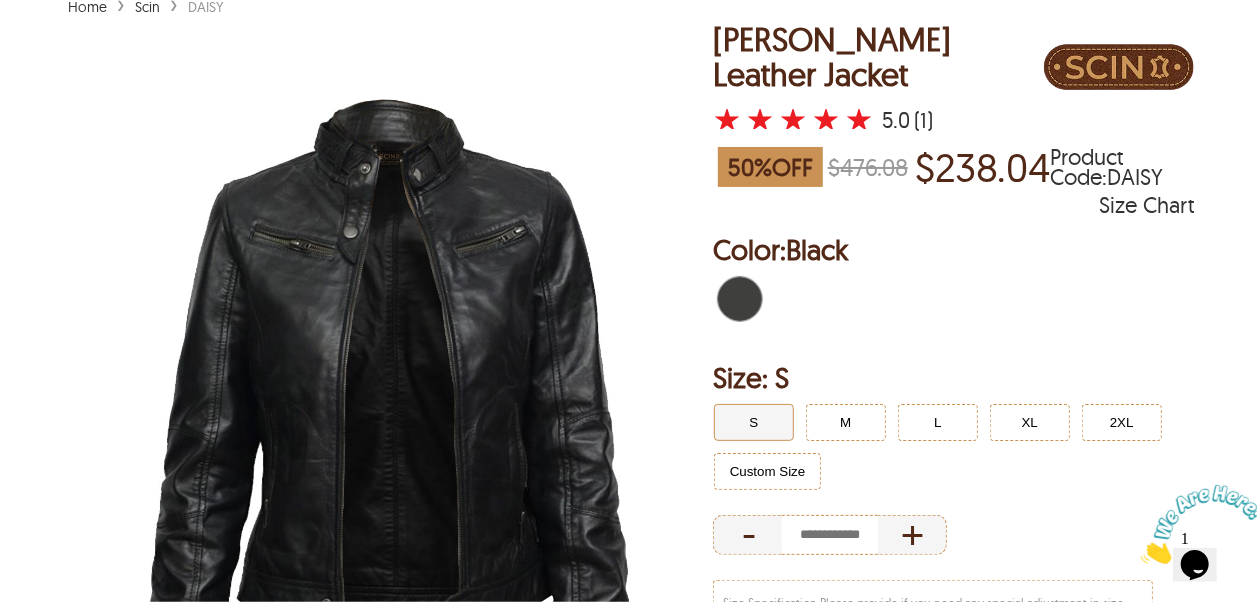 click on "S" at bounding box center (754, 422) 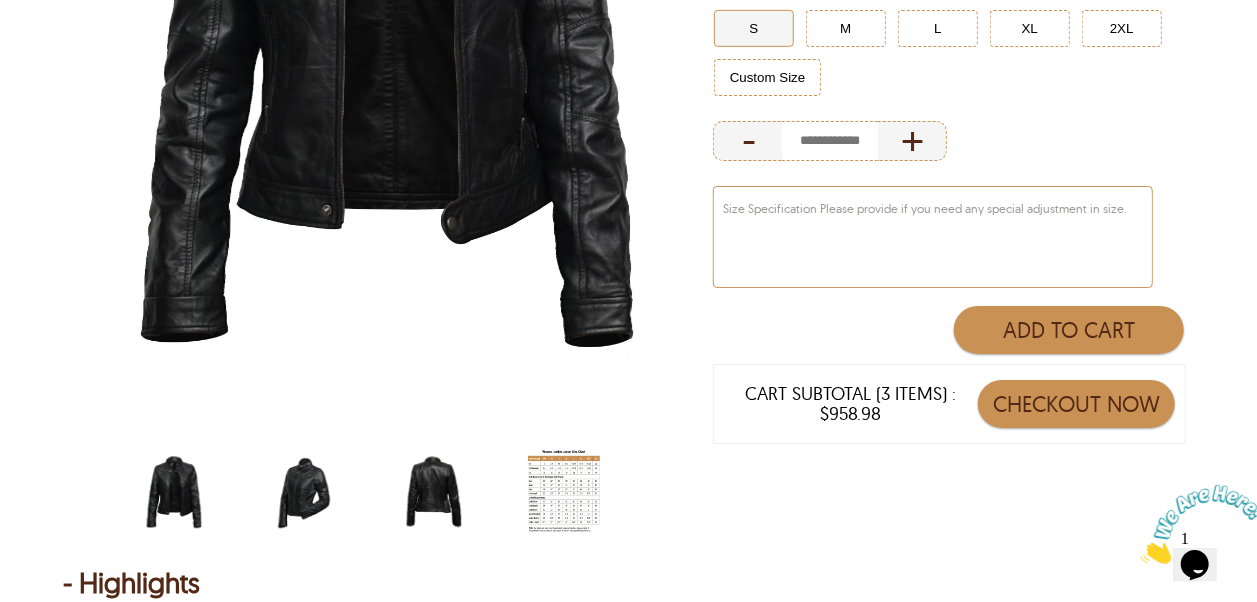 scroll, scrollTop: 558, scrollLeft: 0, axis: vertical 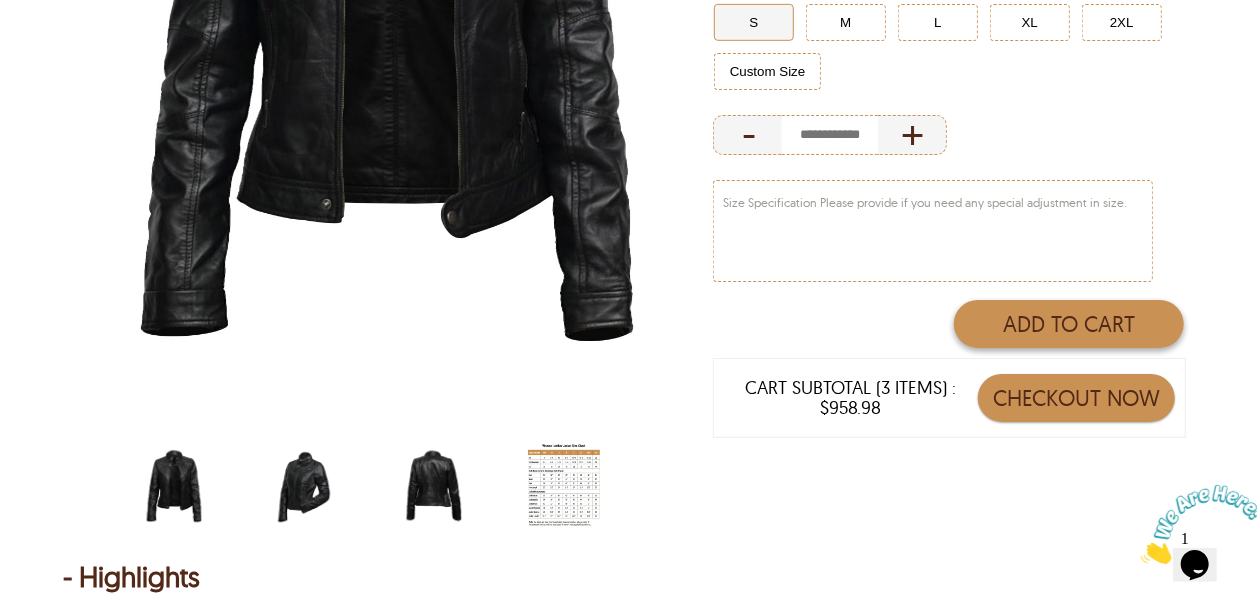 click on "Add to Cart" at bounding box center (1069, 324) 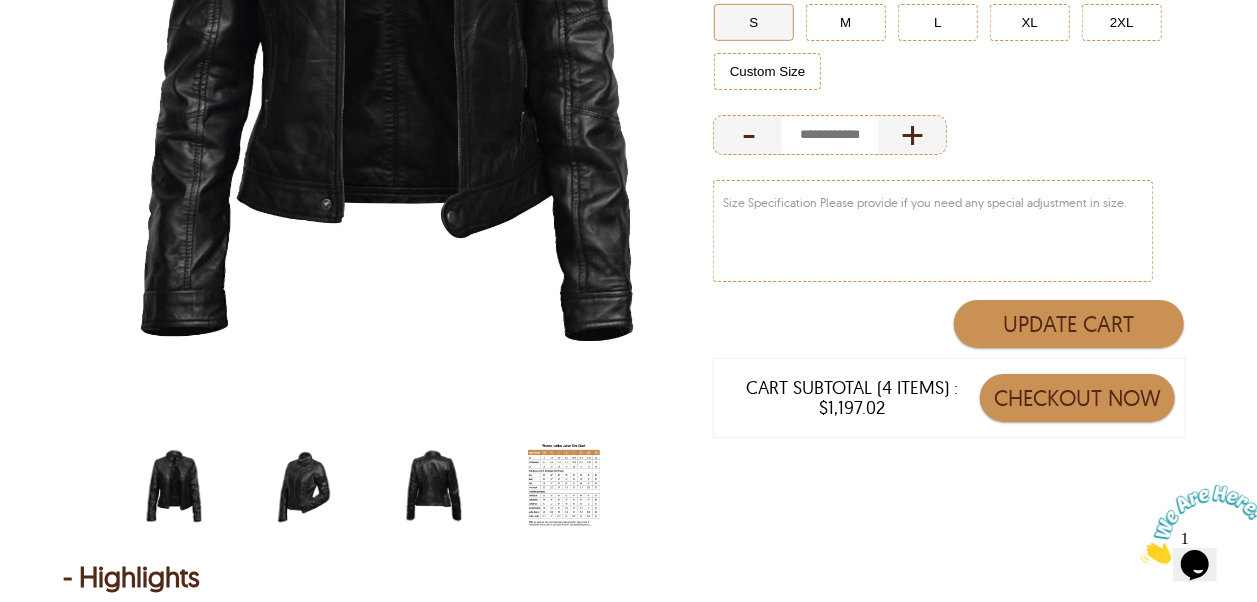 click on "Checkout Now" at bounding box center [1077, 398] 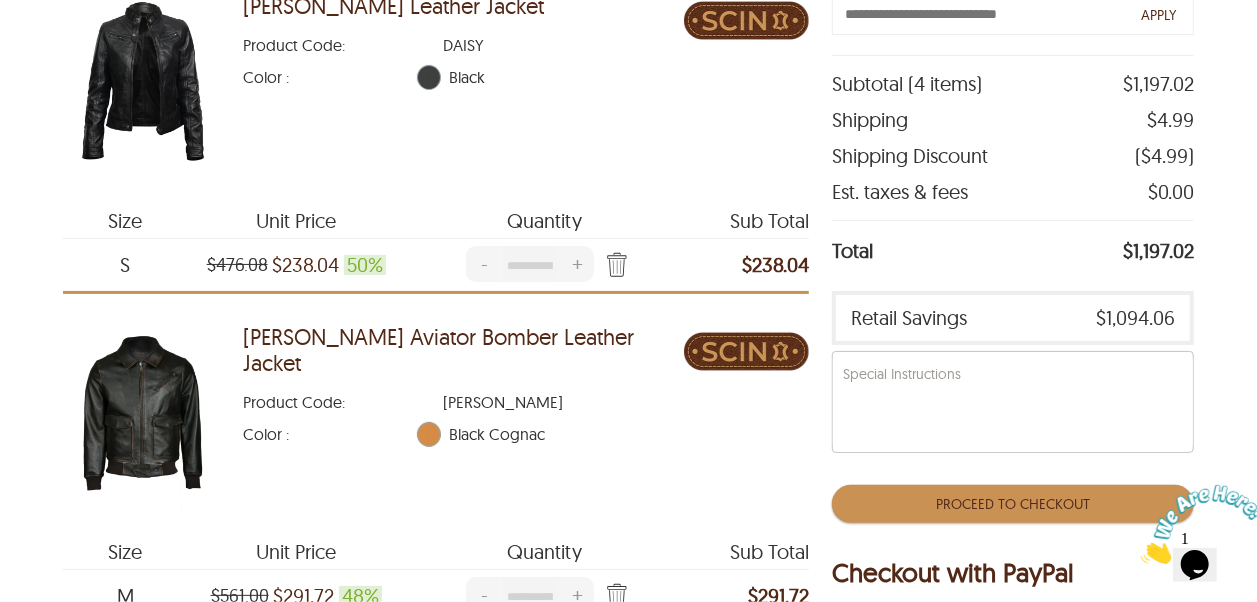 scroll, scrollTop: 300, scrollLeft: 0, axis: vertical 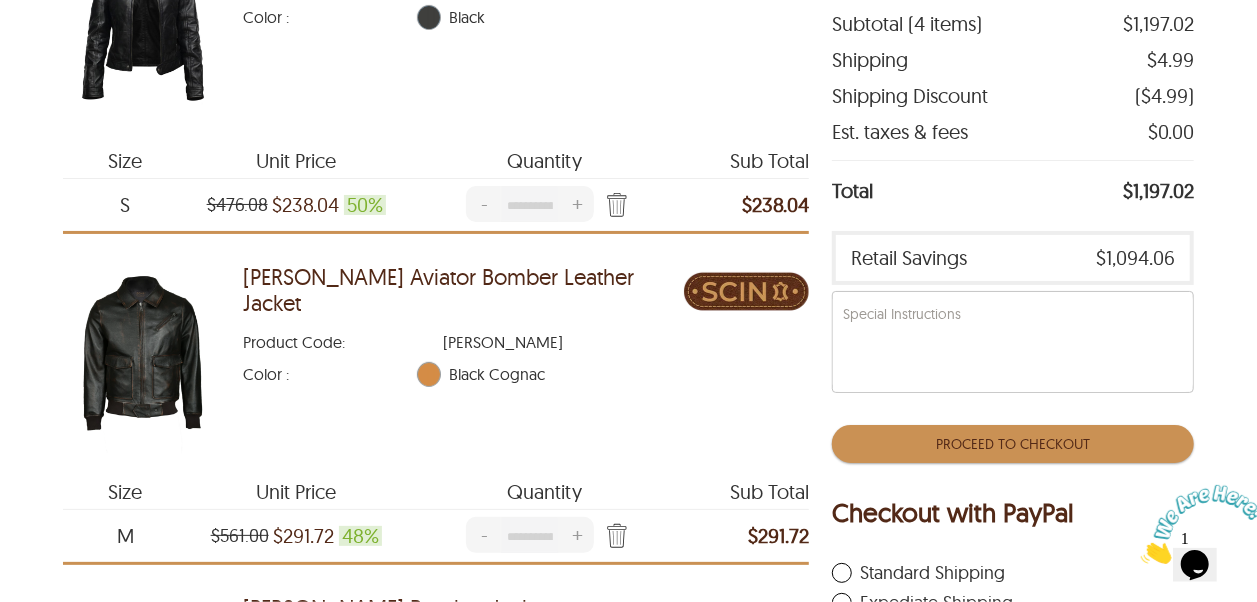 click on "Ethan Aviator Bomber Leather Jacket" at bounding box center [464, 290] 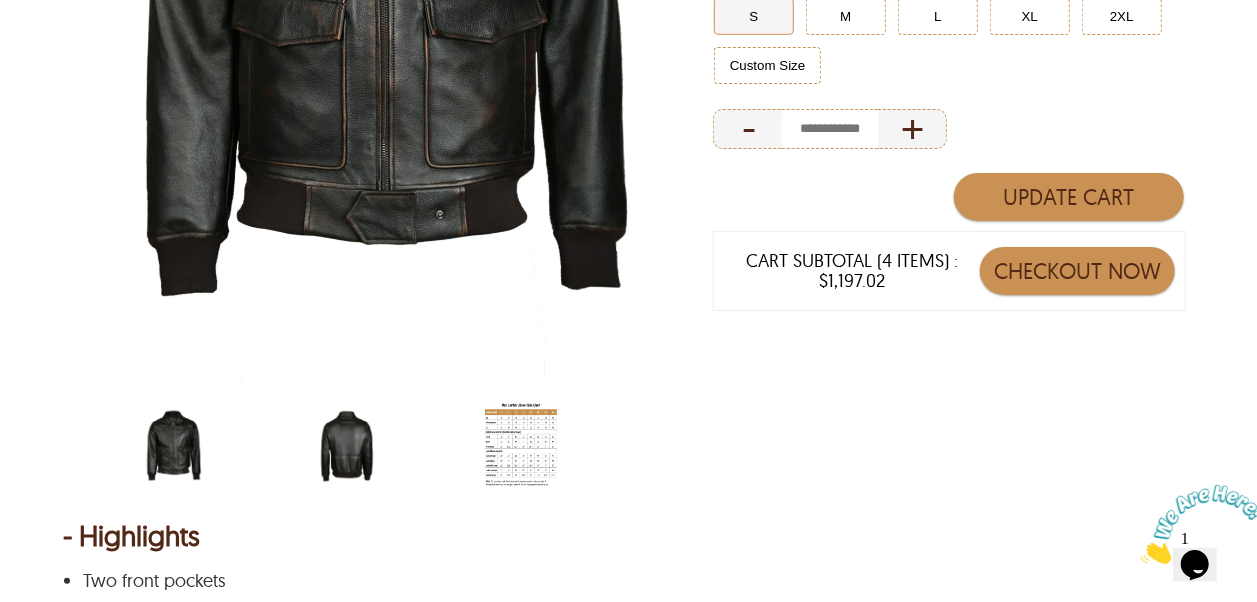 scroll, scrollTop: 600, scrollLeft: 0, axis: vertical 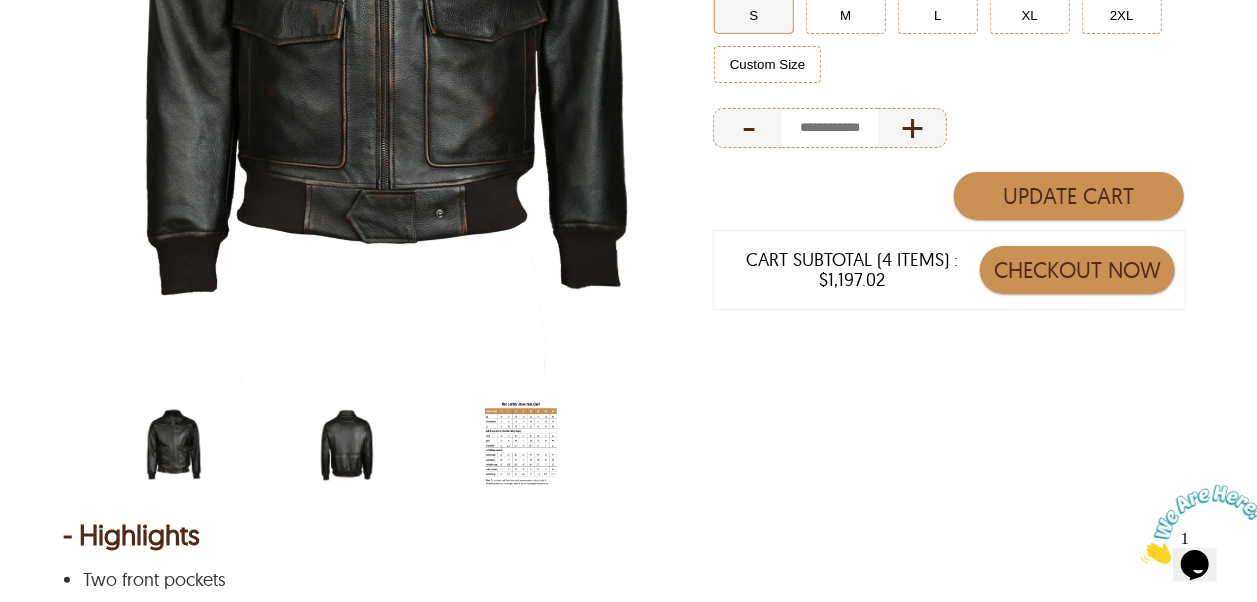click at bounding box center [347, 445] 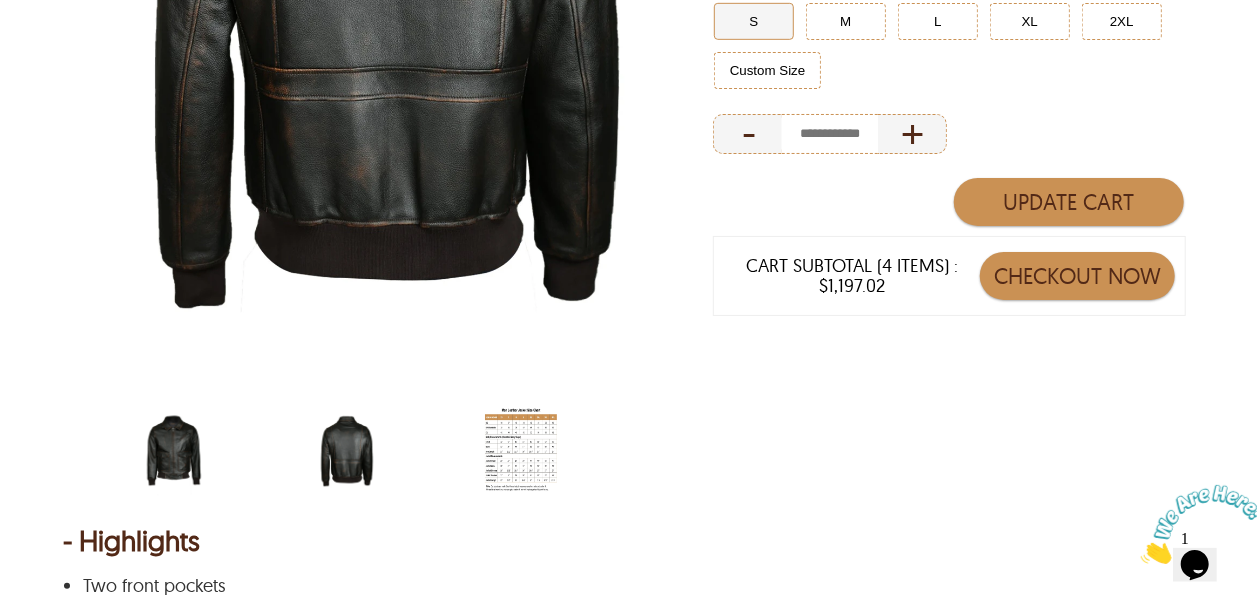 scroll, scrollTop: 600, scrollLeft: 0, axis: vertical 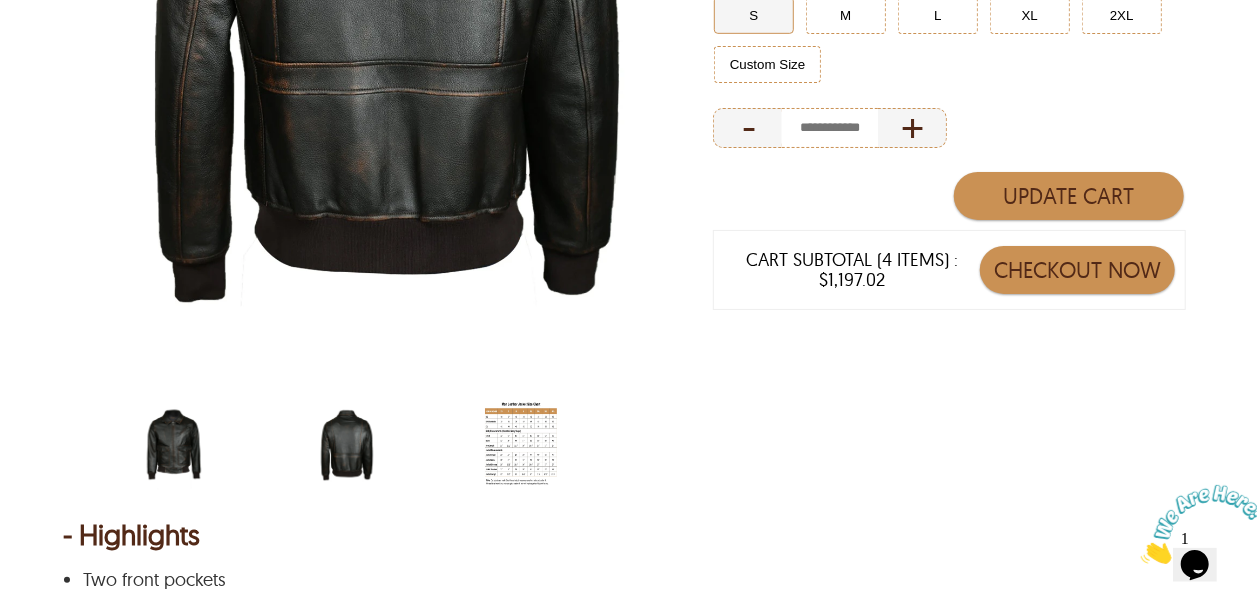 click at bounding box center (174, 445) 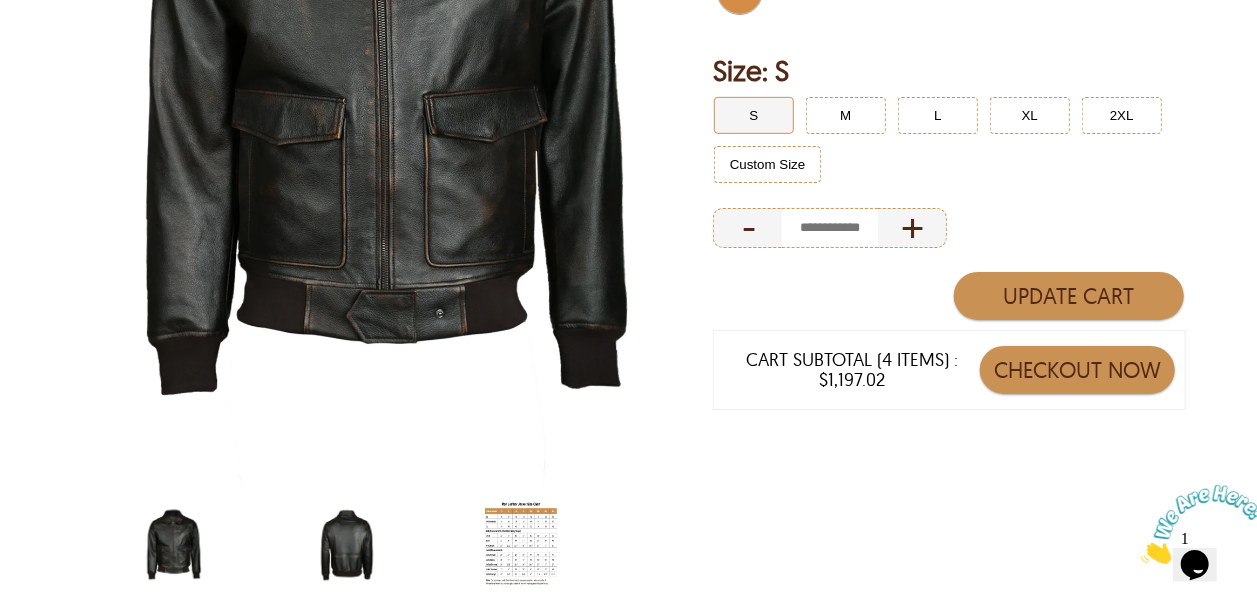 scroll, scrollTop: 600, scrollLeft: 0, axis: vertical 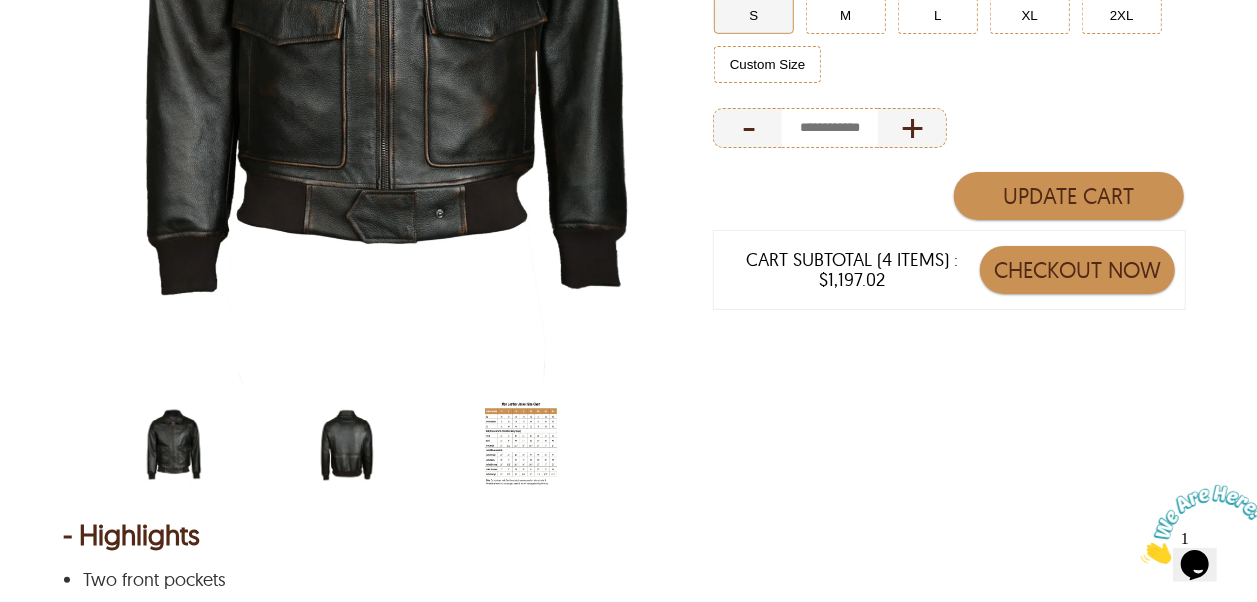 click at bounding box center (347, 445) 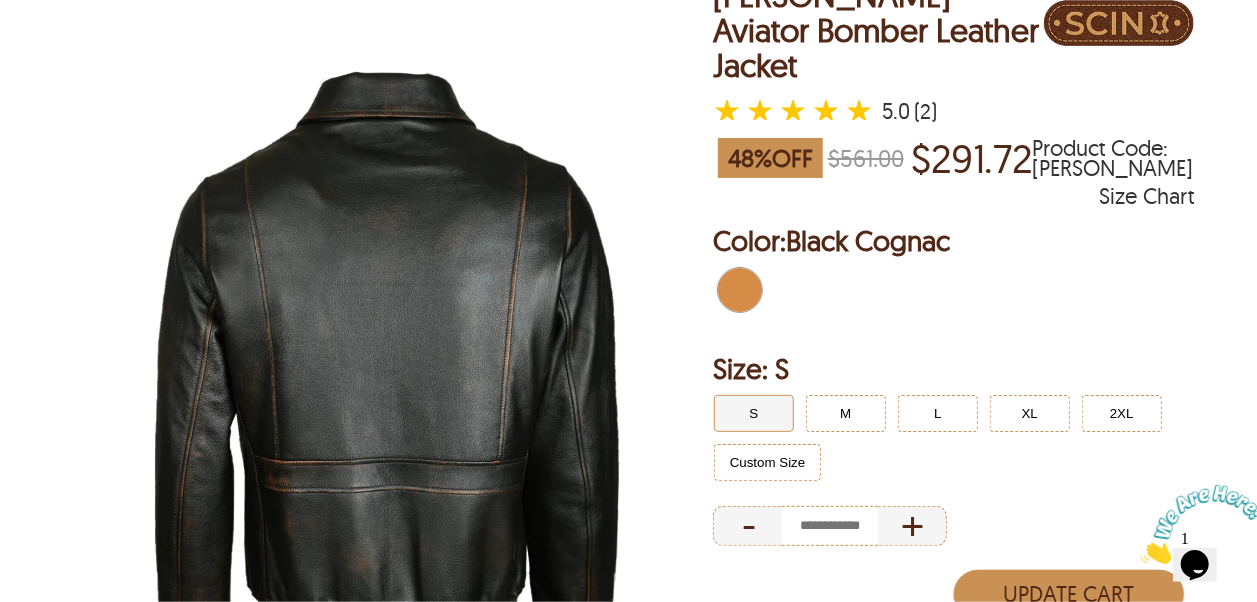 scroll, scrollTop: 200, scrollLeft: 0, axis: vertical 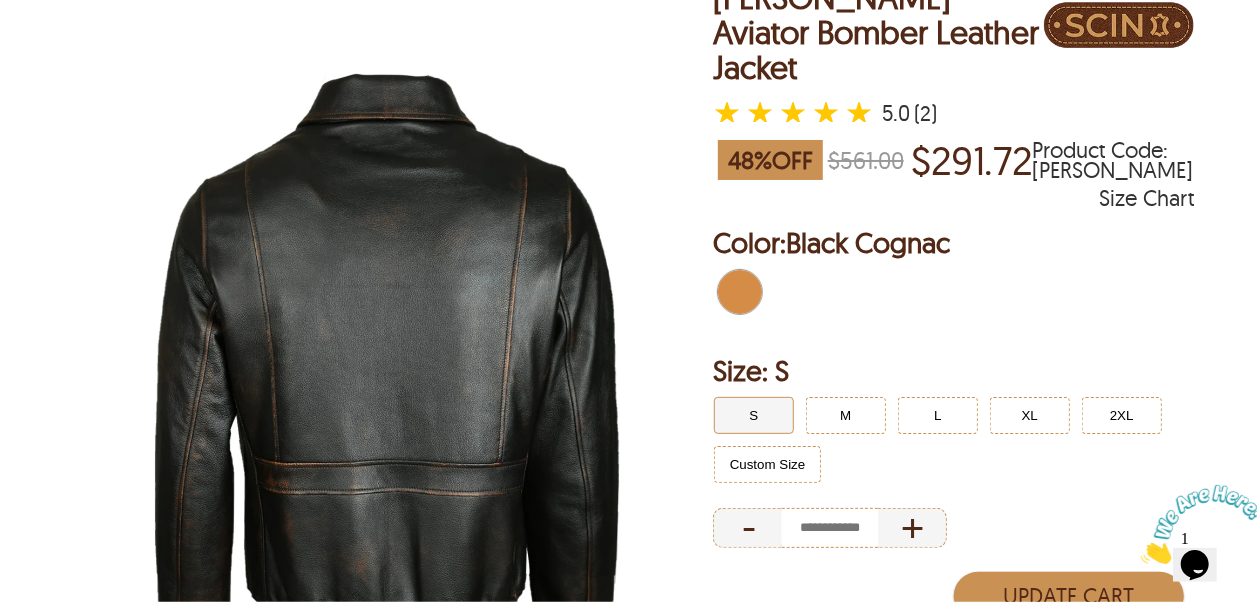 click on "Size Chart" at bounding box center (1146, 198) 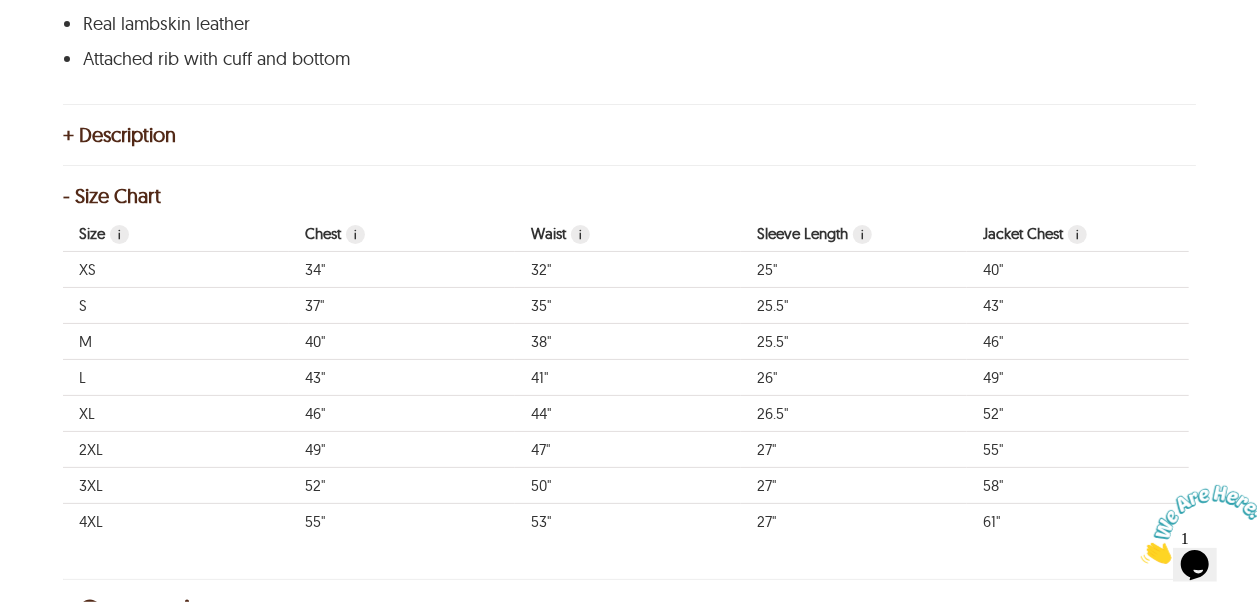 scroll, scrollTop: 1211, scrollLeft: 0, axis: vertical 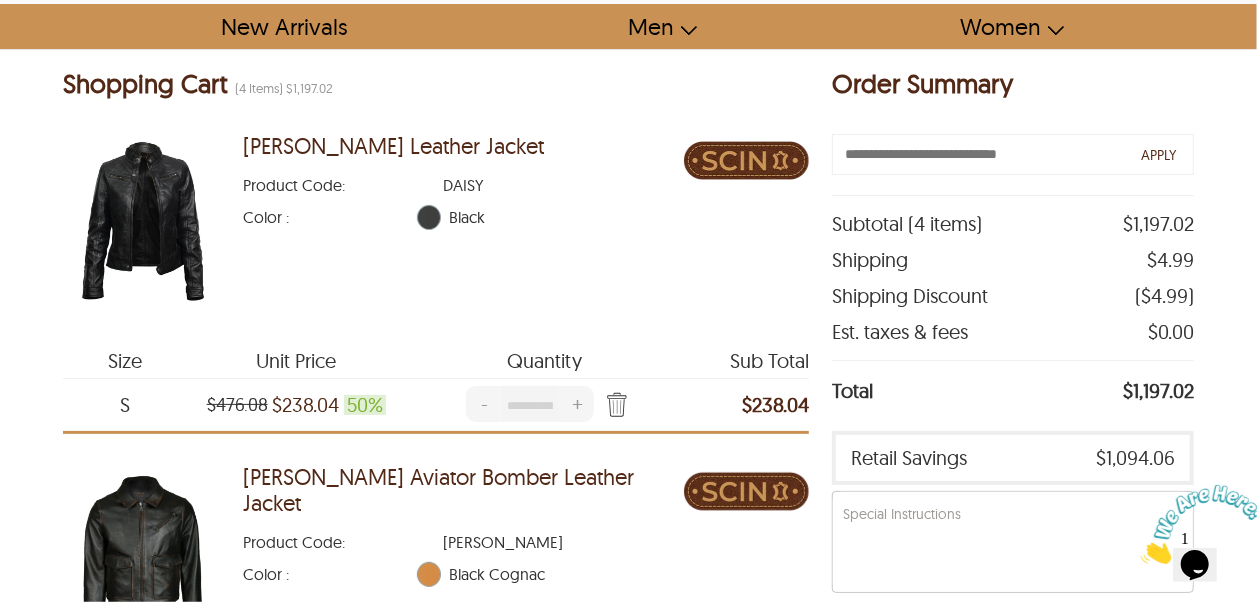 click on "S" at bounding box center (125, 405) 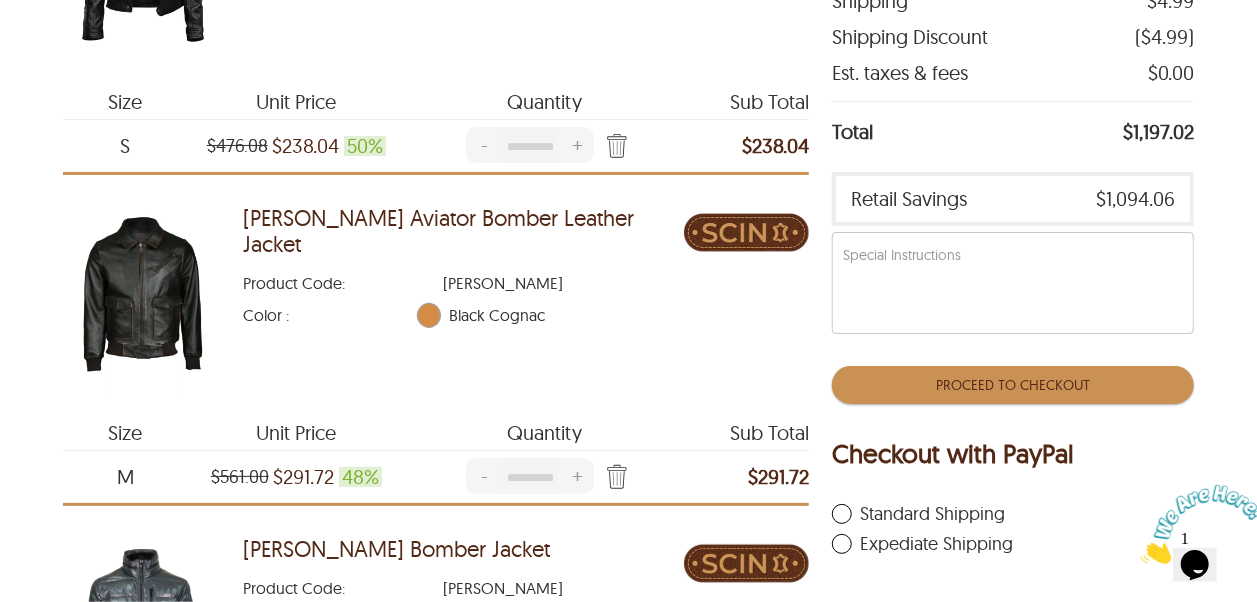 scroll, scrollTop: 400, scrollLeft: 0, axis: vertical 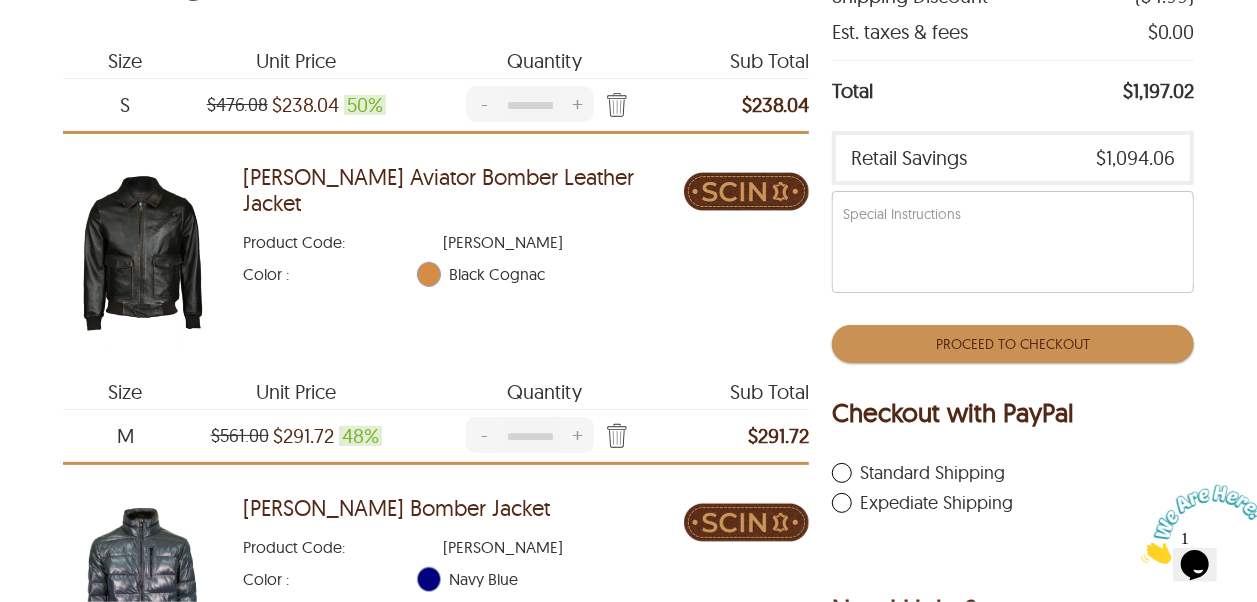 click on "Ethan Aviator Bomber Leather Jacket" at bounding box center [464, 190] 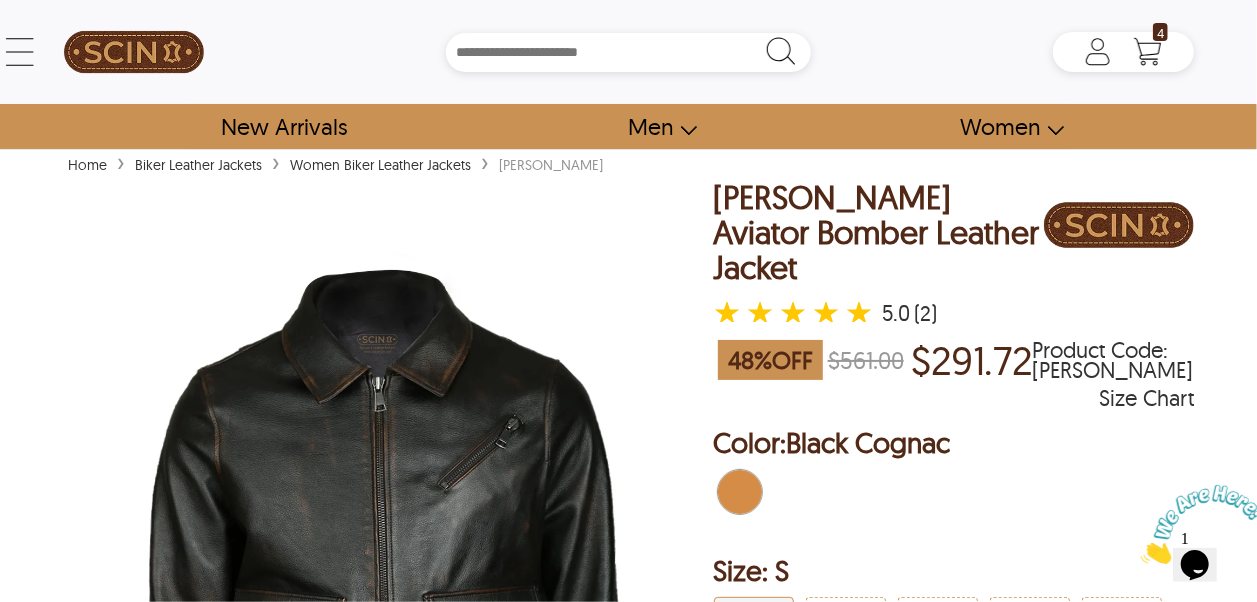 scroll, scrollTop: 100, scrollLeft: 0, axis: vertical 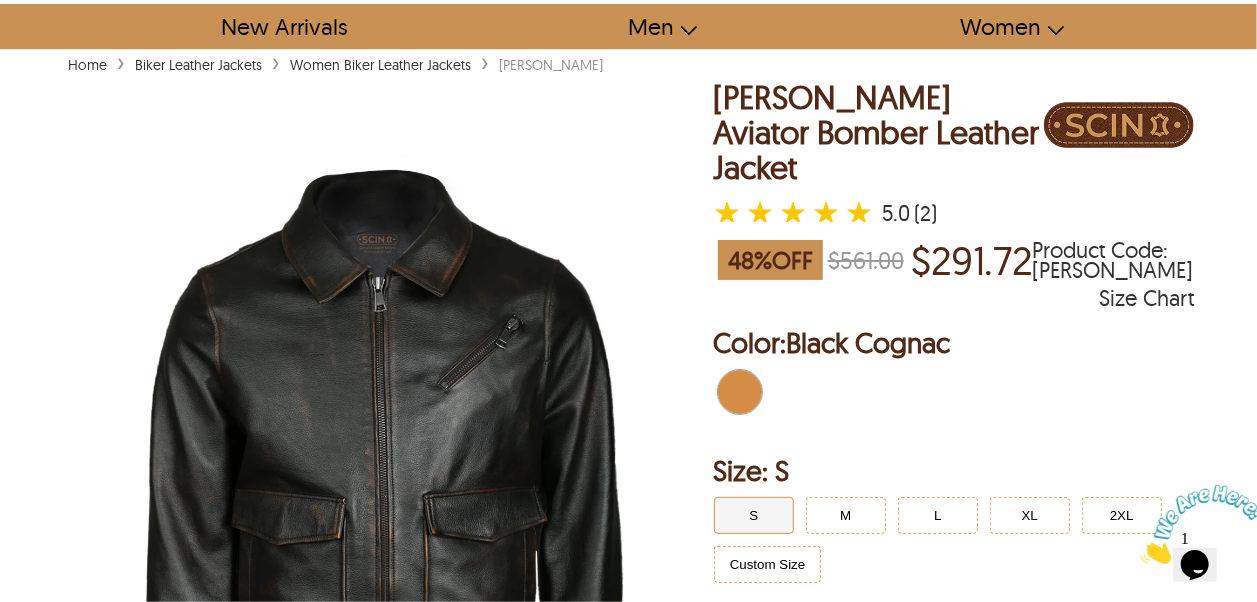 click on "S" at bounding box center [754, 515] 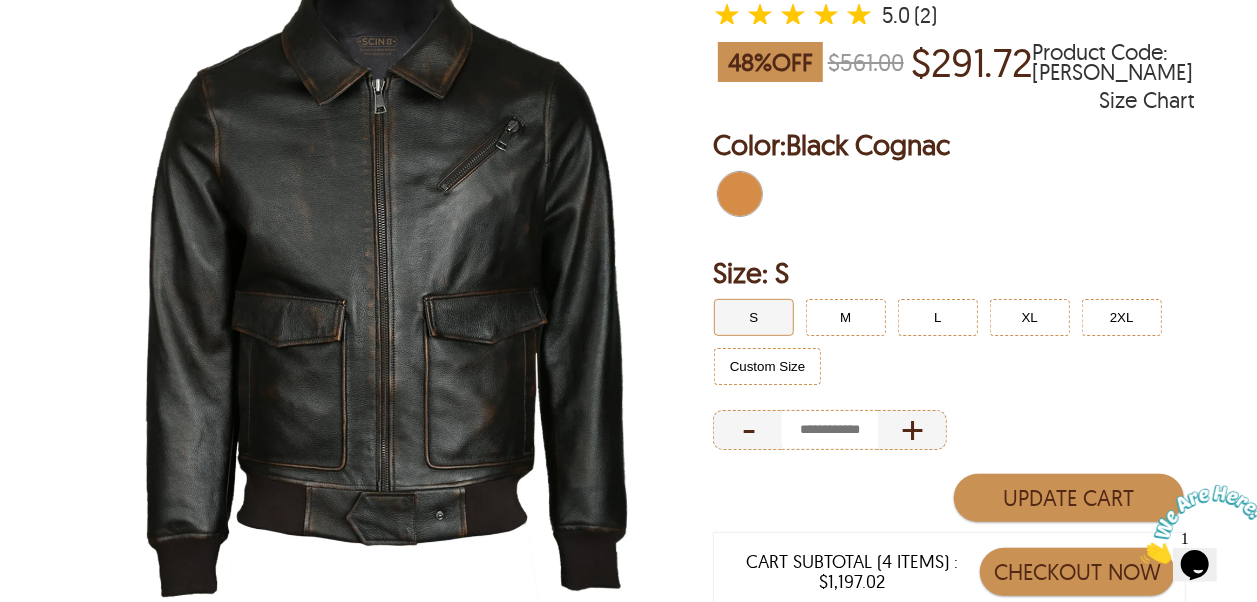 scroll, scrollTop: 300, scrollLeft: 0, axis: vertical 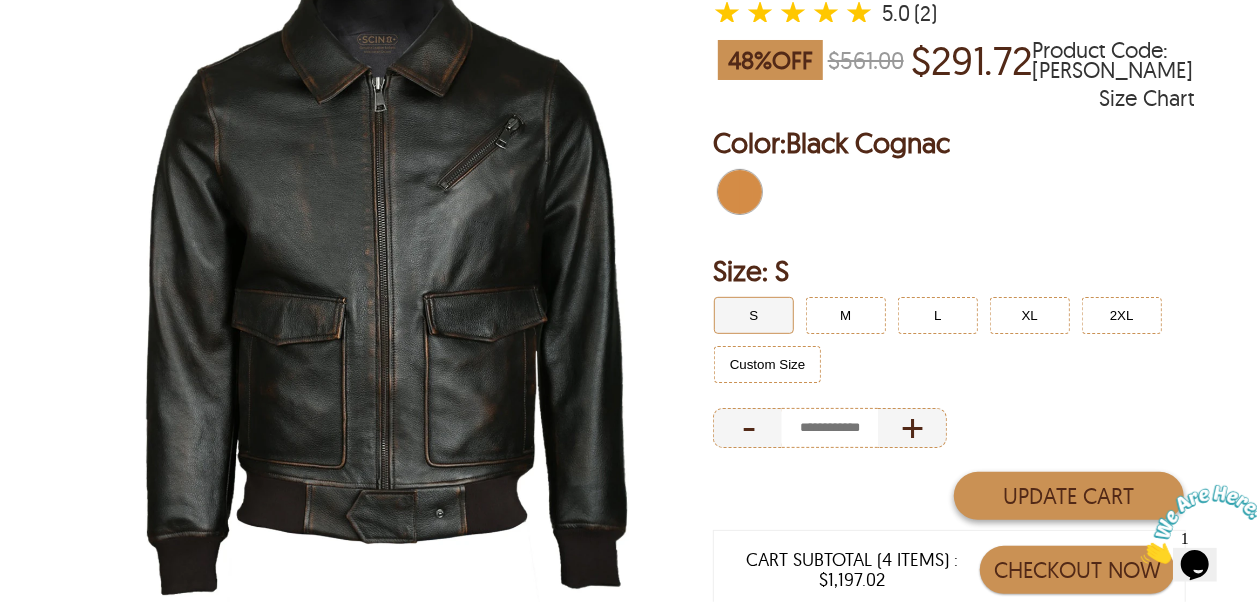 click on "Update Cart" at bounding box center [1069, 496] 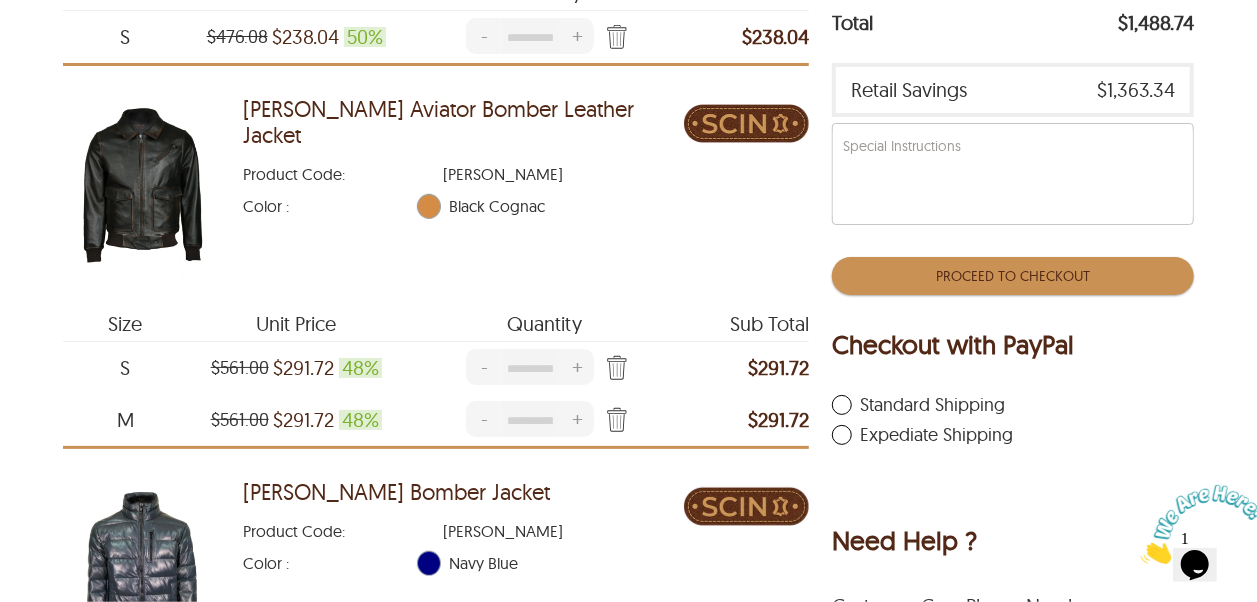 scroll, scrollTop: 600, scrollLeft: 0, axis: vertical 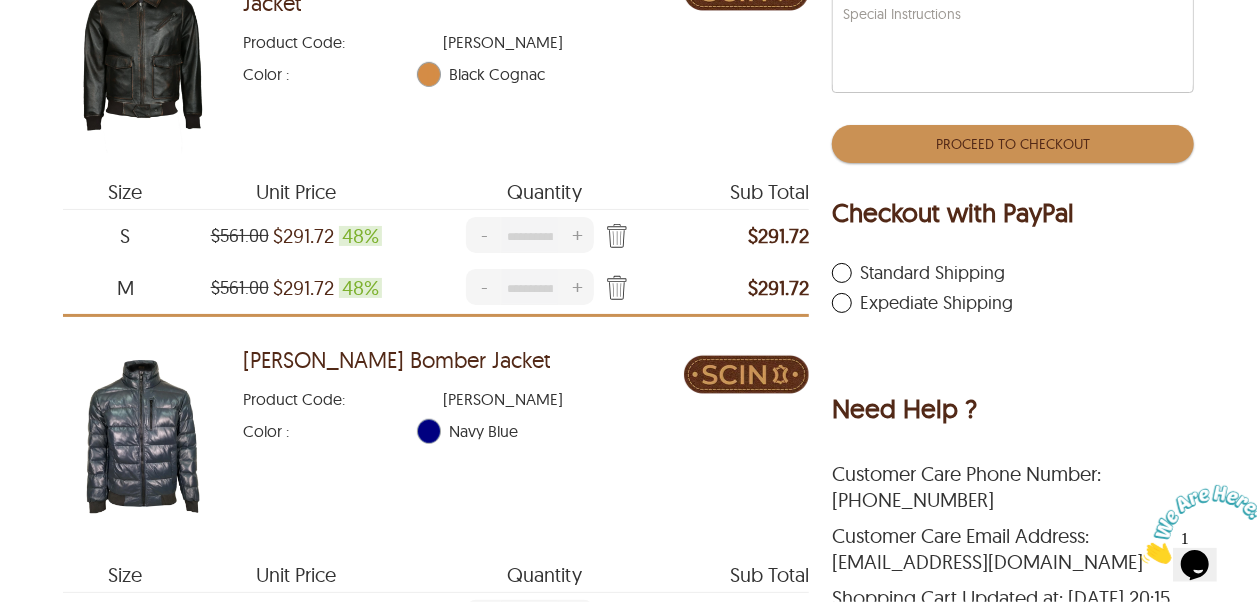 click at bounding box center (613, 289) 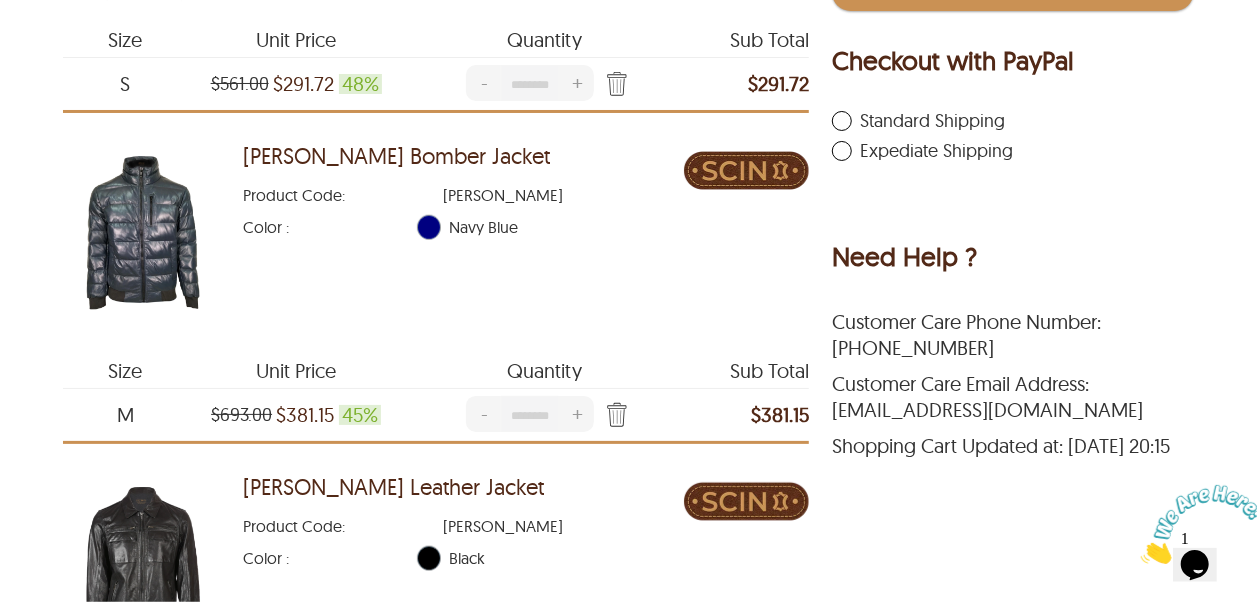 scroll, scrollTop: 800, scrollLeft: 0, axis: vertical 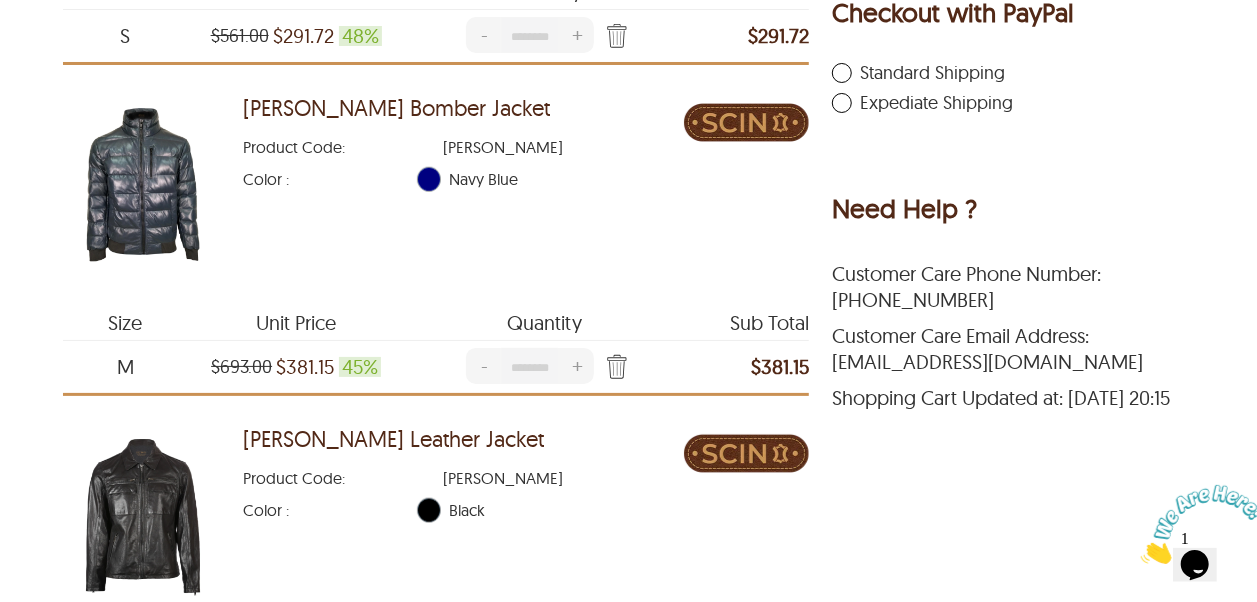 click on "[PERSON_NAME] Bomber Jacket" at bounding box center [396, 108] 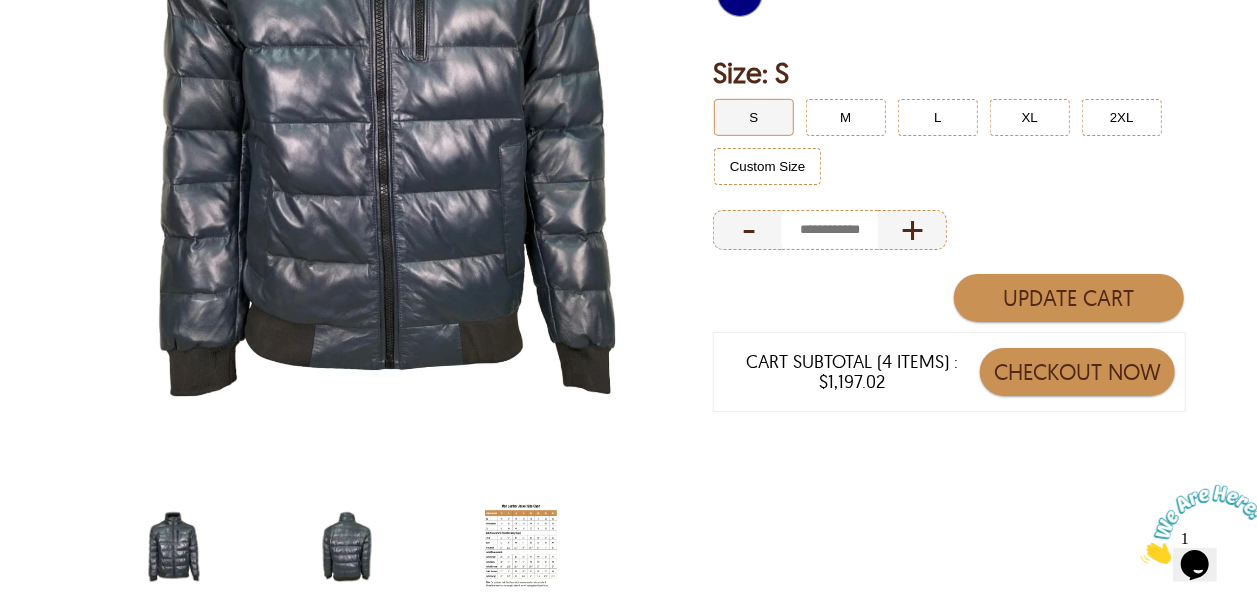 scroll, scrollTop: 500, scrollLeft: 0, axis: vertical 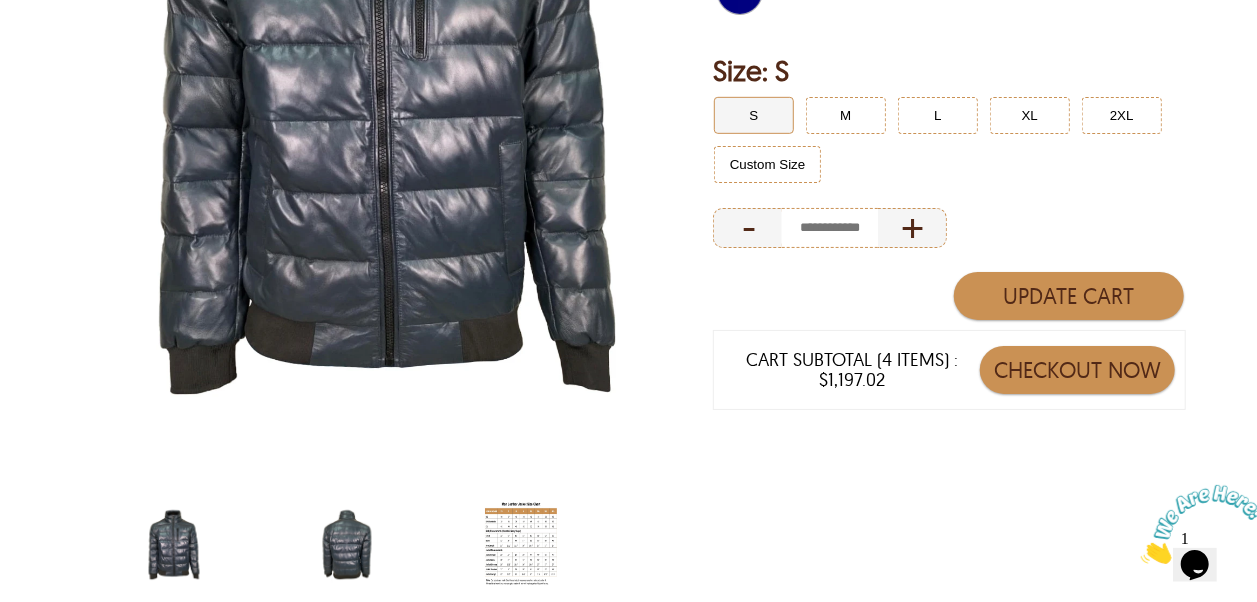 click on "S" at bounding box center [754, 115] 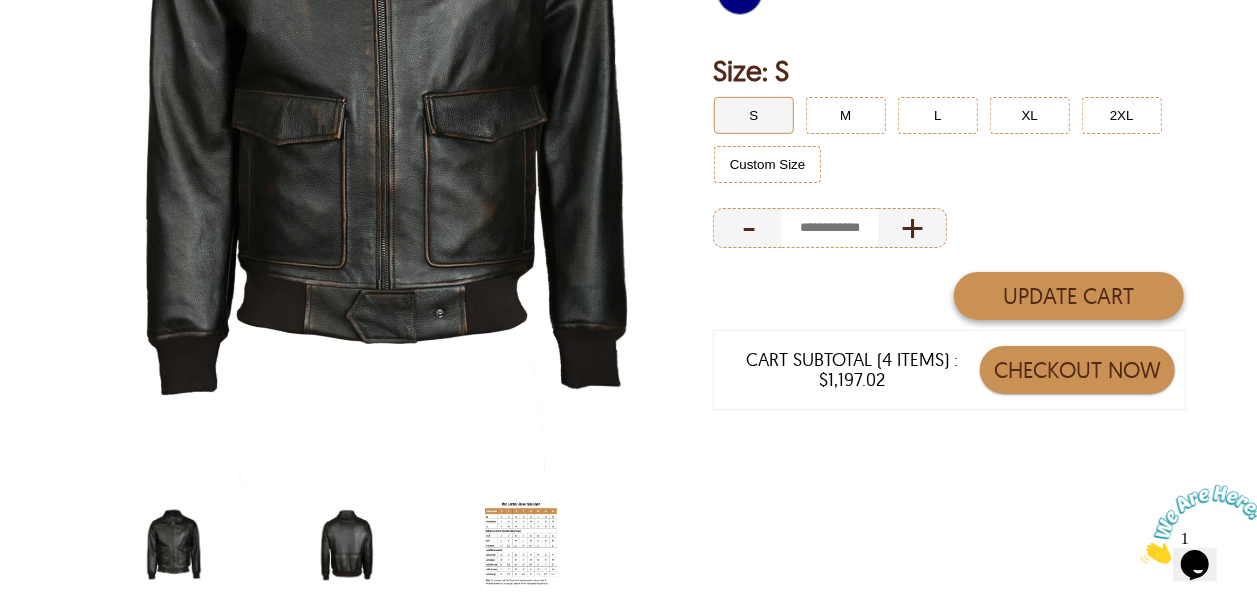 click on "Update Cart" at bounding box center [1069, 296] 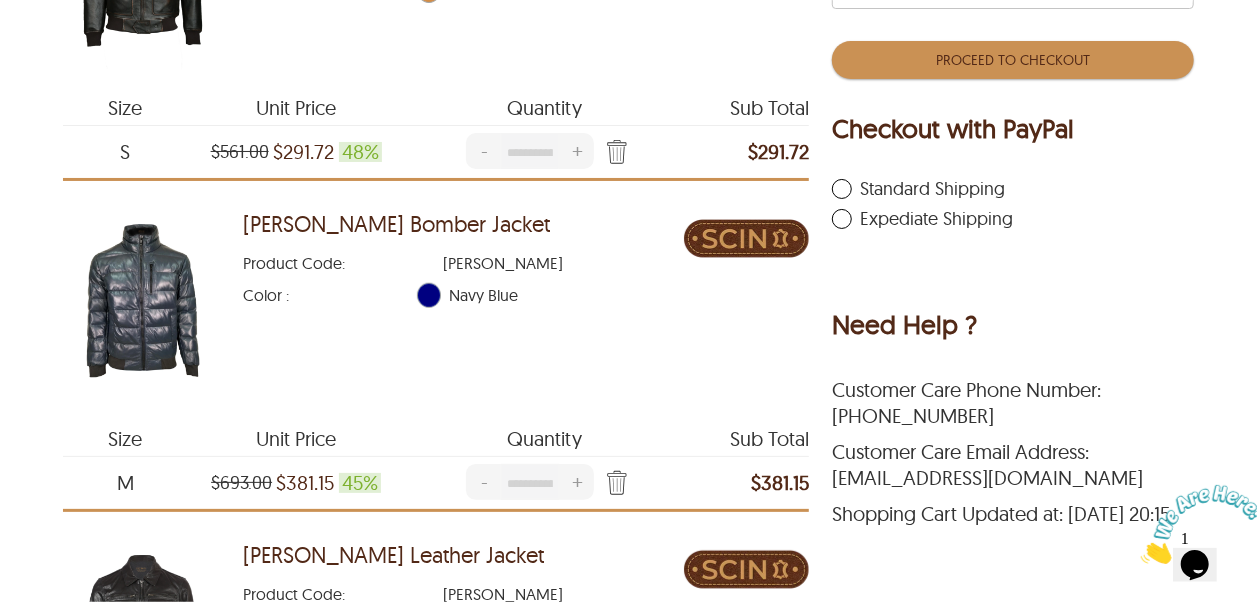 scroll, scrollTop: 700, scrollLeft: 0, axis: vertical 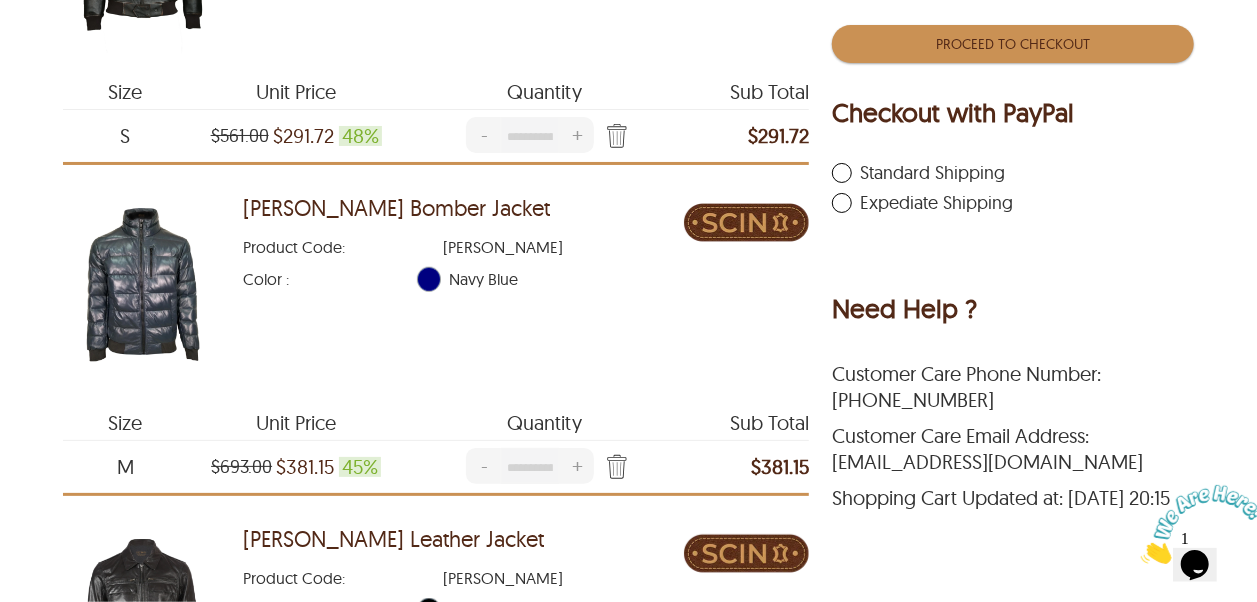 click on "[PERSON_NAME] Bomber Jacket" at bounding box center [396, 208] 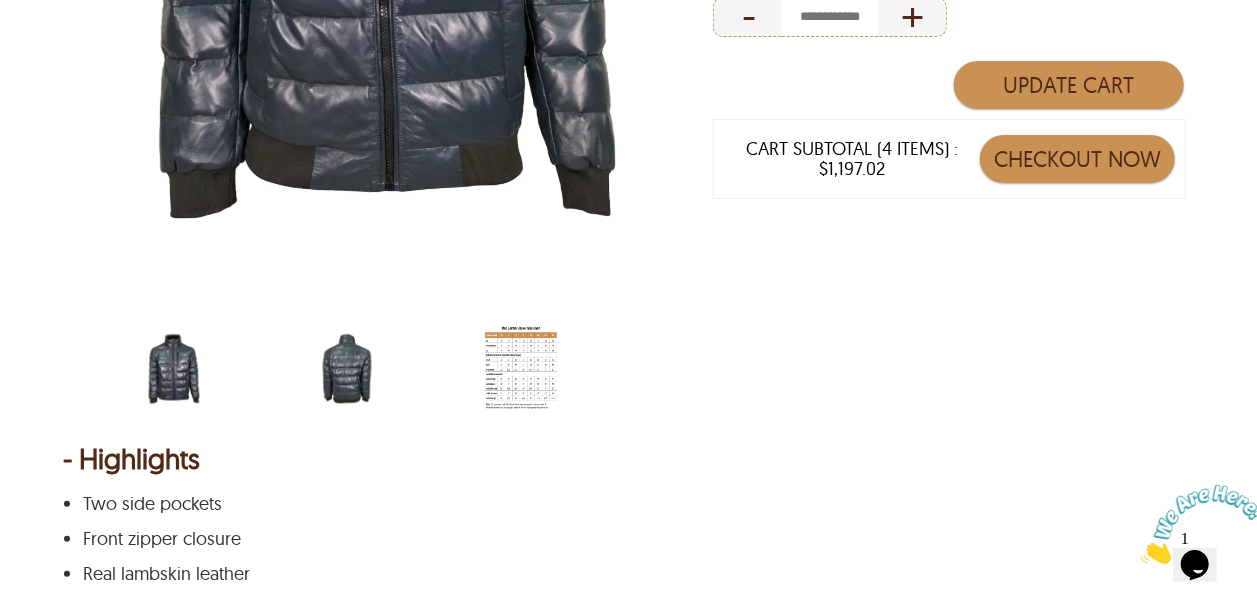 scroll, scrollTop: 700, scrollLeft: 0, axis: vertical 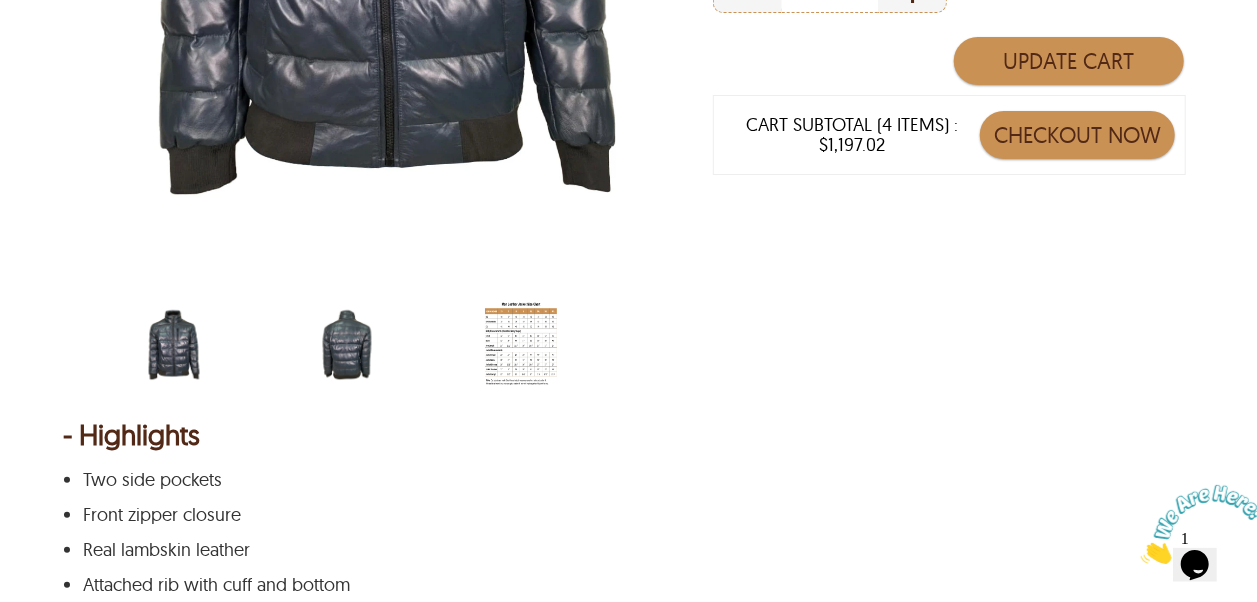click at bounding box center (347, 345) 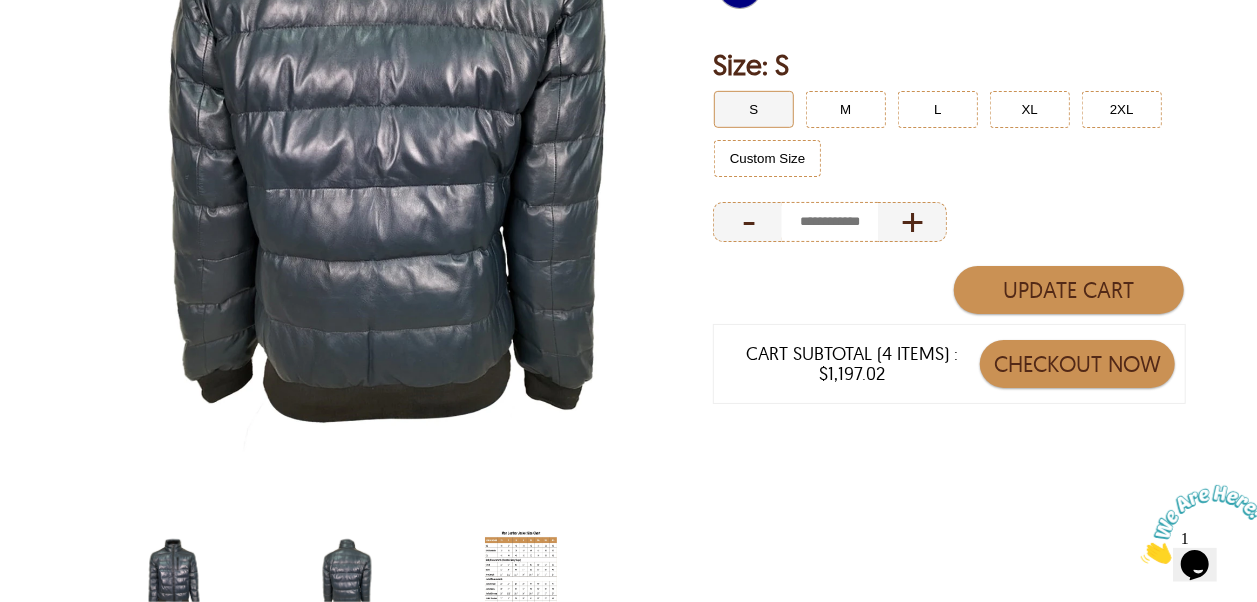 scroll, scrollTop: 500, scrollLeft: 0, axis: vertical 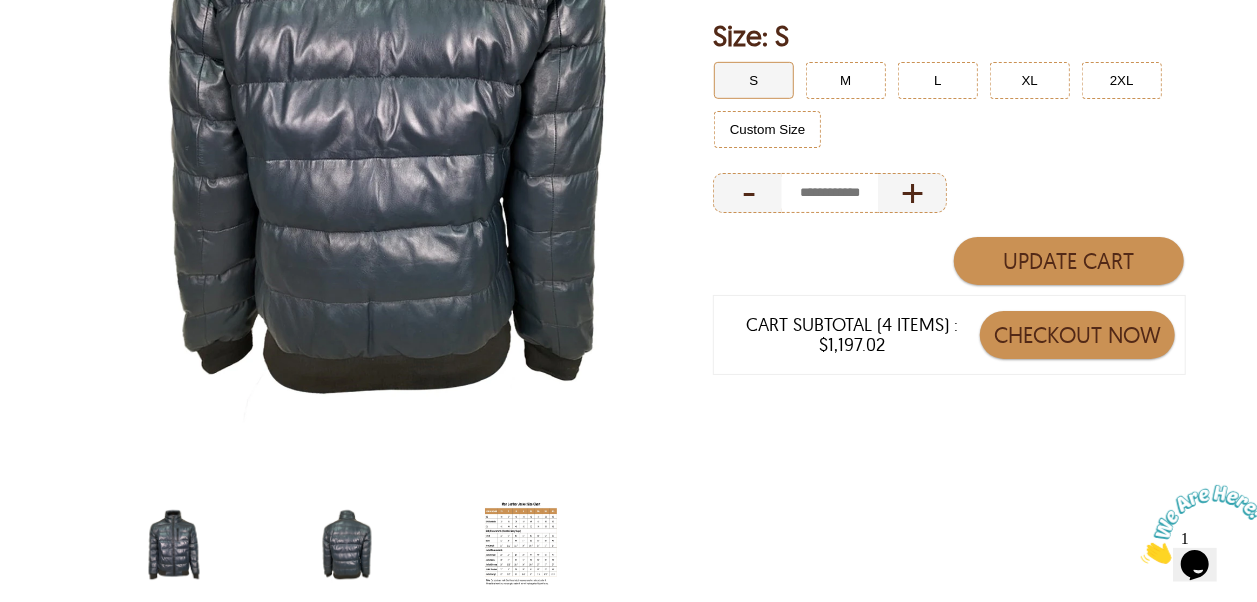 click at bounding box center (174, 545) 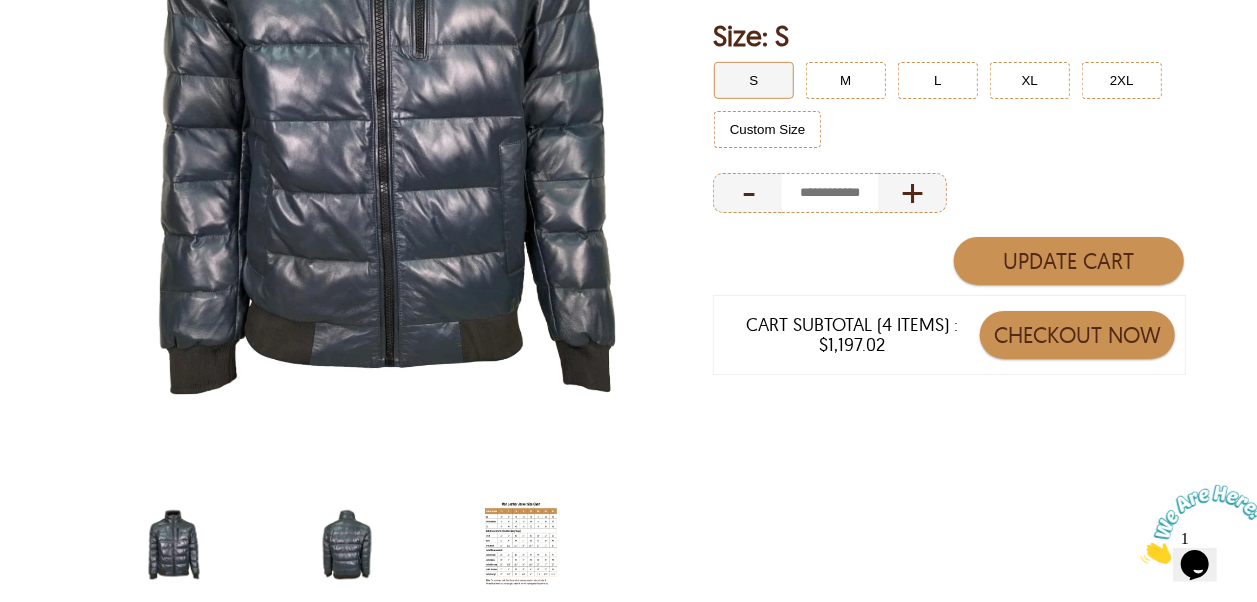 click on "S" at bounding box center (754, 80) 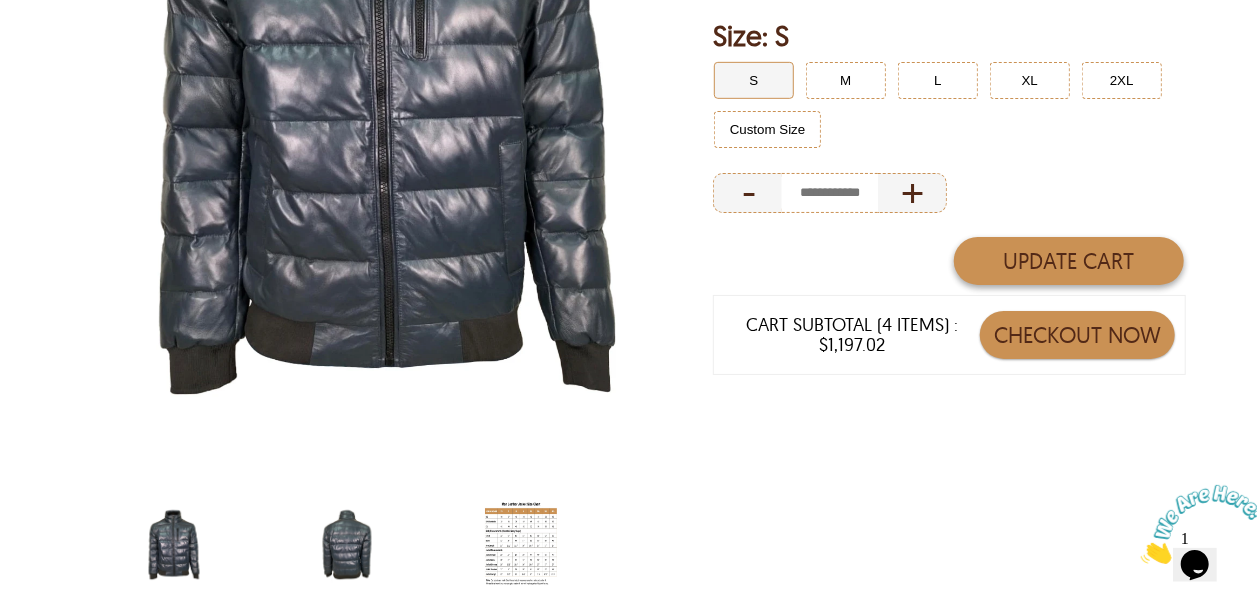 click on "Update Cart" at bounding box center (1069, 261) 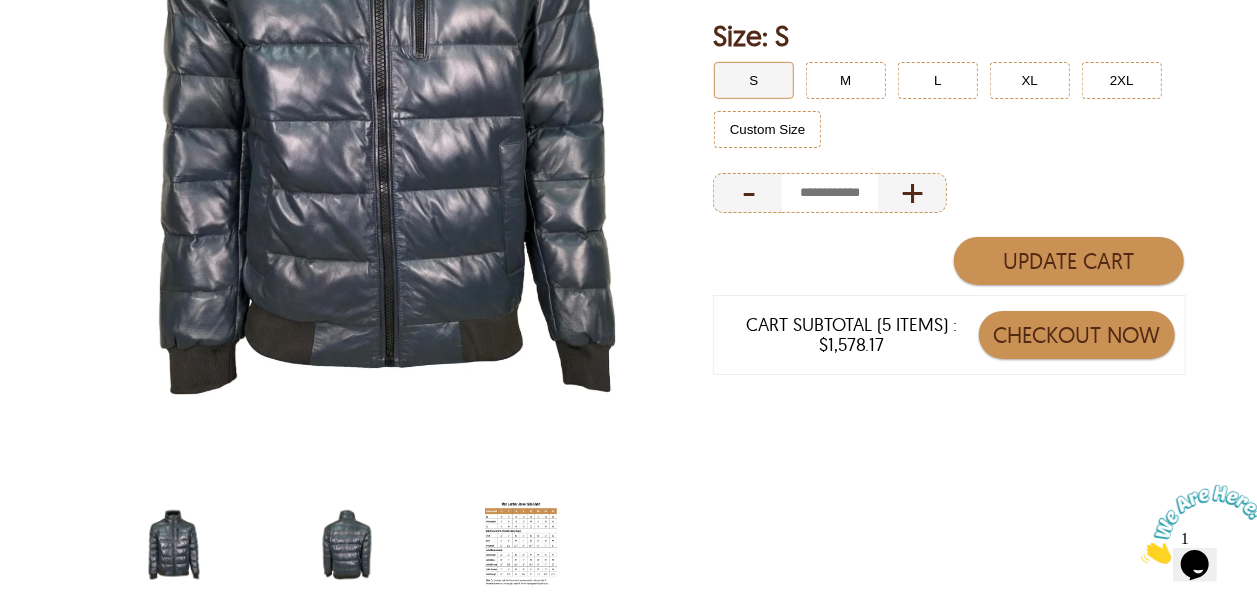 click on "Checkout Now" at bounding box center [1077, 335] 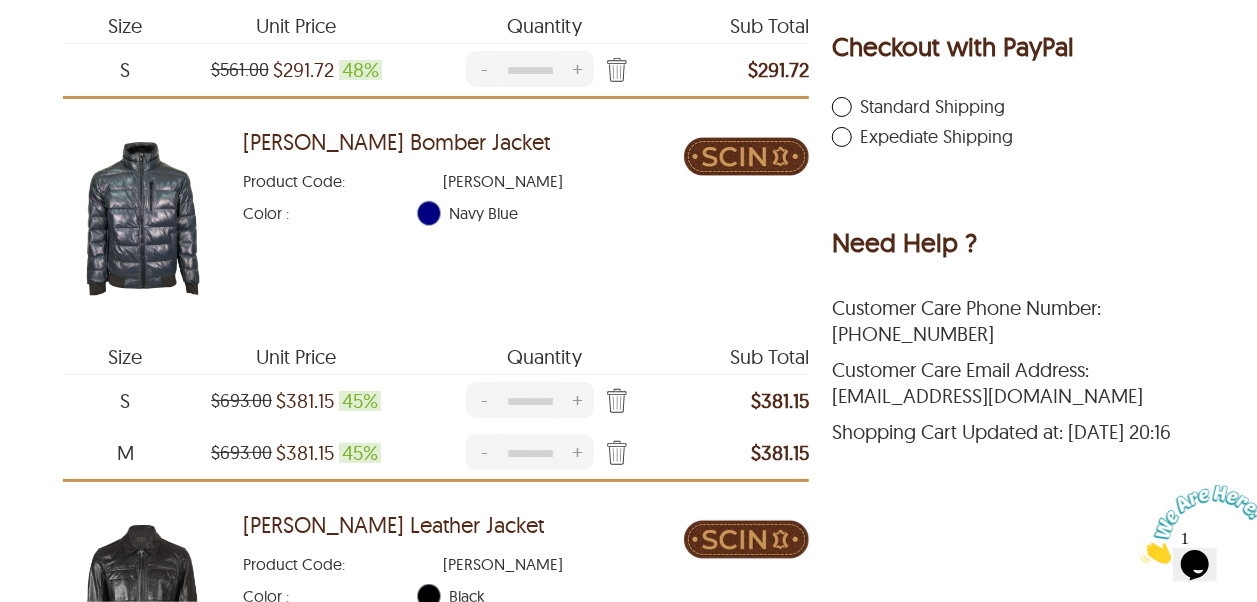 scroll, scrollTop: 800, scrollLeft: 0, axis: vertical 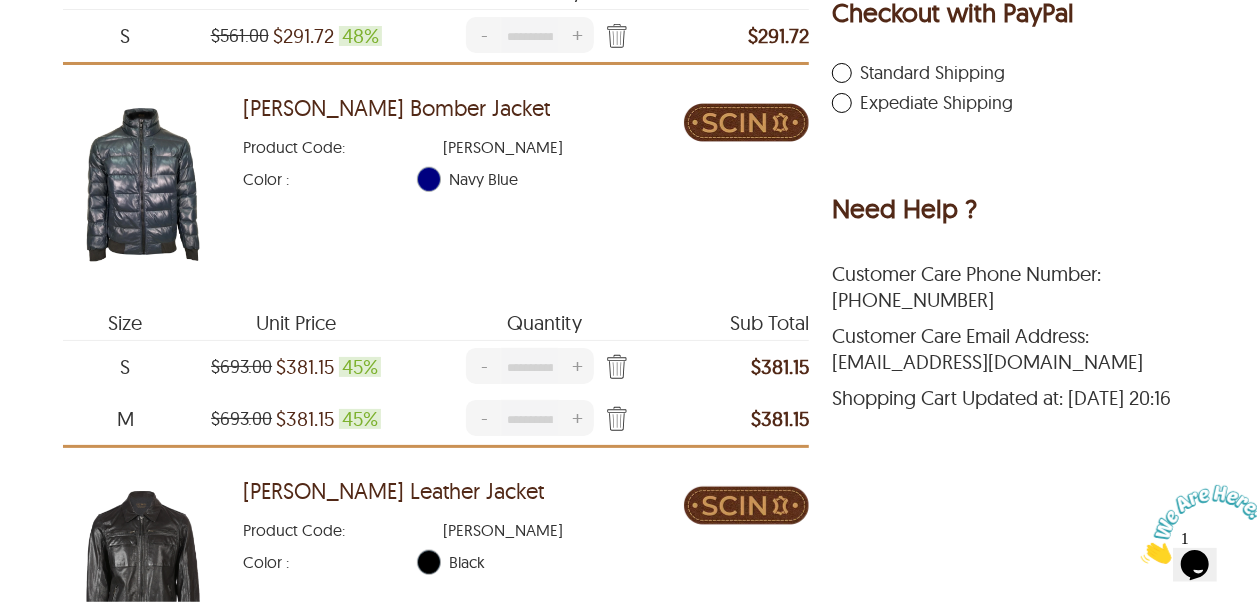 click on "-" at bounding box center [483, 418] 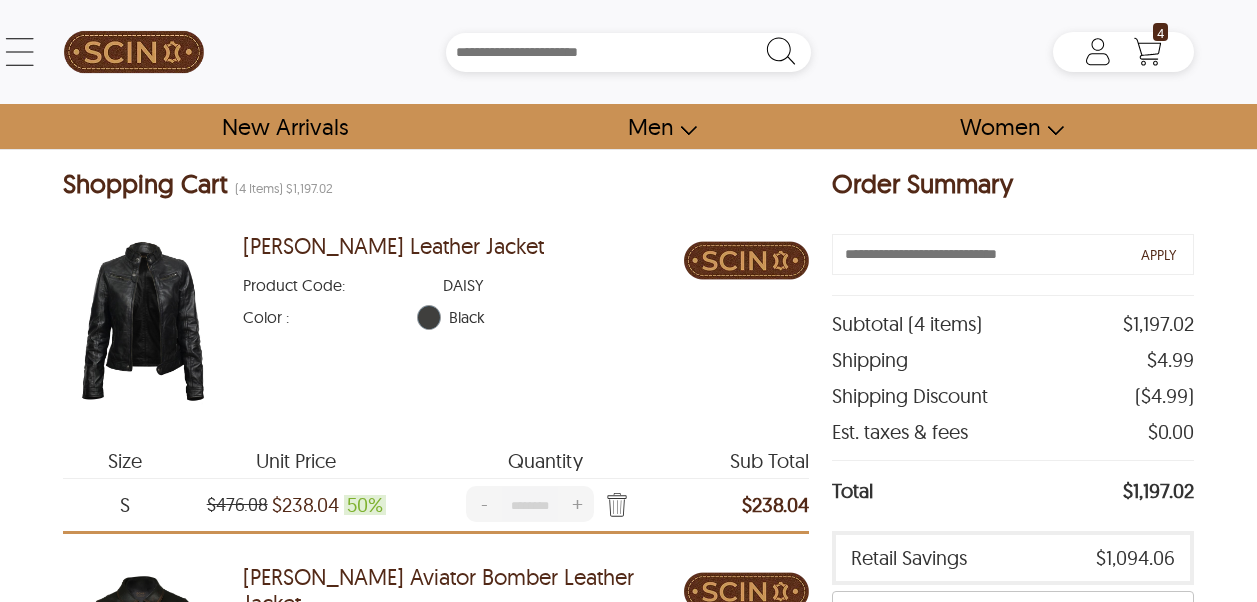 scroll, scrollTop: 1000, scrollLeft: 0, axis: vertical 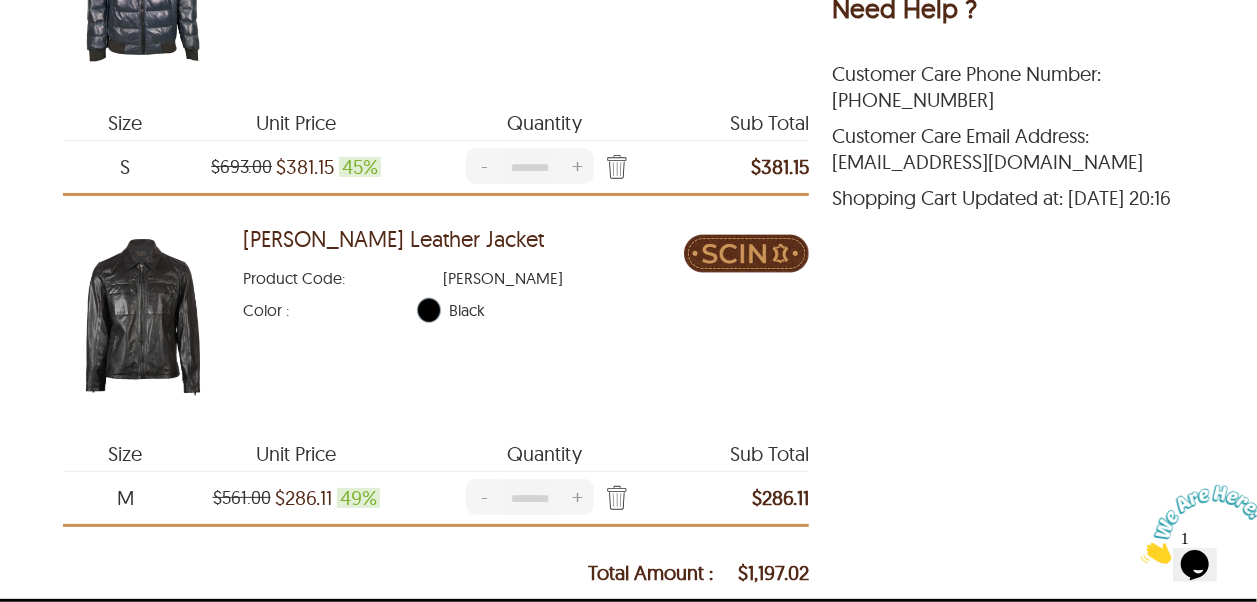 click on "[PERSON_NAME] Leather Jacket" at bounding box center [393, 239] 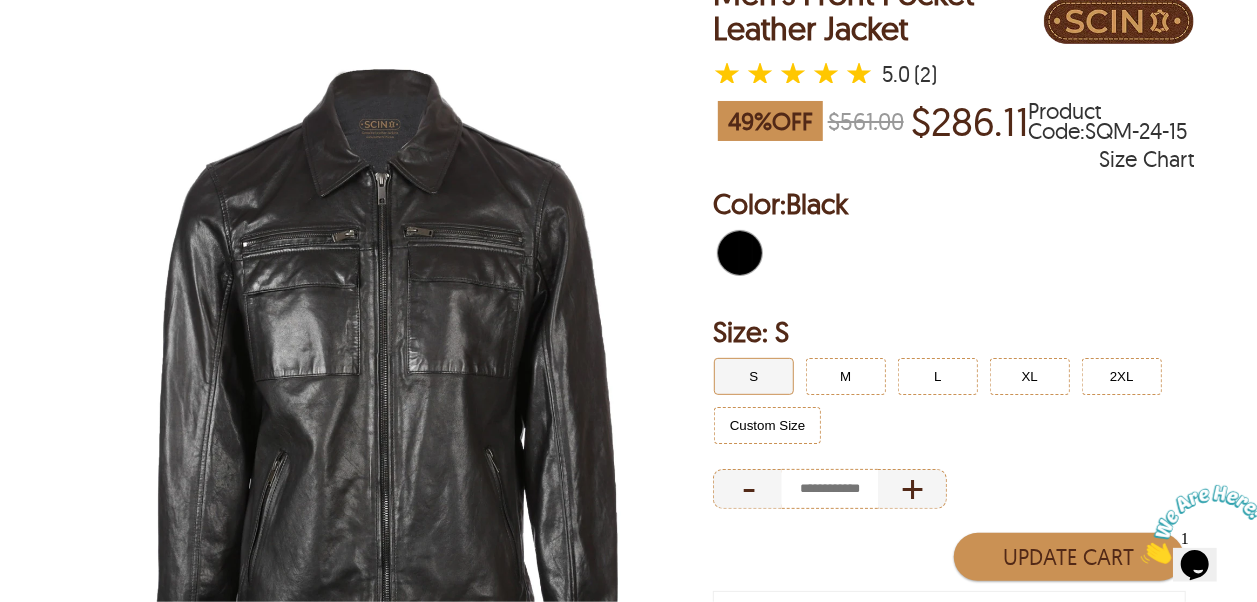 scroll, scrollTop: 400, scrollLeft: 0, axis: vertical 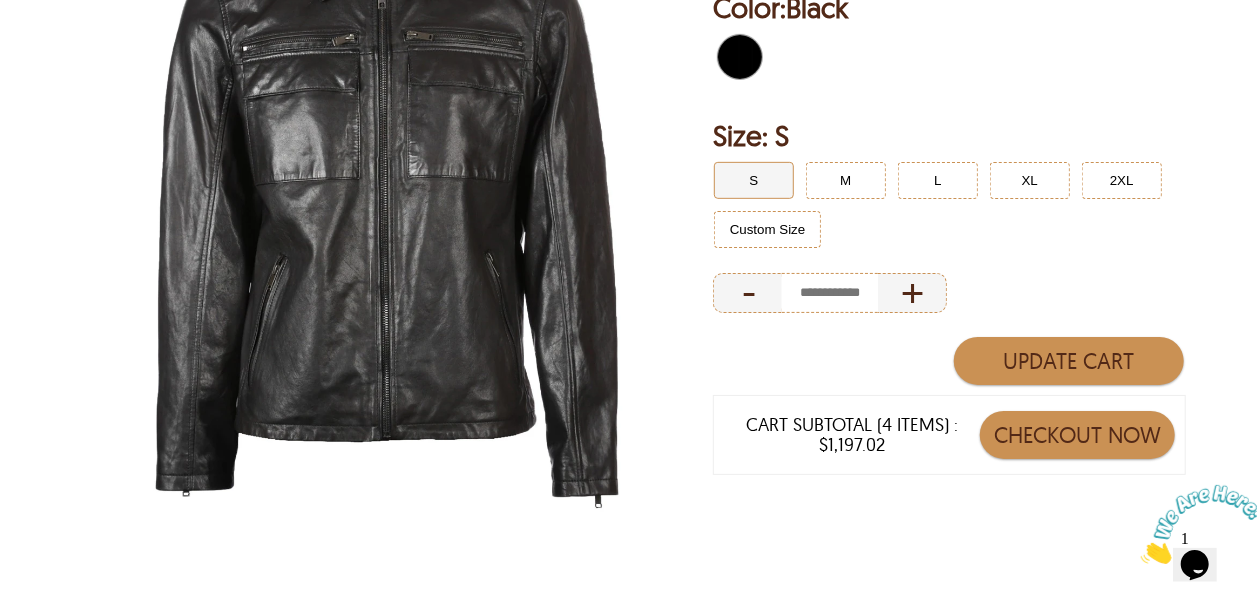 click on "S" at bounding box center [754, 180] 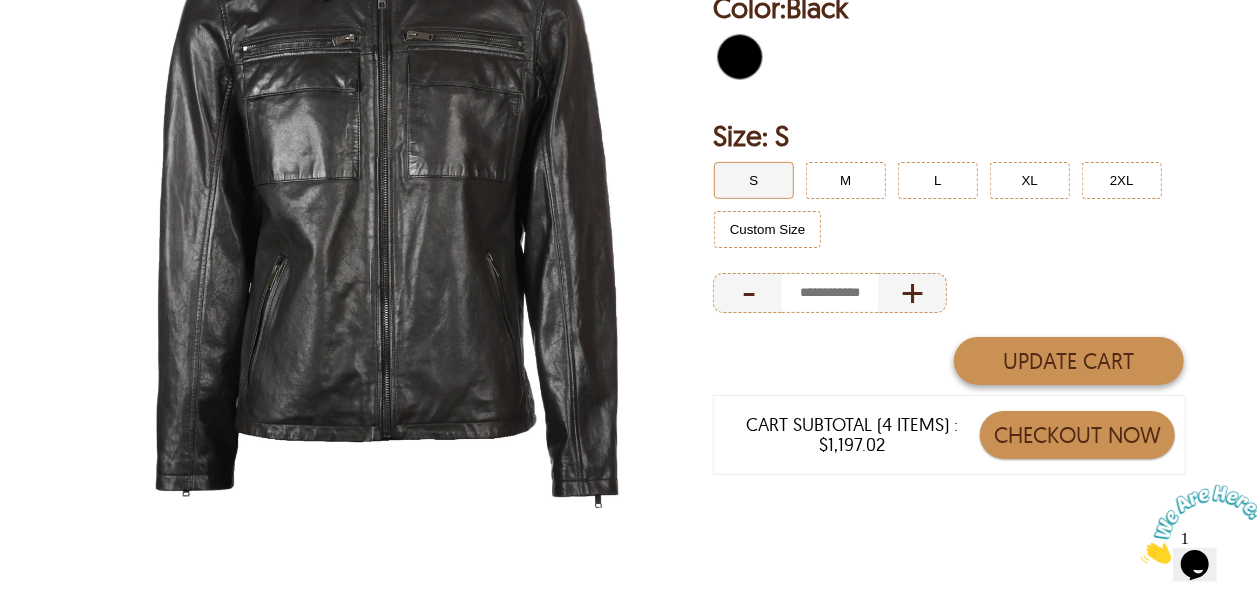 click on "Update Cart" at bounding box center [1069, 361] 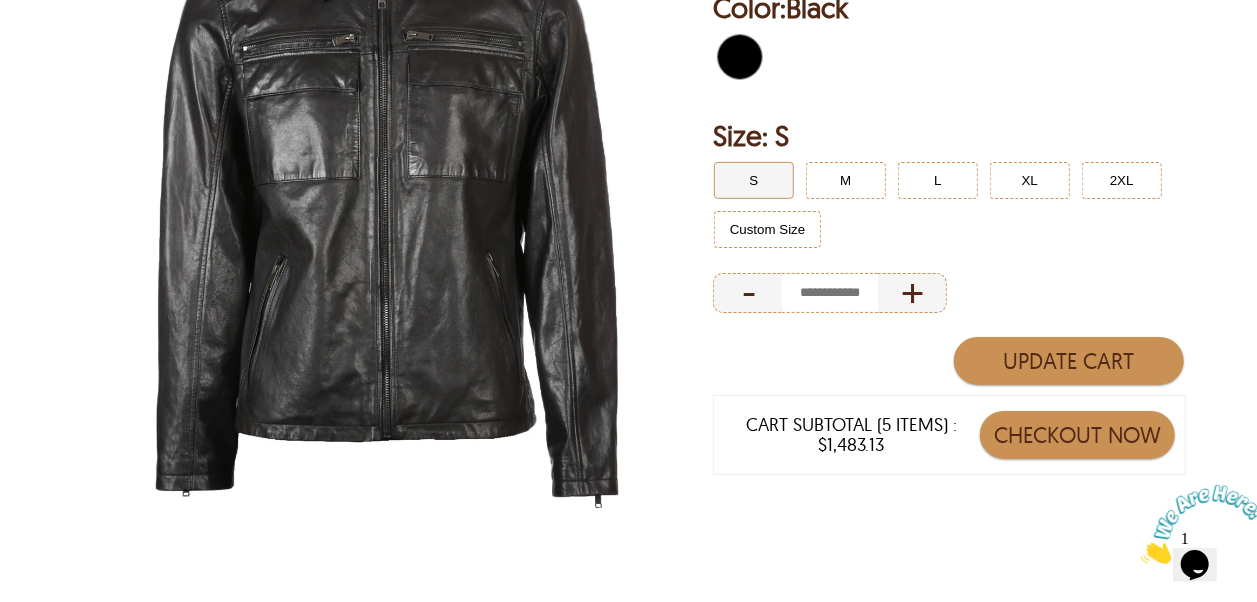 click on "Checkout Now" at bounding box center (1078, 435) 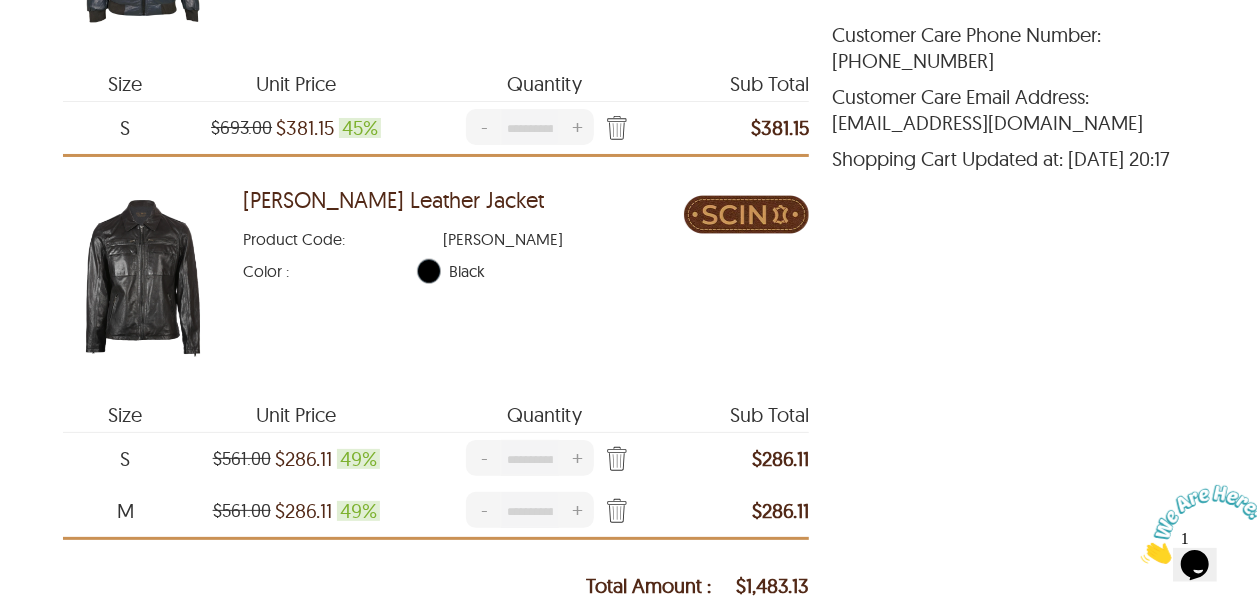 scroll, scrollTop: 1100, scrollLeft: 0, axis: vertical 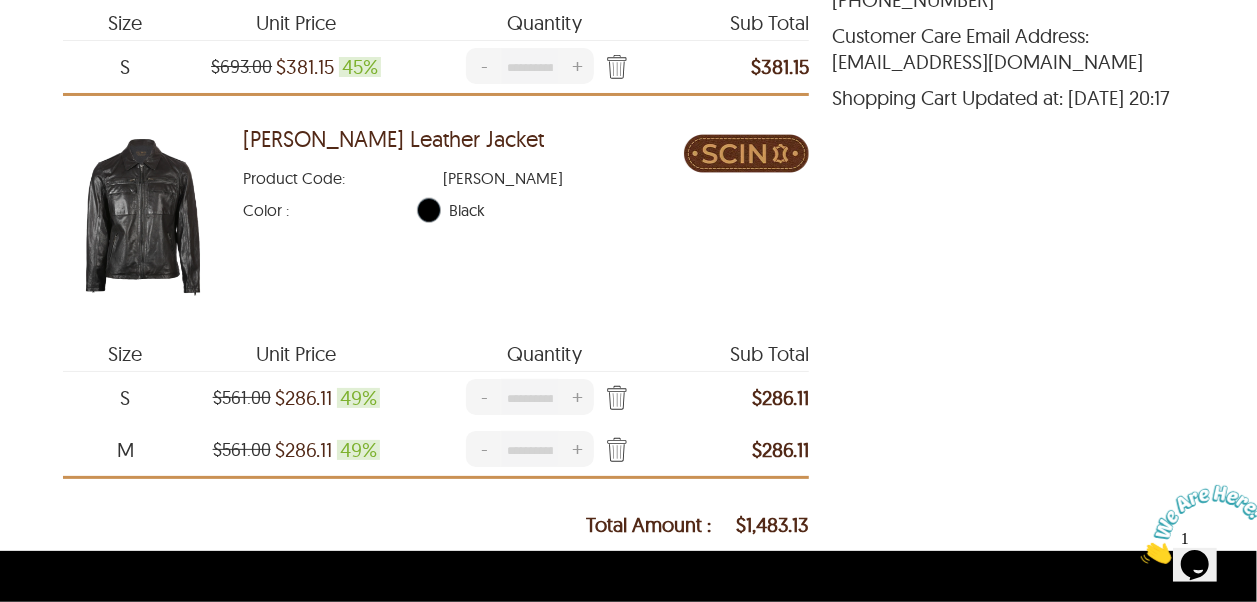 click at bounding box center (613, 451) 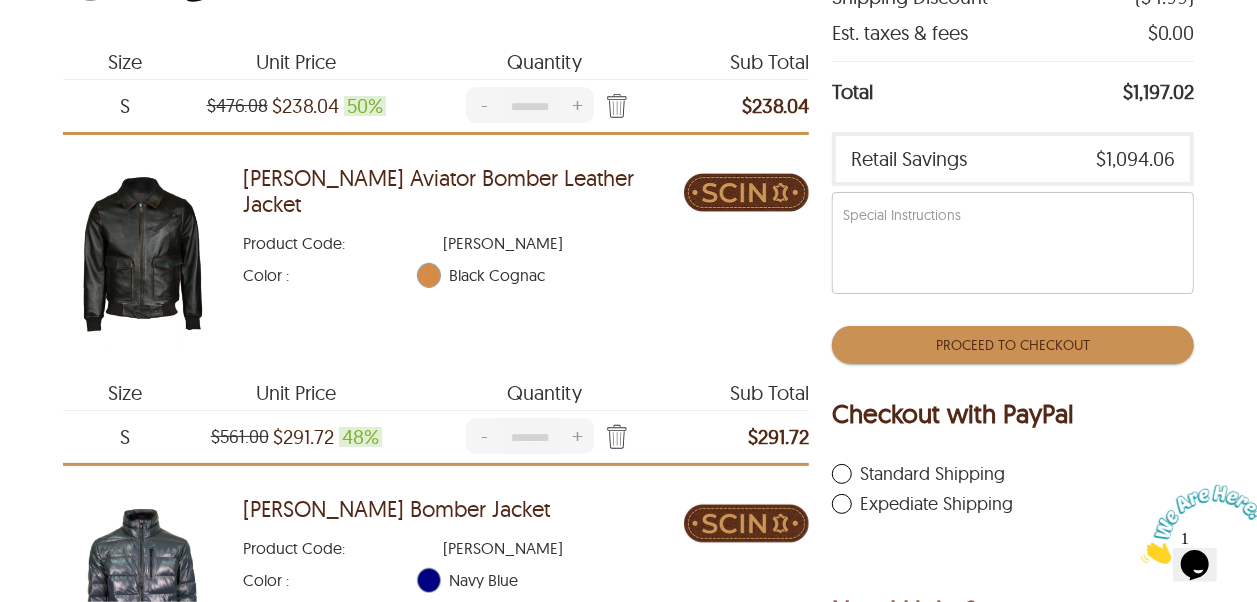 scroll, scrollTop: 400, scrollLeft: 0, axis: vertical 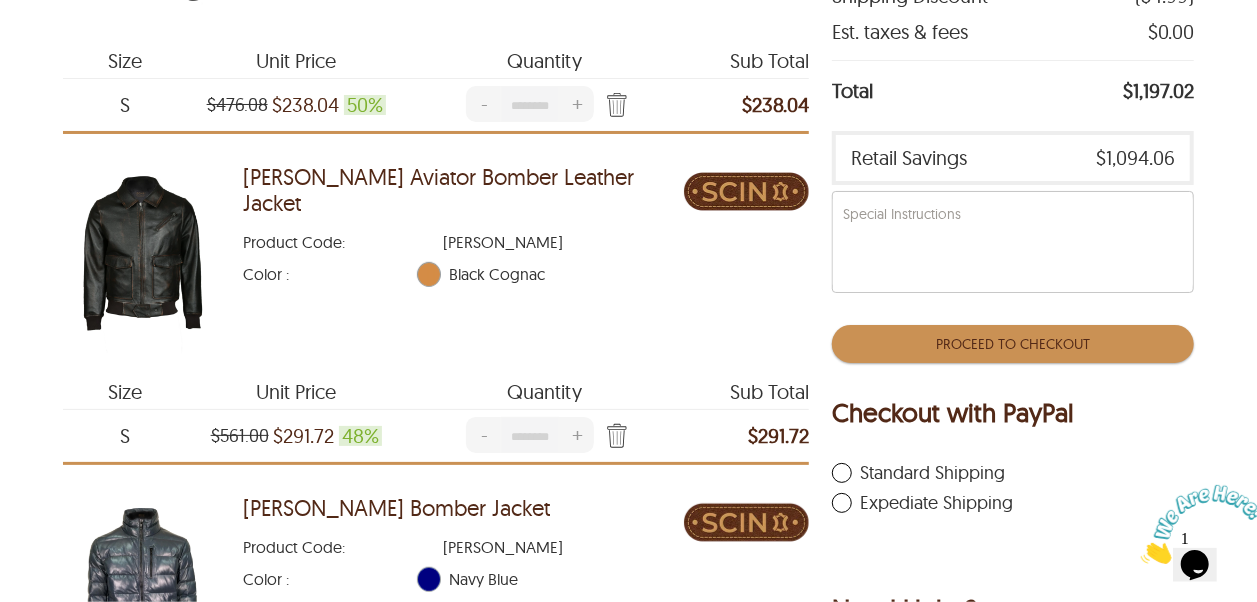 click at bounding box center (613, 437) 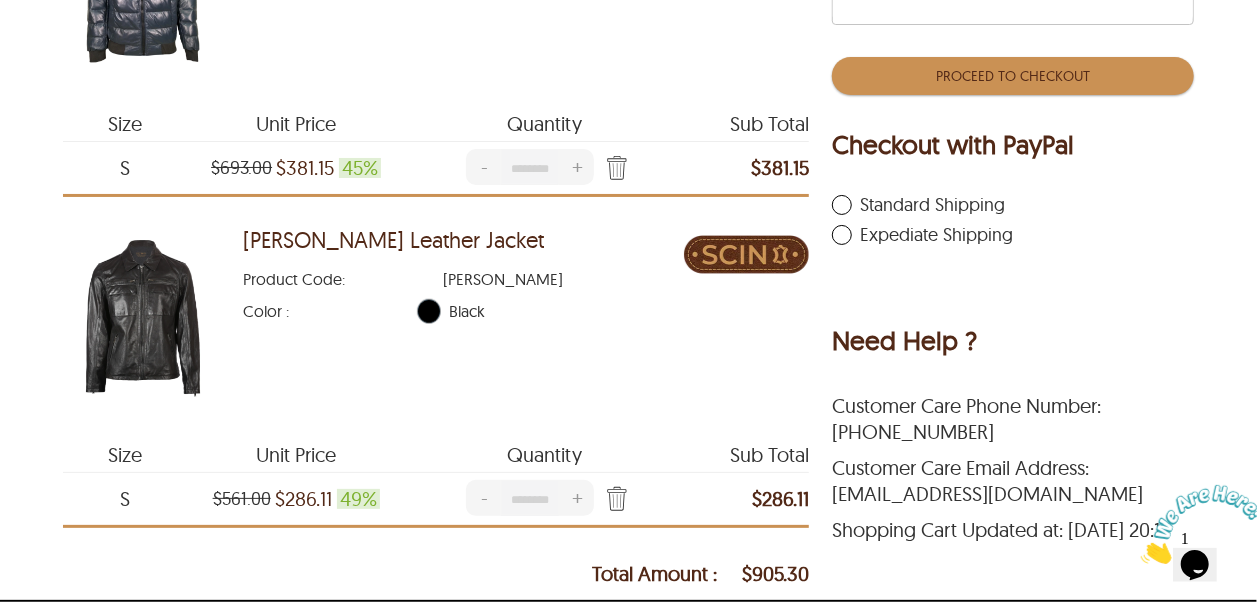 scroll, scrollTop: 700, scrollLeft: 0, axis: vertical 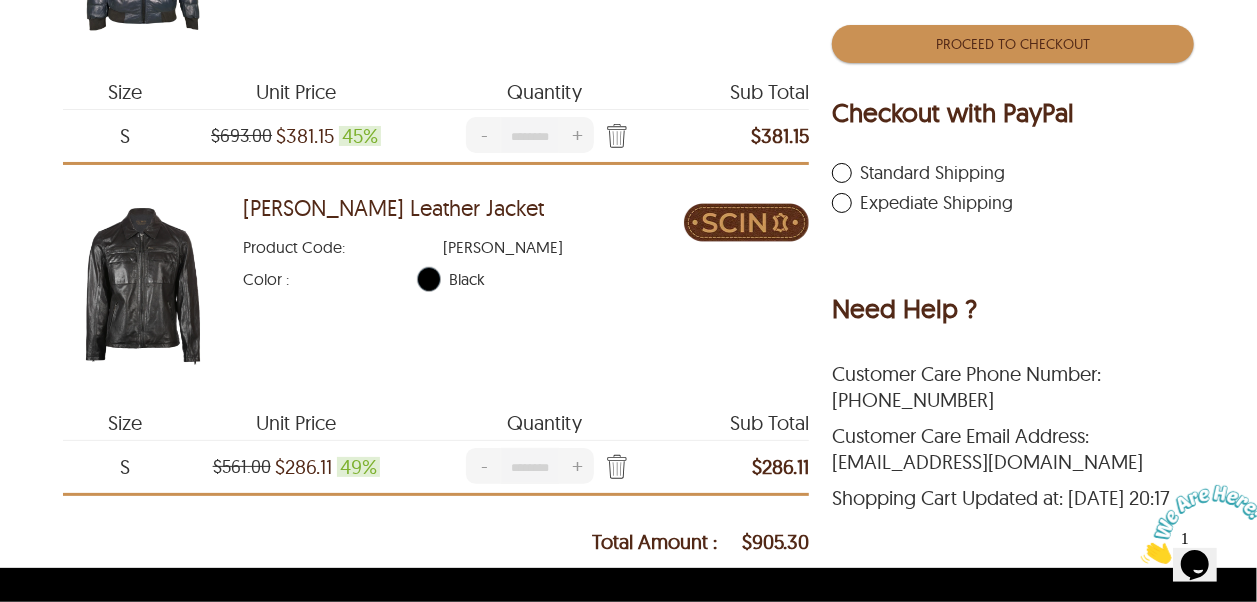 click on "Proceed To Checkout" at bounding box center (1013, 44) 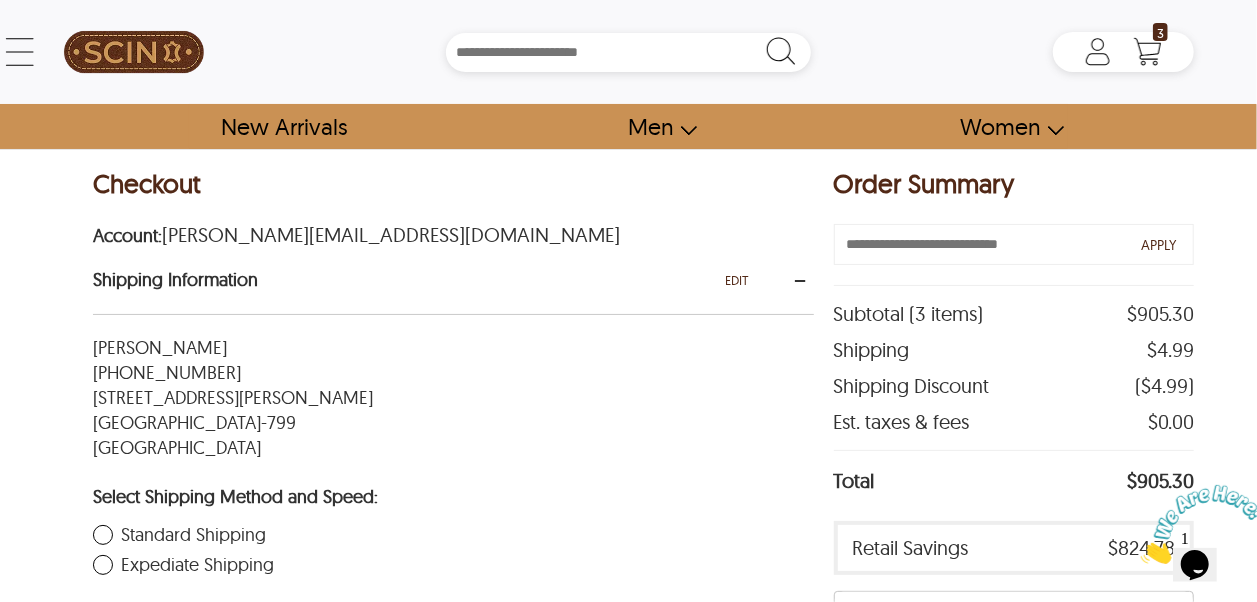scroll, scrollTop: 100, scrollLeft: 0, axis: vertical 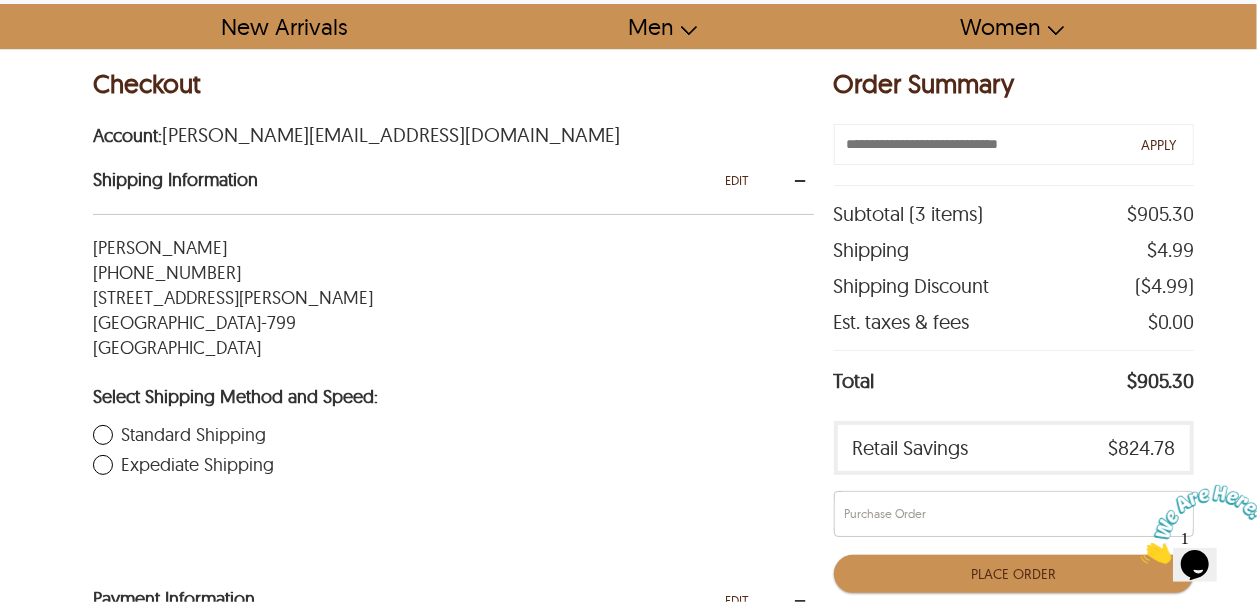 click on "EDIT" at bounding box center [737, 180] 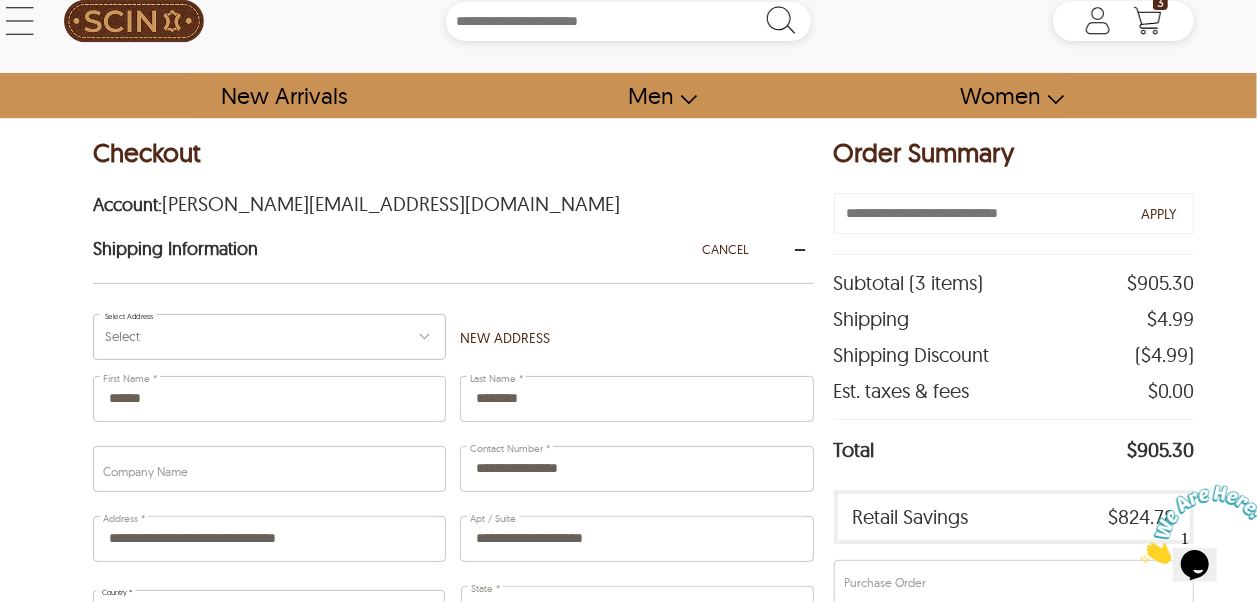 scroll, scrollTop: 0, scrollLeft: 0, axis: both 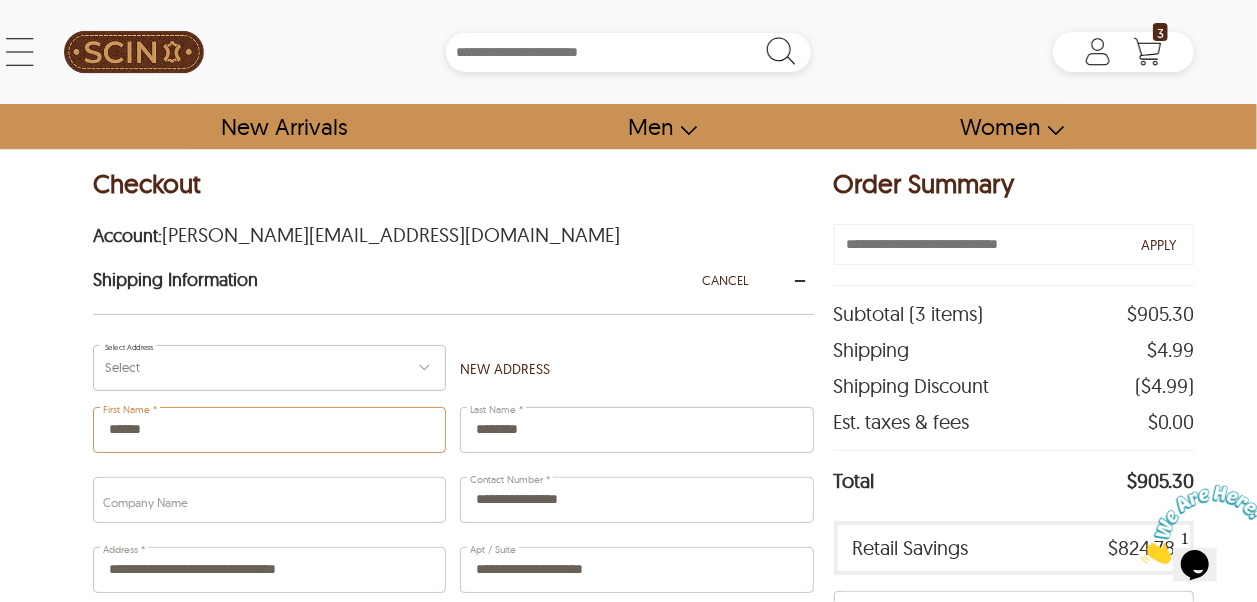 click on "First Name *" at bounding box center (269, 430) 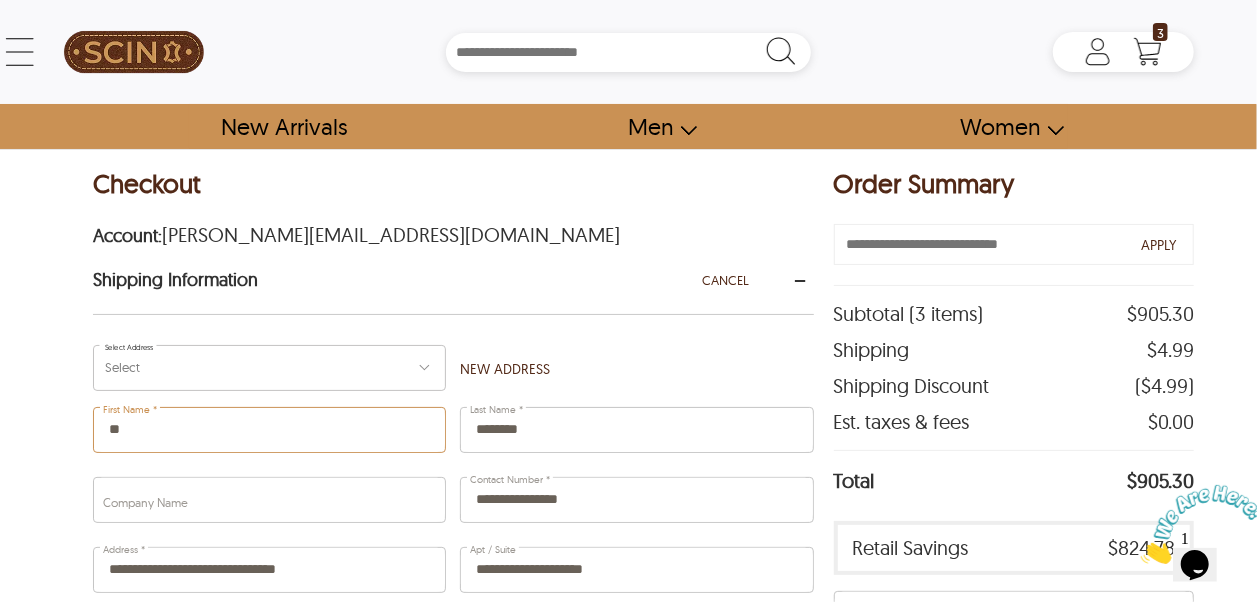 type on "*" 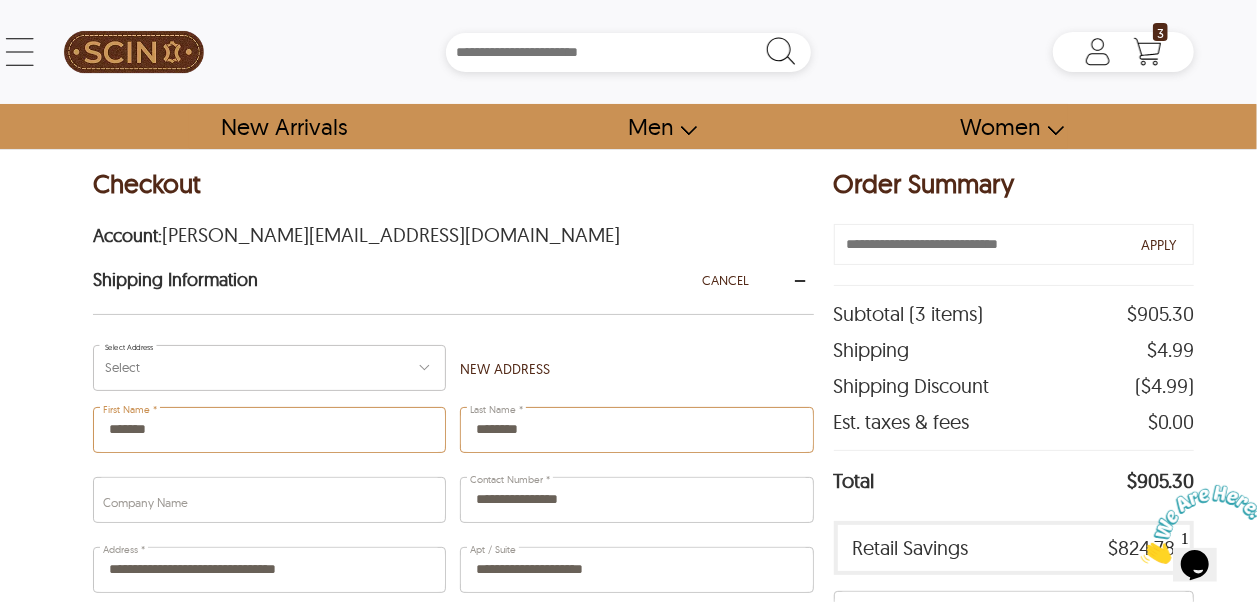 type on "*******" 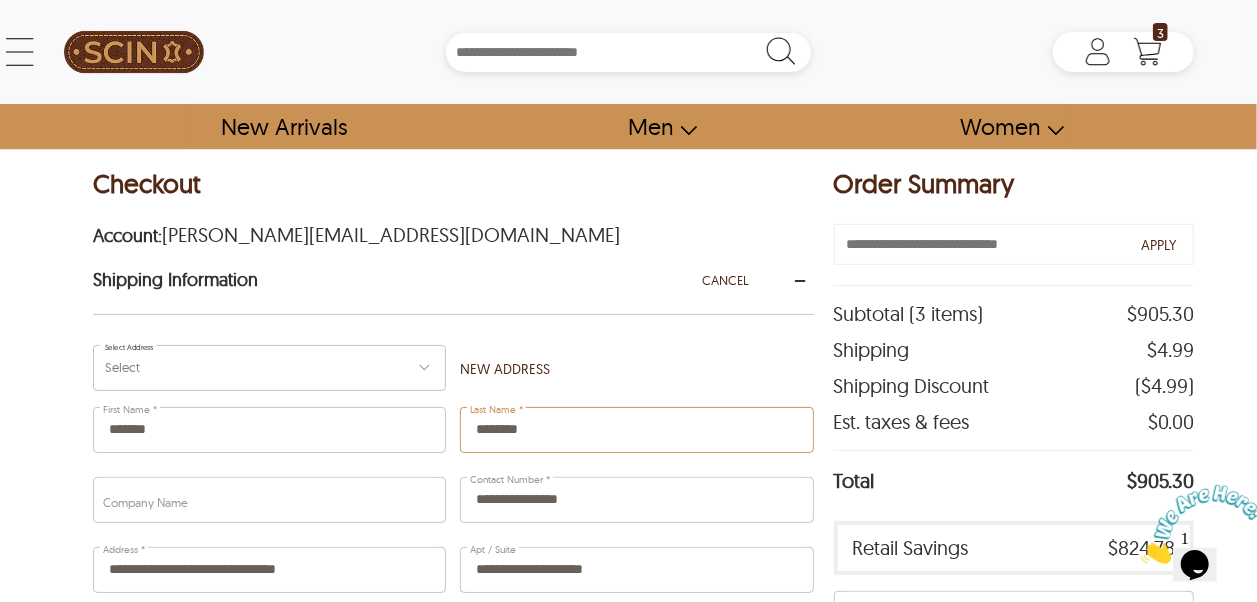 click on "Last Name *" at bounding box center [636, 430] 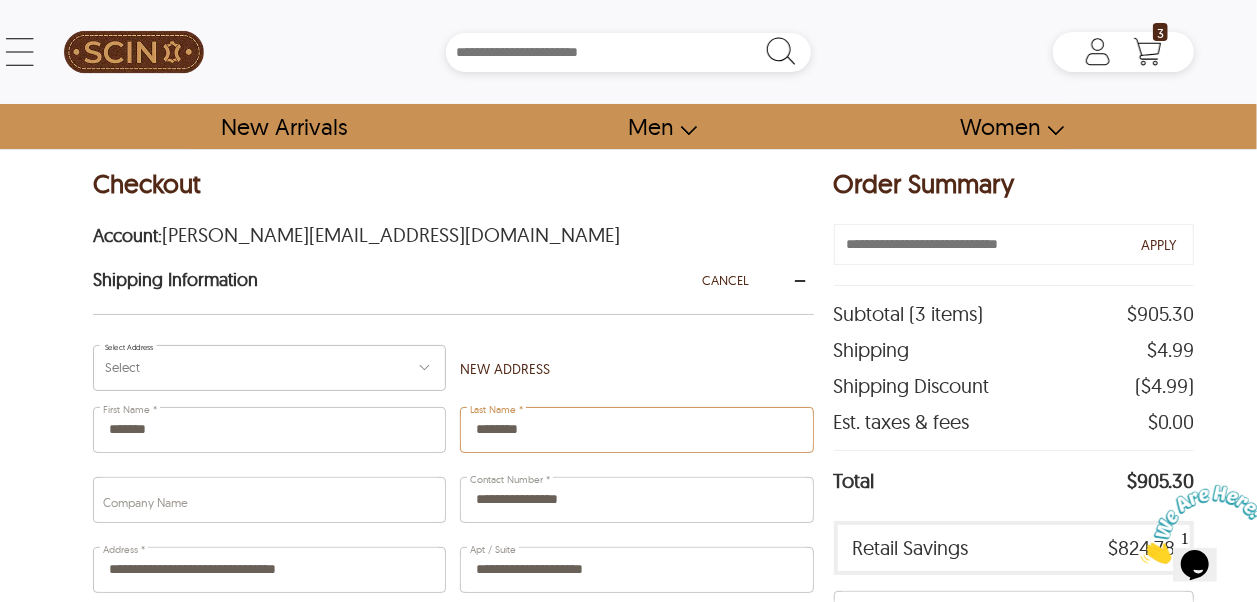 type on "*******" 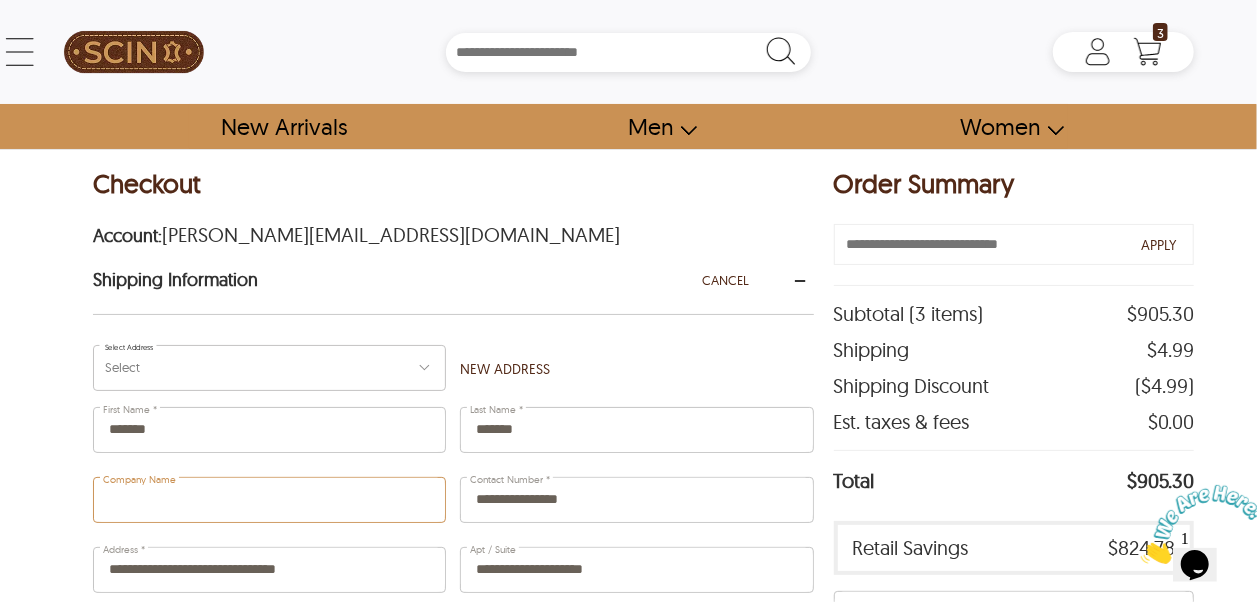 click on "Company Name" at bounding box center (269, 500) 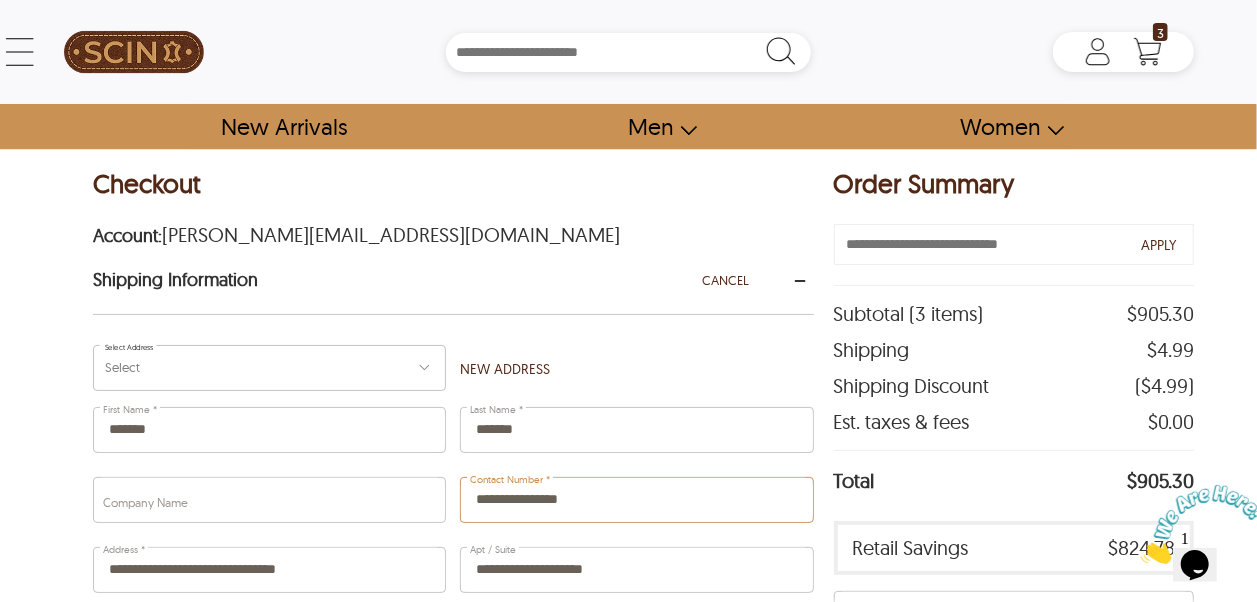 click on "Contact Number *" at bounding box center (636, 500) 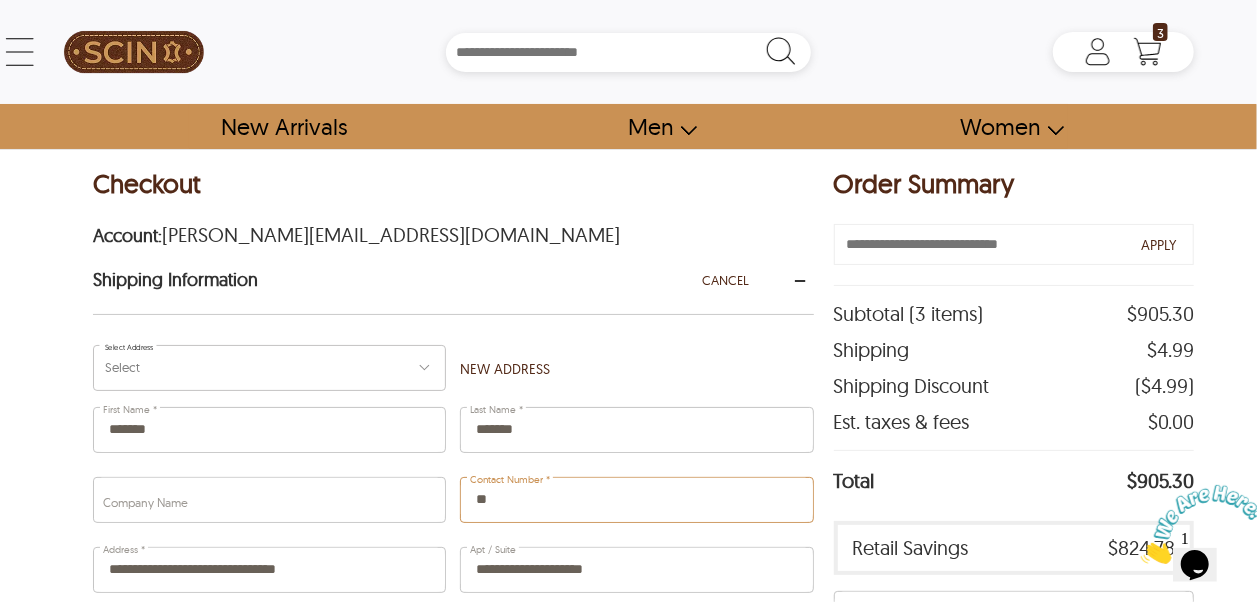 type on "*" 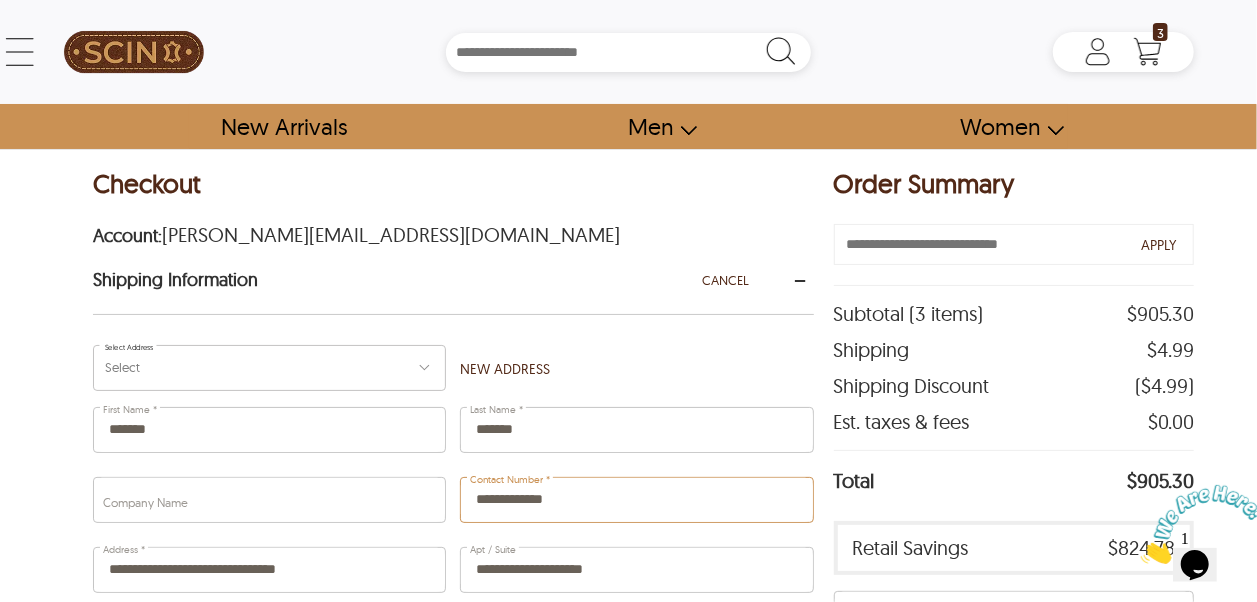 type on "**********" 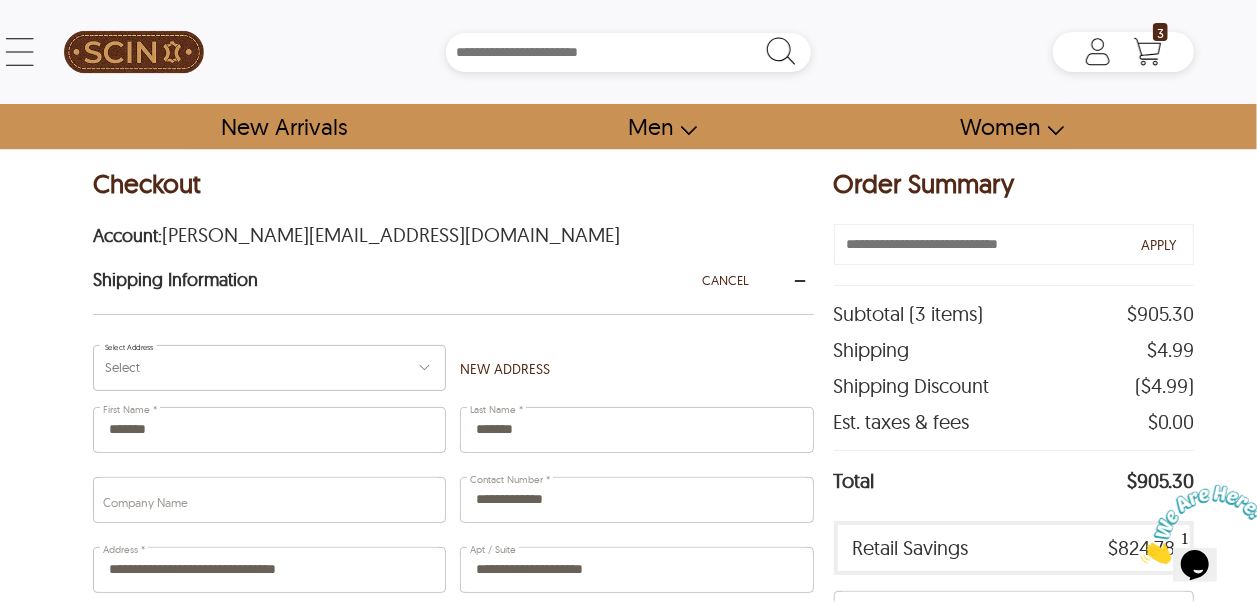 click at bounding box center (425, 366) 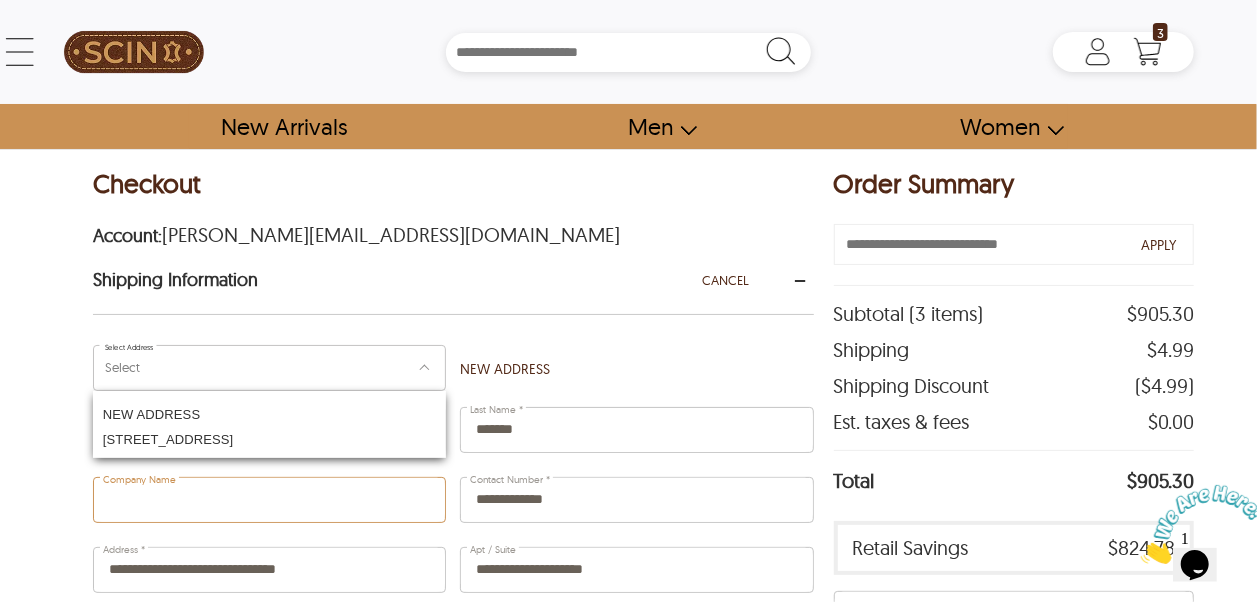 click on "Company Name" at bounding box center [269, 500] 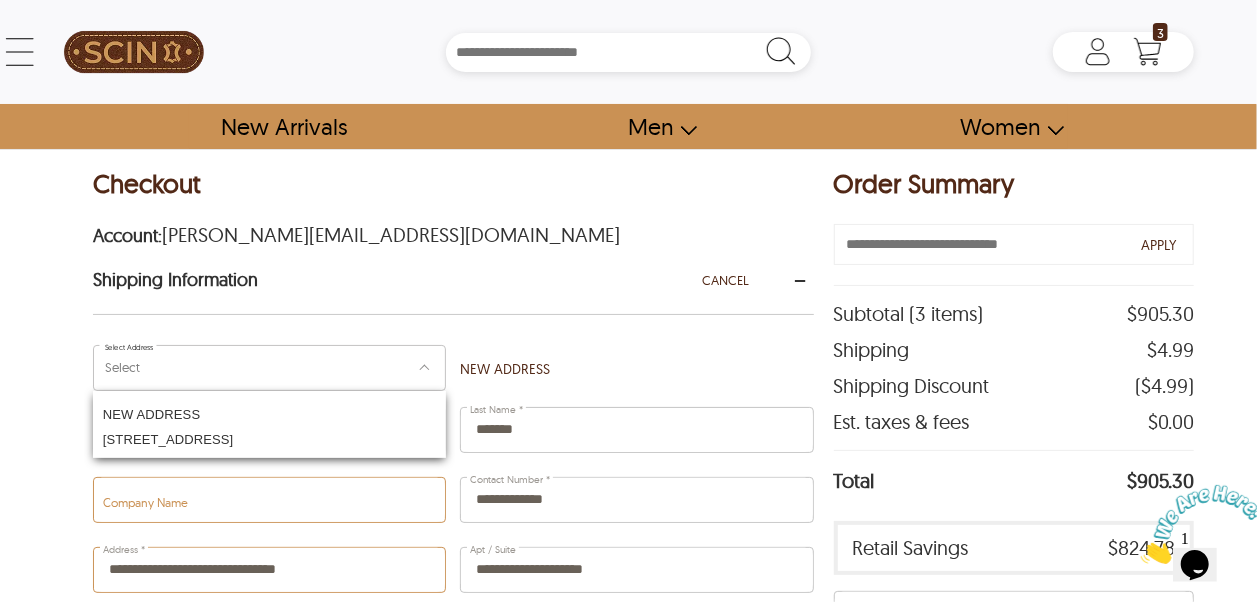 click on "Address *" at bounding box center [269, 570] 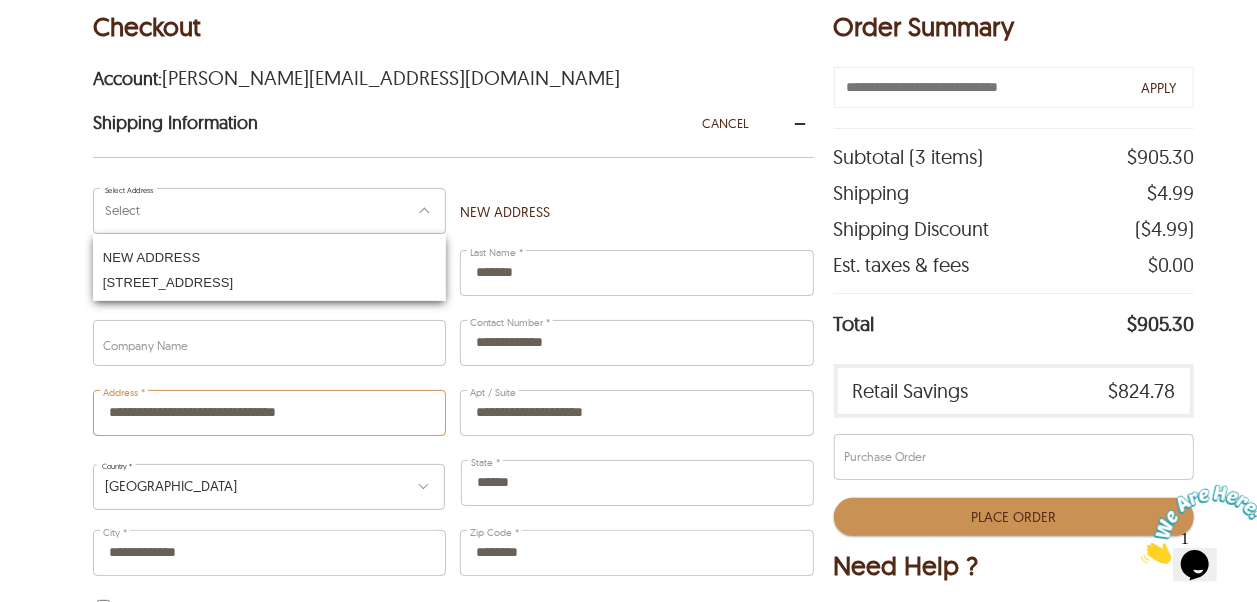 drag, startPoint x: 362, startPoint y: 568, endPoint x: 48, endPoint y: 594, distance: 315.0746 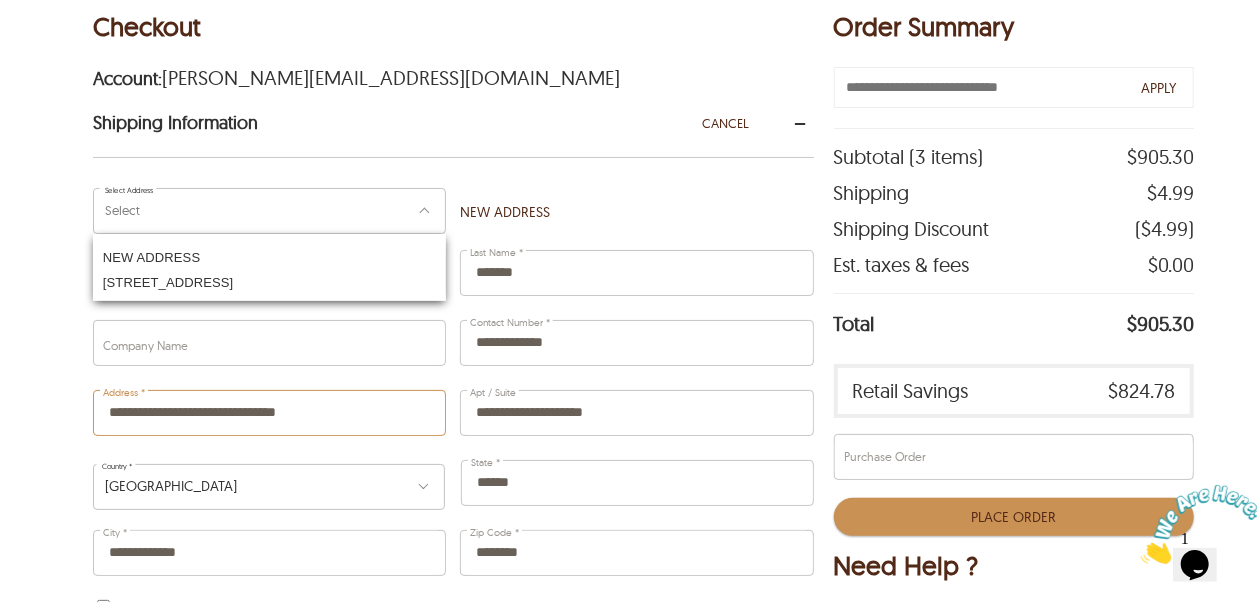 click on "Checkout     Account:  j.s.mutemba@belutecnica.co.mz Shipping Information CANCEL Select Address Select NEW ADDRESS Avenida da Namaacha, 11142, Matola, Maputo Province, 1114 NEW ADDRESS First Name * Last Name * Company Name Contact Number * Address * Apt / Suite Country * Portugal United States Canada Afghanistan Albania Algeria American Samoa Andorra Angola Anguilla Antarctica Antigua and Barbuda Argentina Armenia Aruba Australia Austria Azerbaijan Bahamas Bahrain Bangladesh Barbados Belarus Belgium Belize Benin Bermuda Bhutan Bolivia Bosnia and Herzegovina Botswana Bouvet Island Brazil British Indian Ocean Territory Brunei Darussalam Bulgaria Burkina Faso Burundi Cambodia Cameroon Cape Verde Cayman Islands Central African Republic Chad Chile China Christmas Island Cocos (Keeling) Islands Colombia Comoros Congo, Republic of the Congo Congo, Democratic Republic of the Congo Cook Islands Costa Rica Cote d'Ivoire Croatia Cuba Cyprus Czech Republic Denmark Djibouti Dominica Dominican Republic Ecuador Egypt Fiji" at bounding box center [628, 1293] 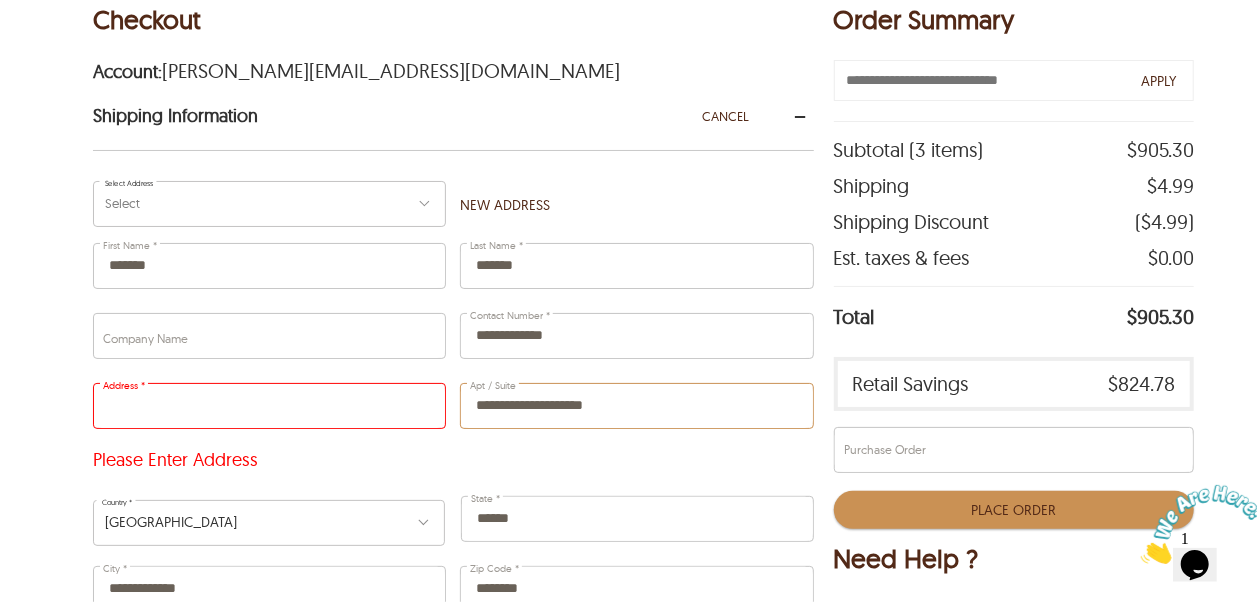 type 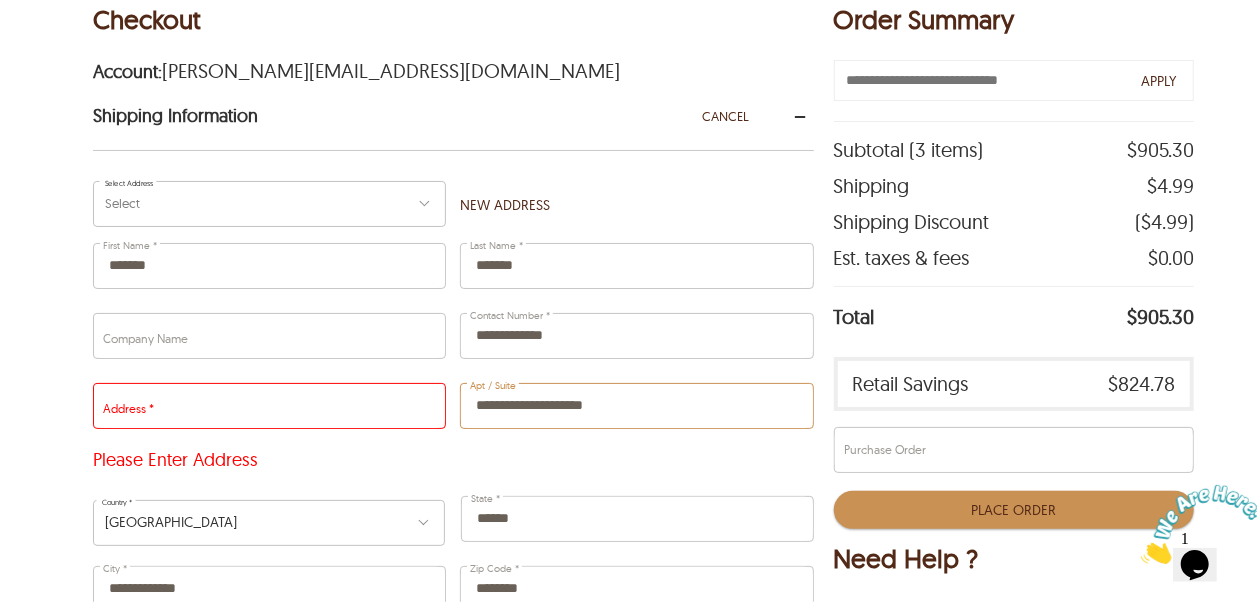 drag, startPoint x: 623, startPoint y: 404, endPoint x: 461, endPoint y: 410, distance: 162.11107 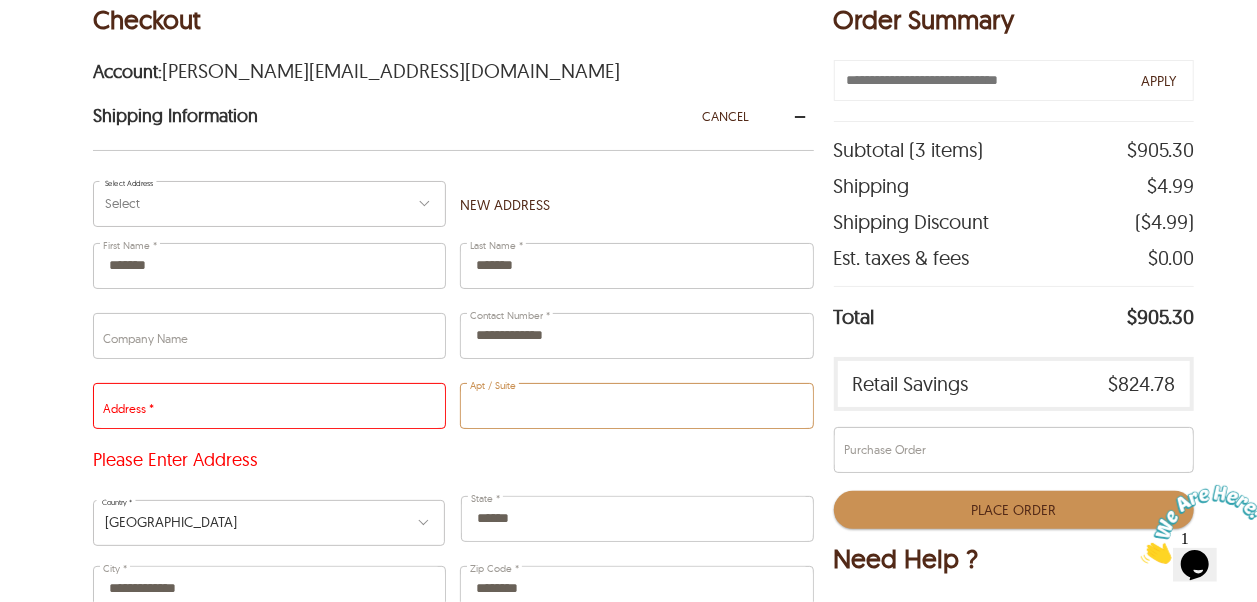 type 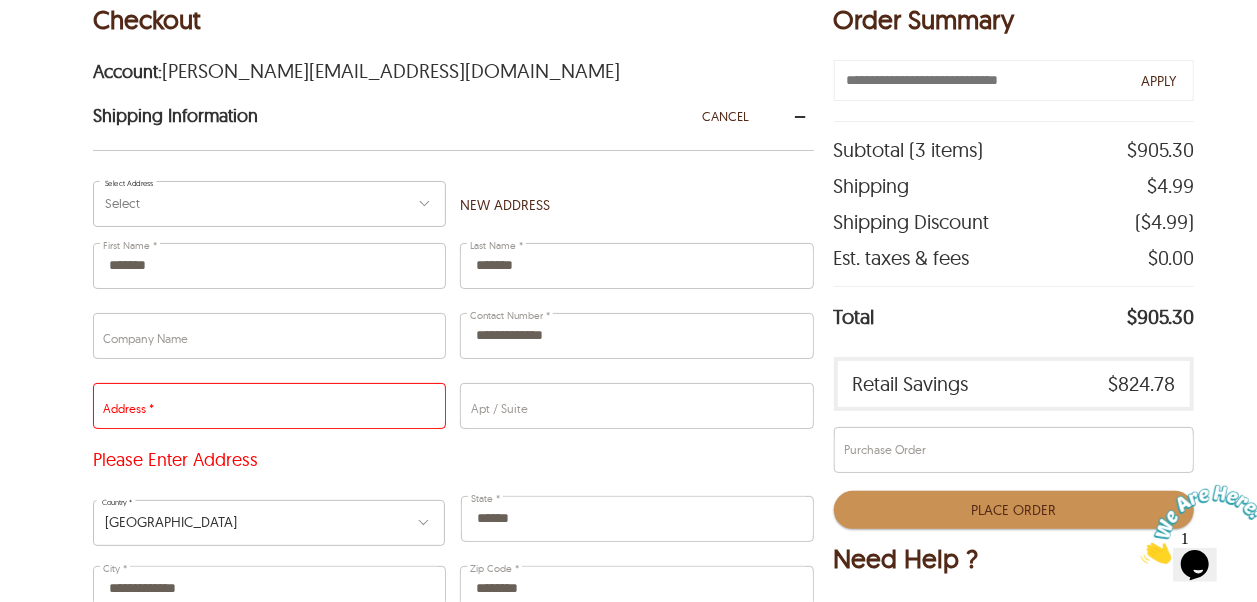 click at bounding box center [424, 521] 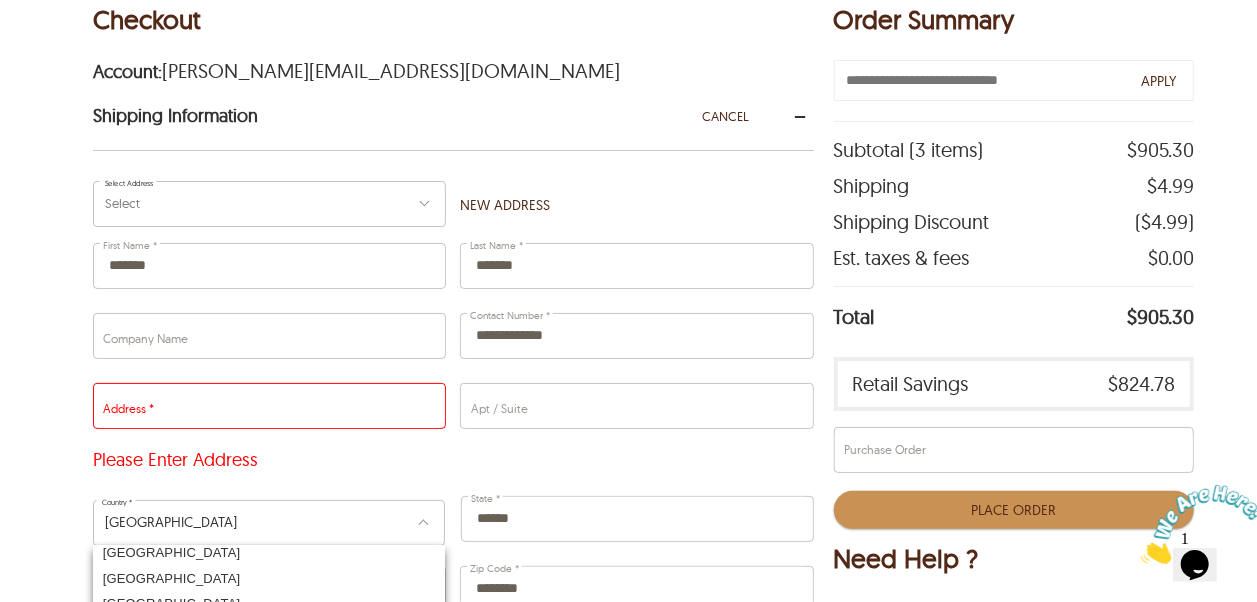 scroll, scrollTop: 800, scrollLeft: 0, axis: vertical 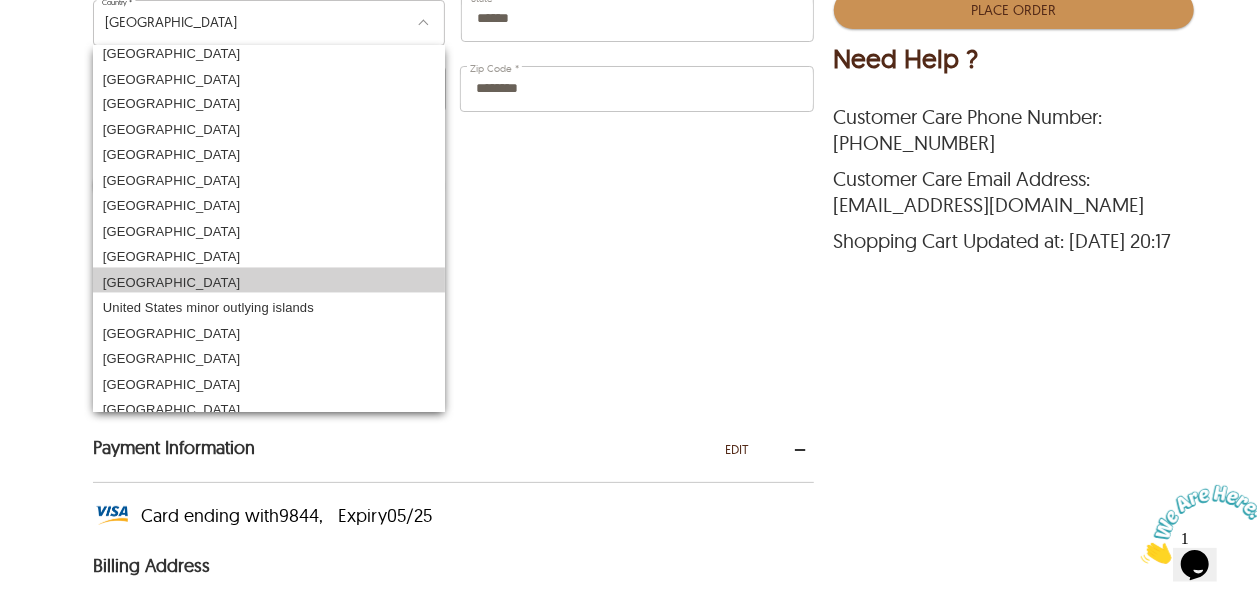 type 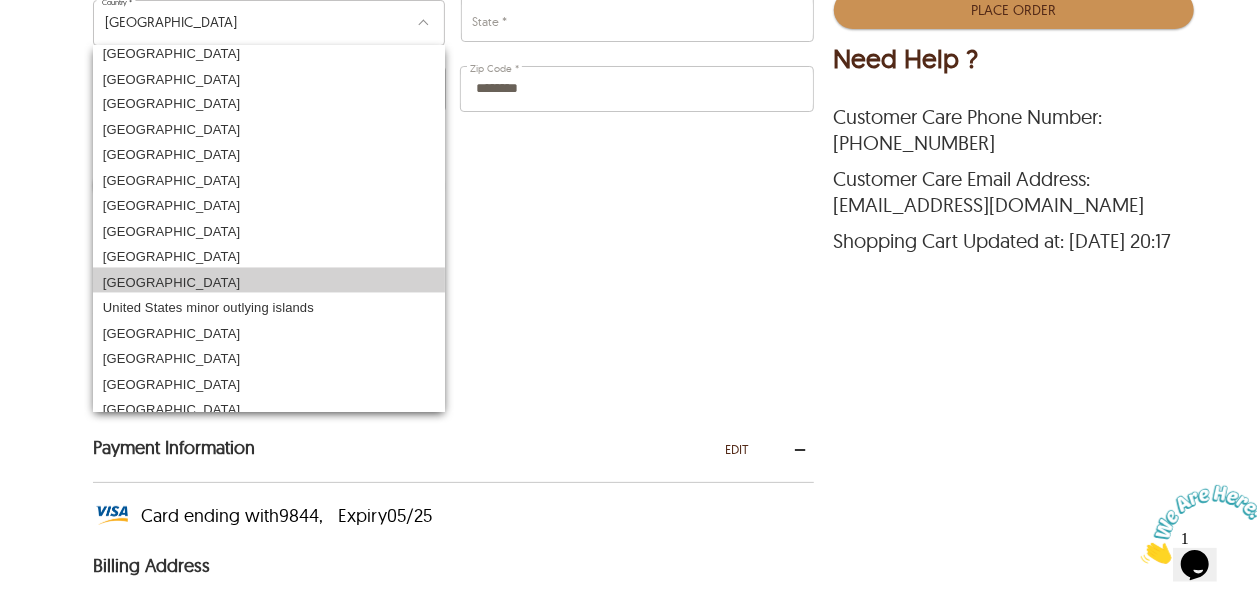 click on "[GEOGRAPHIC_DATA]" at bounding box center (269, 281) 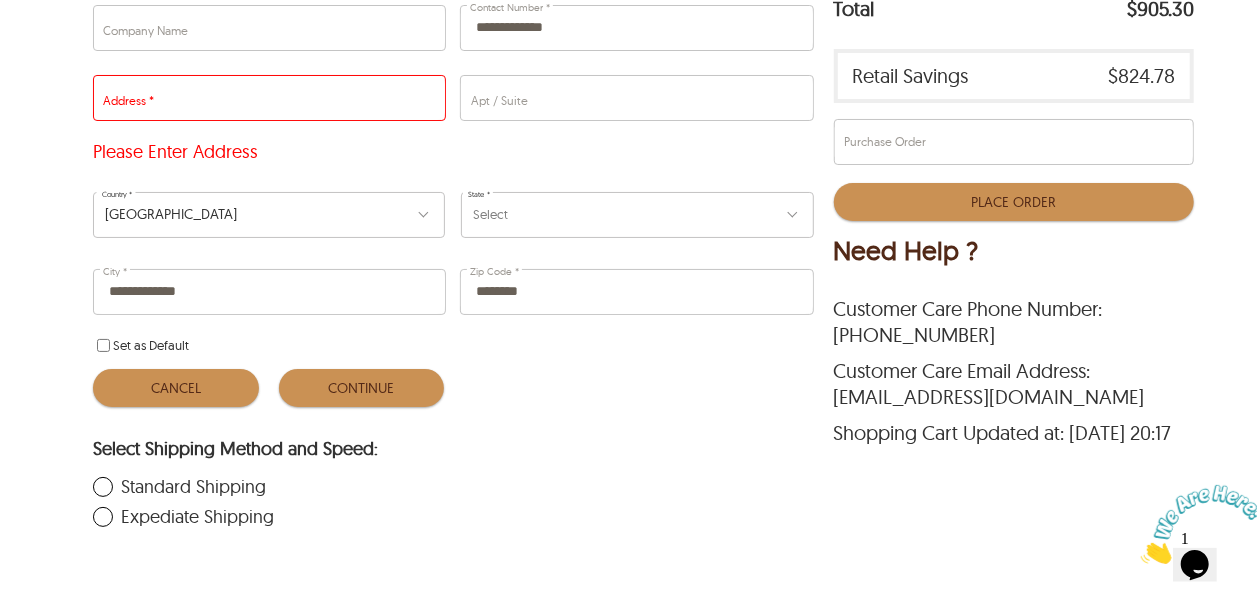 scroll, scrollTop: 464, scrollLeft: 0, axis: vertical 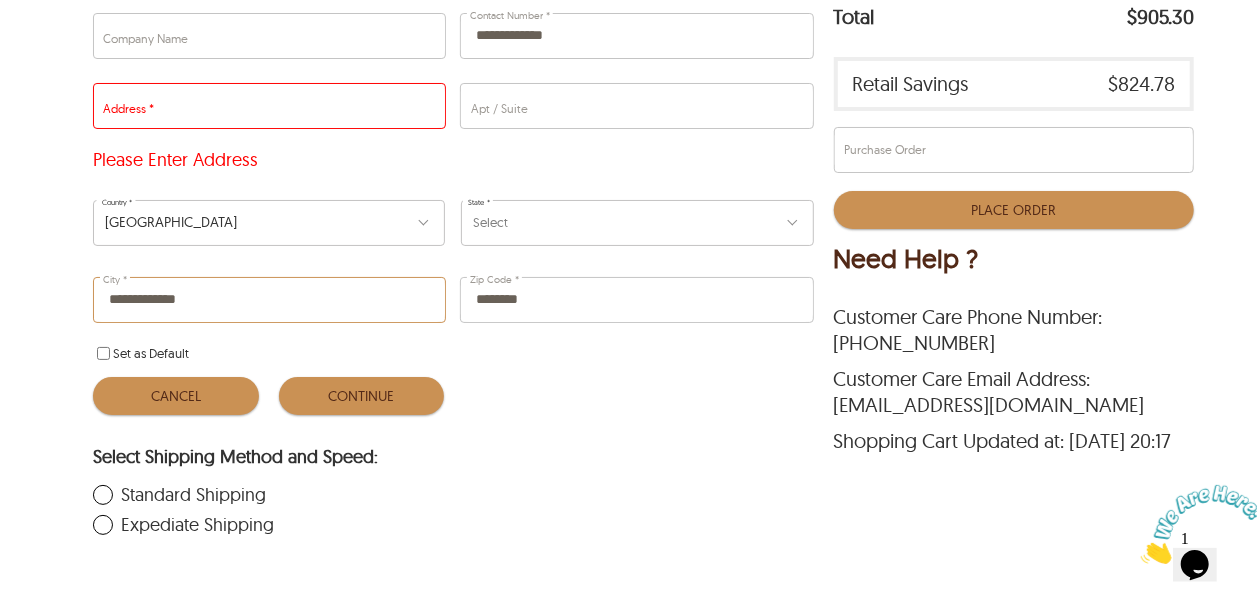 click on "City *" at bounding box center (269, 300) 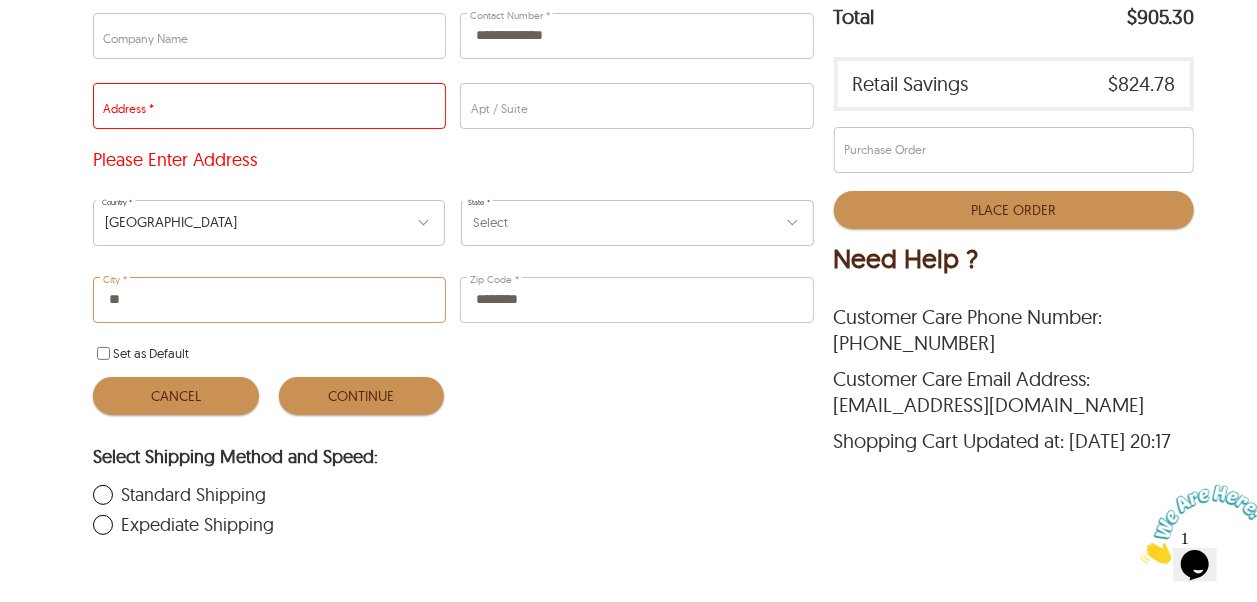 type on "*" 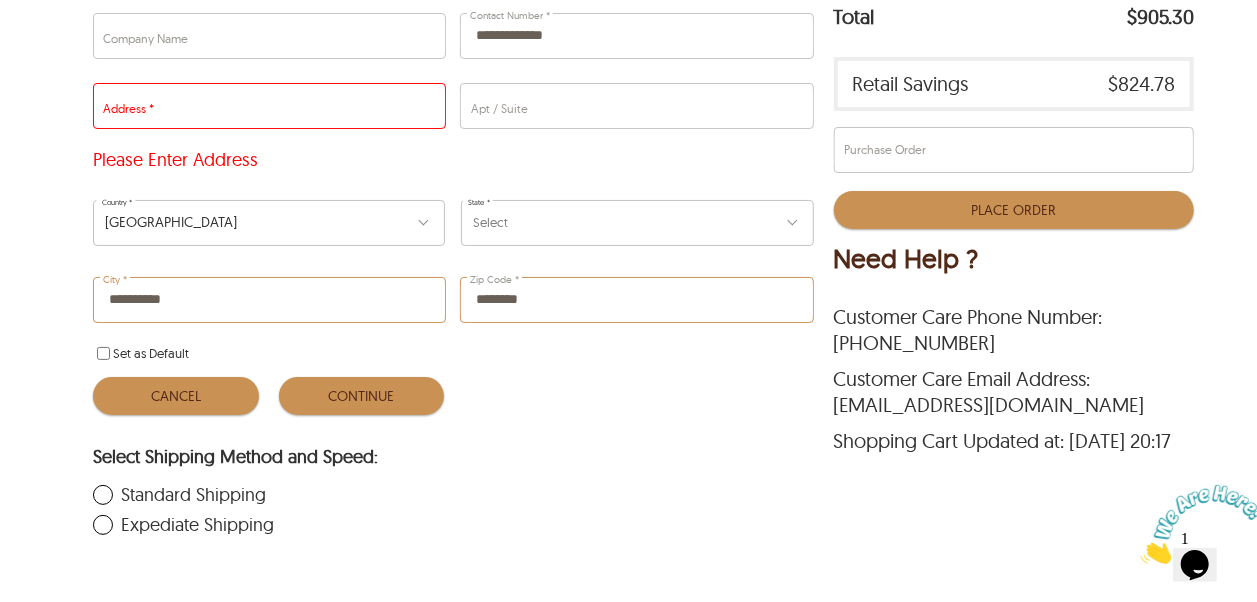 type on "**********" 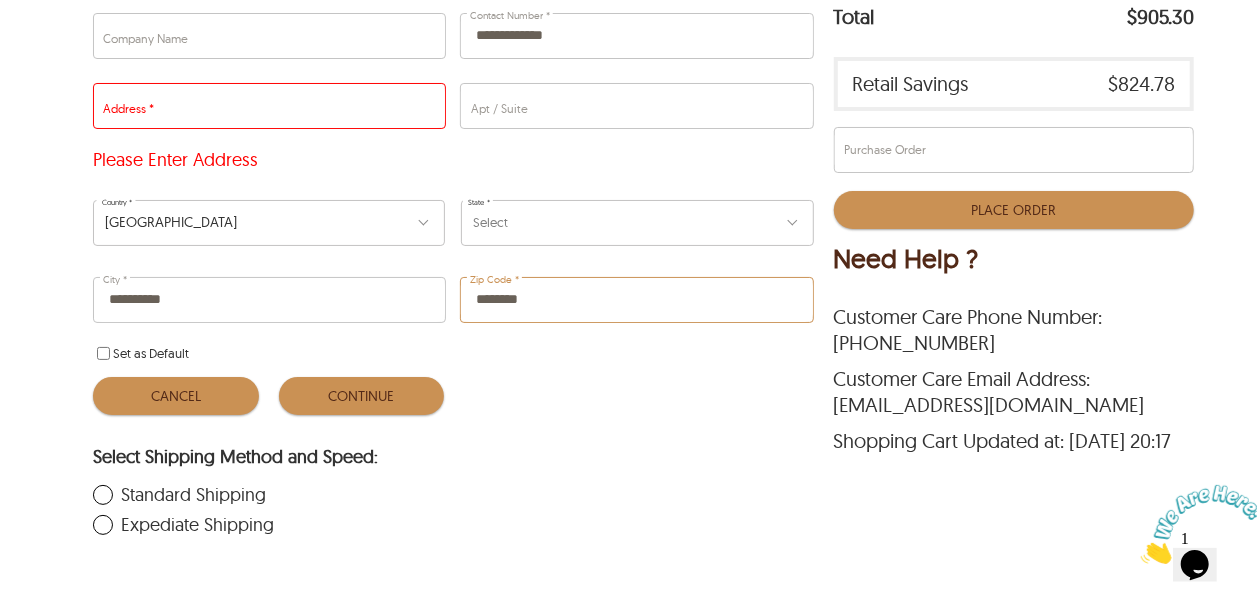 click on "Zip Code *" at bounding box center (636, 300) 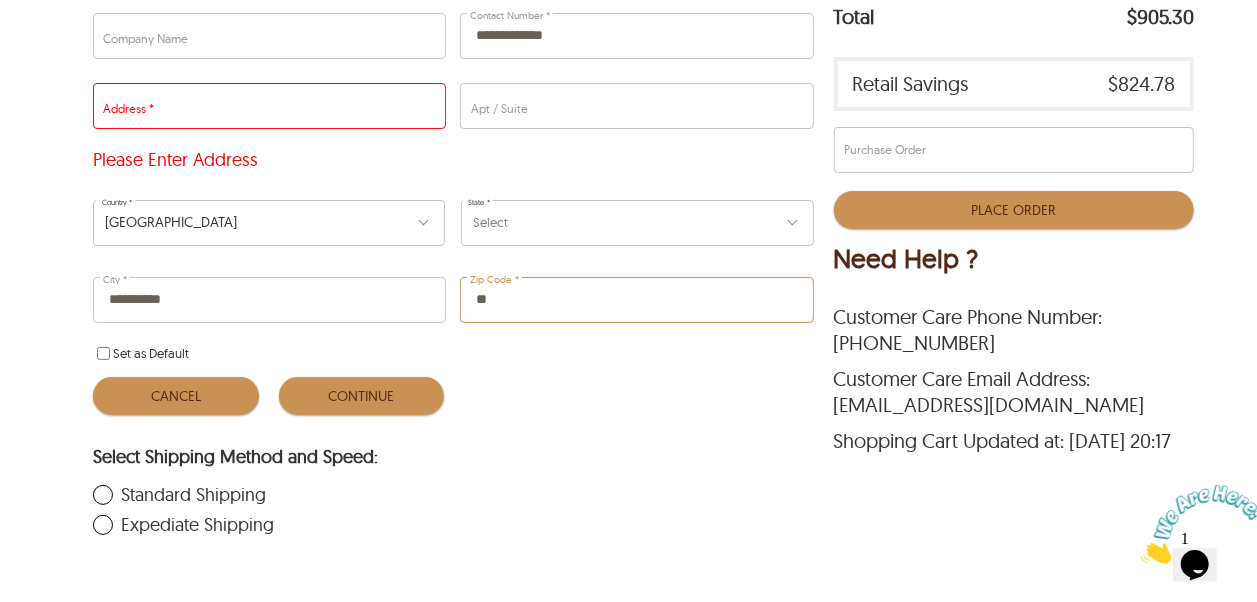 type on "*" 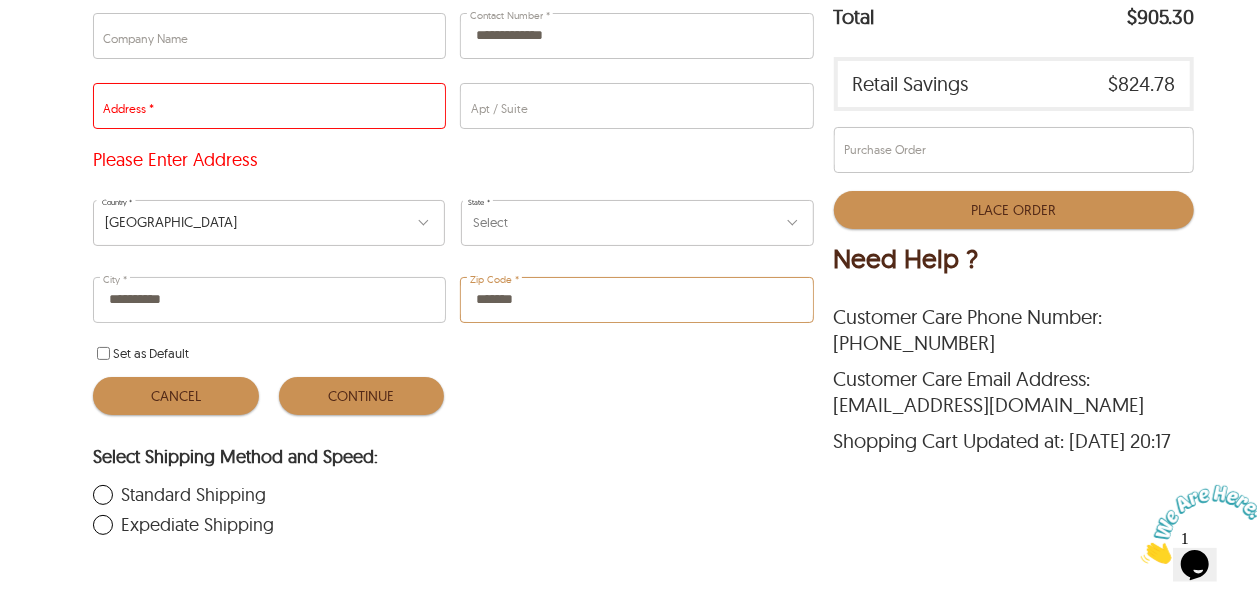 type on "*******" 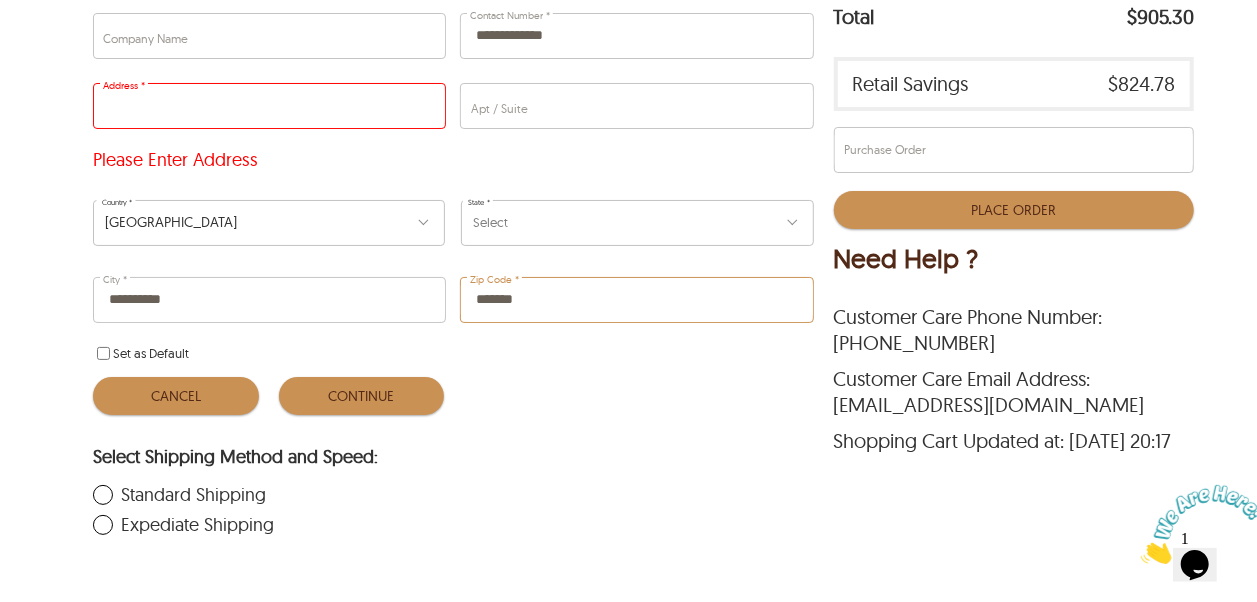 click on "Address *" at bounding box center [269, 106] 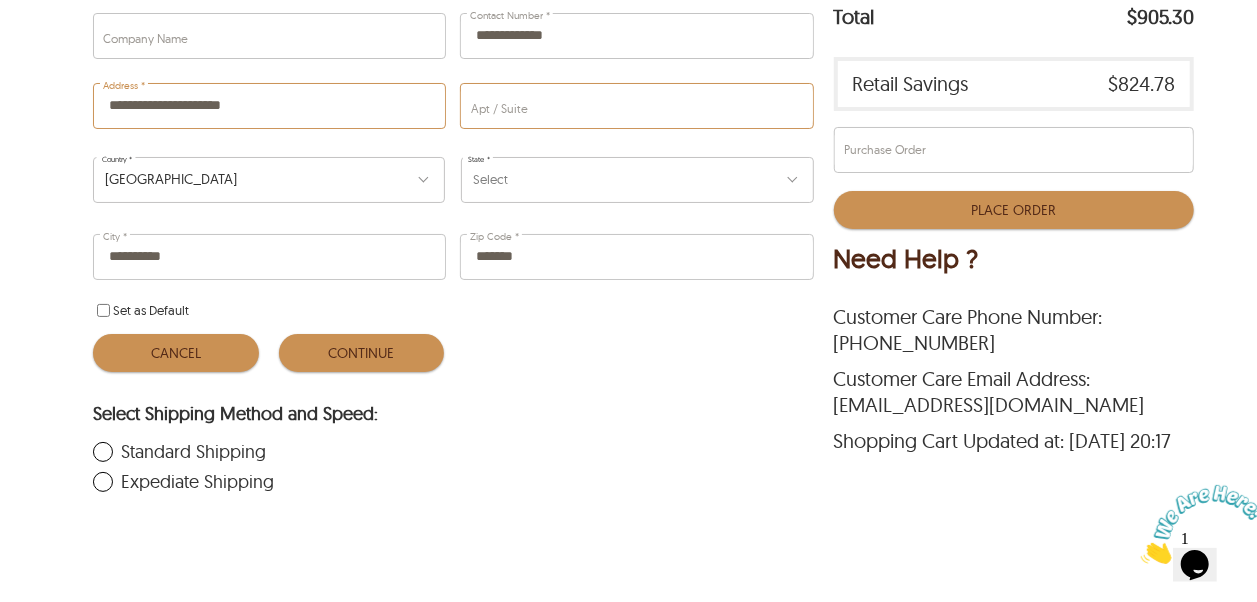 type on "**********" 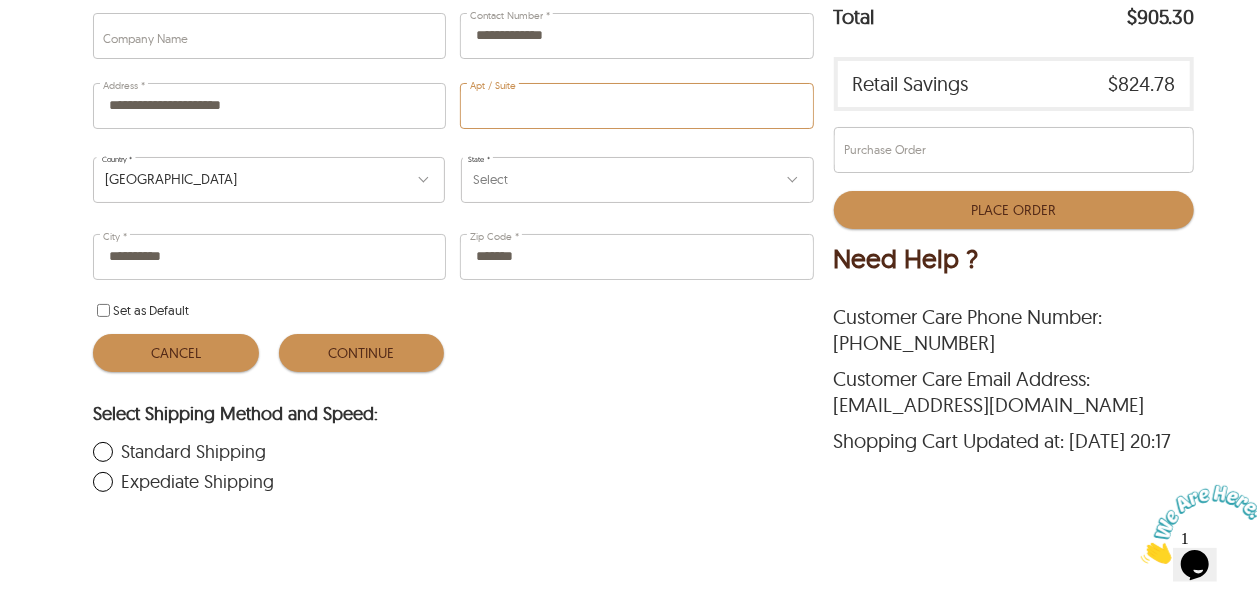click on "Apt / Suite" at bounding box center [636, 106] 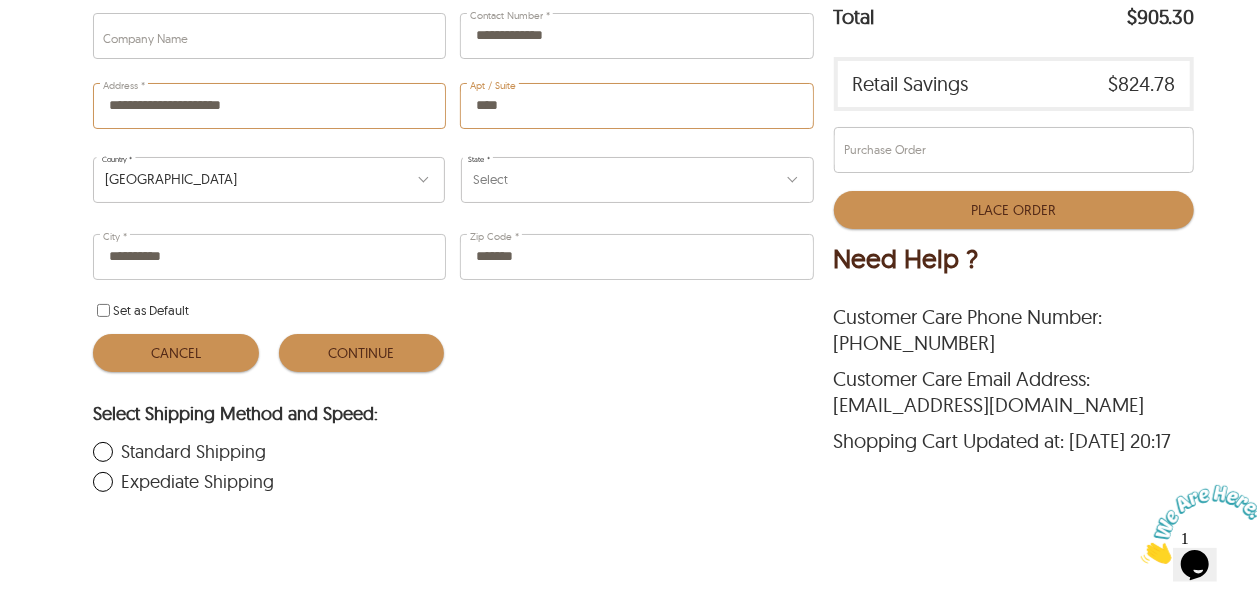 type on "****" 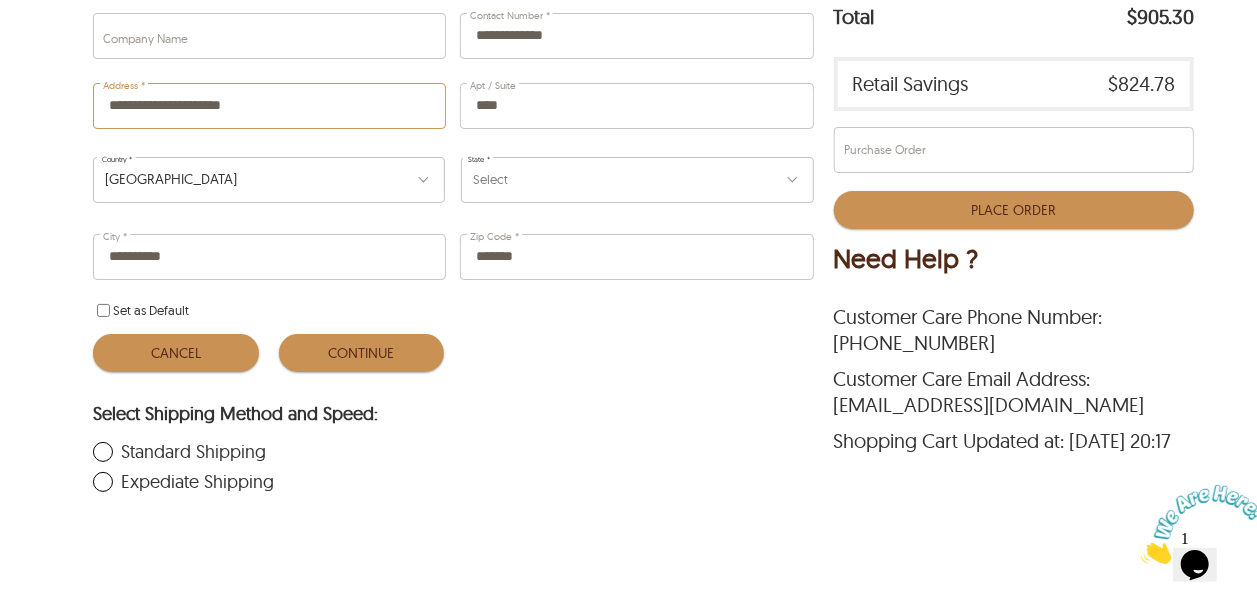 click on "Address *" at bounding box center (269, 106) 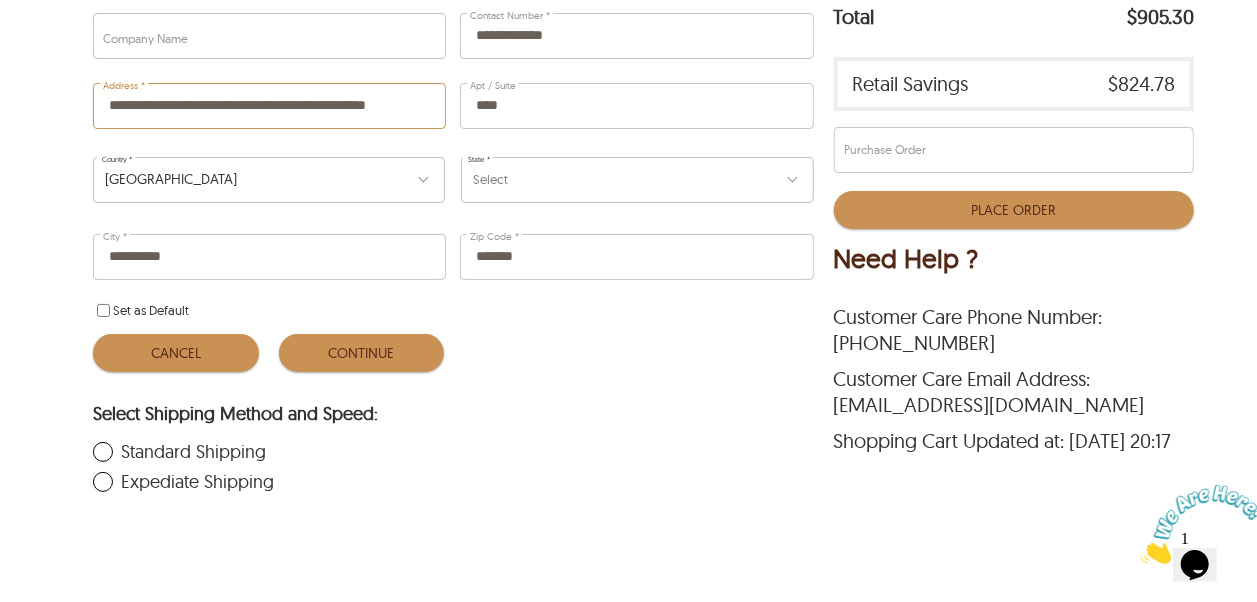 type on "**********" 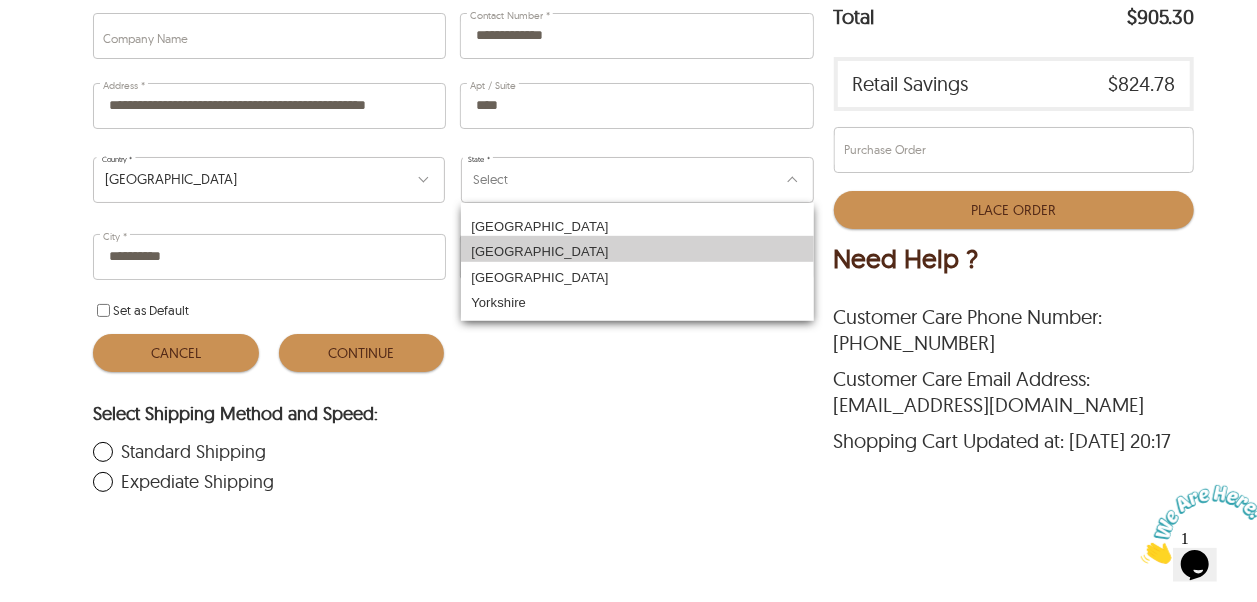 click on "Manchester" at bounding box center (637, 249) 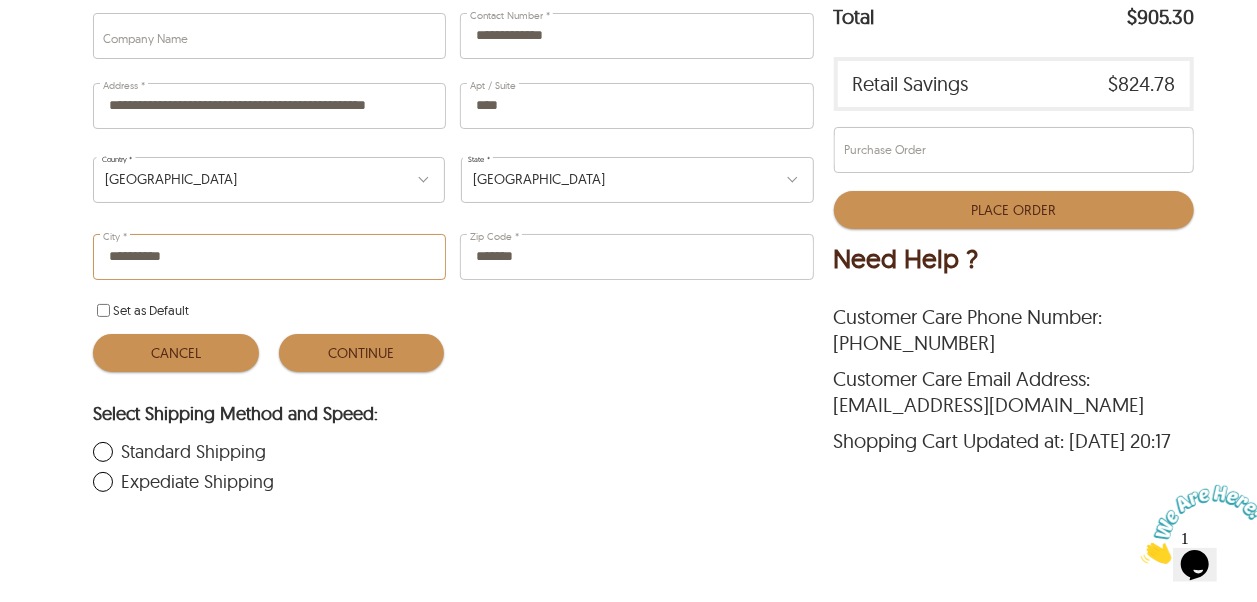 click on "City *" at bounding box center [269, 257] 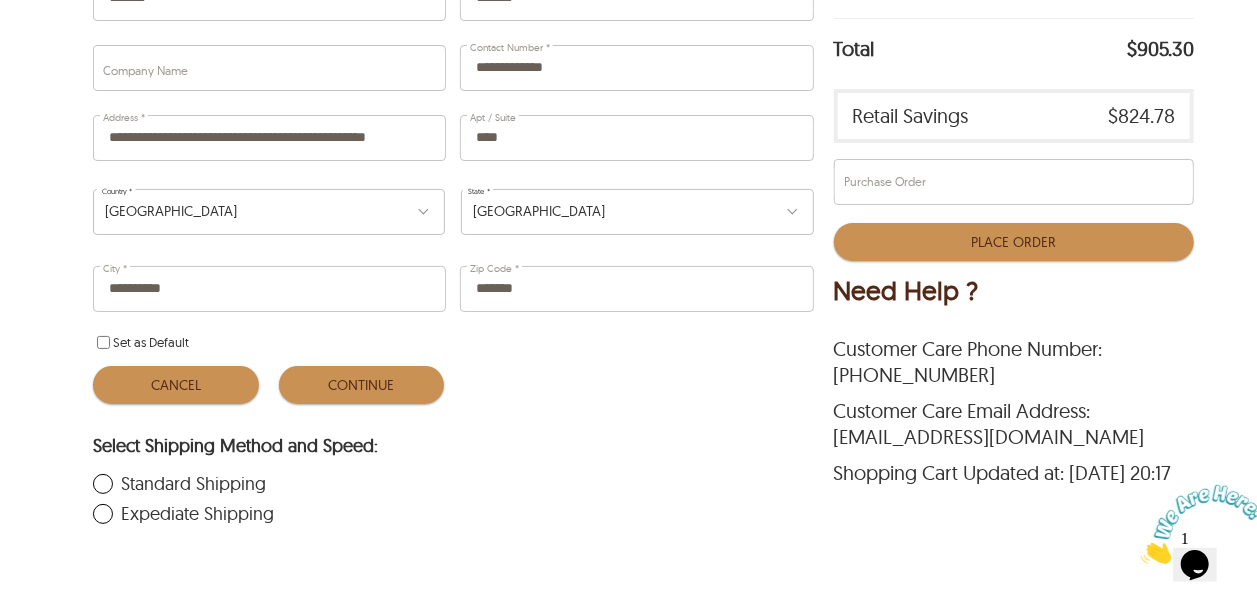 scroll, scrollTop: 464, scrollLeft: 0, axis: vertical 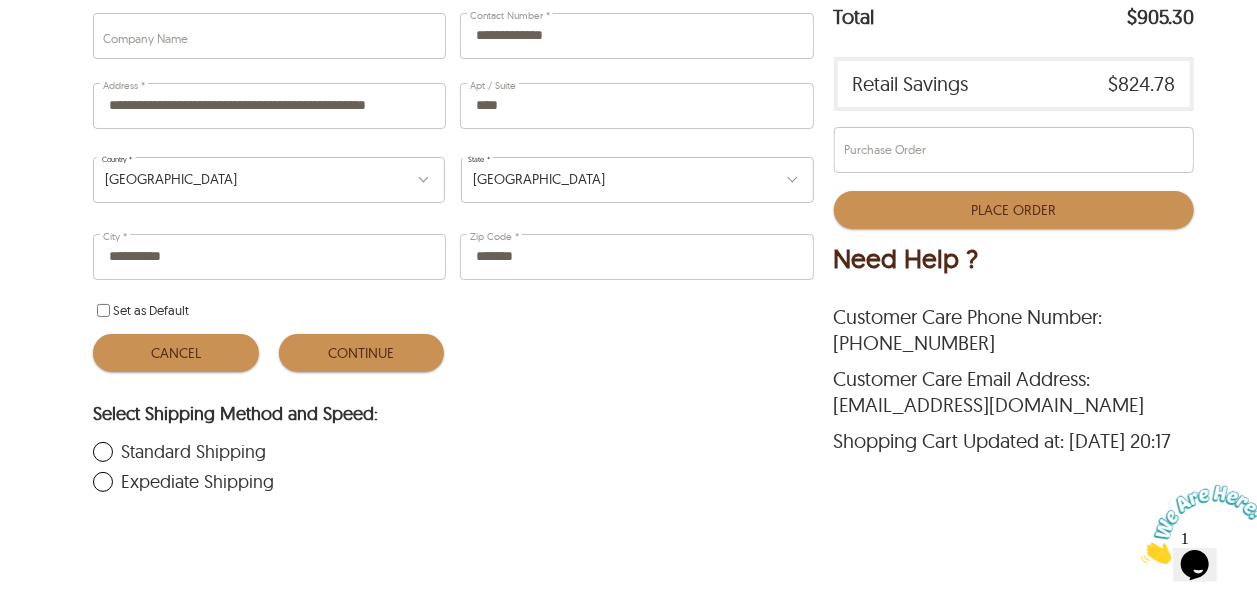 click on "Expediate Shipping" at bounding box center [441, 482] 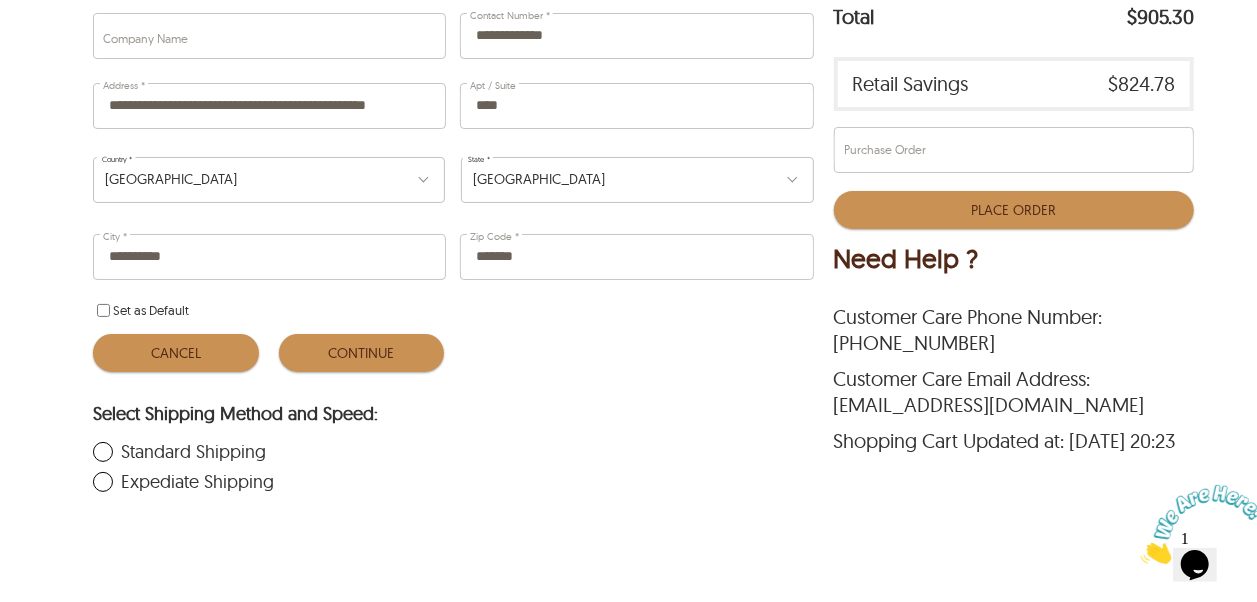 click on "Continue" at bounding box center [362, 353] 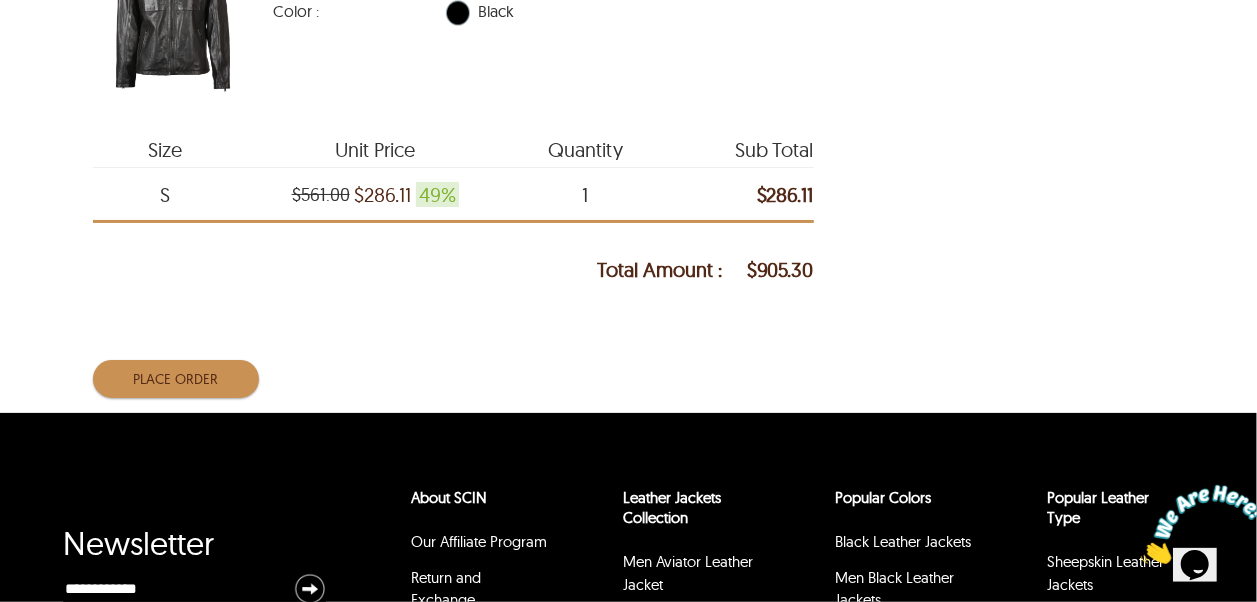 scroll, scrollTop: 2000, scrollLeft: 0, axis: vertical 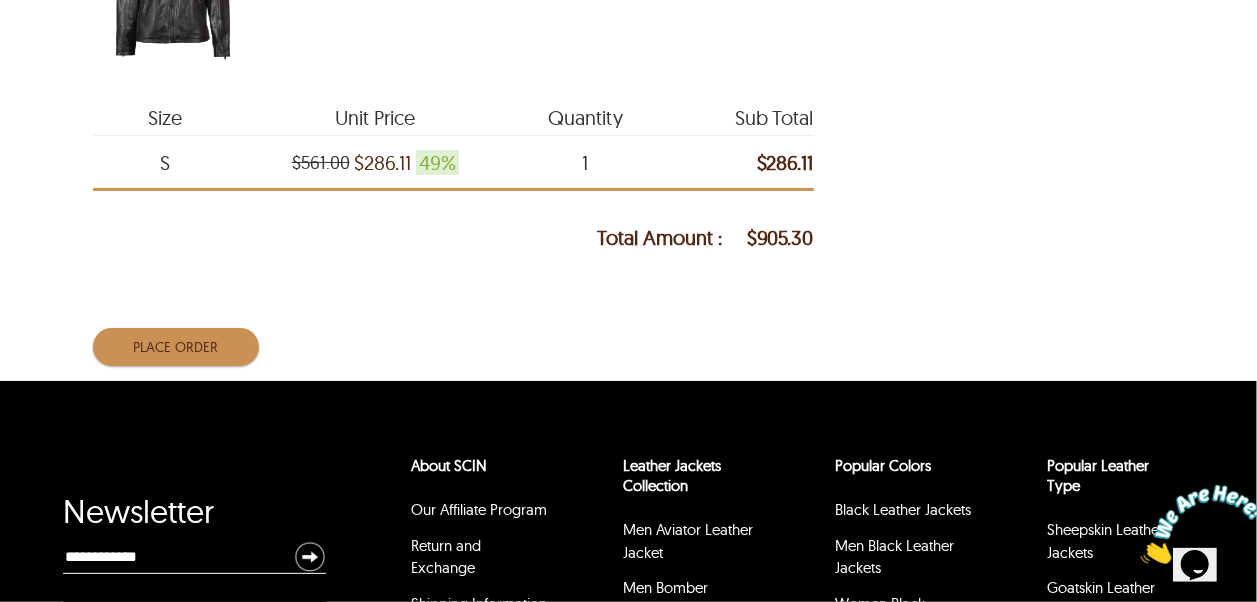 click on "Place Order" at bounding box center (176, 347) 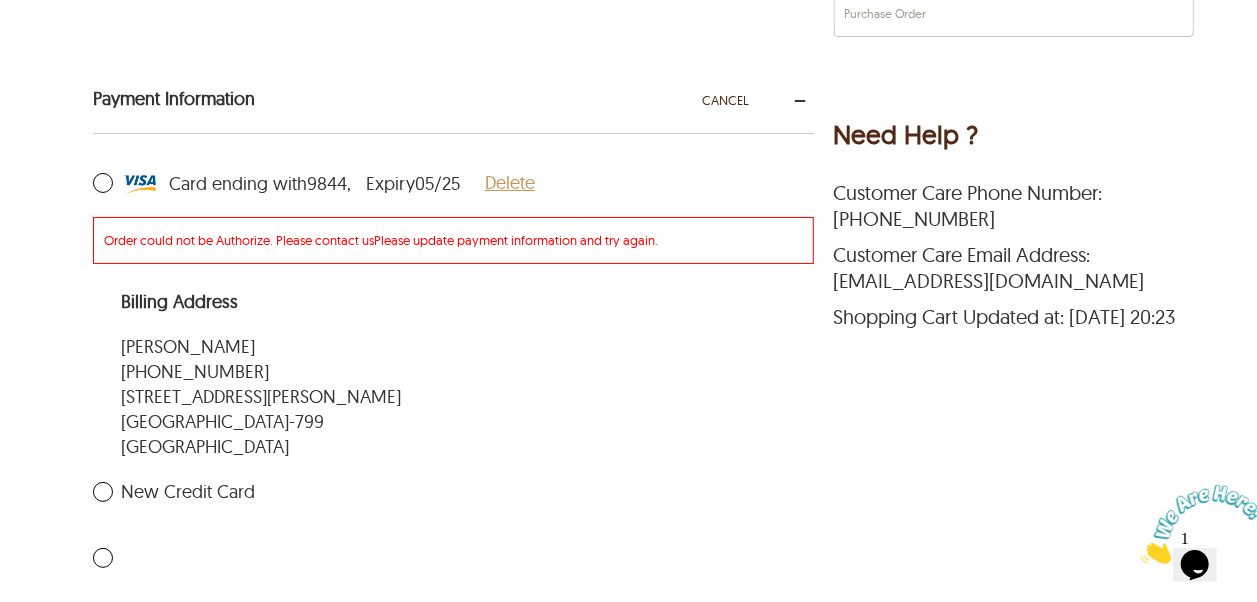 scroll, scrollTop: 500, scrollLeft: 0, axis: vertical 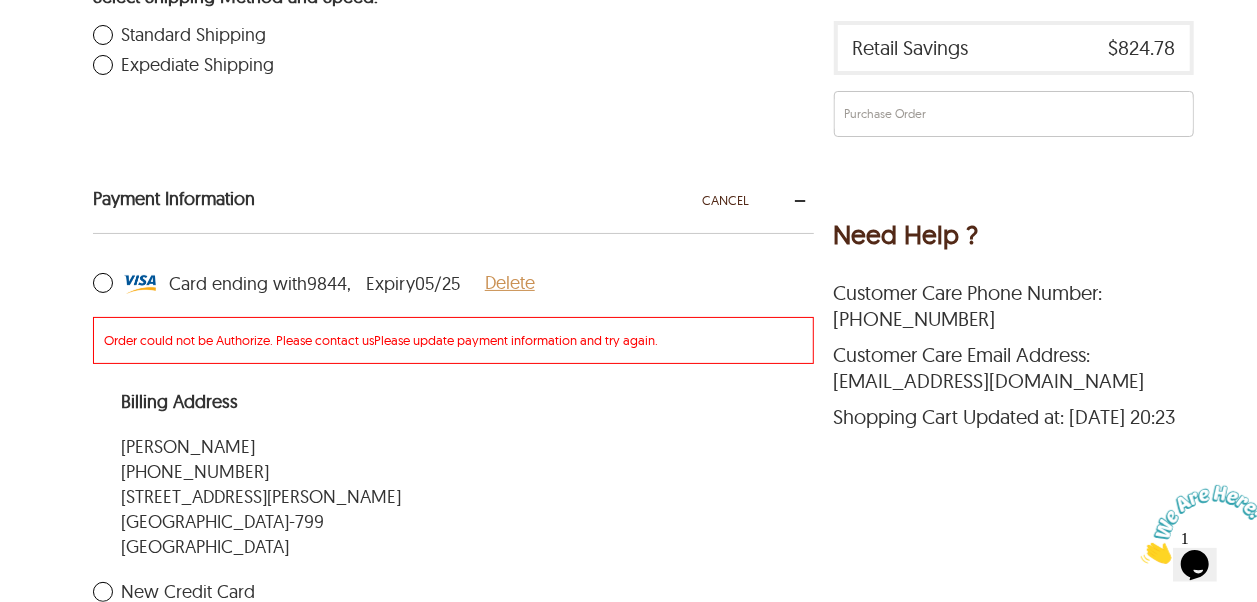 click on "Delete" at bounding box center [510, 282] 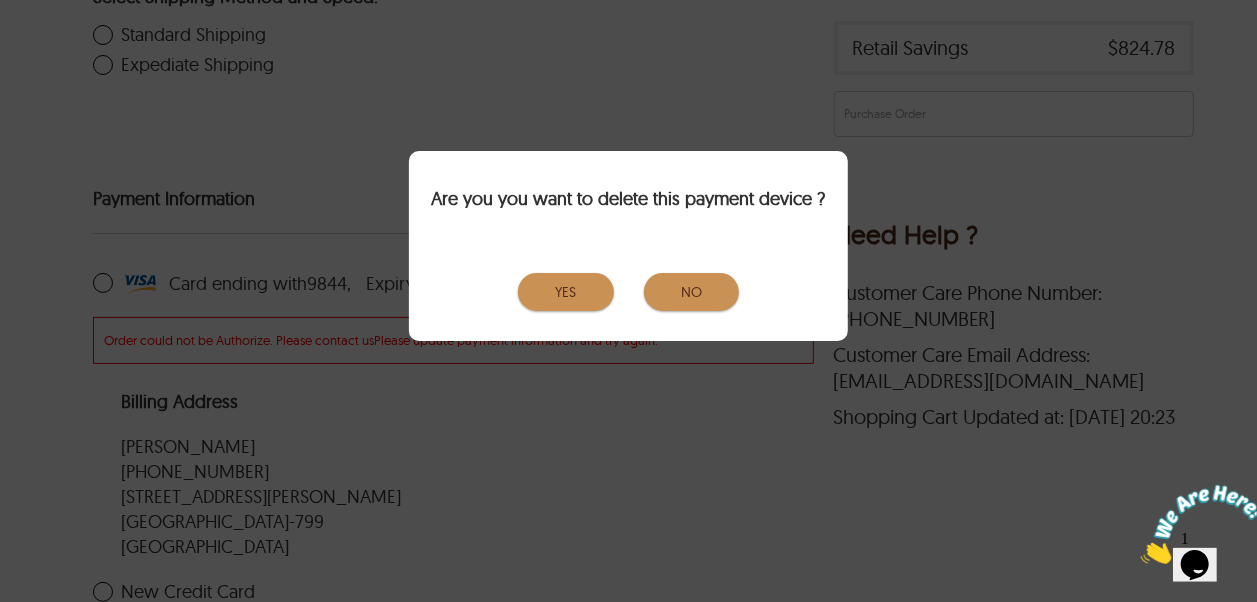 click on "YES" at bounding box center [566, 292] 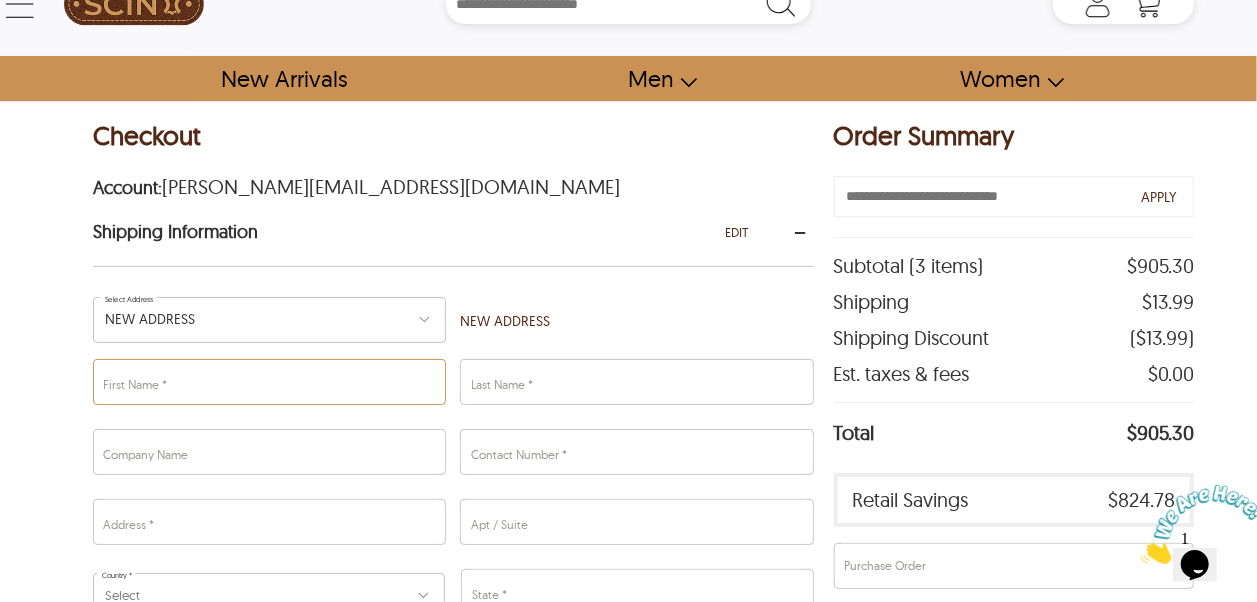 scroll, scrollTop: 0, scrollLeft: 0, axis: both 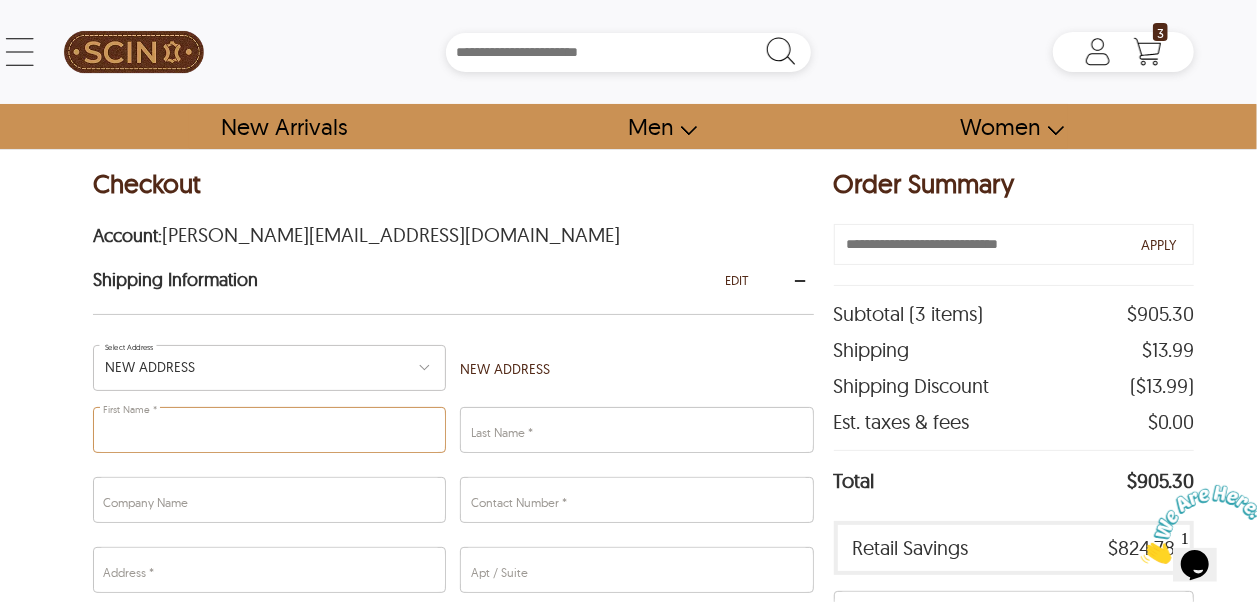 click on "First Name *" at bounding box center (269, 430) 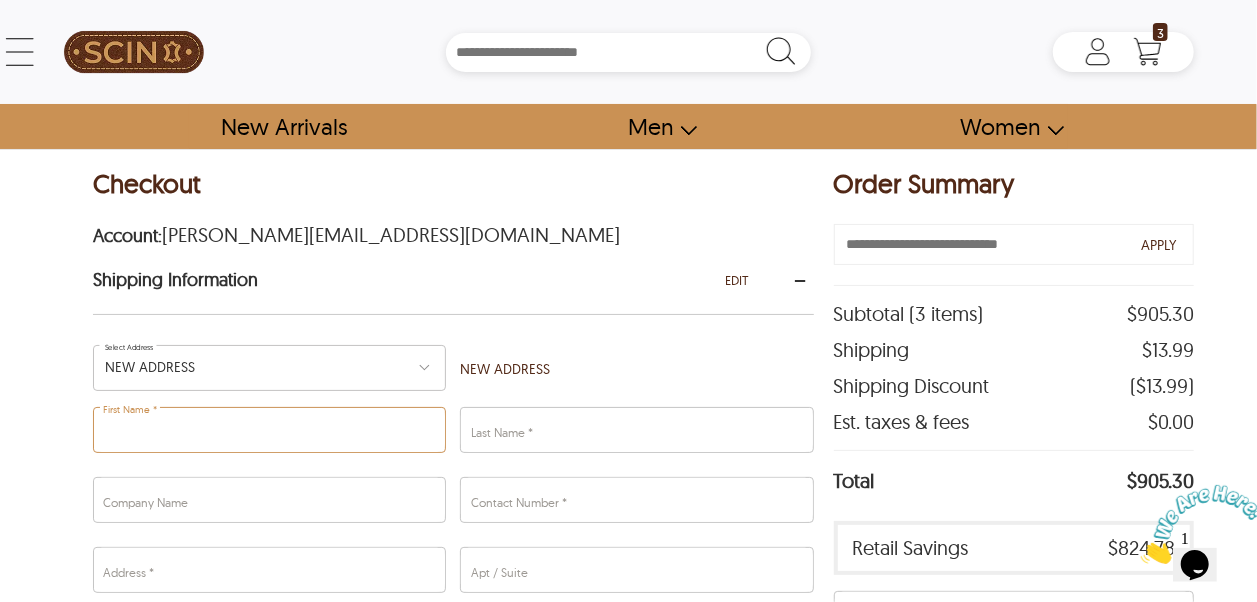 type on "*******" 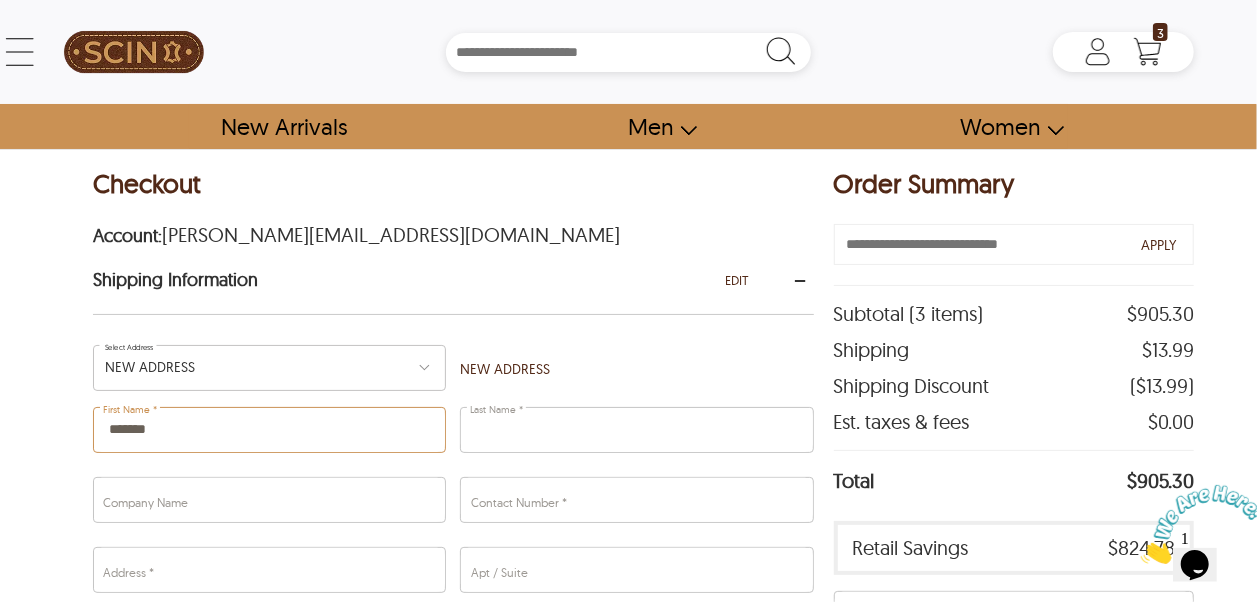 type on "*******" 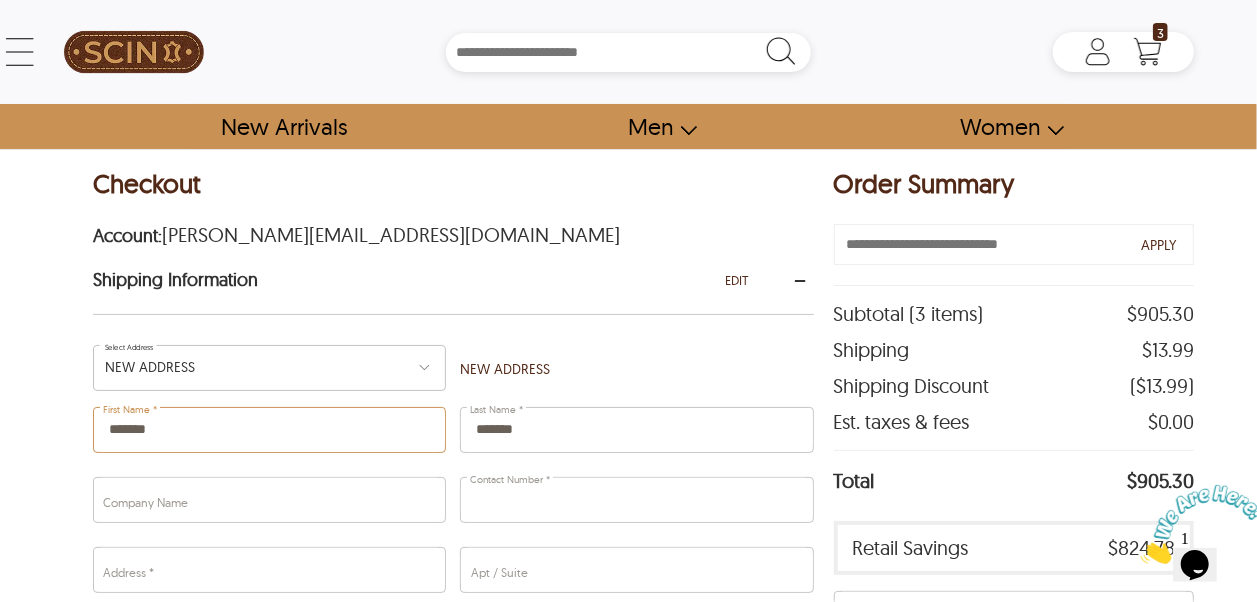 type on "**********" 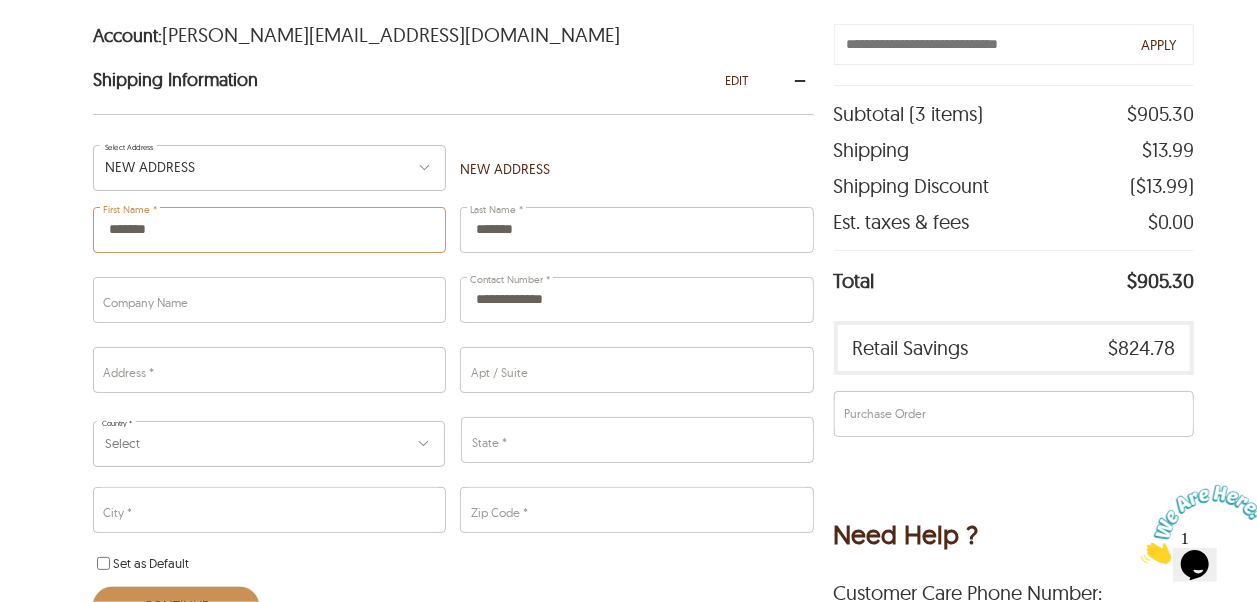 scroll, scrollTop: 300, scrollLeft: 0, axis: vertical 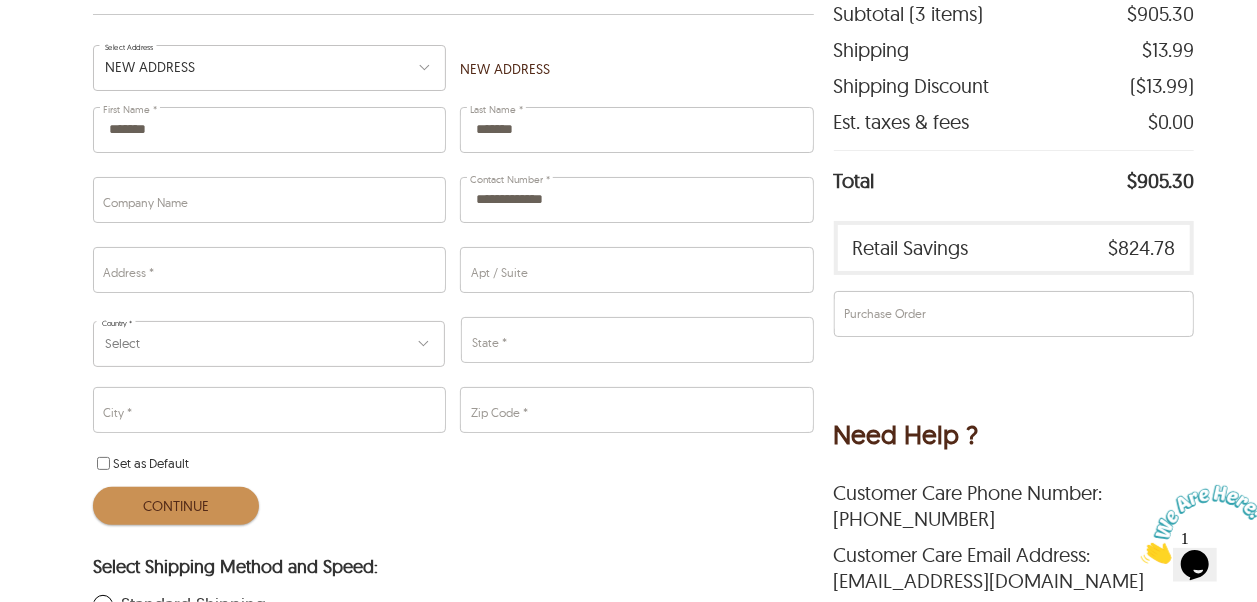 click at bounding box center (424, 342) 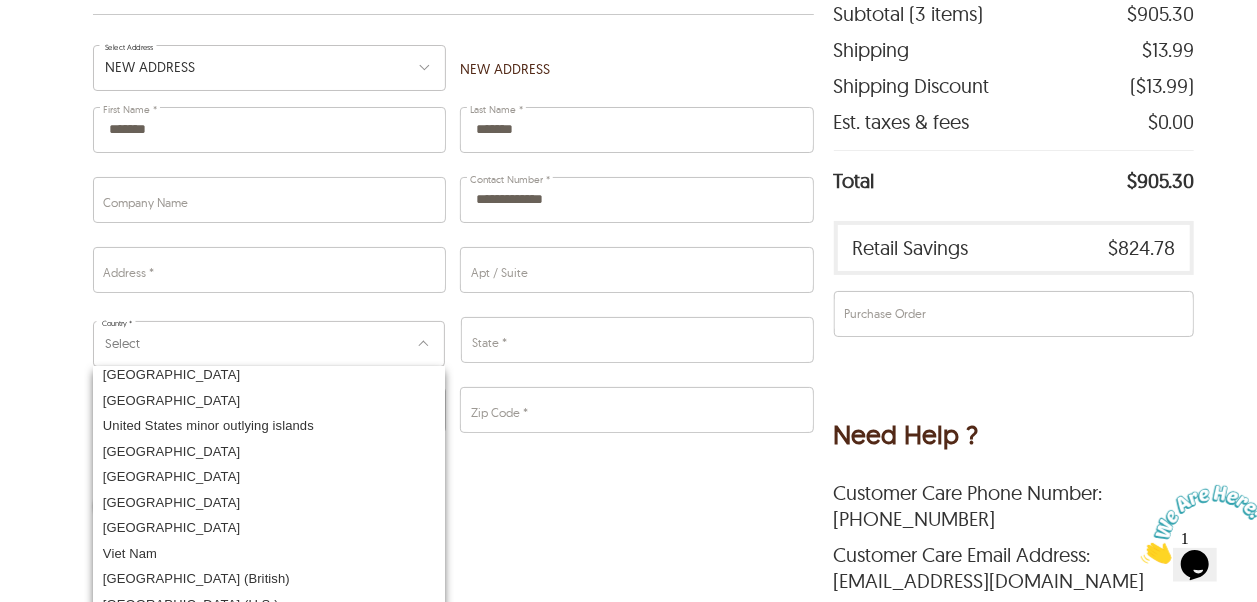 scroll, scrollTop: 5846, scrollLeft: 0, axis: vertical 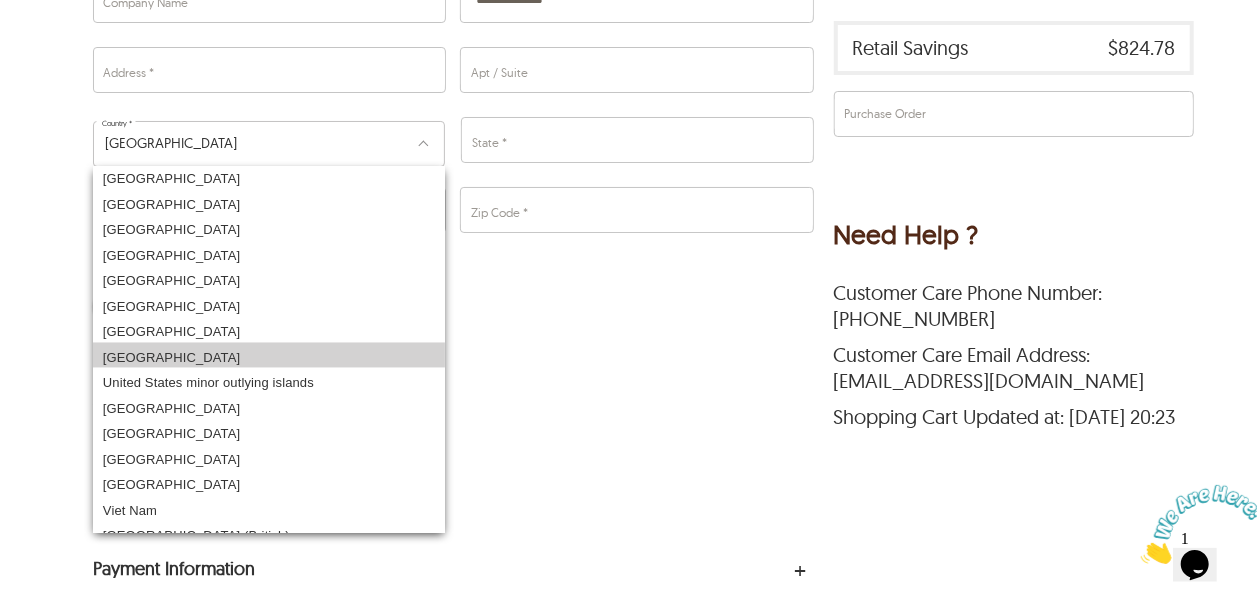 click on "[GEOGRAPHIC_DATA]" at bounding box center (269, 356) 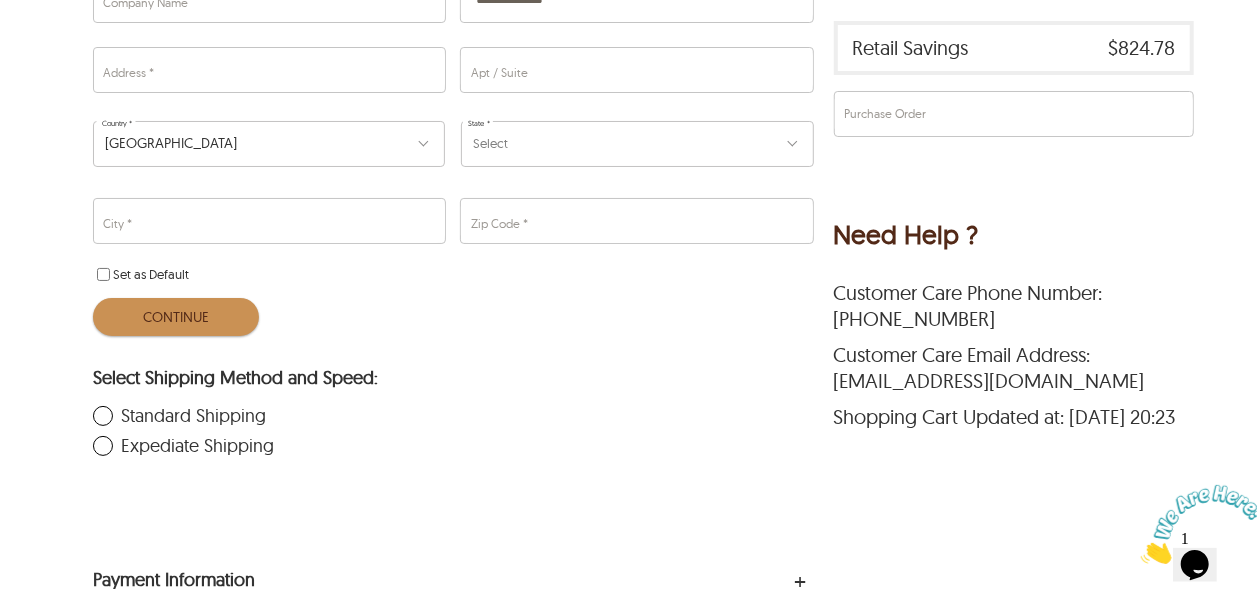click on "Select" at bounding box center (637, 144) 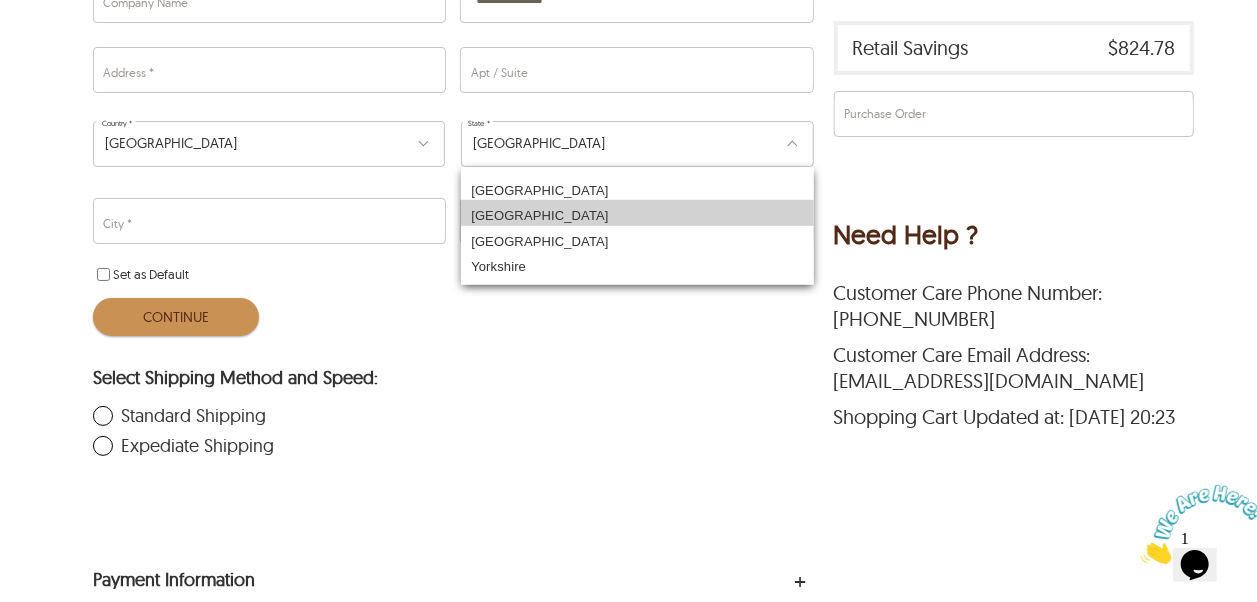 click on "Manchester" at bounding box center (637, 213) 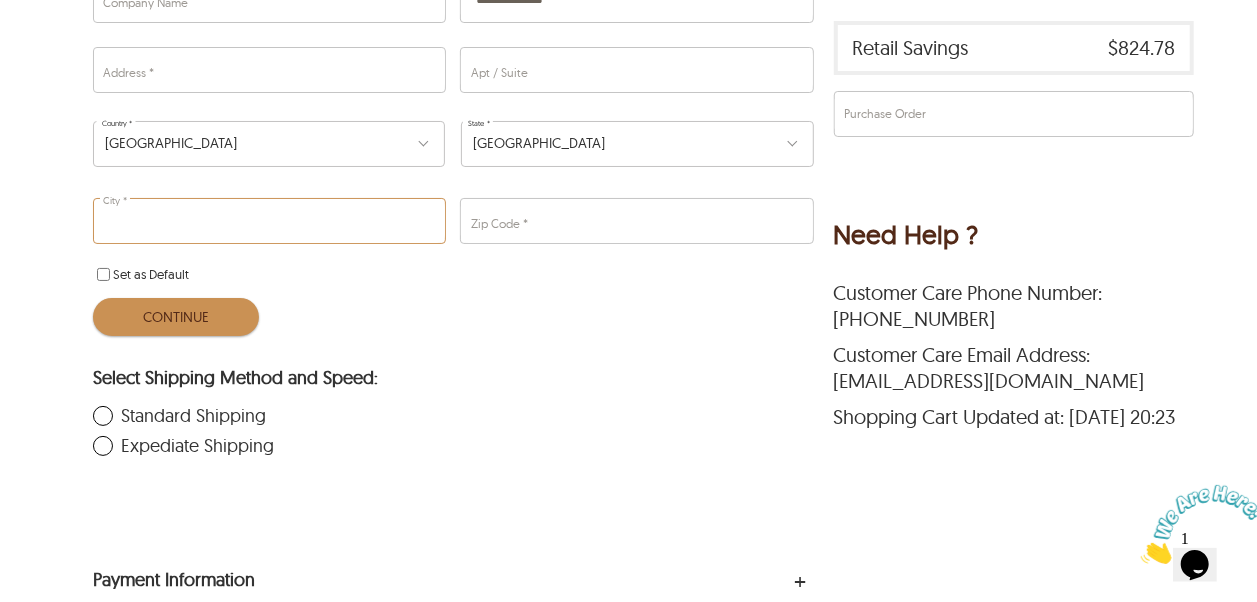 click on "City *" at bounding box center [269, 221] 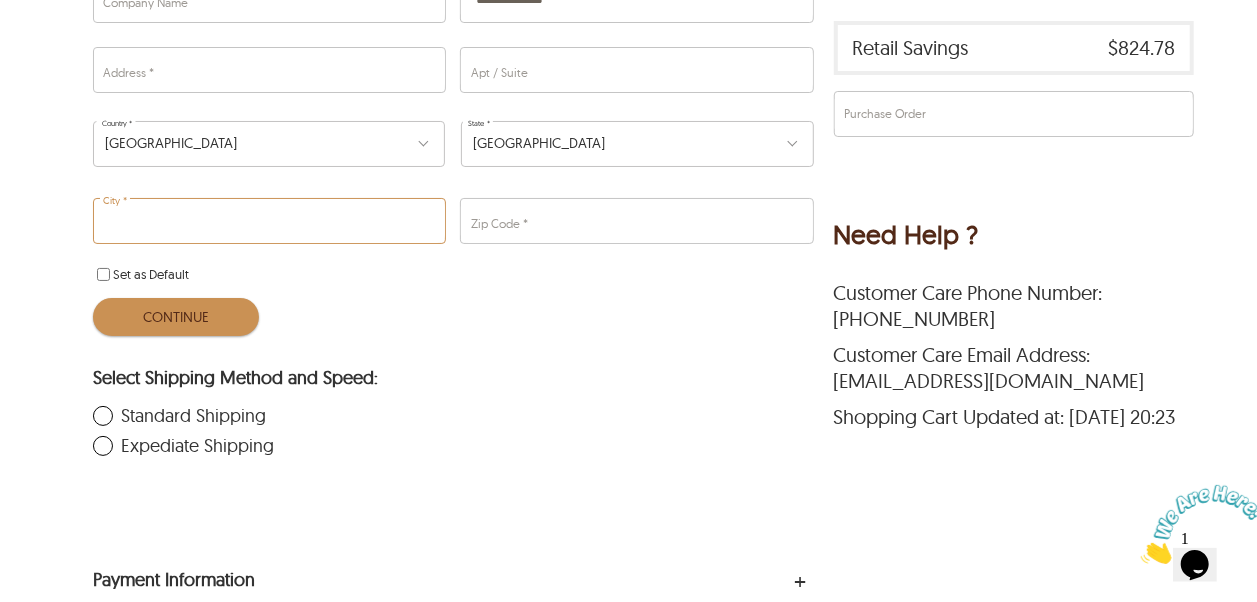 type on "**********" 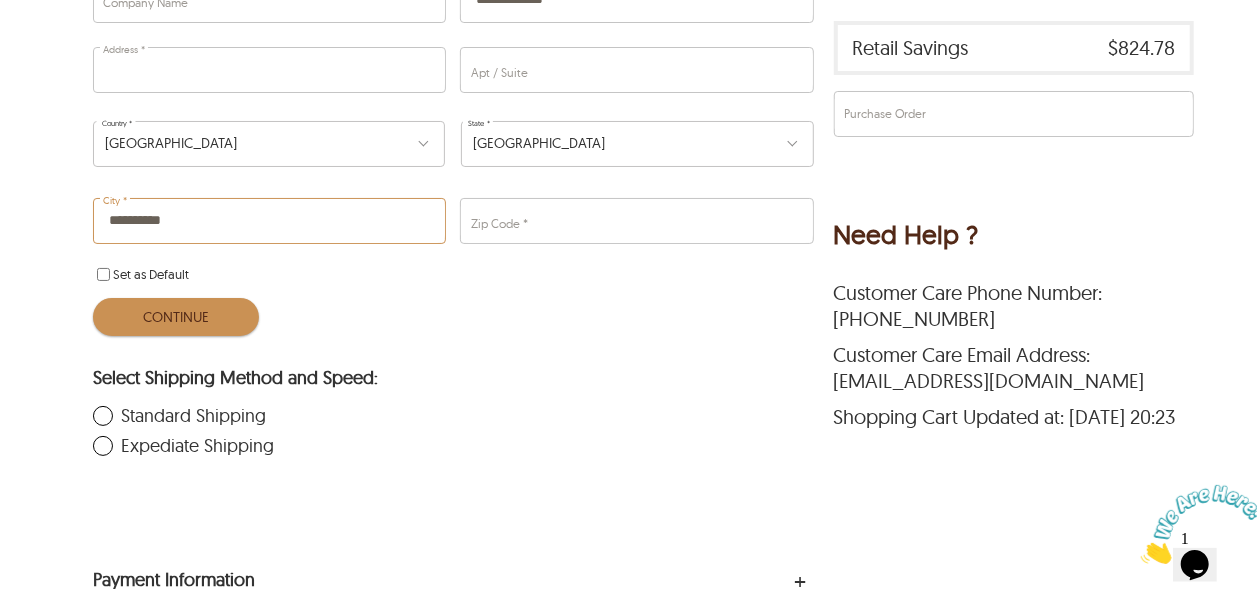 type on "**********" 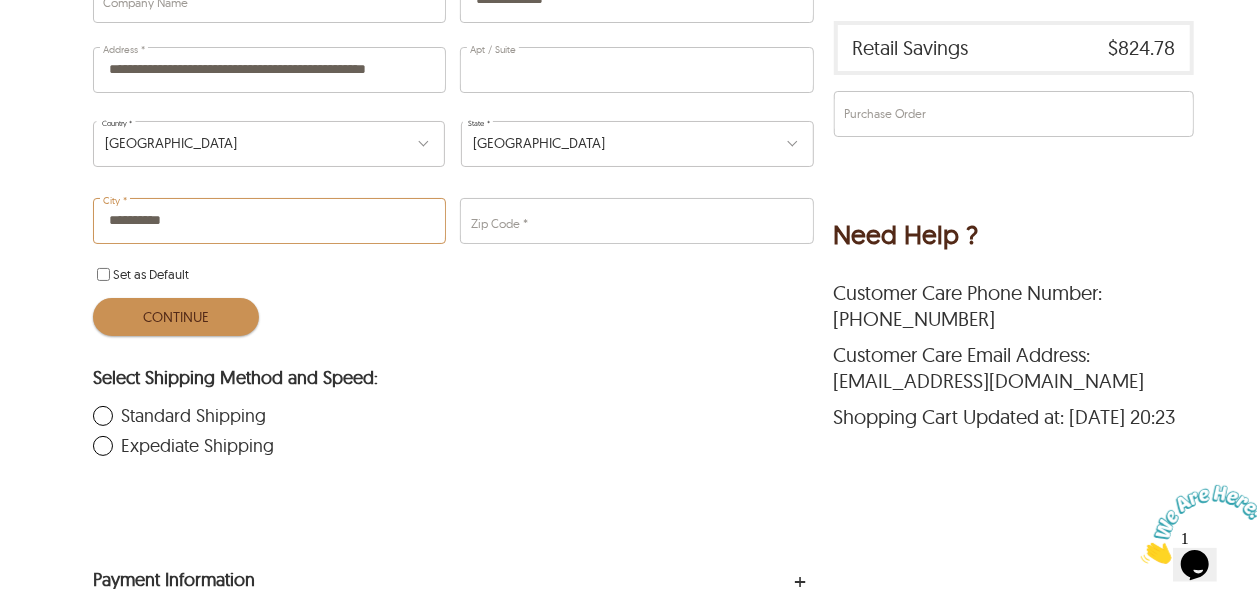 type on "****" 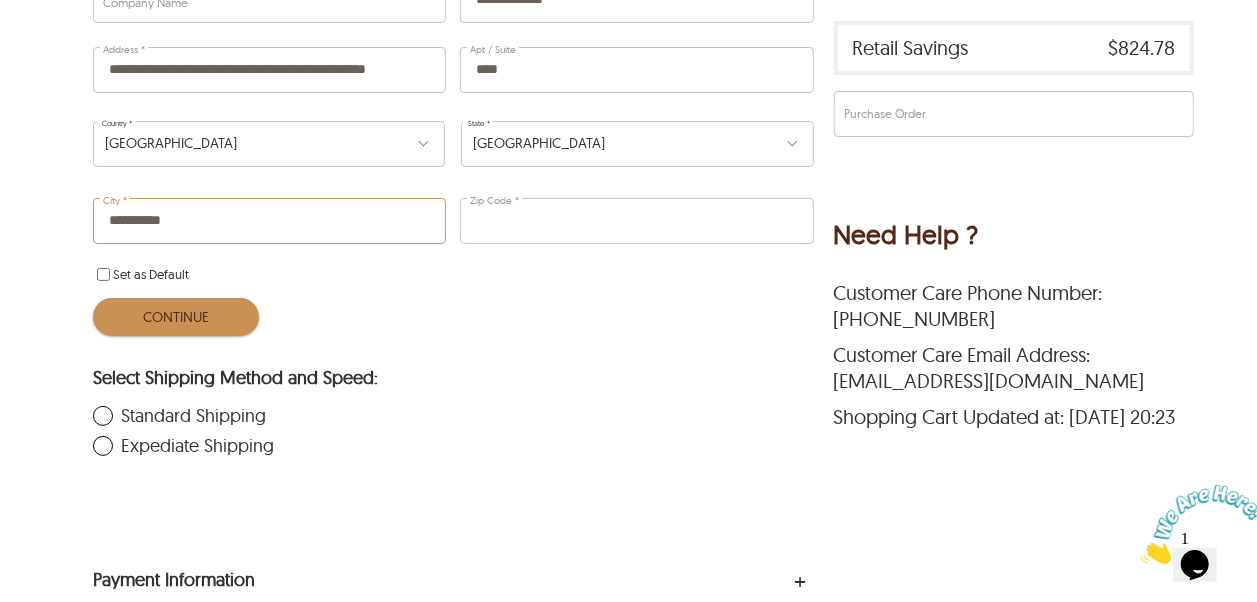 type on "*******" 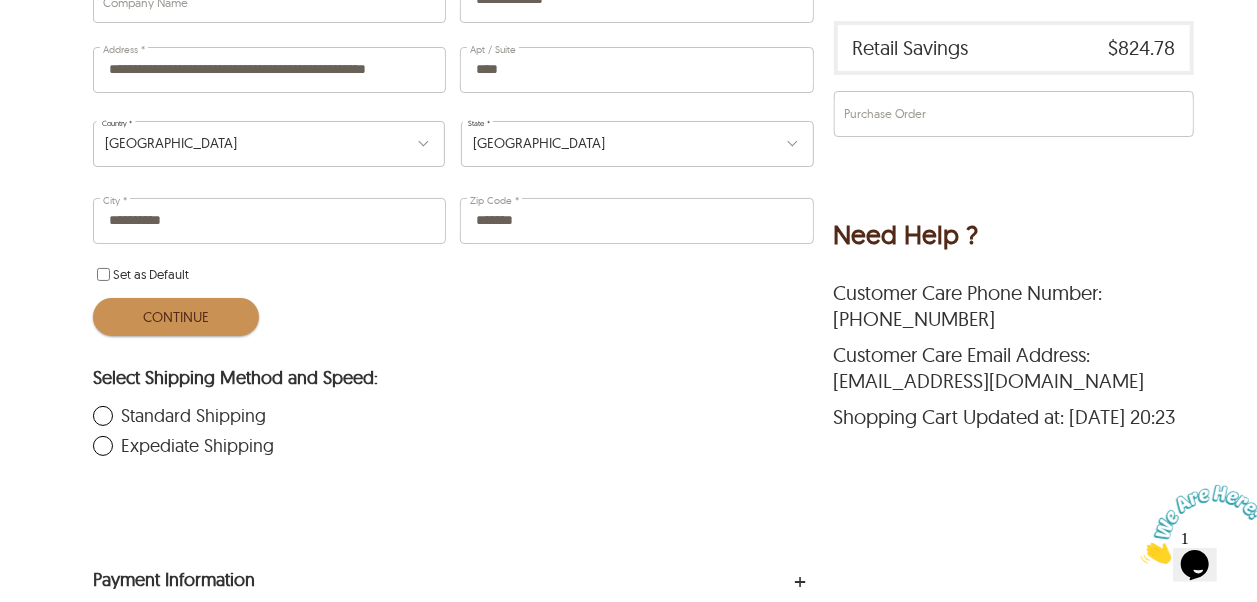 click on "Continue" at bounding box center (176, 317) 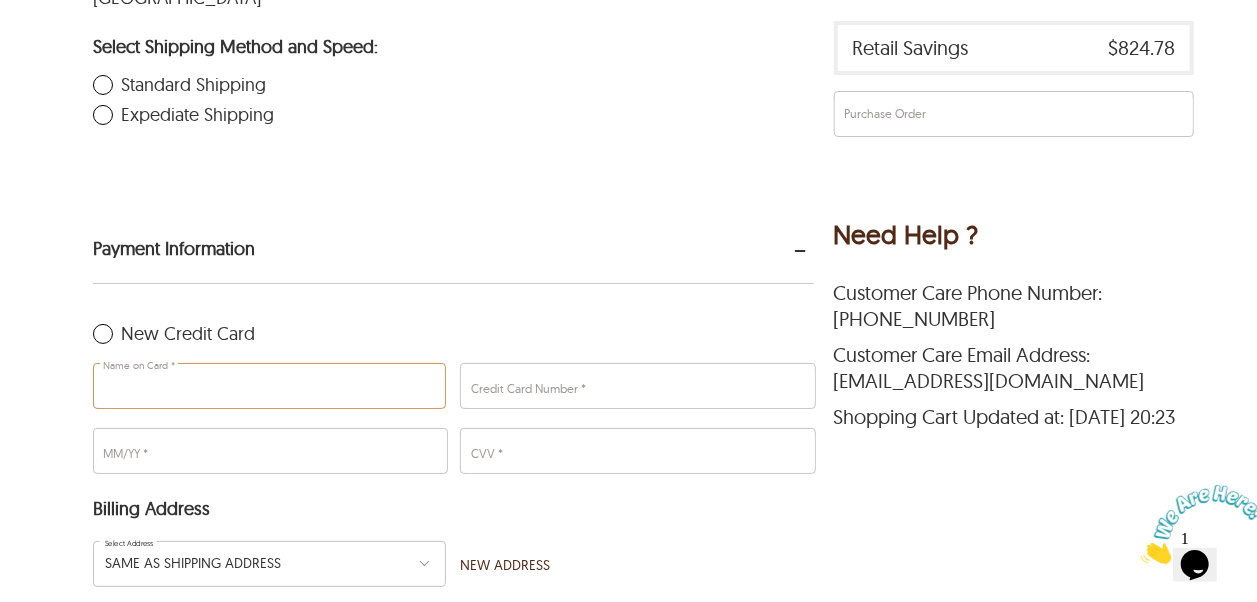 click on "Name on Card *" at bounding box center (269, 386) 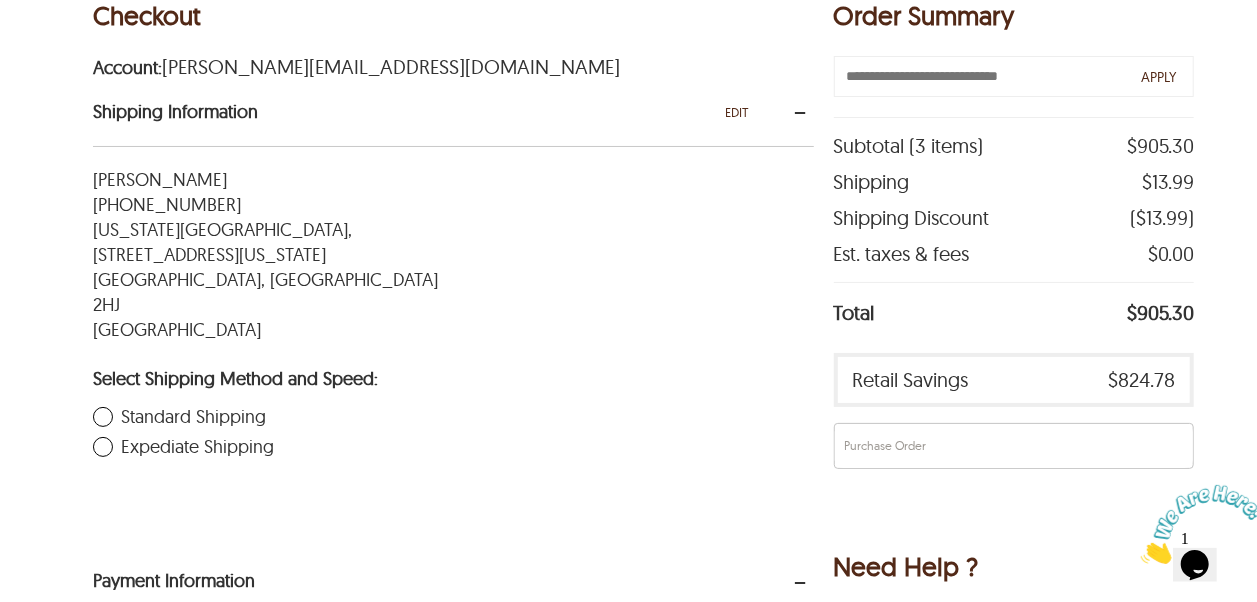 scroll, scrollTop: 200, scrollLeft: 0, axis: vertical 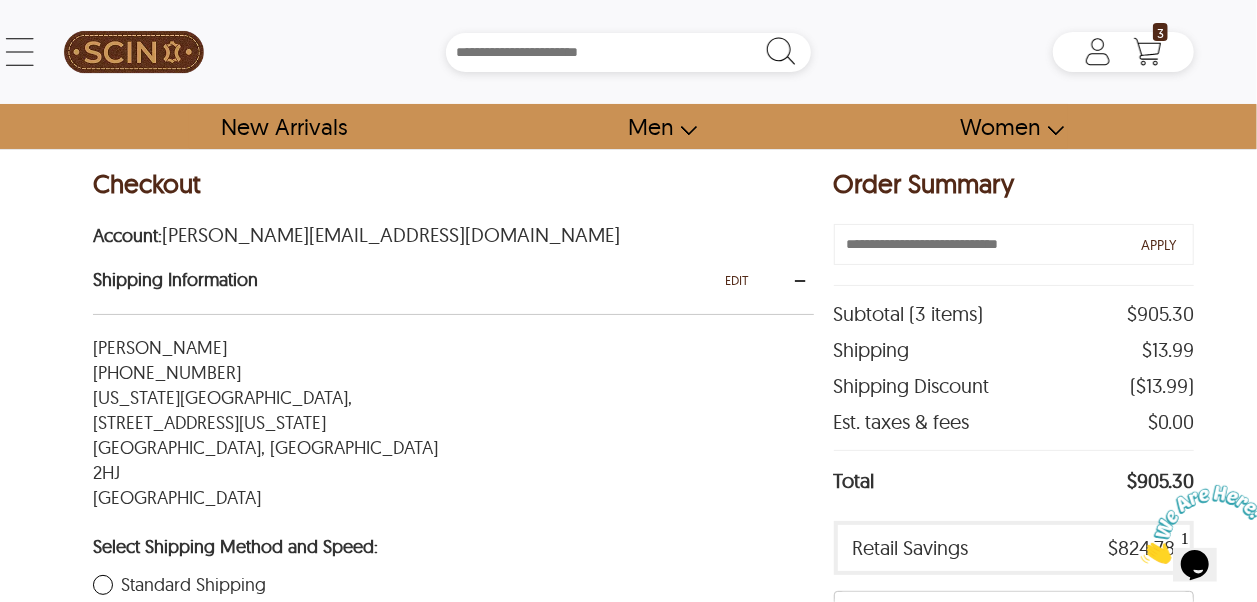 type on "**********" 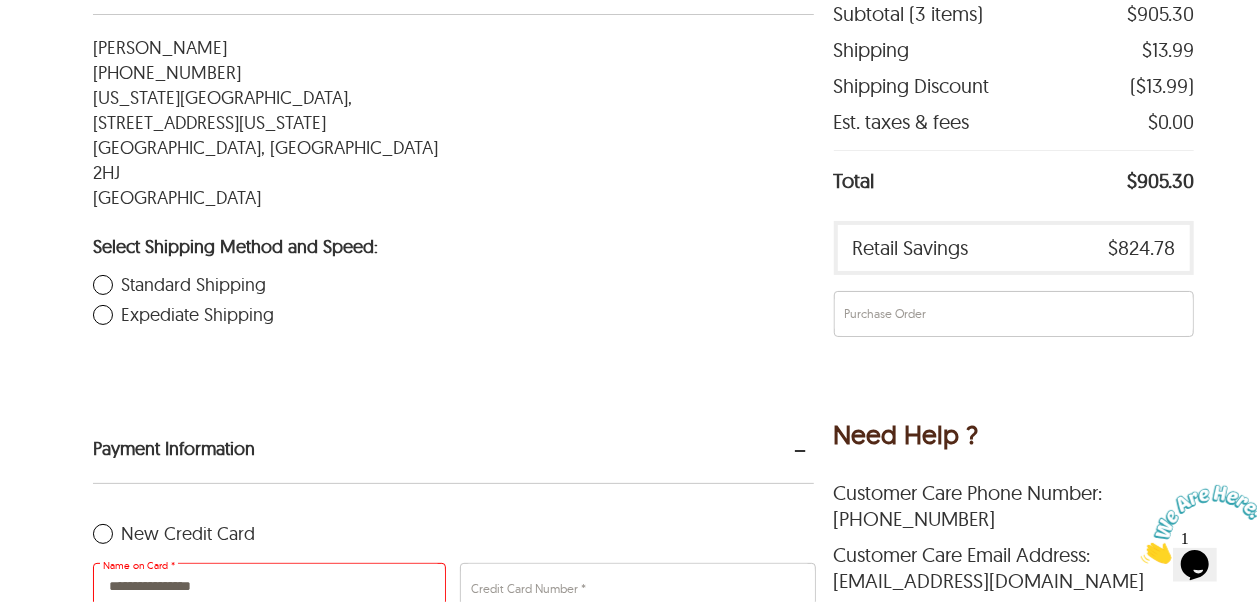 scroll, scrollTop: 400, scrollLeft: 0, axis: vertical 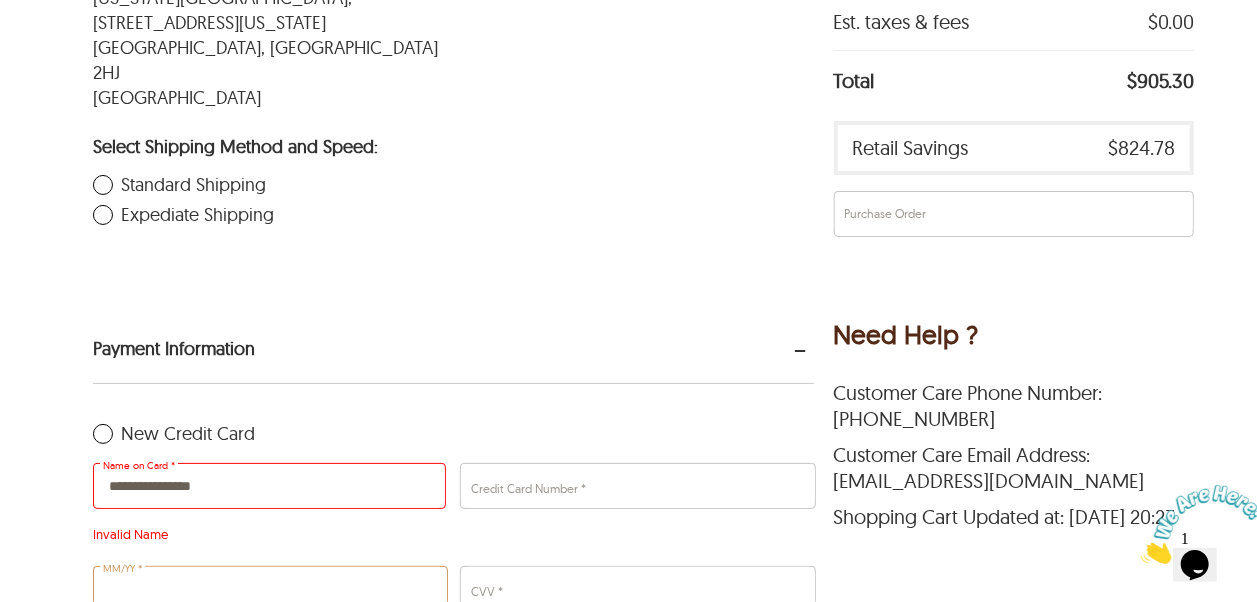 click on "MM/YY *" at bounding box center [270, 589] 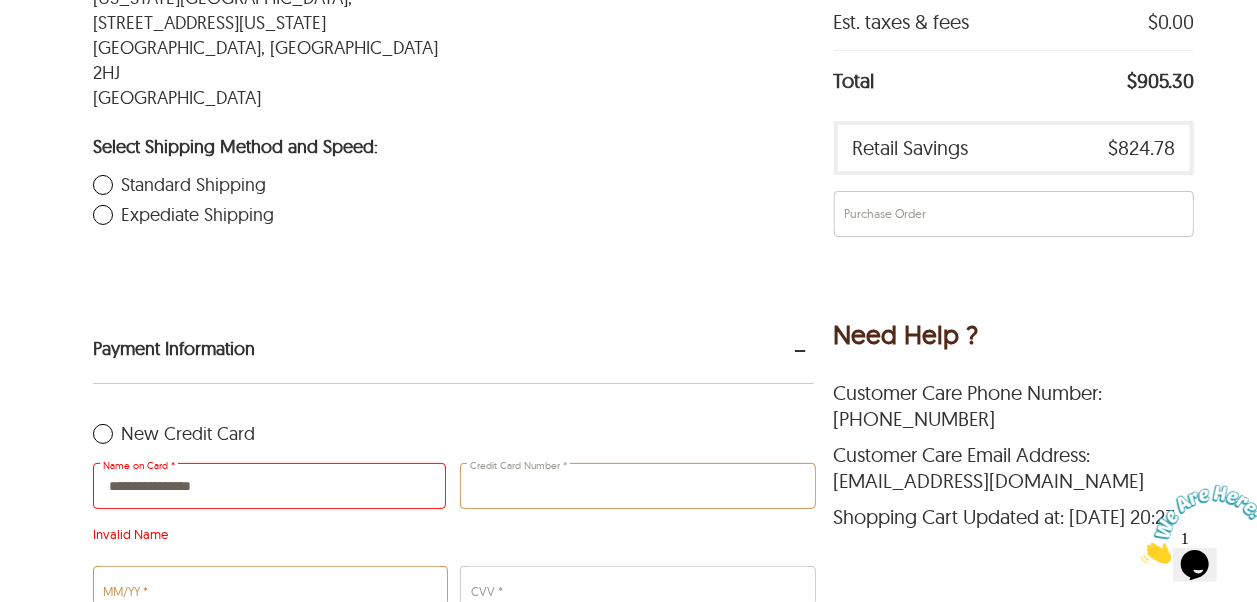click on "Credit Card Number *" at bounding box center [637, 486] 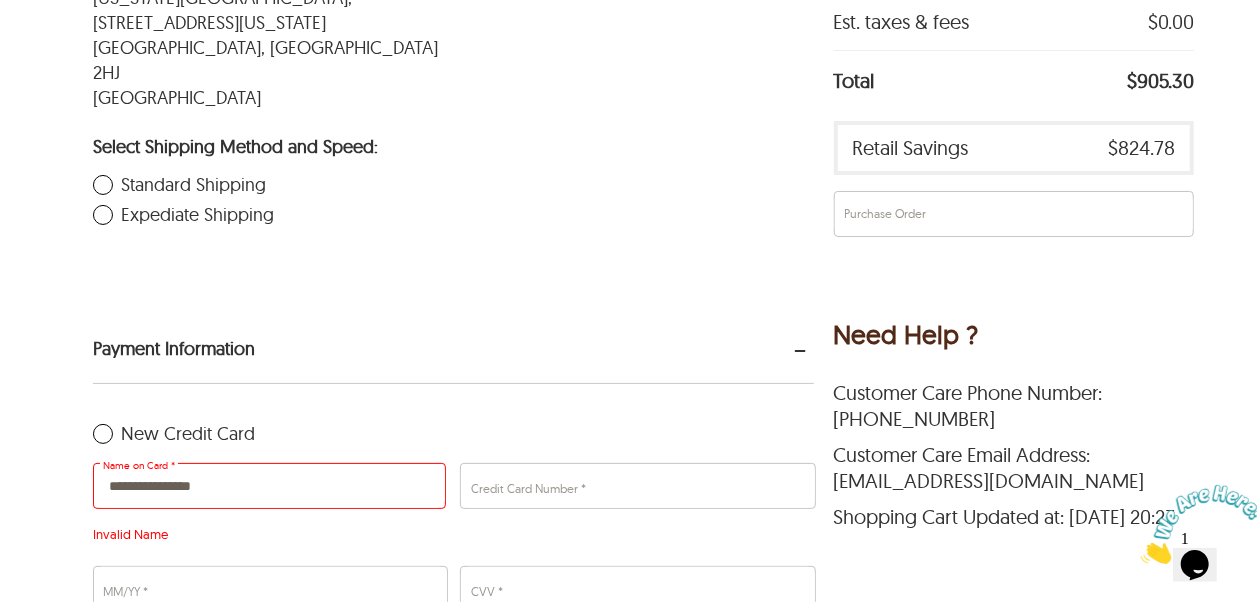 drag, startPoint x: 268, startPoint y: 462, endPoint x: 47, endPoint y: 454, distance: 221.14474 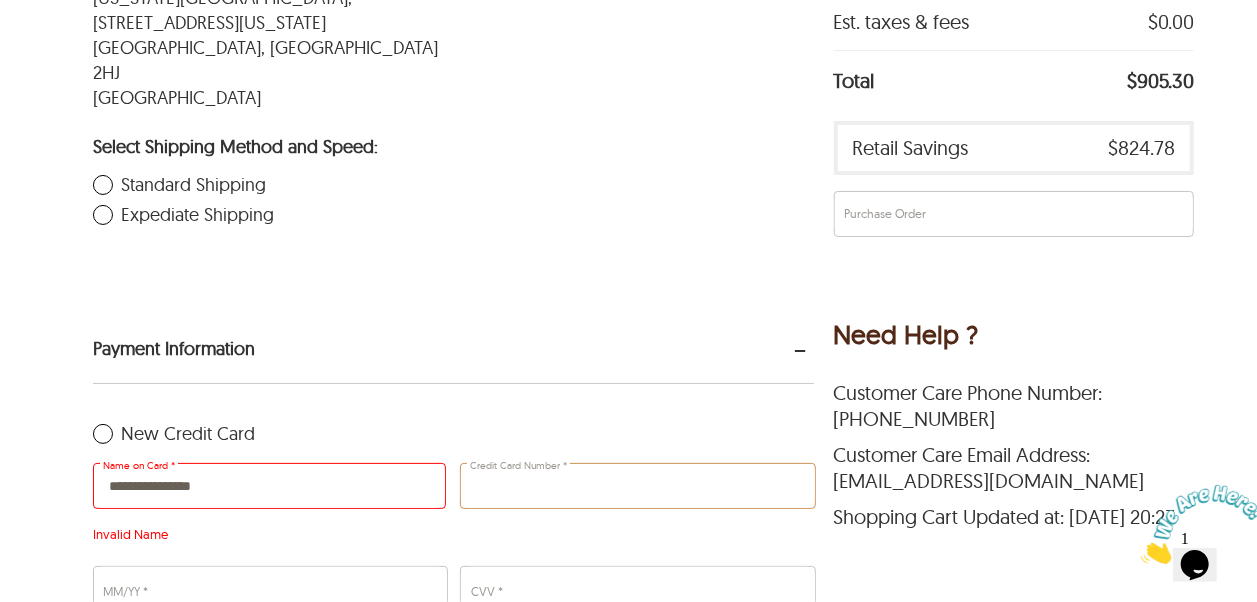 click on "Credit Card Number *" at bounding box center [637, 486] 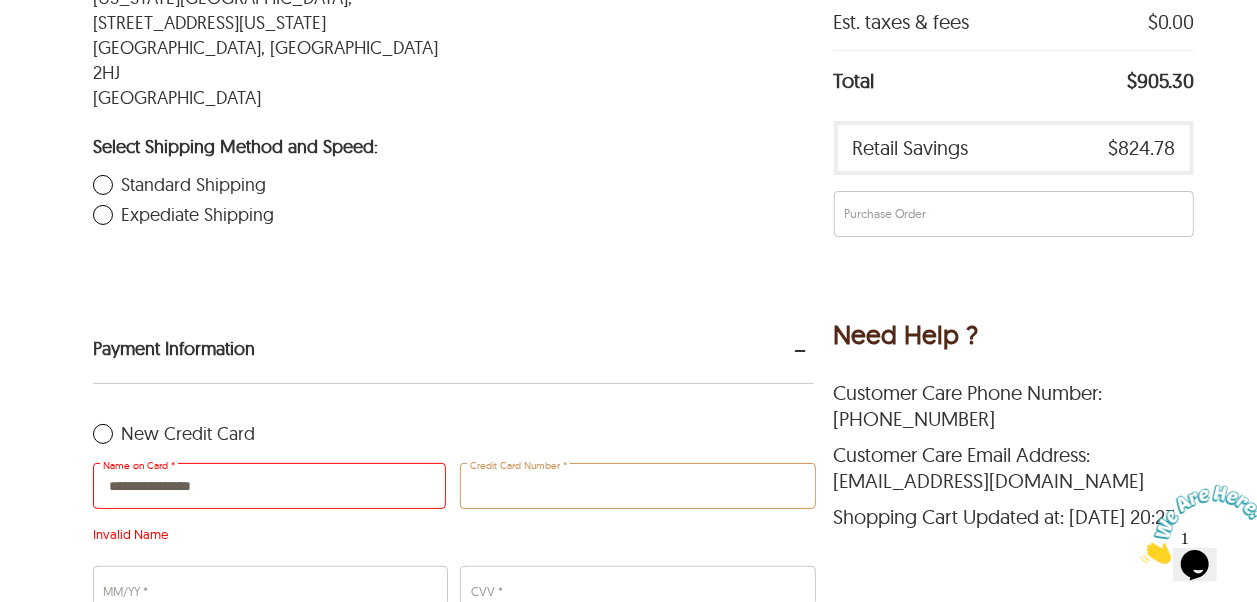 paste on "**********" 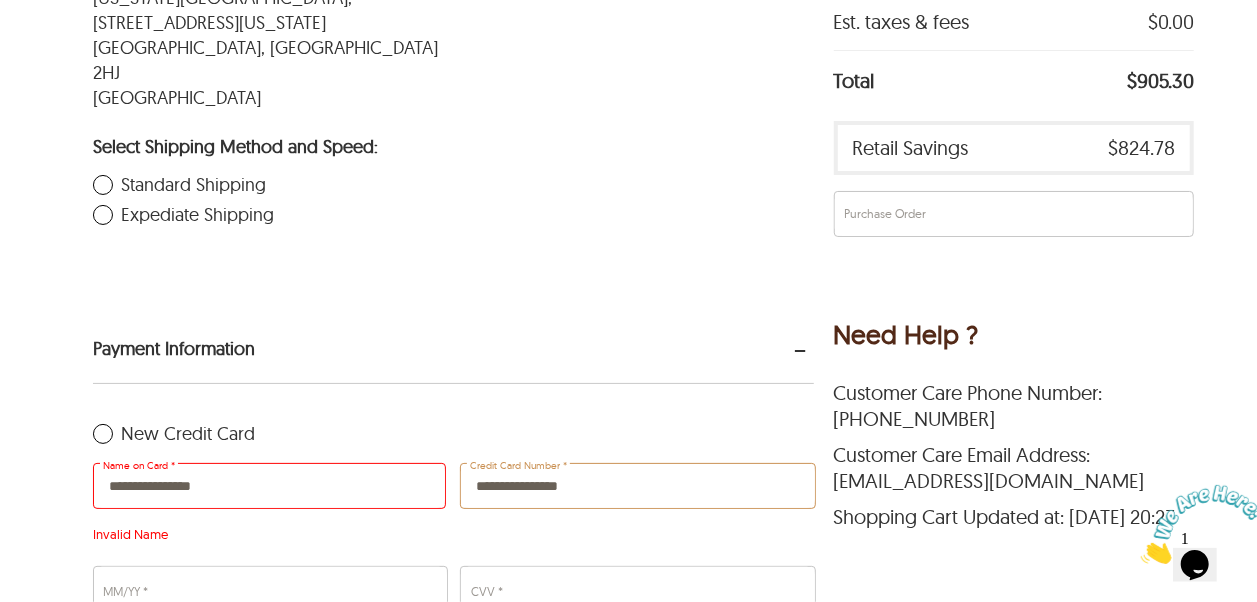 type on "**********" 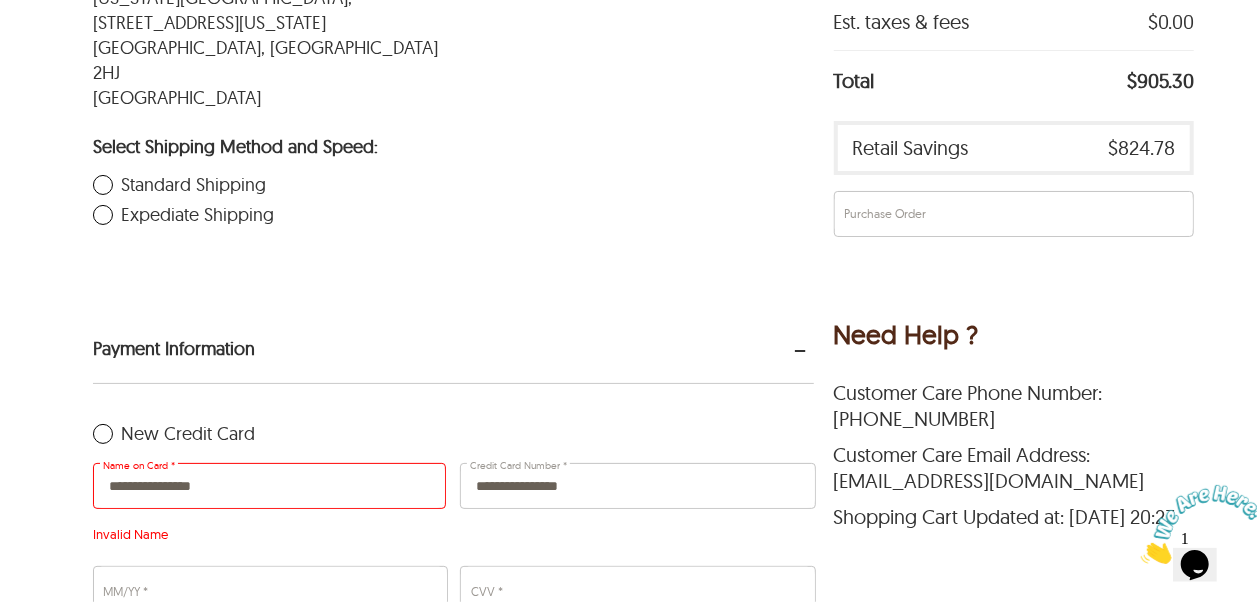 drag, startPoint x: 267, startPoint y: 462, endPoint x: 47, endPoint y: 450, distance: 220.32703 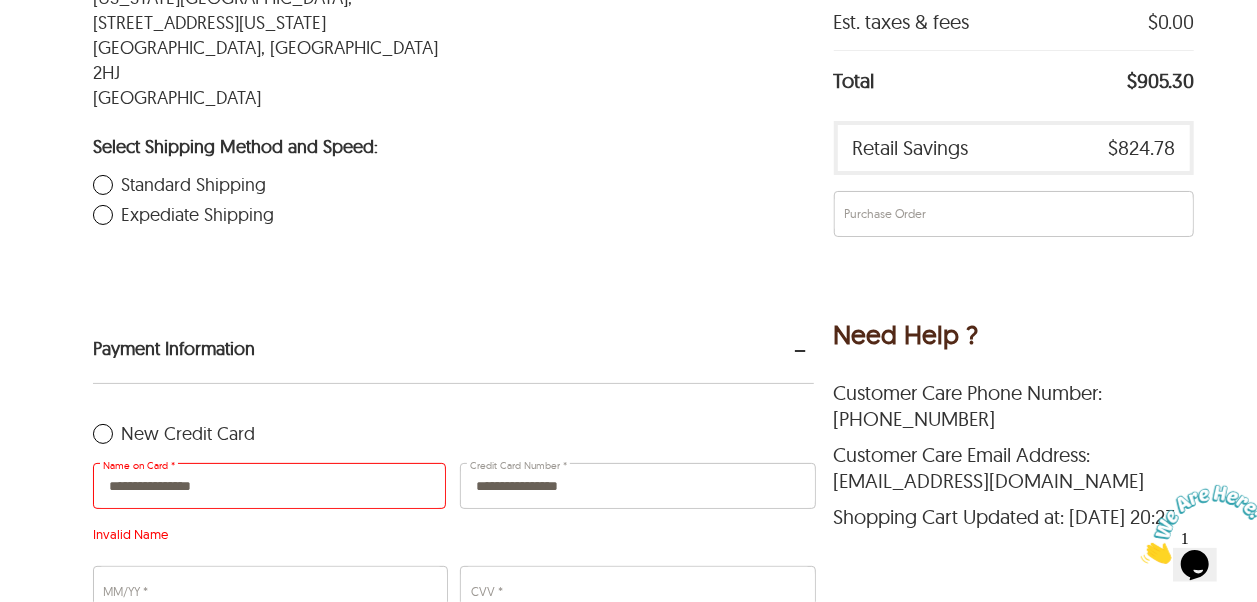 type on "*" 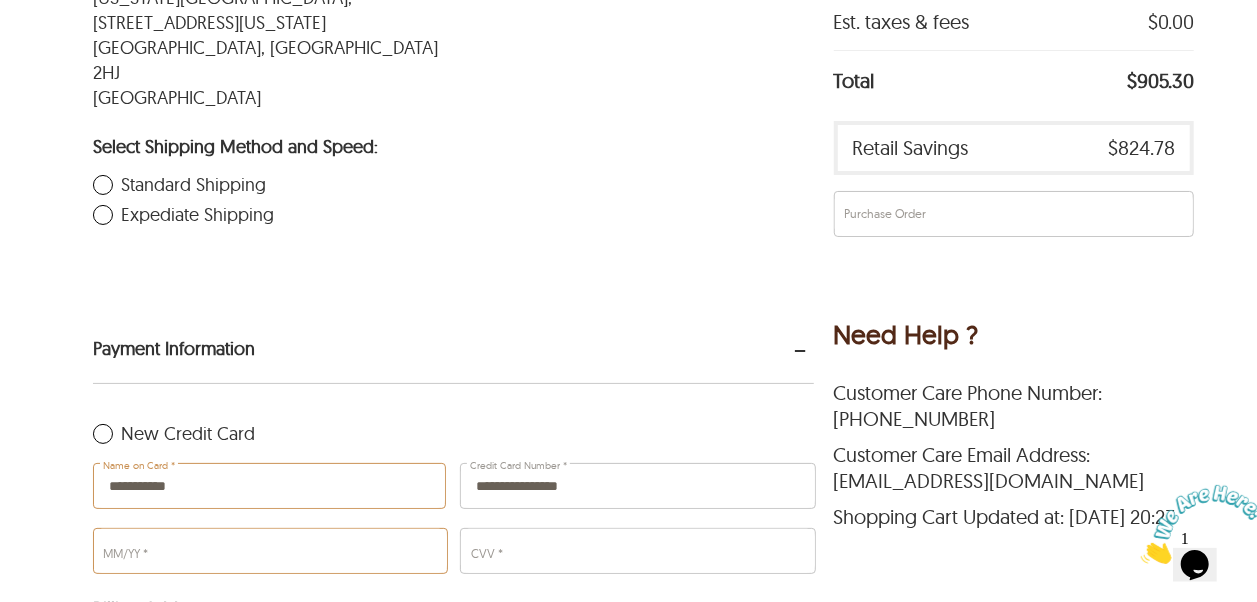 type on "**********" 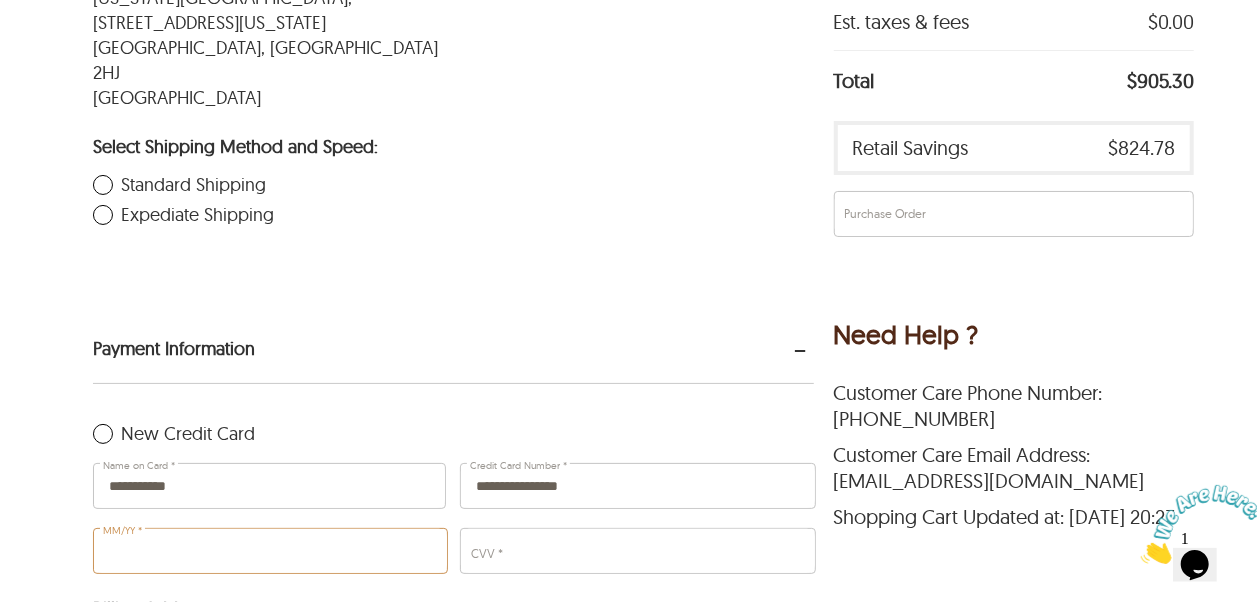 click on "MM/YY *" at bounding box center (270, 551) 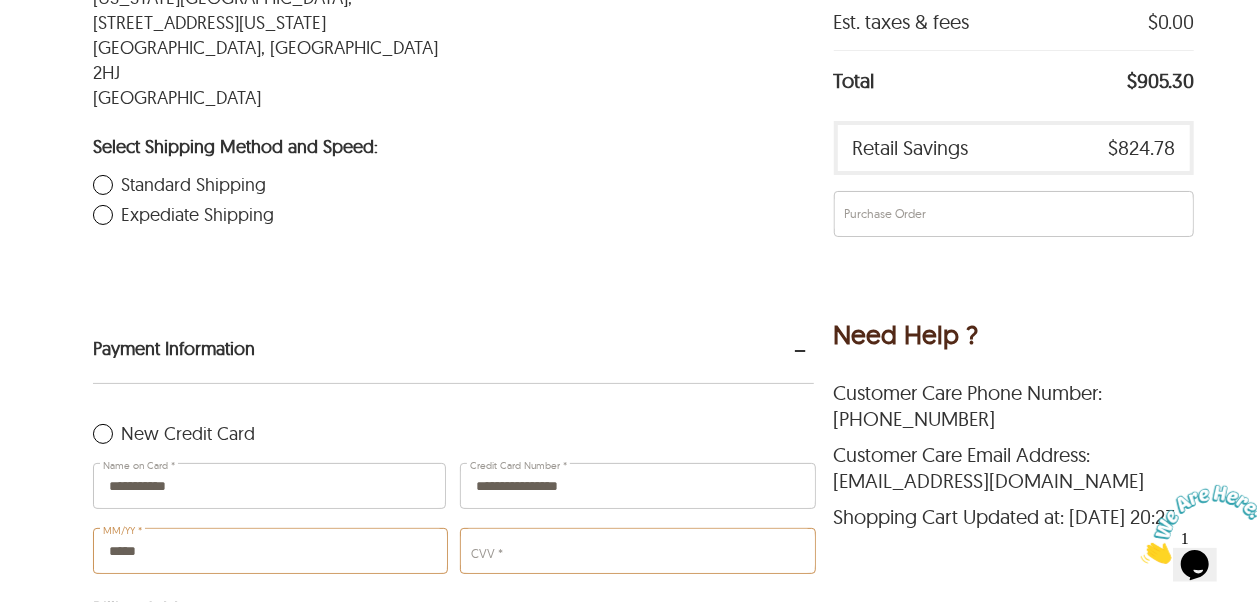 type on "*****" 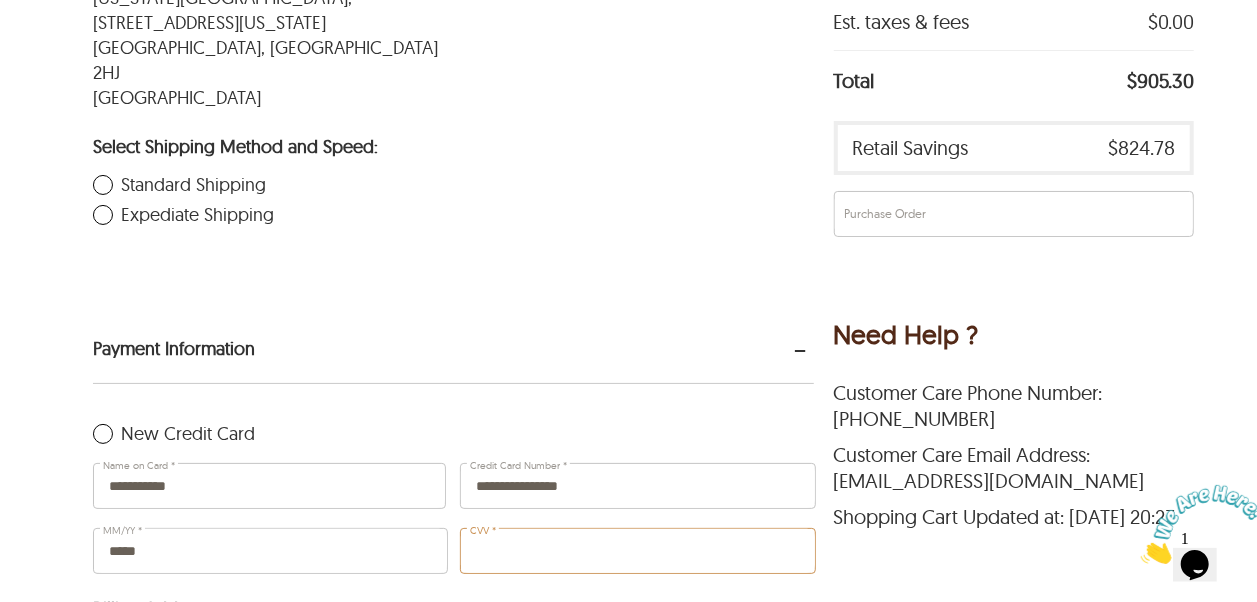 click on "CVV *" at bounding box center [637, 551] 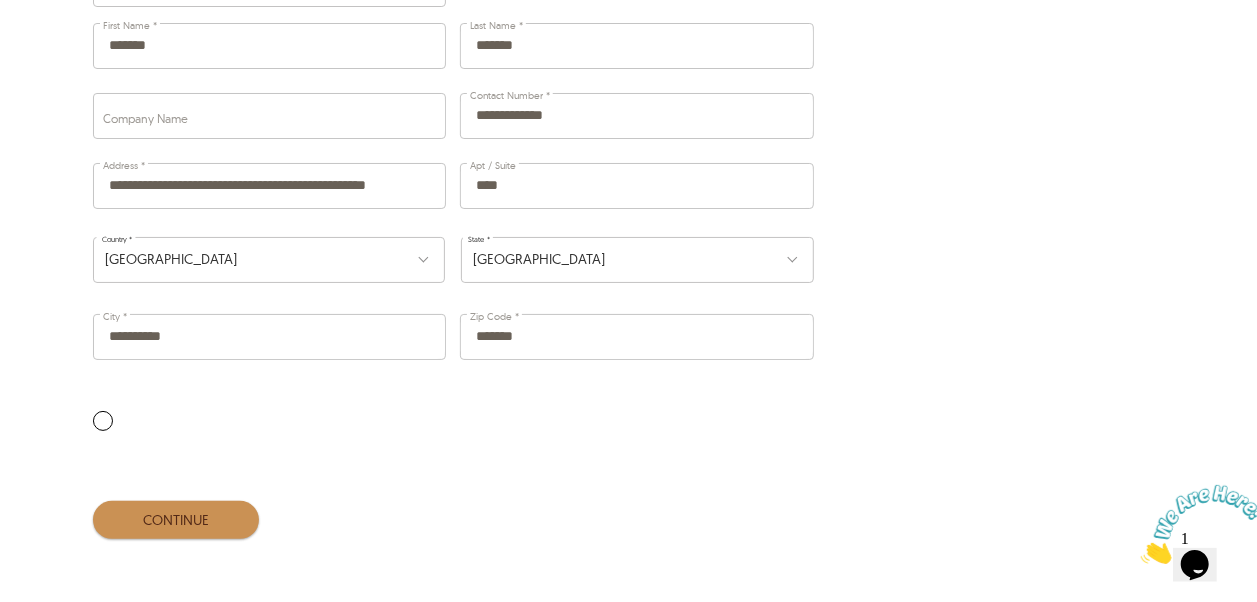 scroll, scrollTop: 1100, scrollLeft: 0, axis: vertical 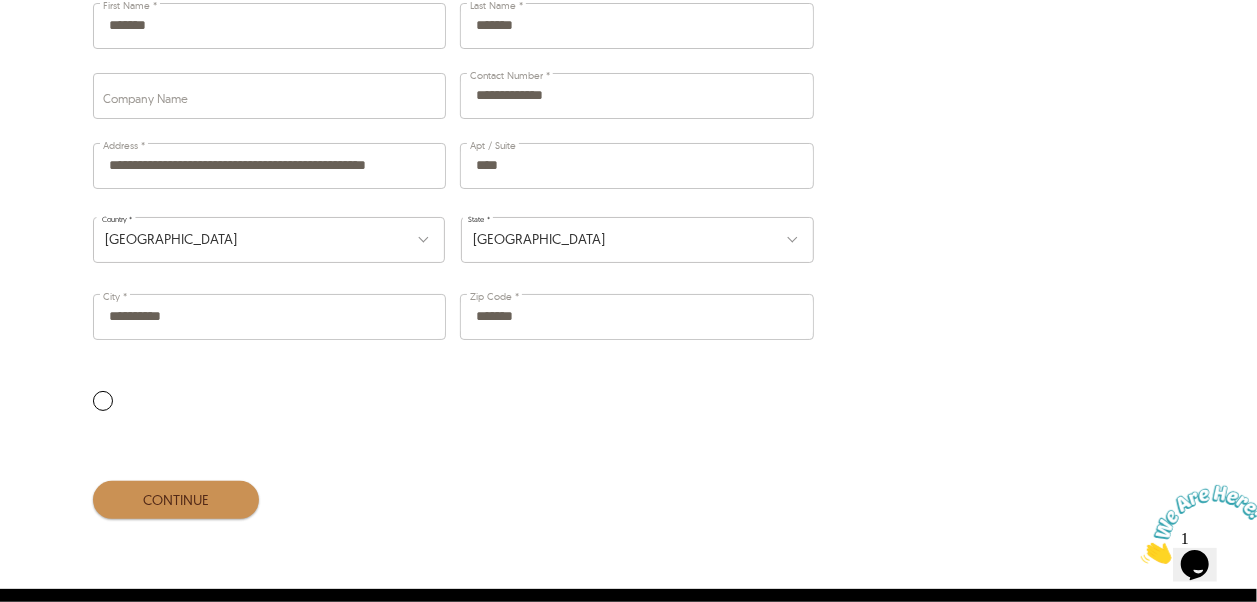 type on "***" 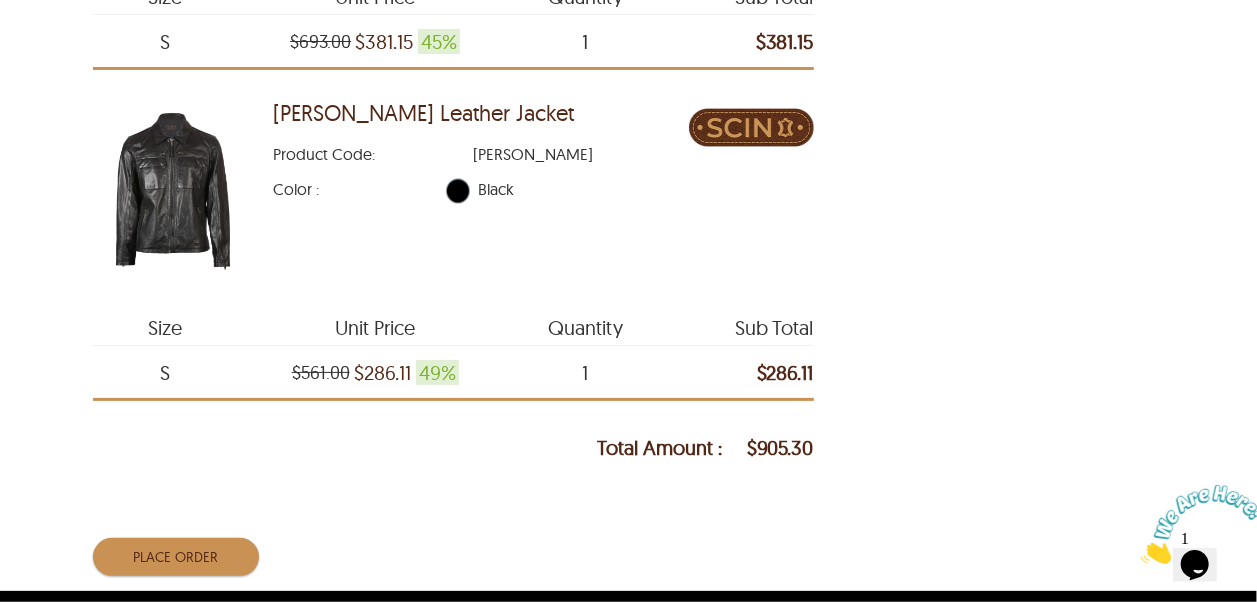 scroll, scrollTop: 1900, scrollLeft: 0, axis: vertical 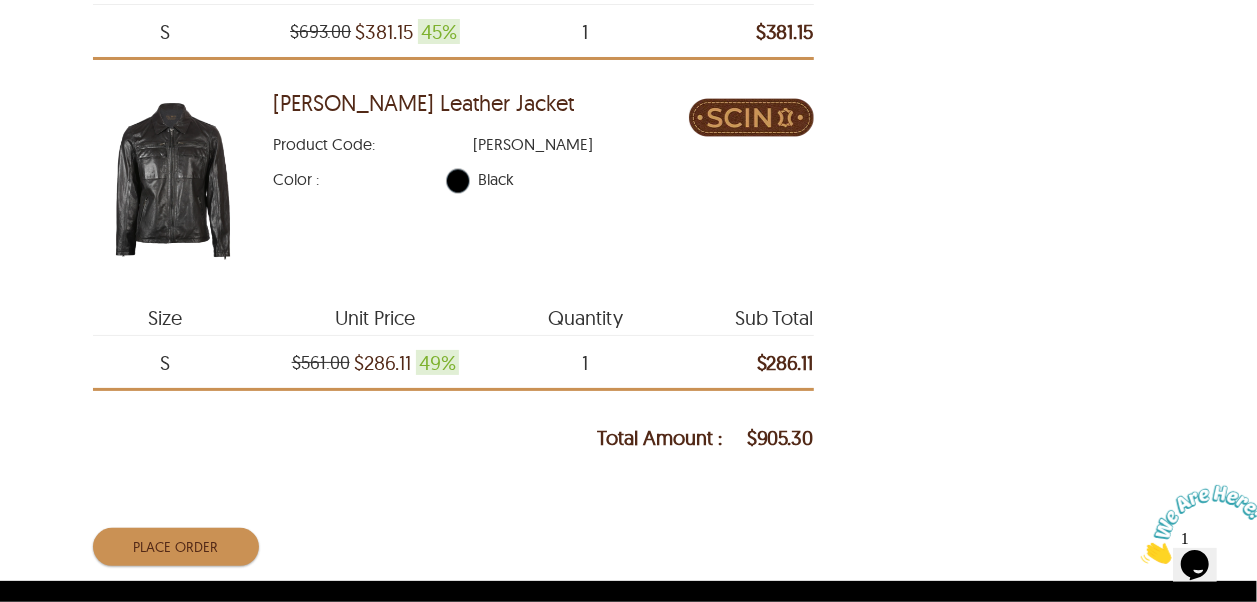 click on "Place Order" at bounding box center [176, 547] 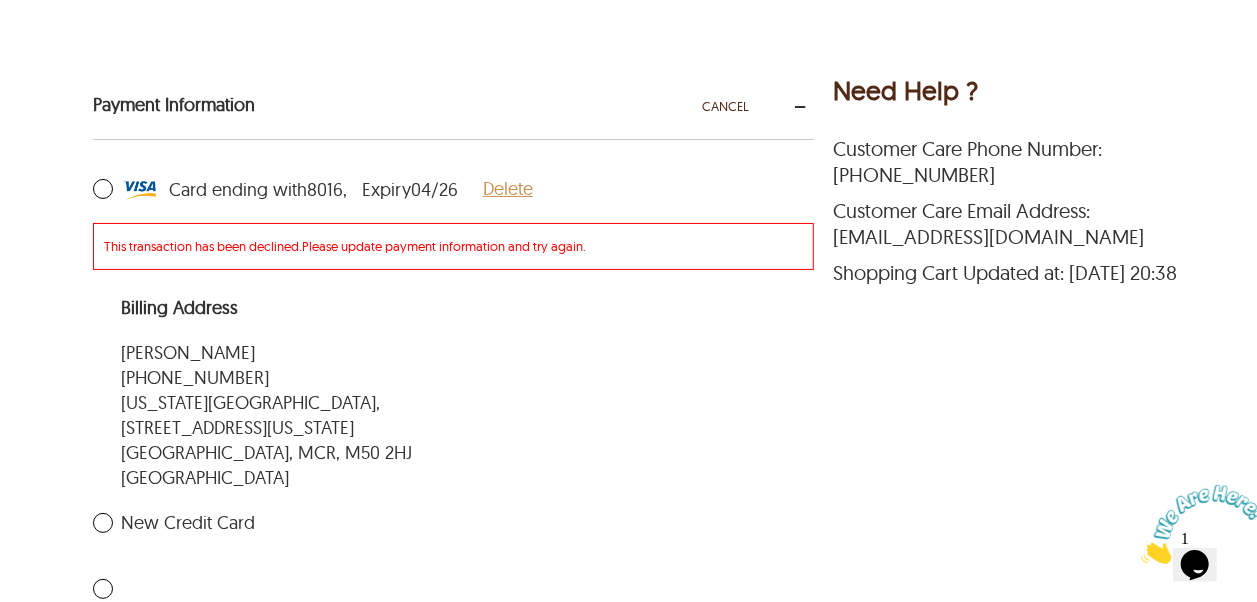 scroll, scrollTop: 612, scrollLeft: 0, axis: vertical 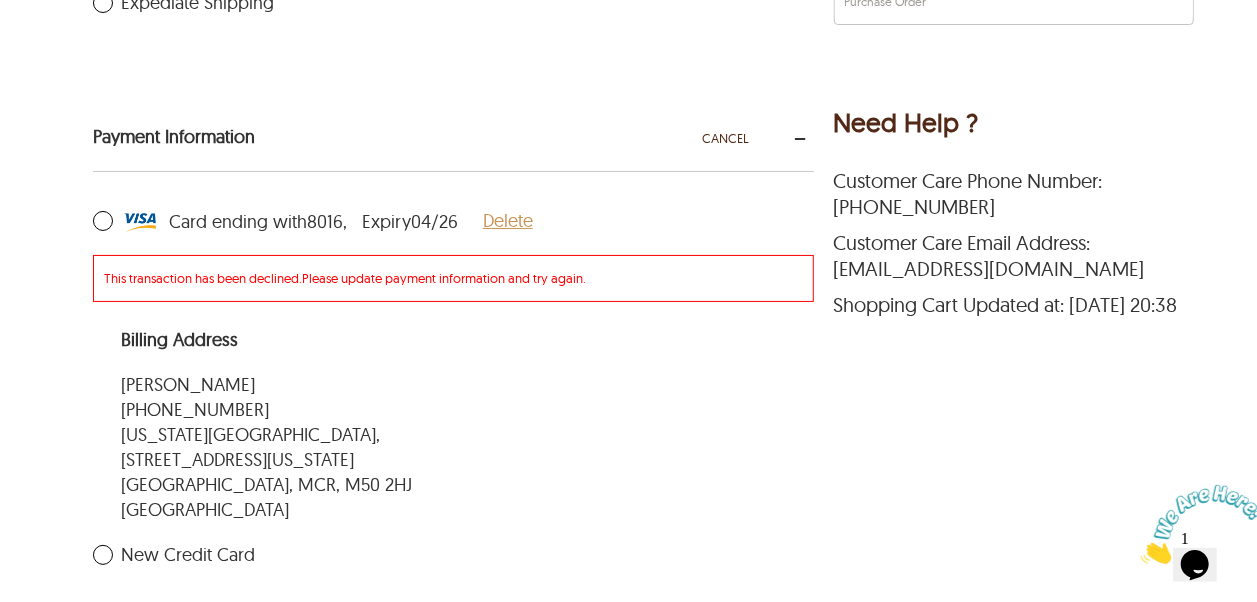 click on "Card ending with   8016 ,   Expiry   04/26" at bounding box center (313, 222) 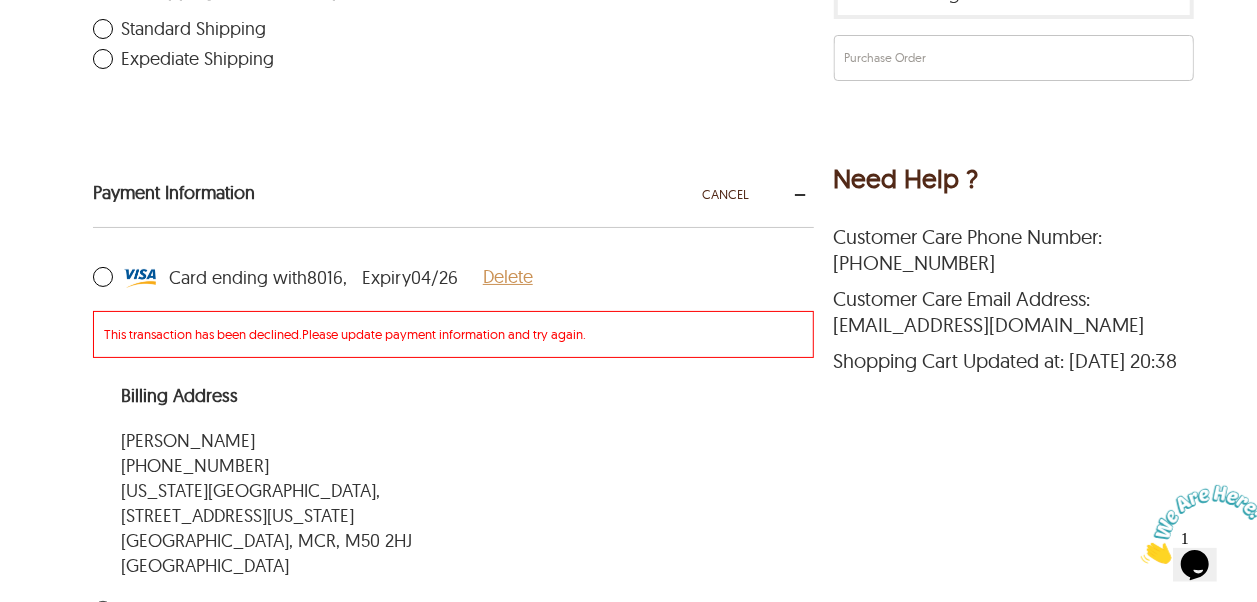 scroll, scrollTop: 600, scrollLeft: 0, axis: vertical 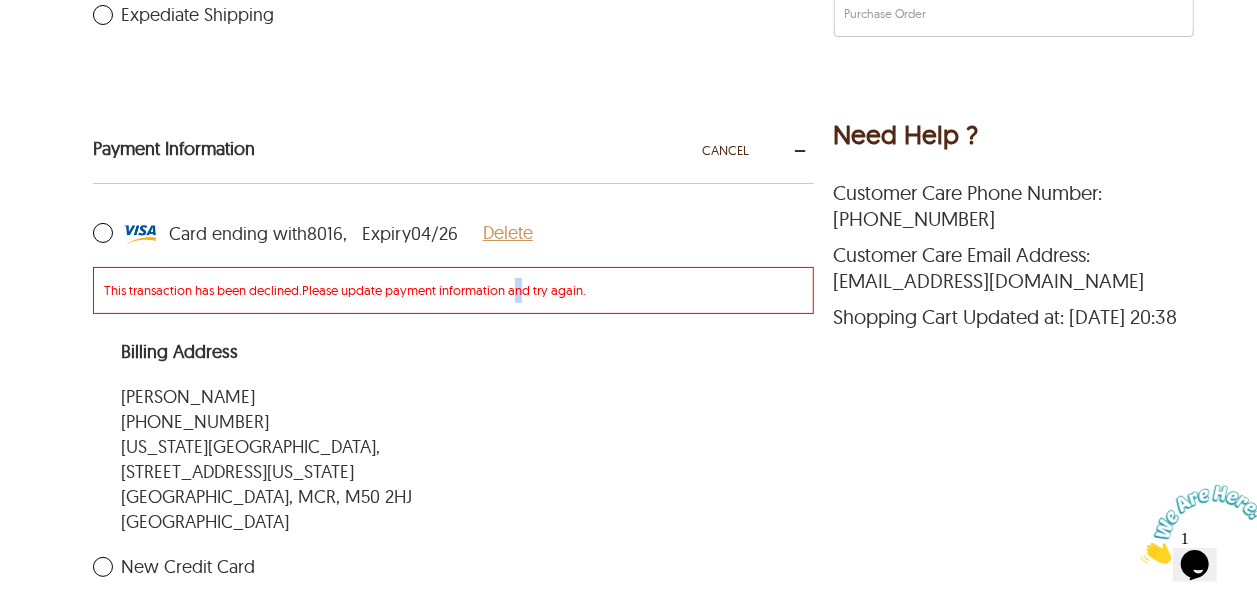 click on "This transaction has been declined.  Please update payment information and try again." at bounding box center [453, 290] 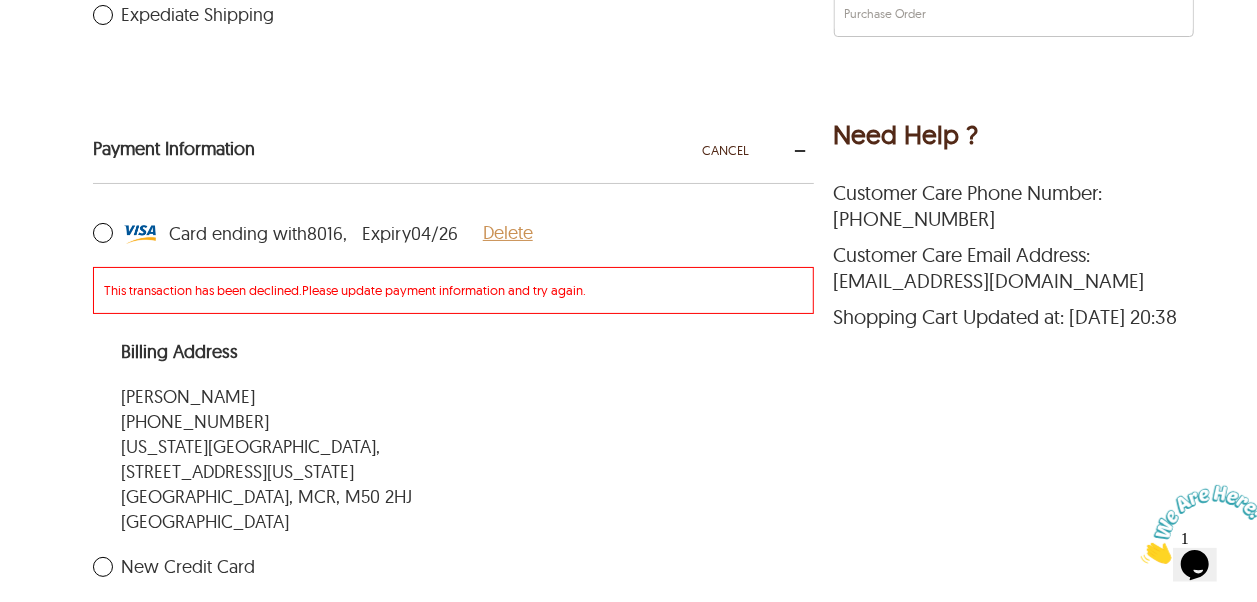 click on "Card ending with   8016 ,   Expiry   04/26" at bounding box center [313, 234] 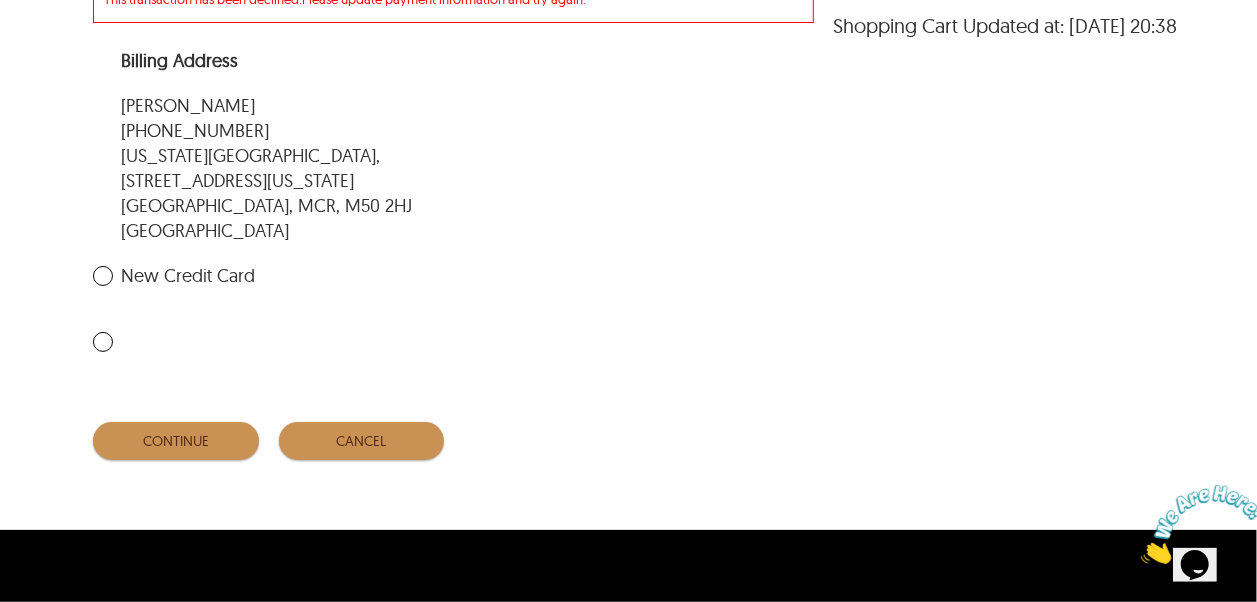 scroll, scrollTop: 900, scrollLeft: 0, axis: vertical 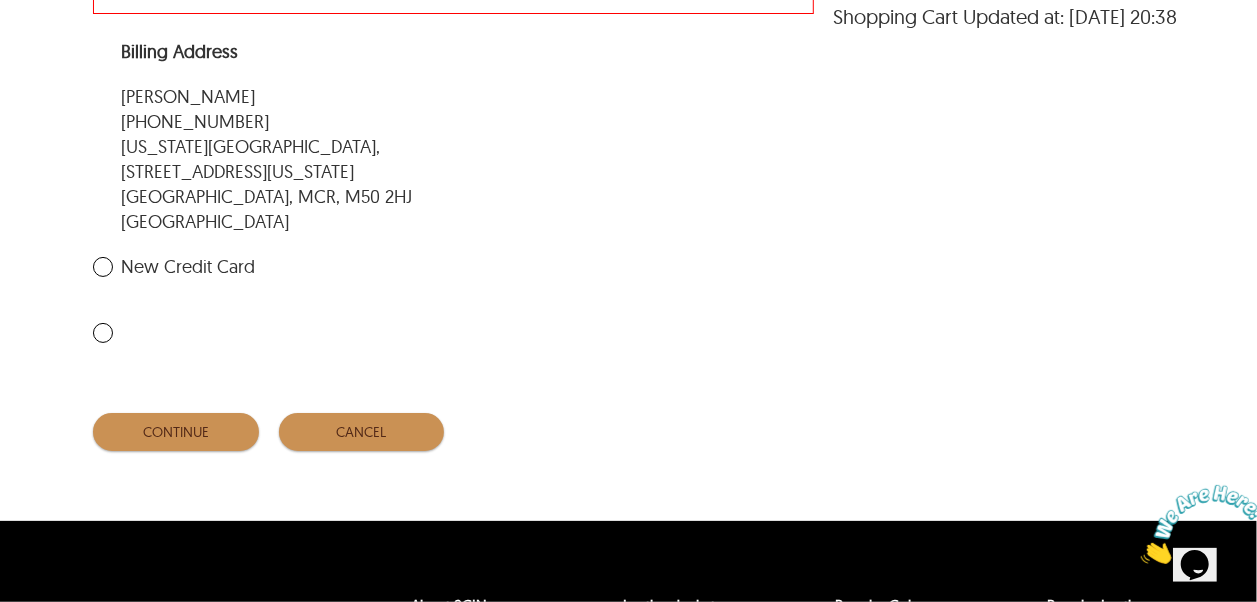 click on "New Credit Card" at bounding box center (174, 267) 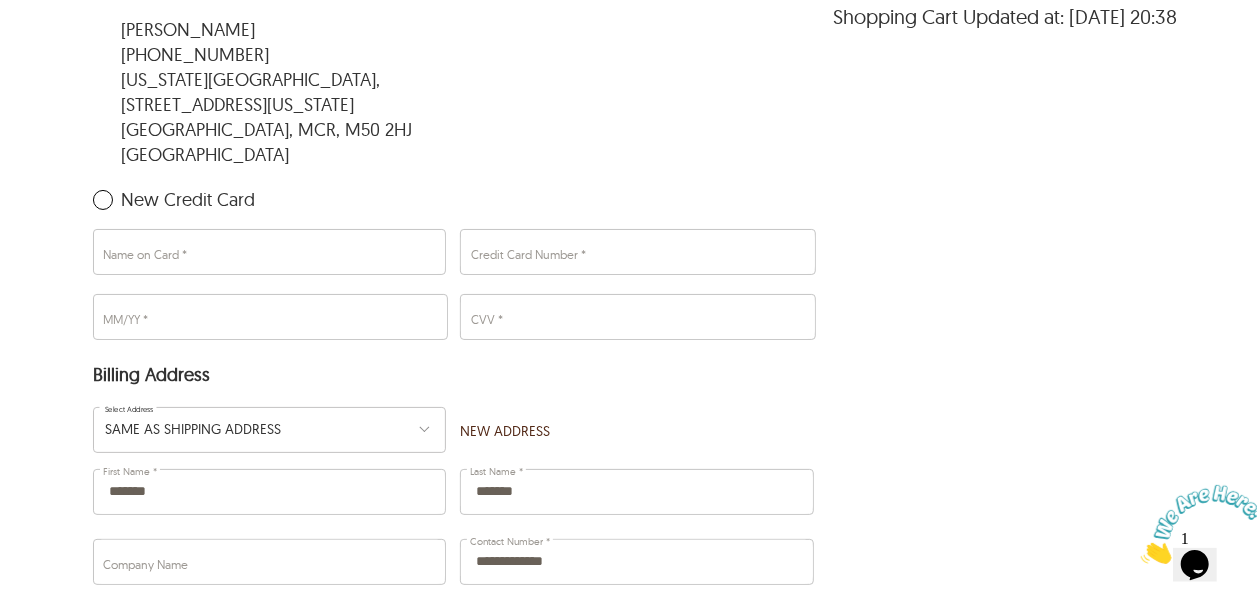 scroll, scrollTop: 833, scrollLeft: 0, axis: vertical 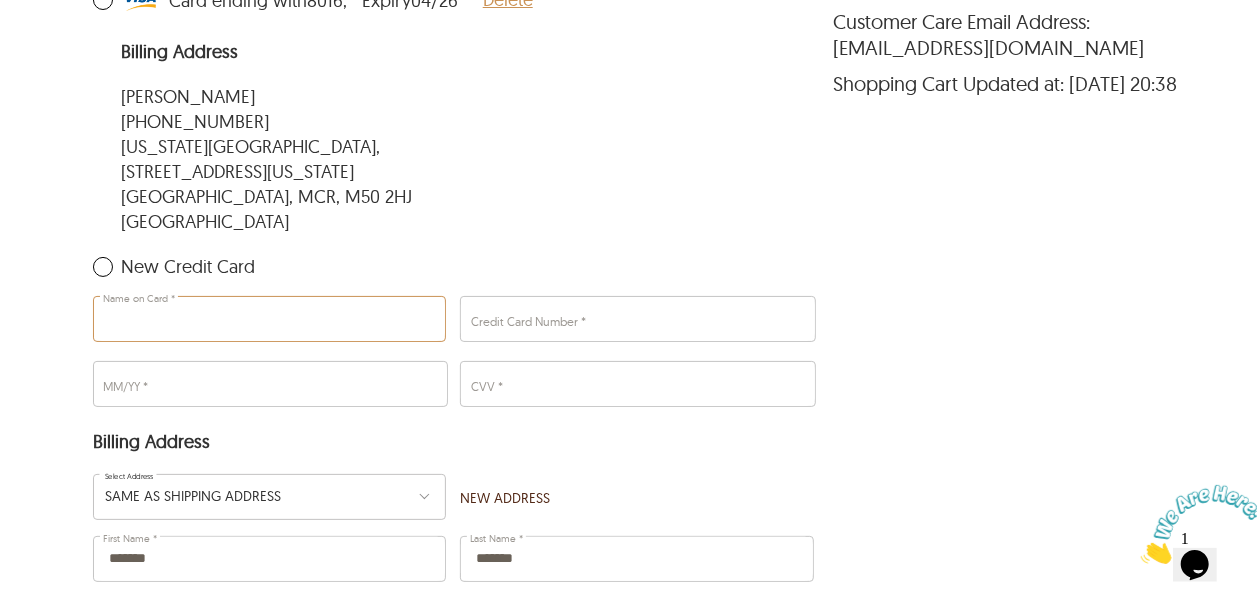 click on "Name on Card *" at bounding box center (269, 319) 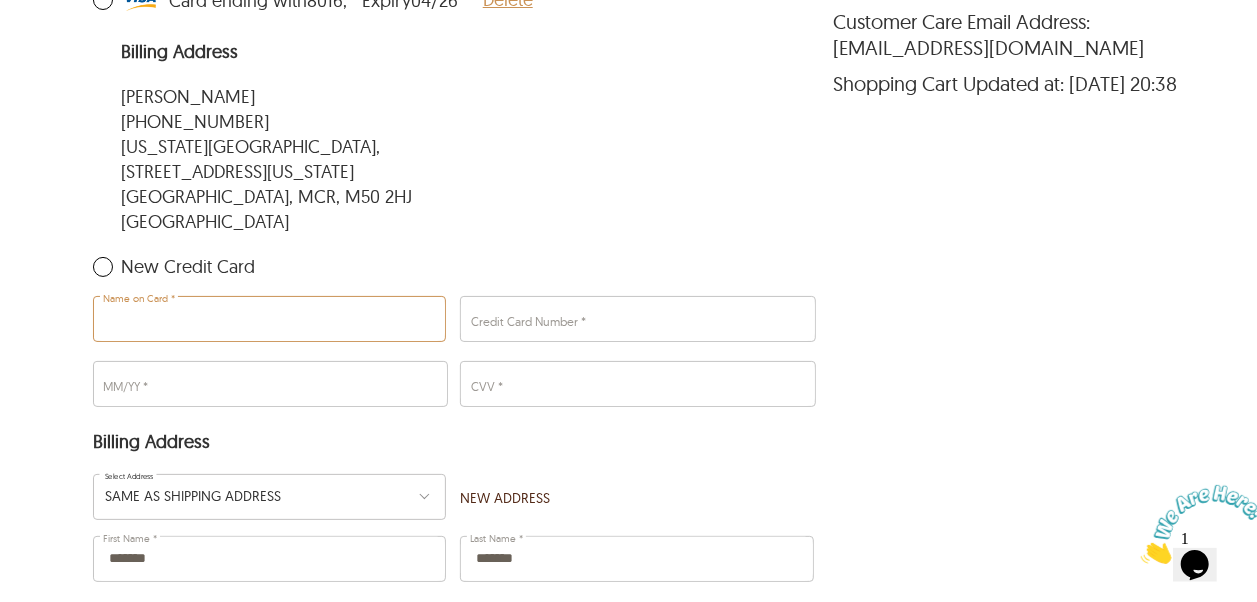 type on "*" 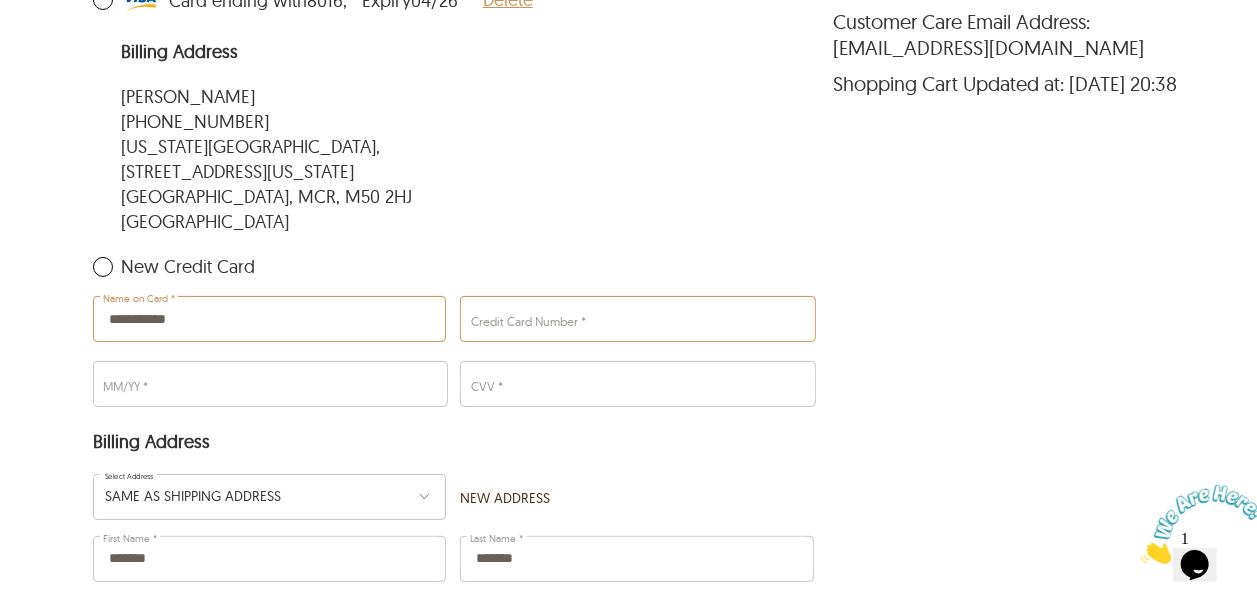 type on "**********" 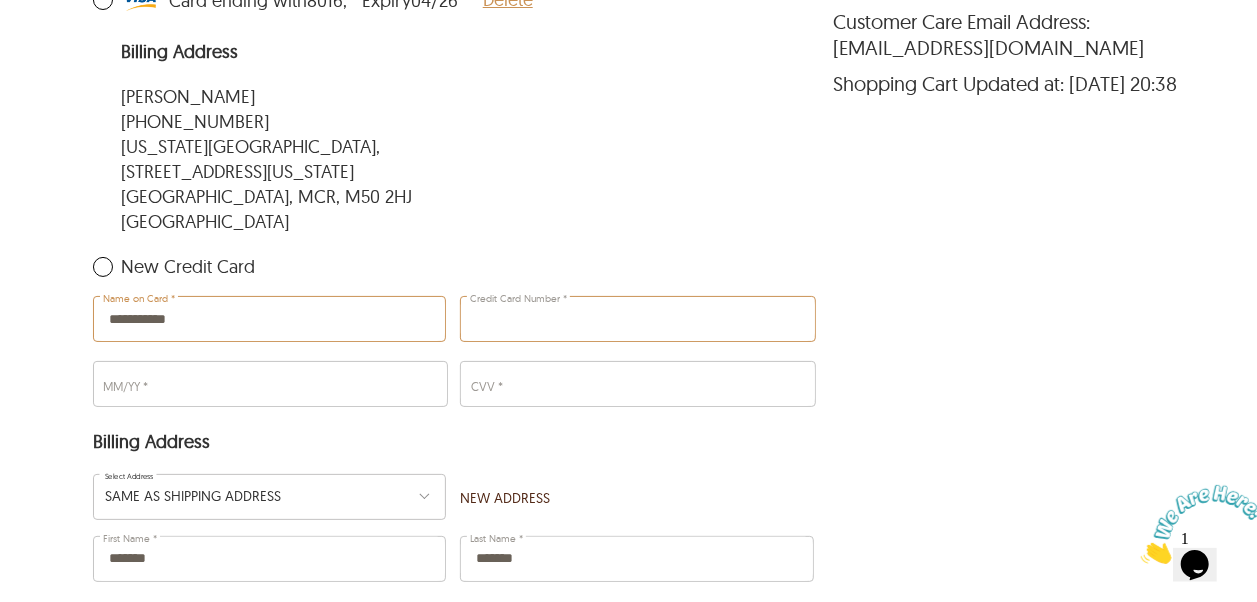 click on "Credit Card Number *" at bounding box center [637, 319] 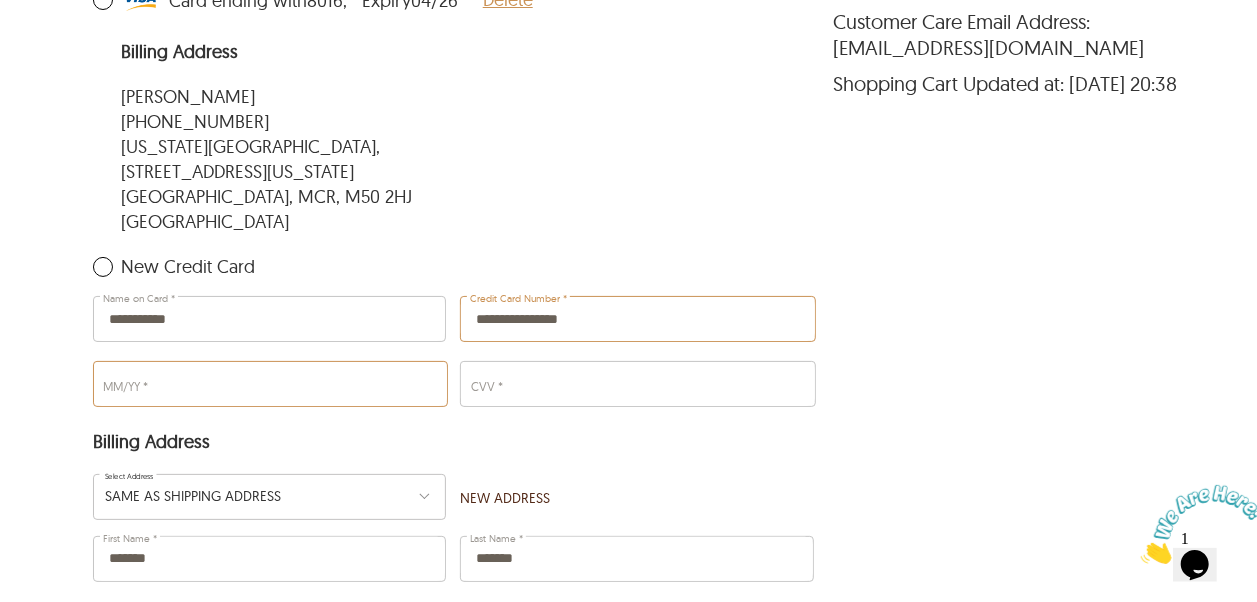 type on "**********" 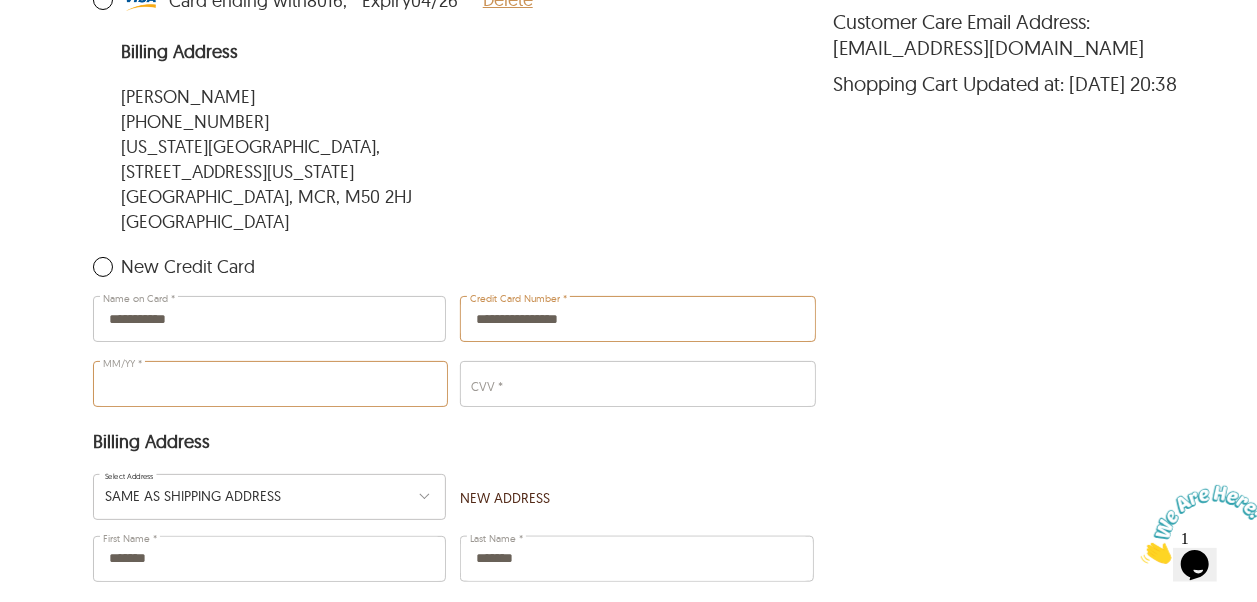 click on "MM/YY *" at bounding box center [270, 384] 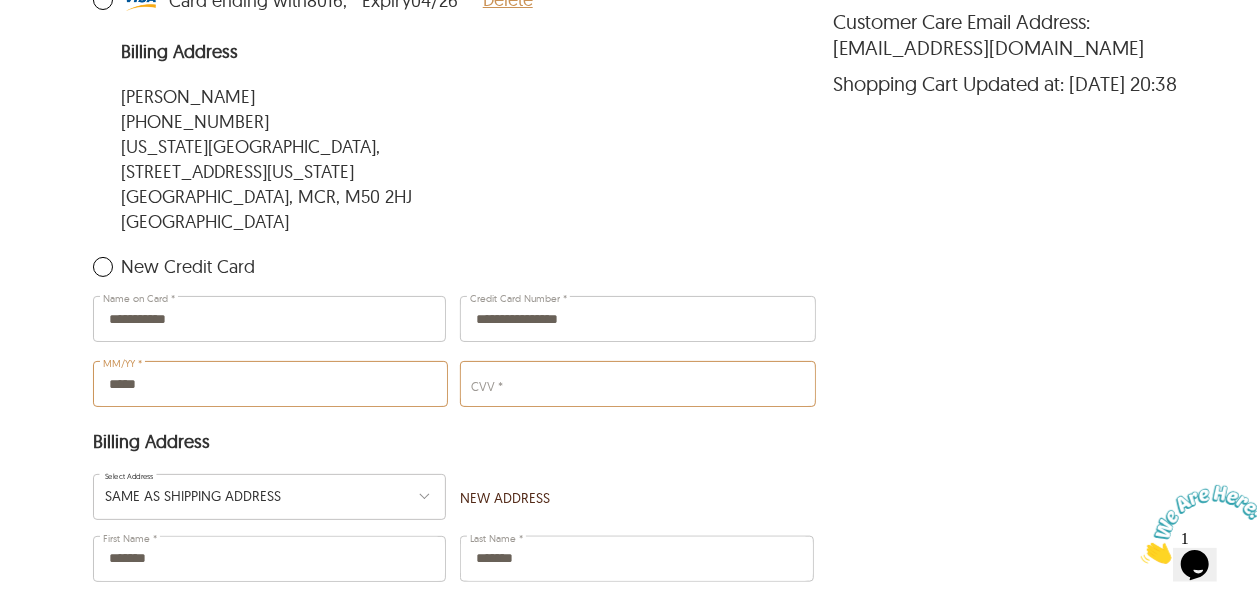type on "*****" 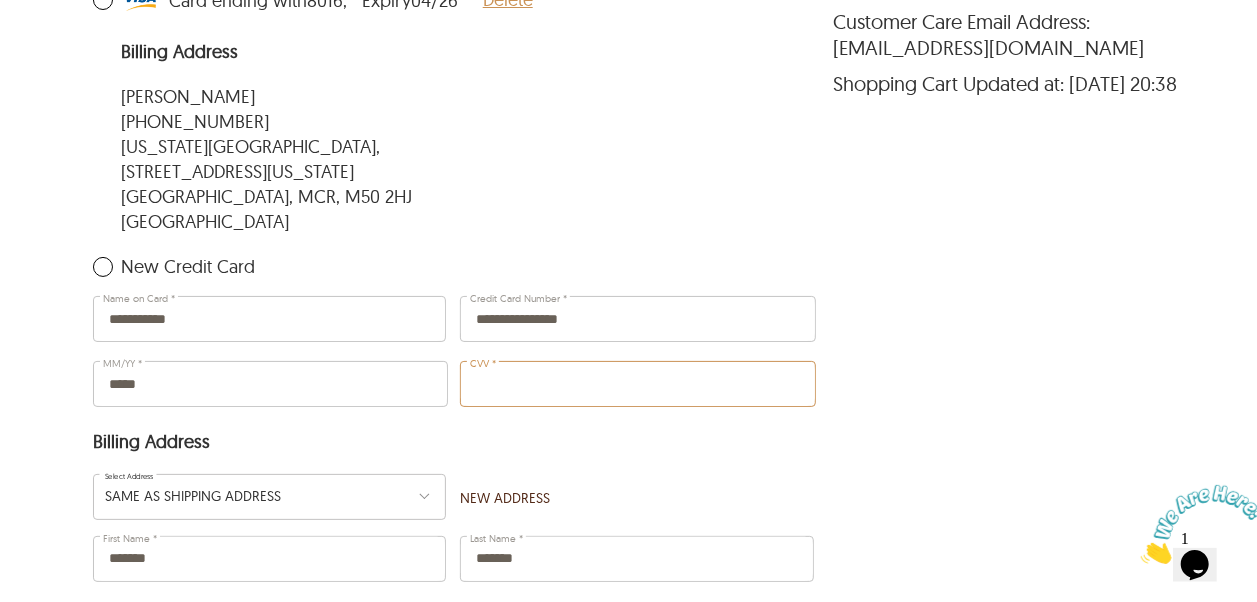 click on "CVV *" at bounding box center [637, 384] 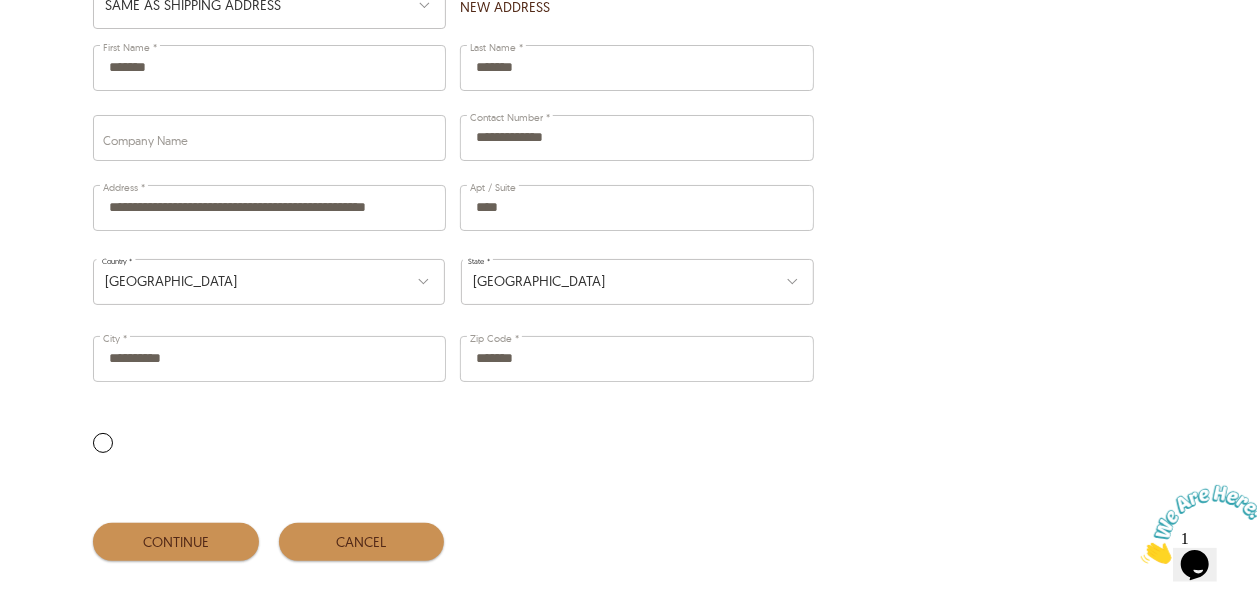scroll, scrollTop: 1333, scrollLeft: 0, axis: vertical 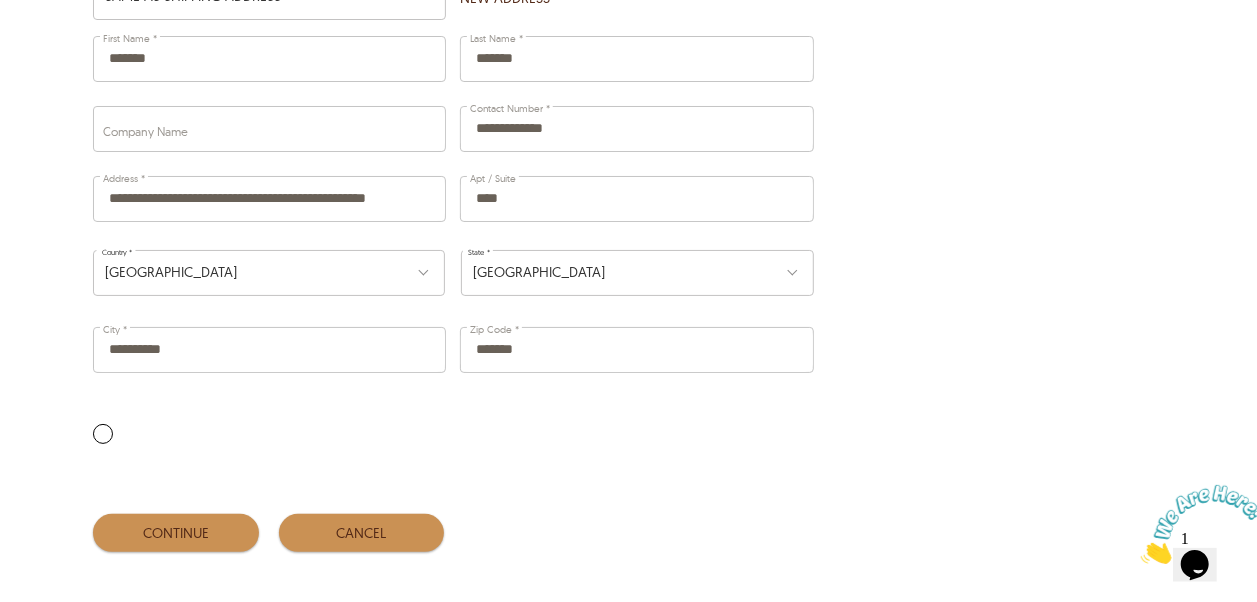 type on "***" 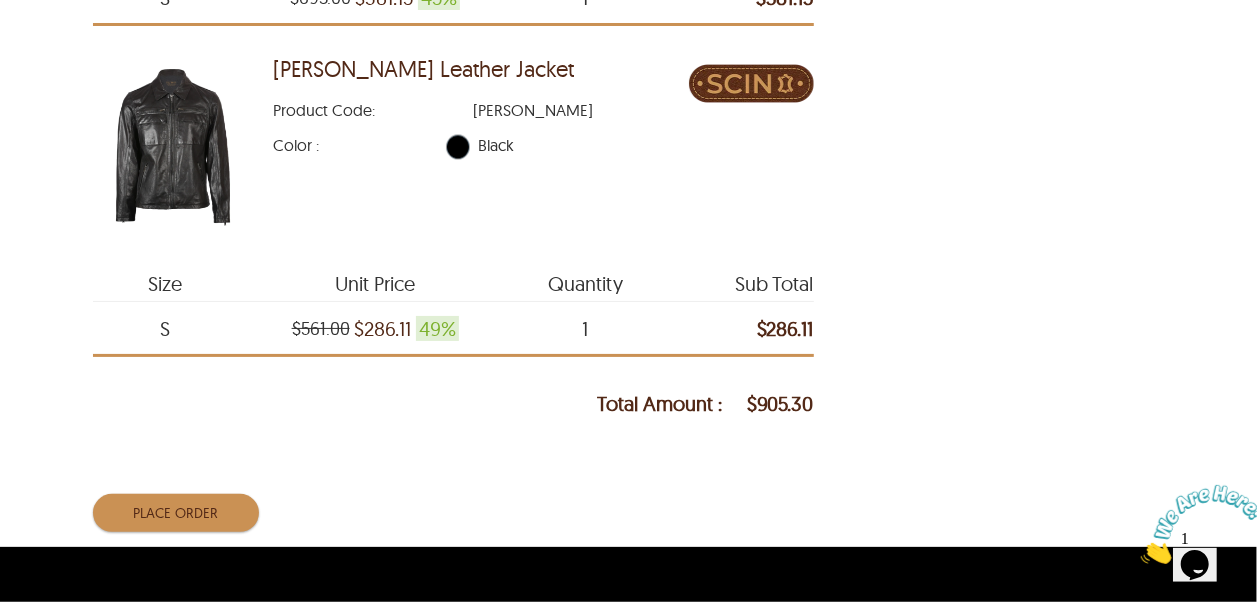 scroll, scrollTop: 2033, scrollLeft: 0, axis: vertical 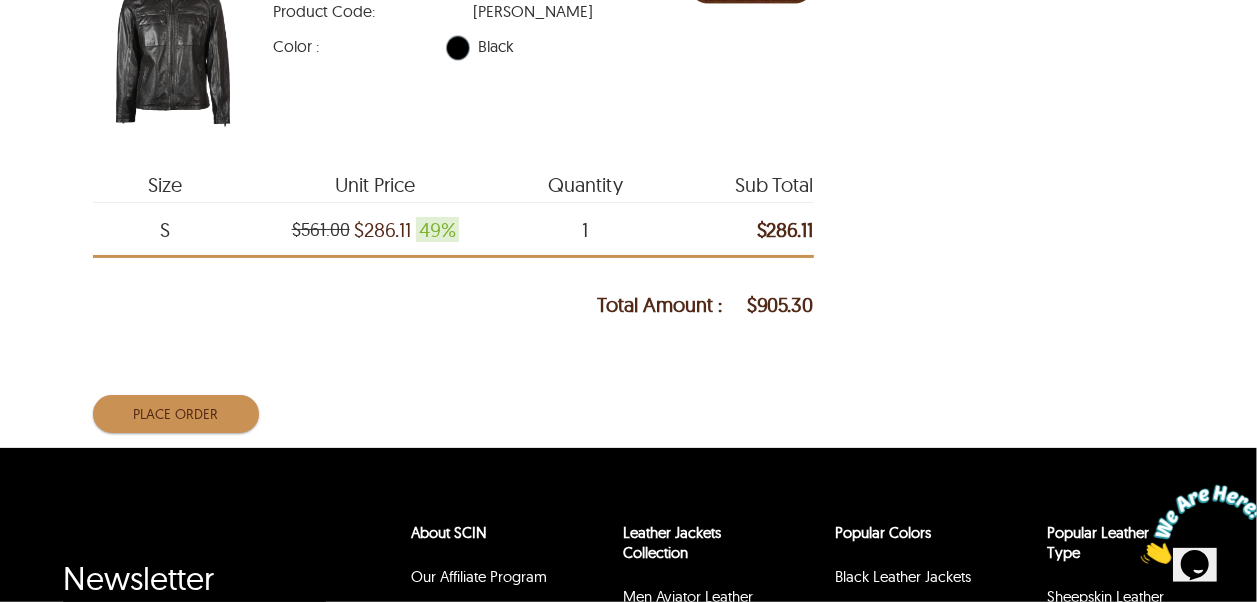 click on "Place Order" at bounding box center (176, 414) 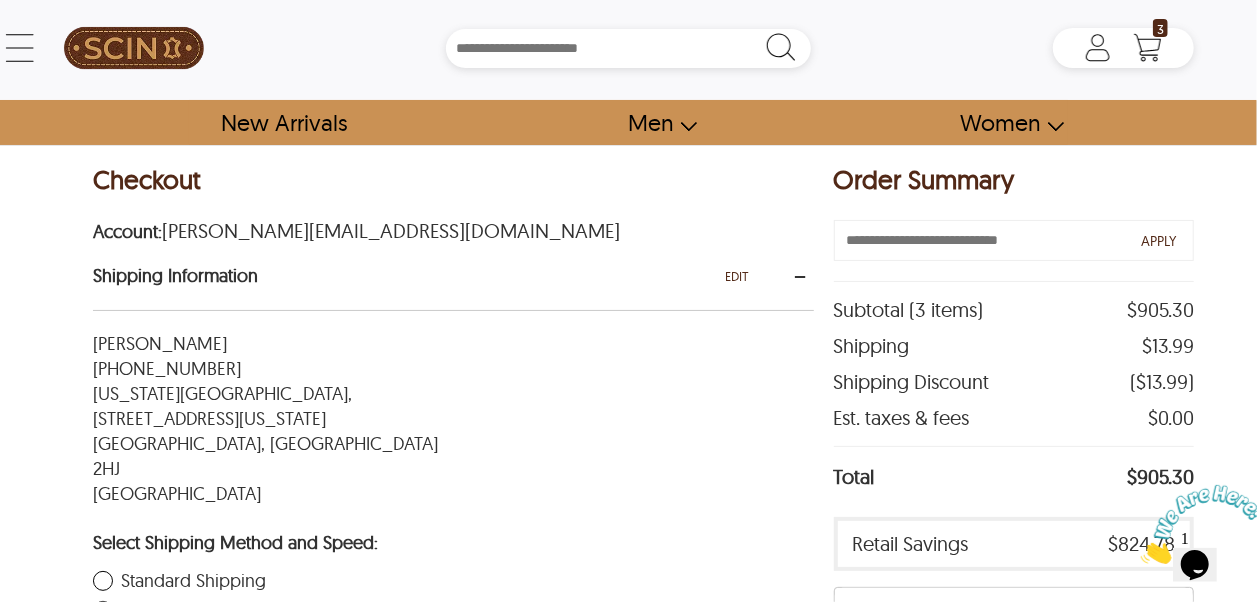 scroll, scrollTop: 0, scrollLeft: 0, axis: both 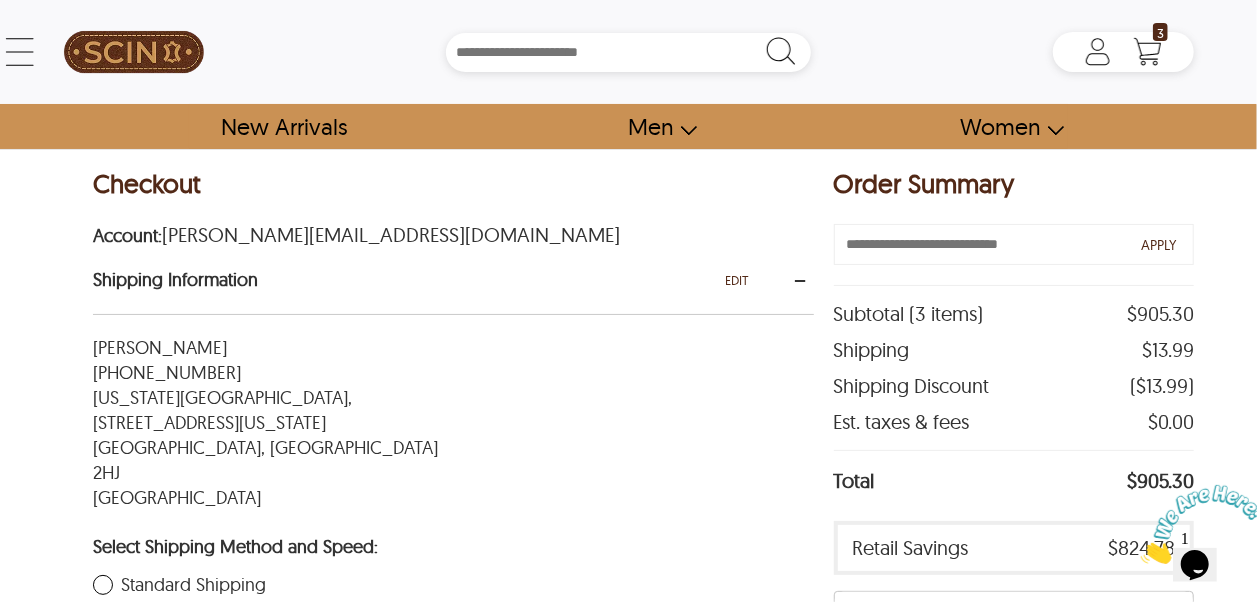 click on "EDIT" at bounding box center (737, 280) 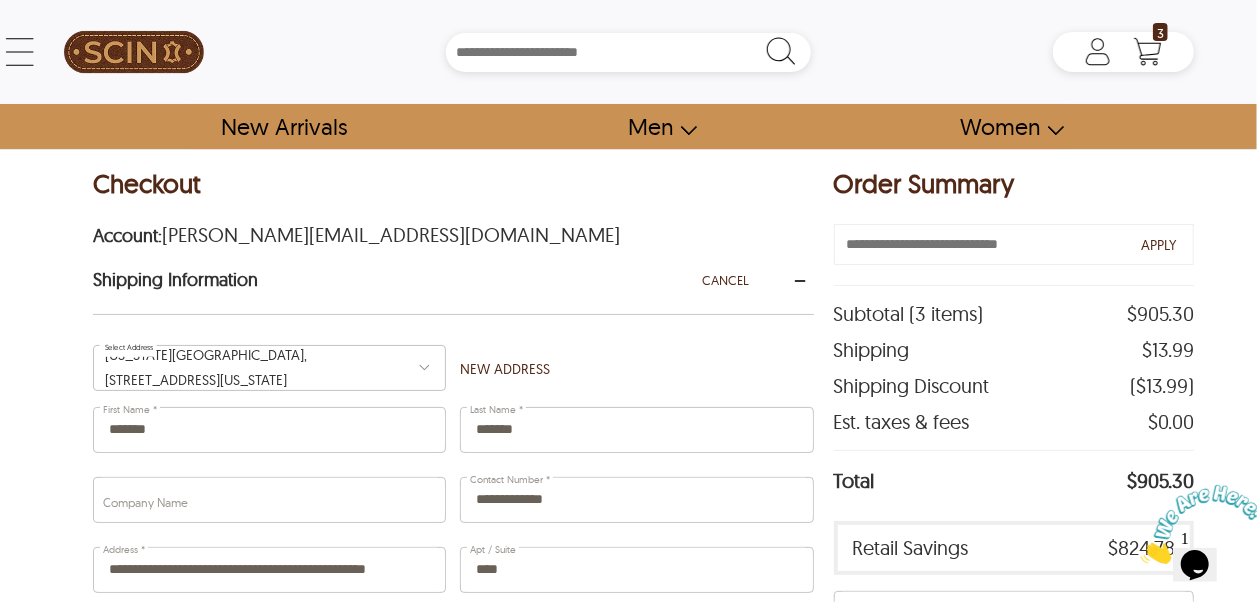 click on "Shipping Information CANCEL" at bounding box center (453, 281) 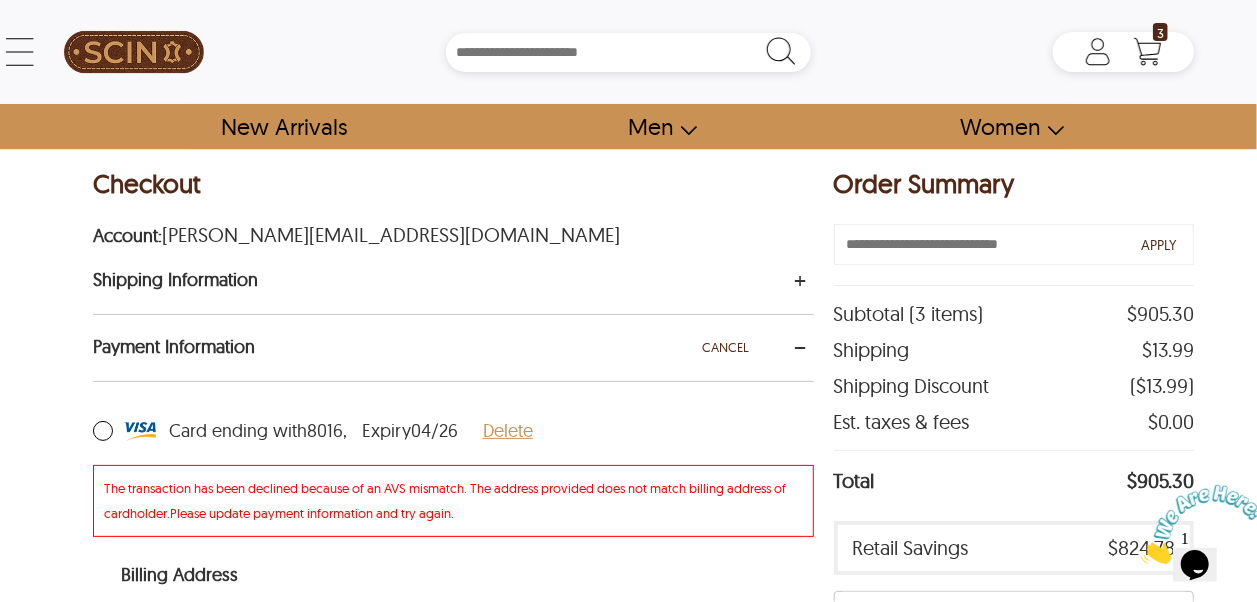 click on "Shipping Information" at bounding box center (453, 281) 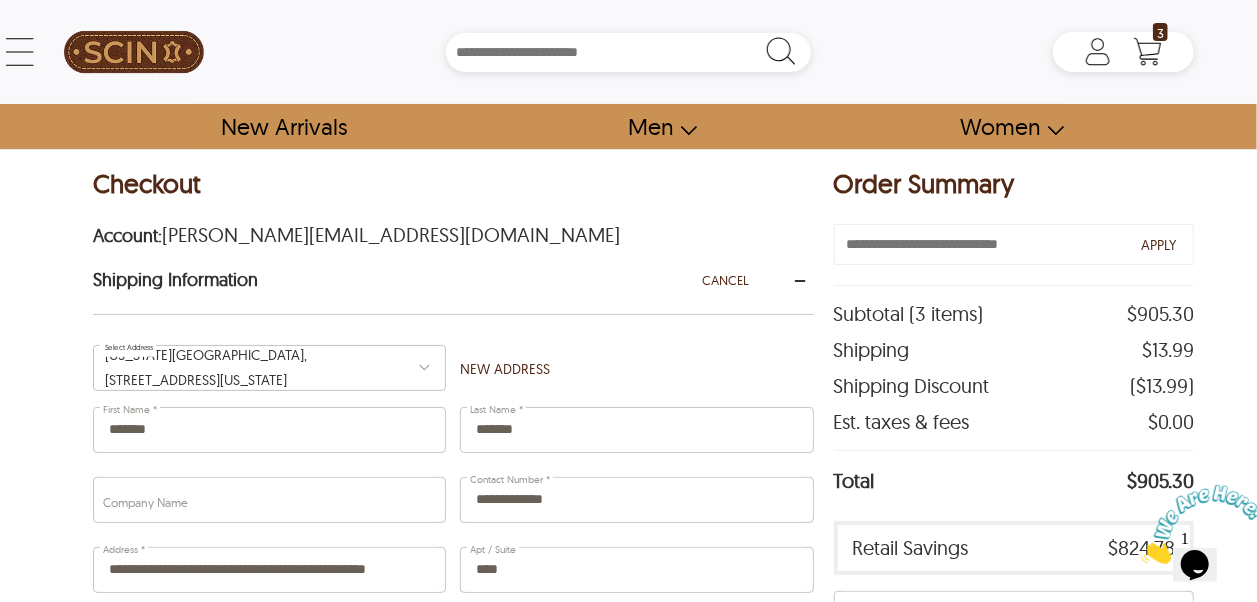 click at bounding box center (425, 366) 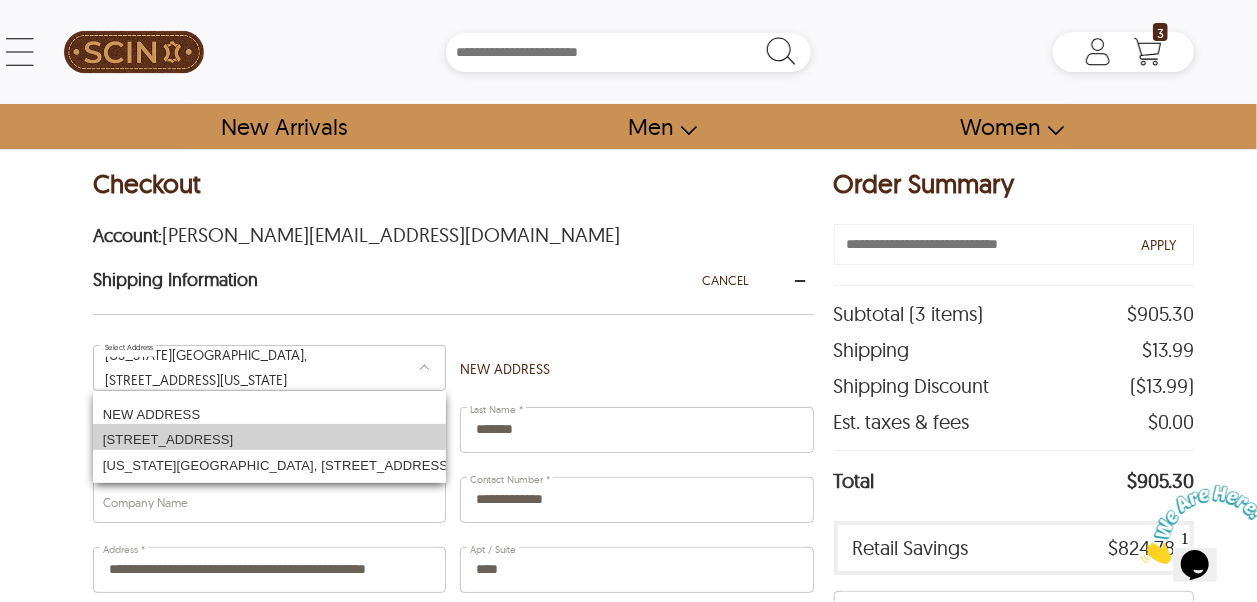 type on "*********" 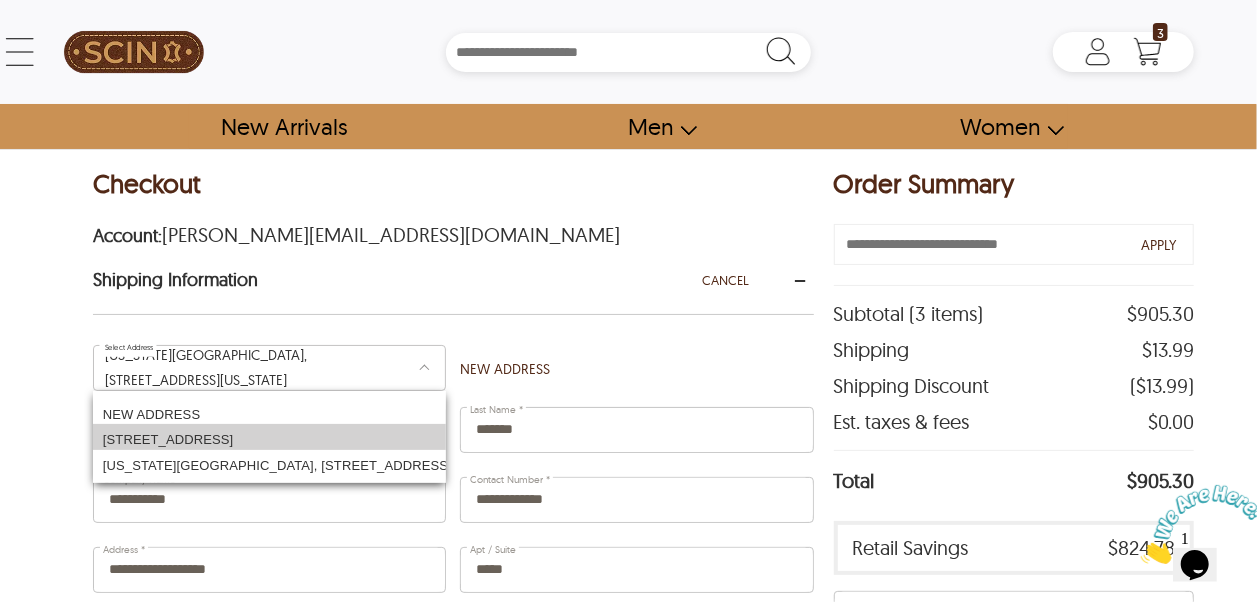 click on "Avenida da Namaacha, 11142, Matola, Maputo Province, 1114" at bounding box center (269, 437) 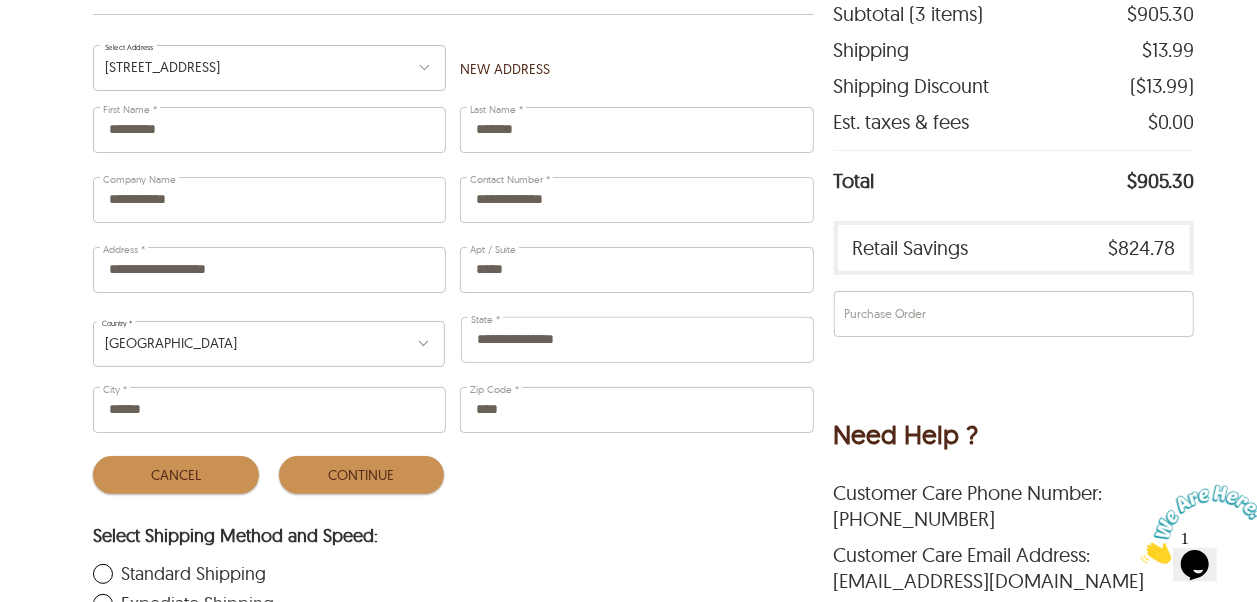 scroll, scrollTop: 400, scrollLeft: 0, axis: vertical 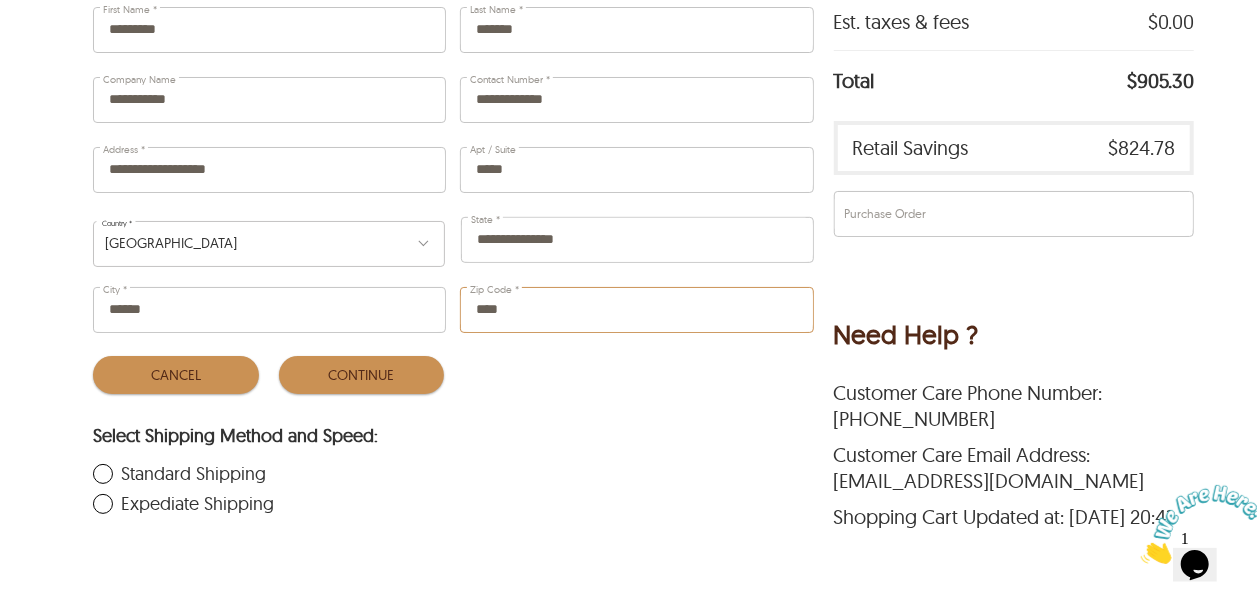 click on "Zip Code *" at bounding box center [636, 310] 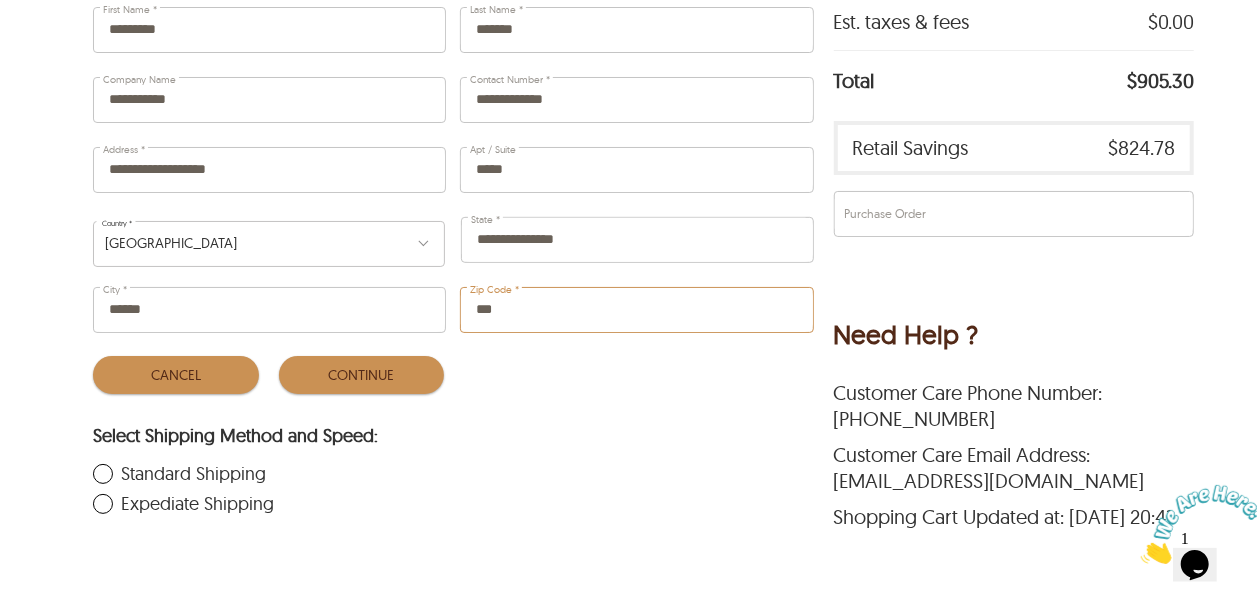 type on "****" 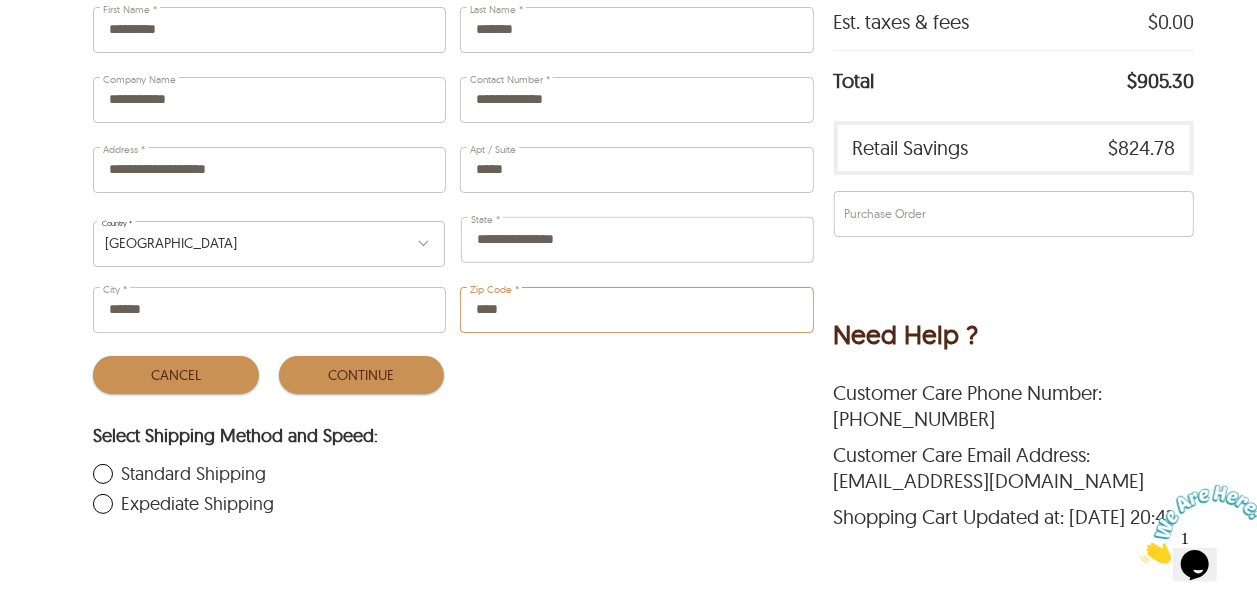 click on "Continue" at bounding box center (362, 375) 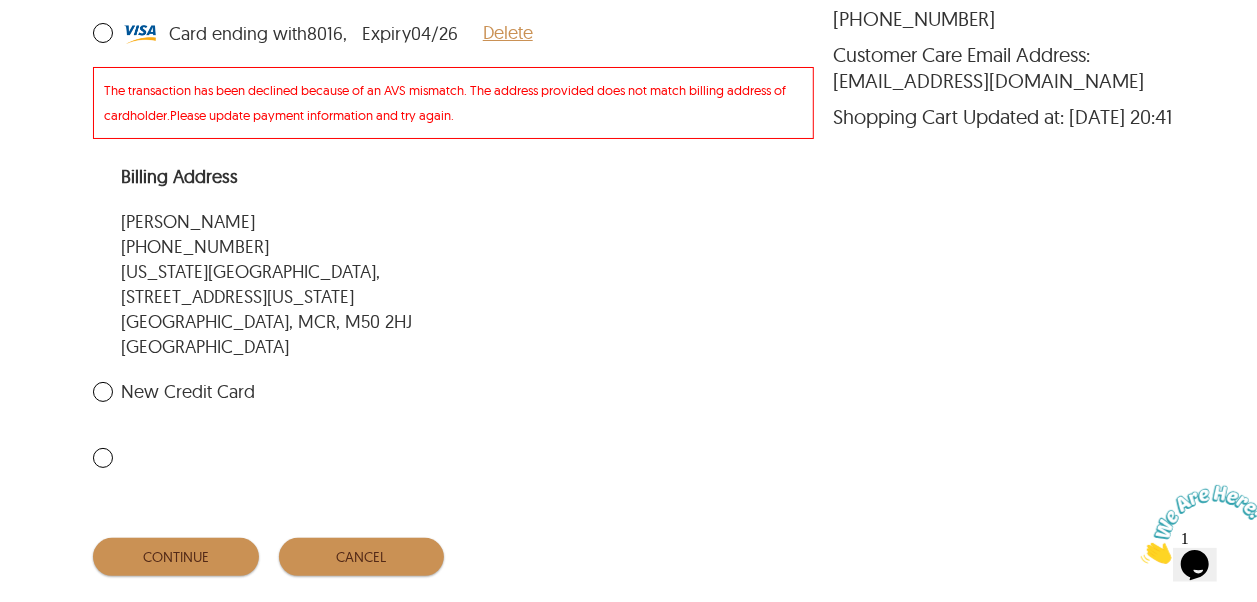 scroll, scrollTop: 839, scrollLeft: 0, axis: vertical 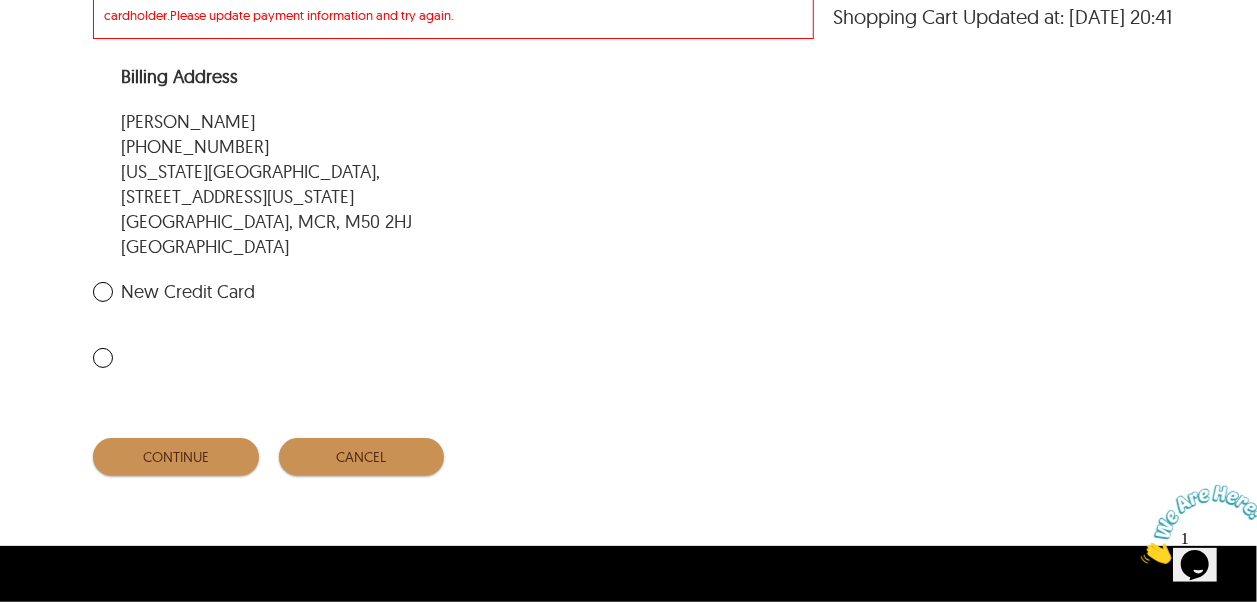 click on "CONTINUE" at bounding box center [176, 457] 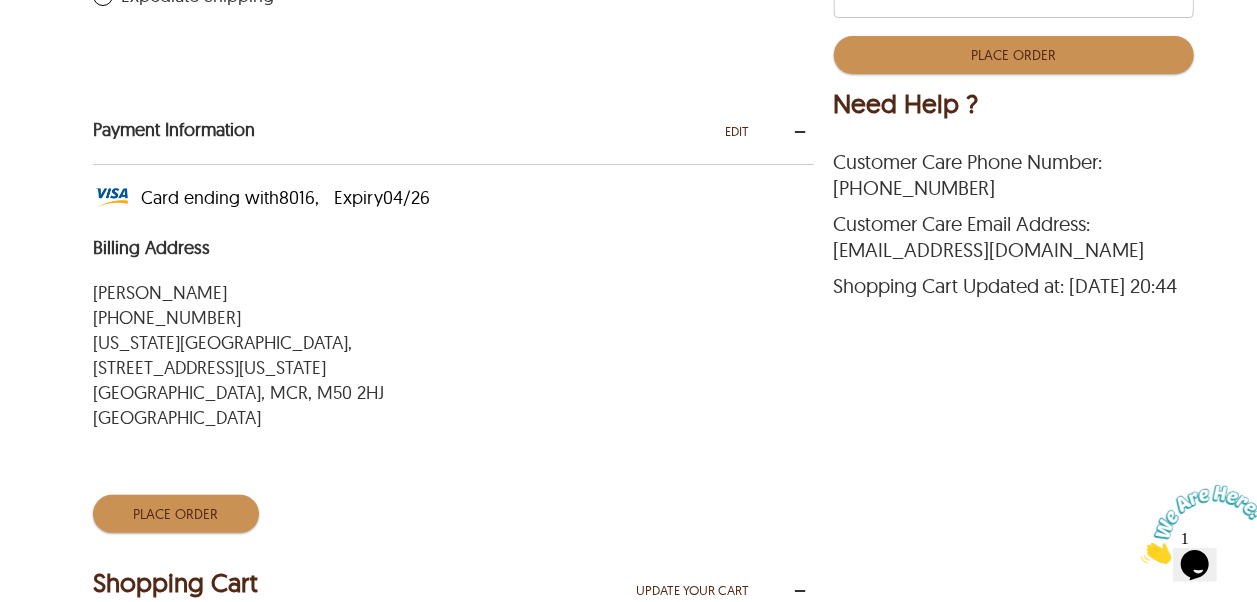 scroll, scrollTop: 608, scrollLeft: 0, axis: vertical 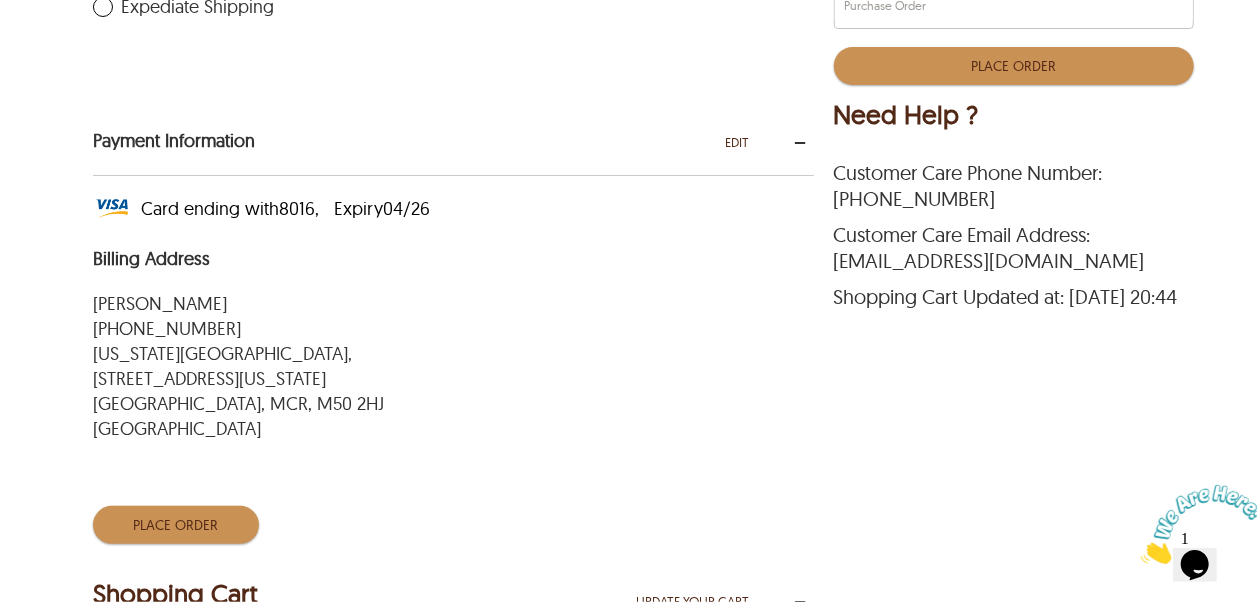 click on "[US_STATE][GEOGRAPHIC_DATA], [STREET_ADDRESS][US_STATE]" at bounding box center (273, 366) 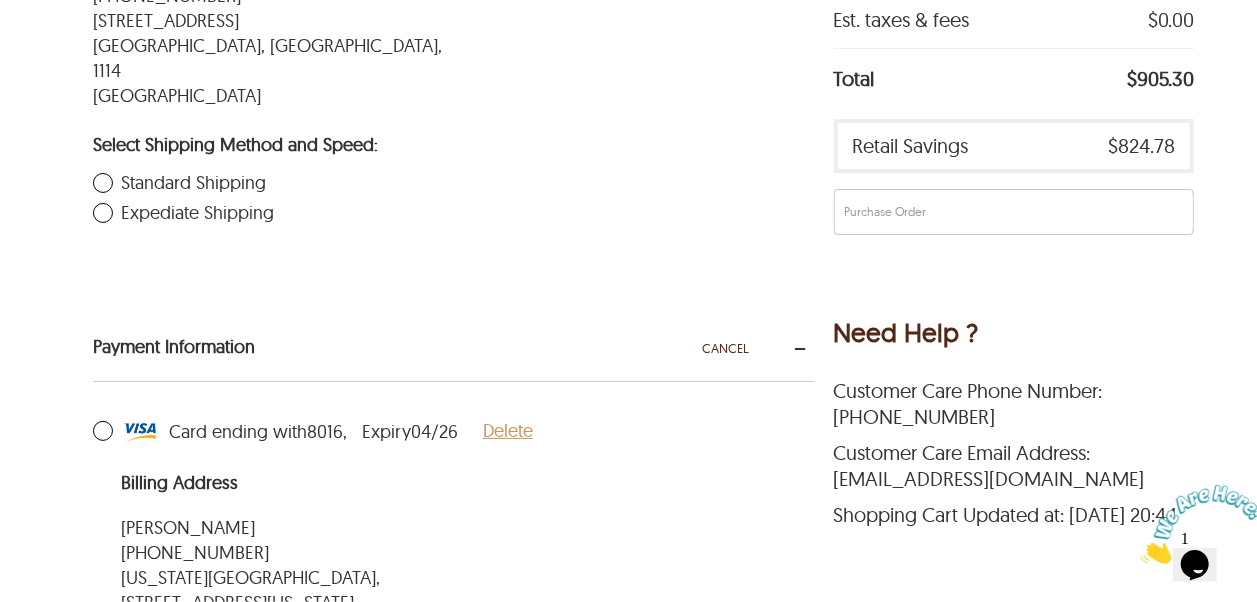 scroll, scrollTop: 508, scrollLeft: 0, axis: vertical 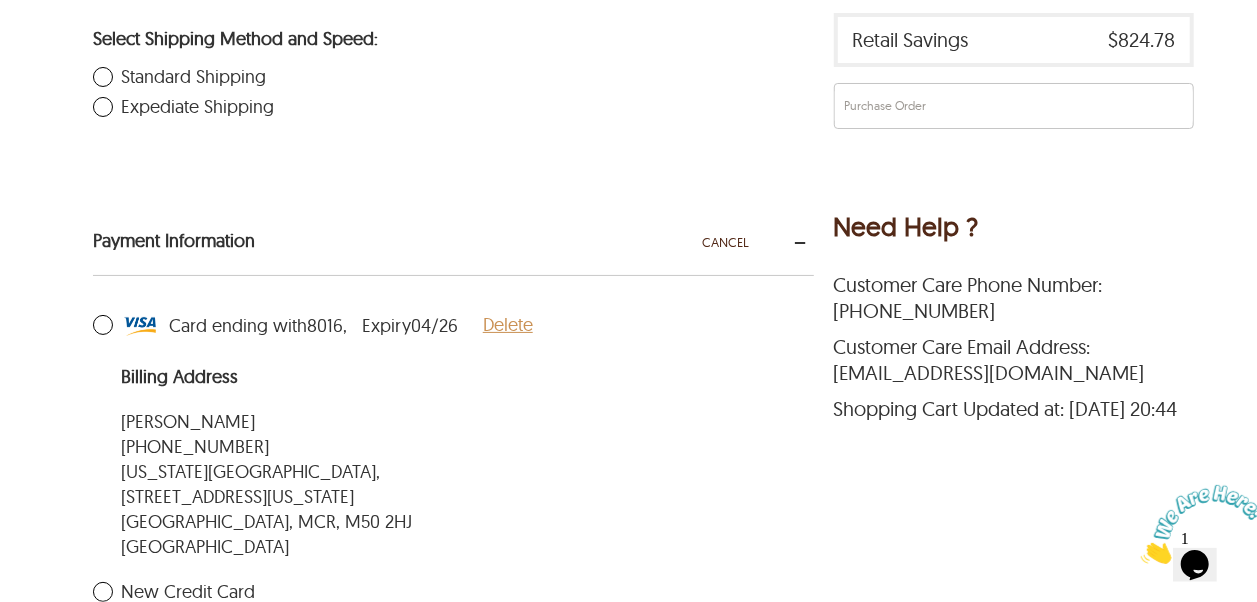 click on "CANCEL" at bounding box center [725, 242] 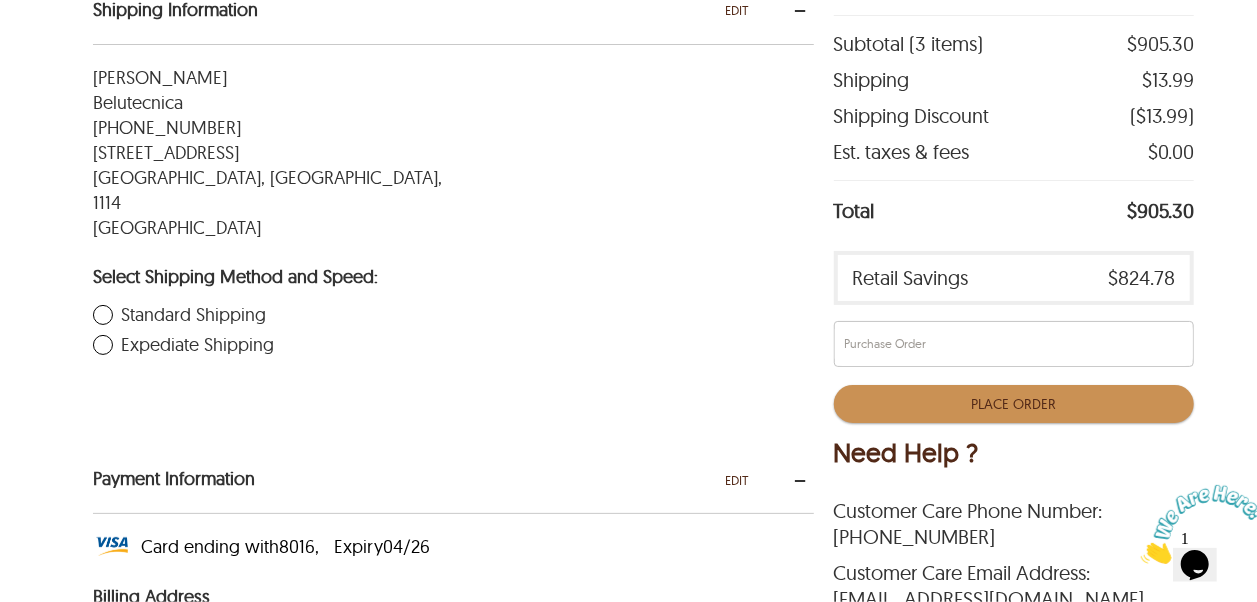 scroll, scrollTop: 108, scrollLeft: 0, axis: vertical 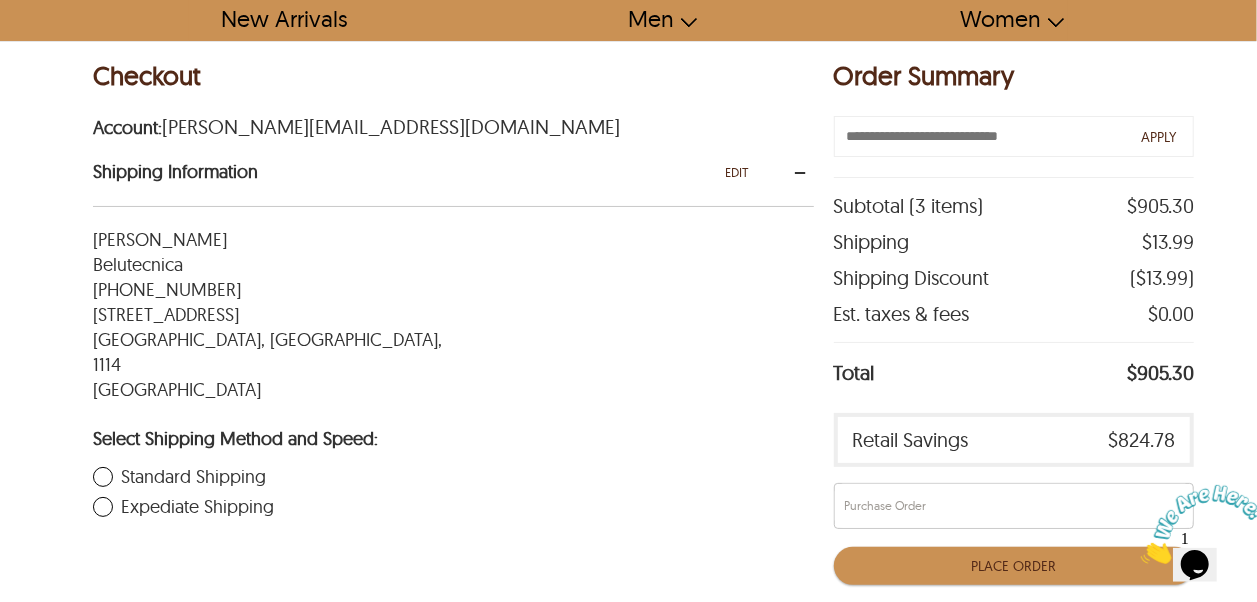 click on "EDIT" at bounding box center [737, 172] 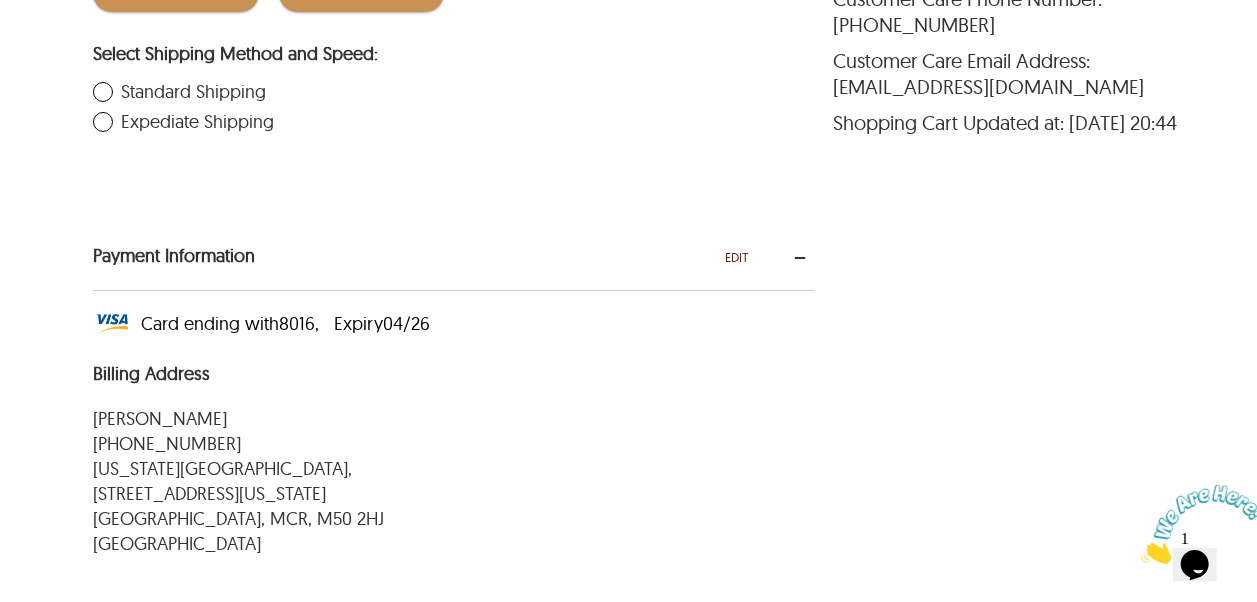 scroll, scrollTop: 808, scrollLeft: 0, axis: vertical 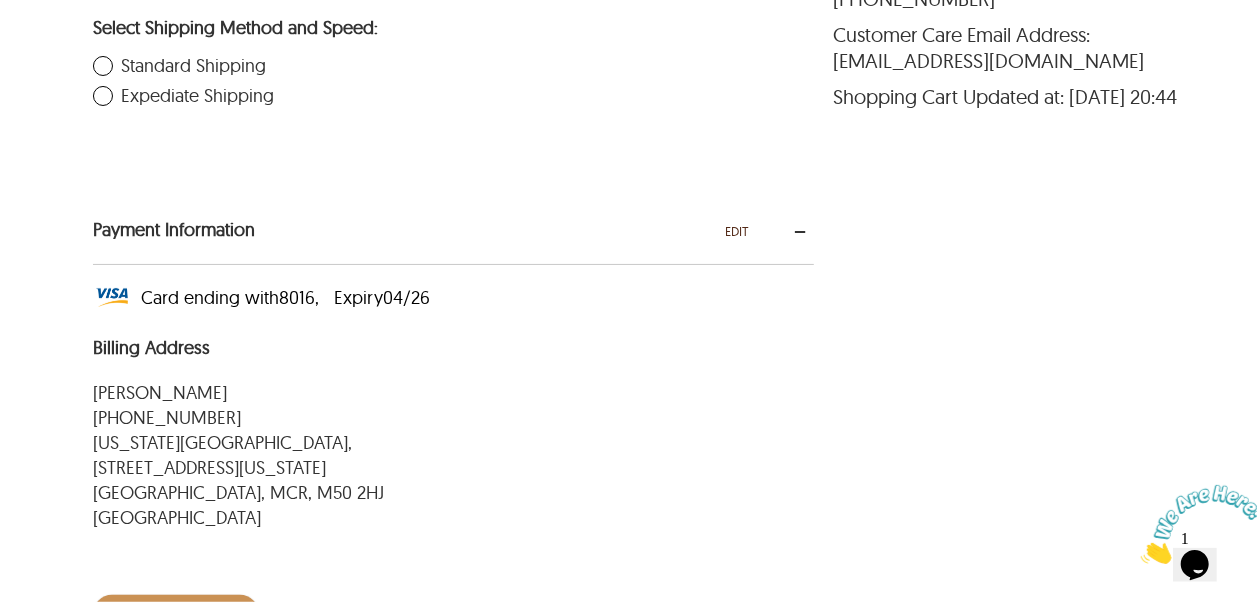 click on "EDIT" at bounding box center (737, 231) 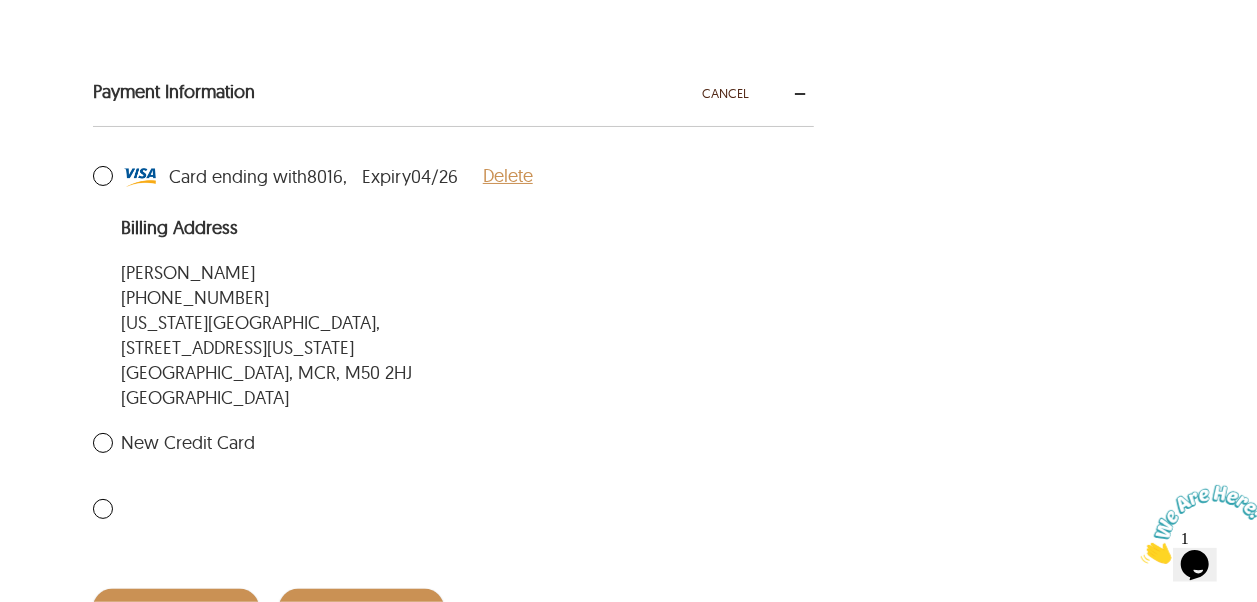scroll, scrollTop: 1020, scrollLeft: 0, axis: vertical 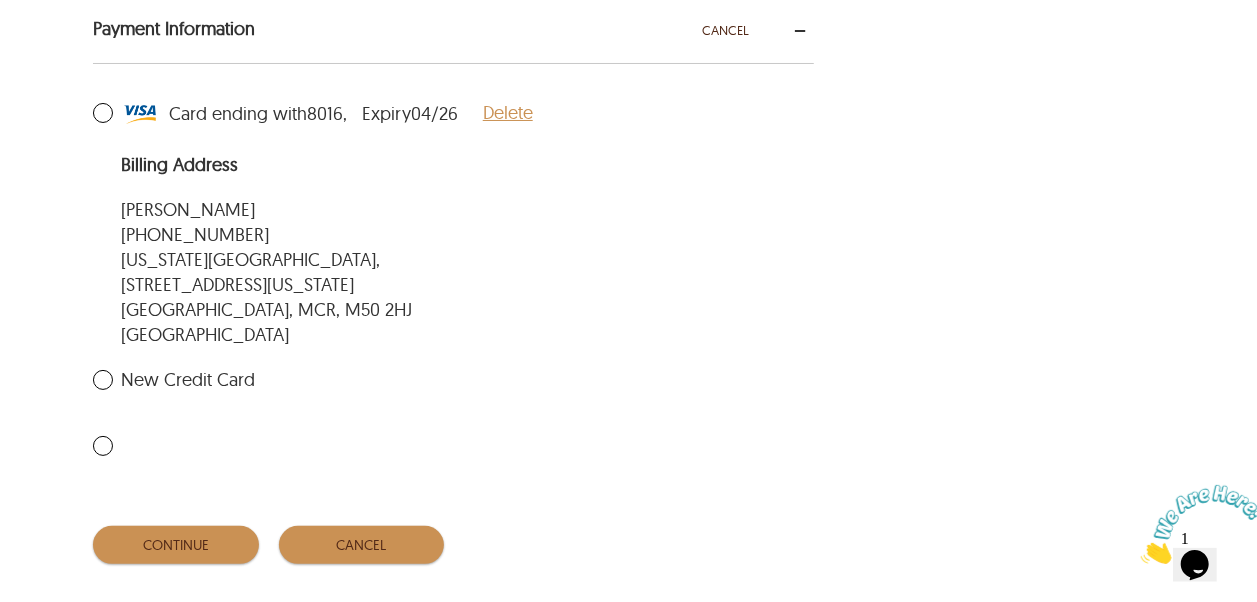 click on "Delete" at bounding box center [508, 112] 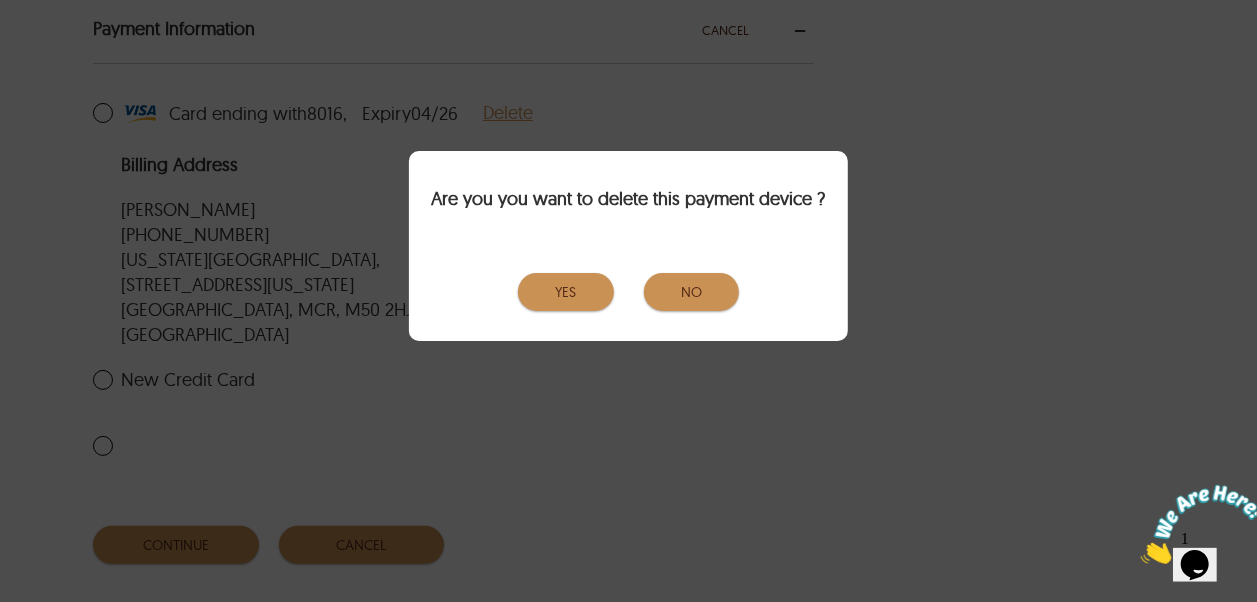click on "YES" at bounding box center (566, 292) 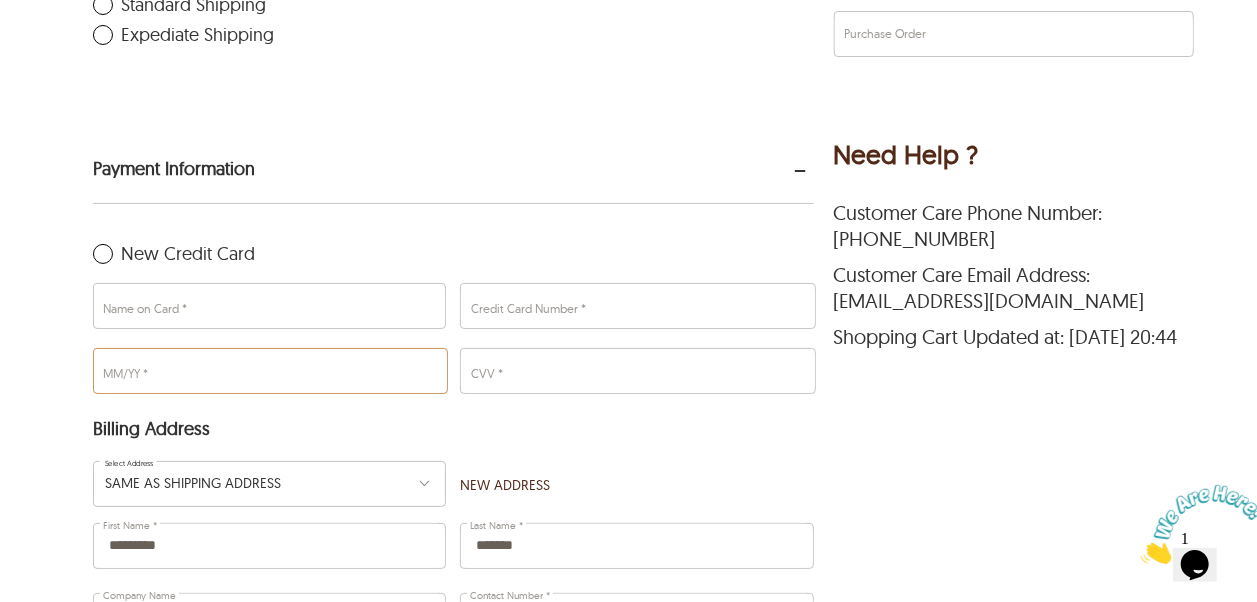 scroll, scrollTop: 520, scrollLeft: 0, axis: vertical 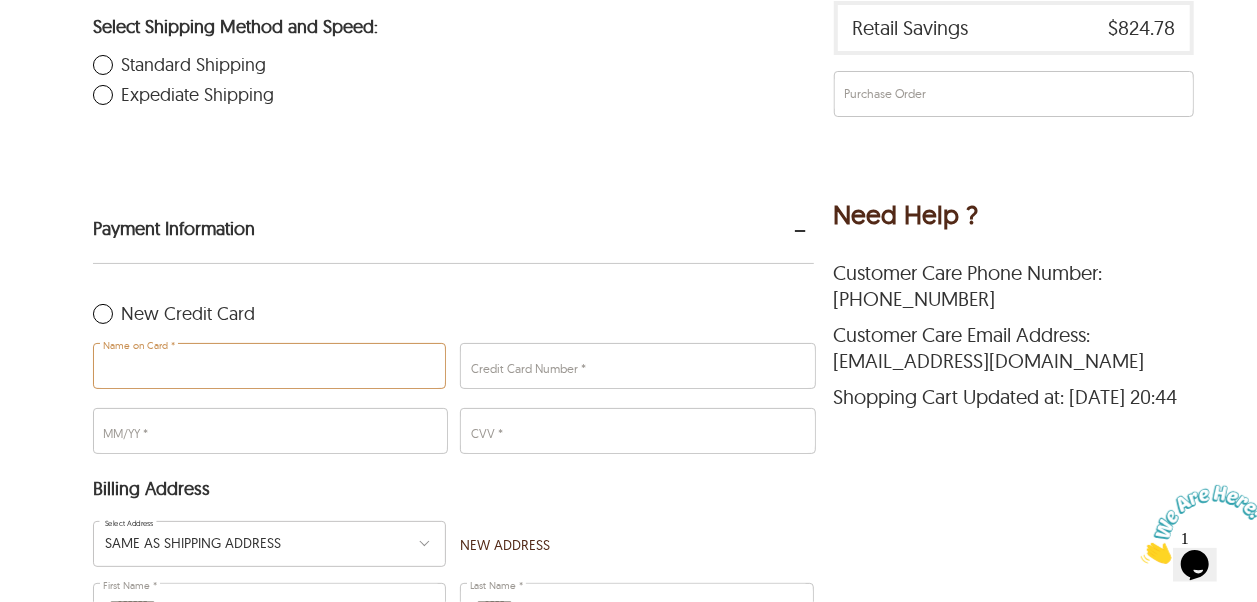 click on "Name on Card *" at bounding box center (269, 366) 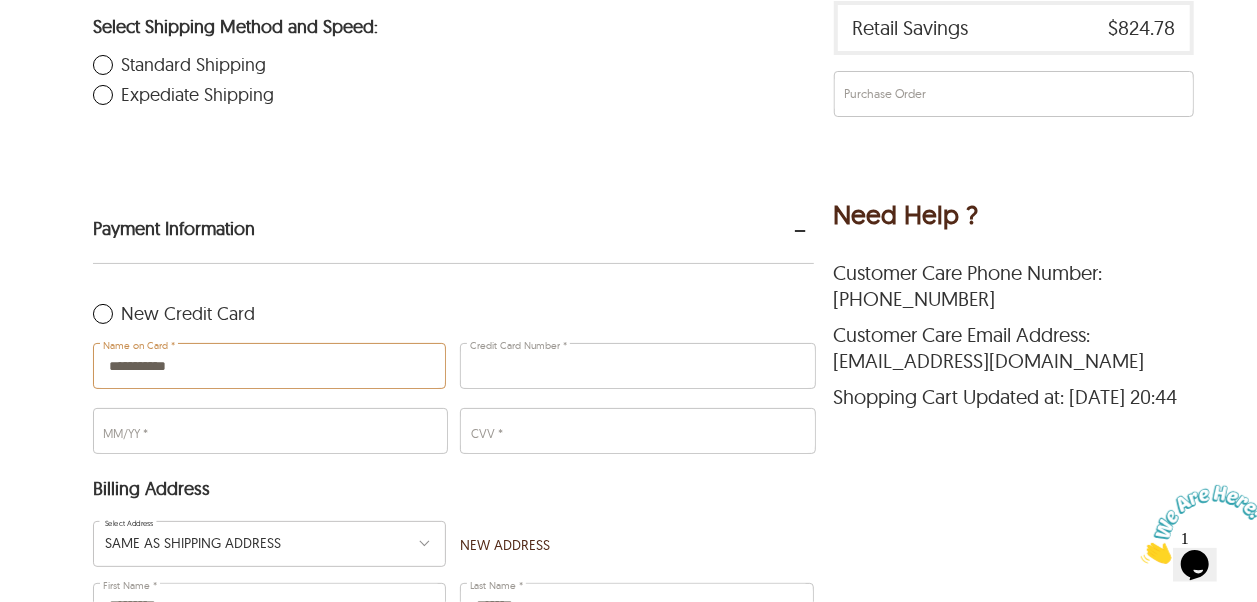 type on "**********" 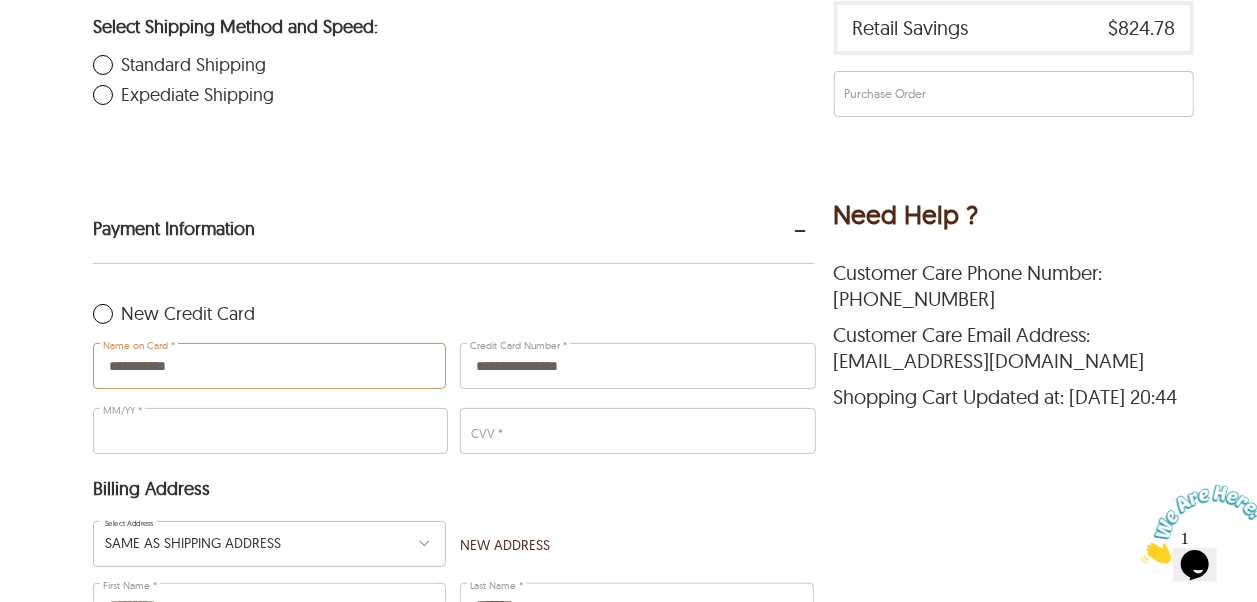 type on "*****" 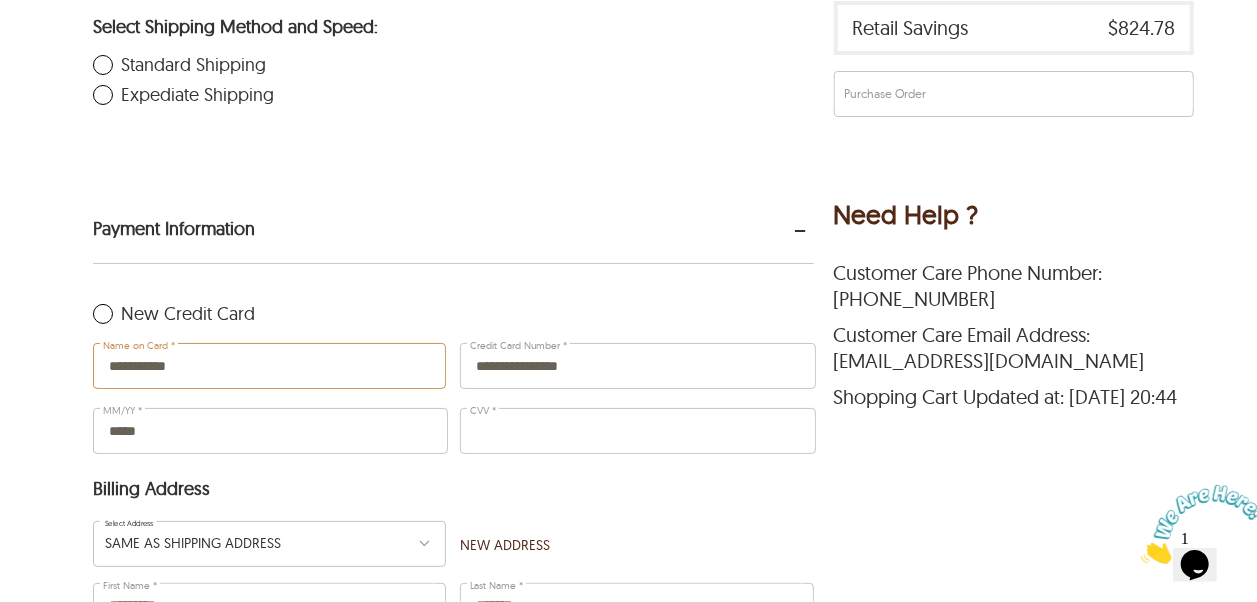 type on "***" 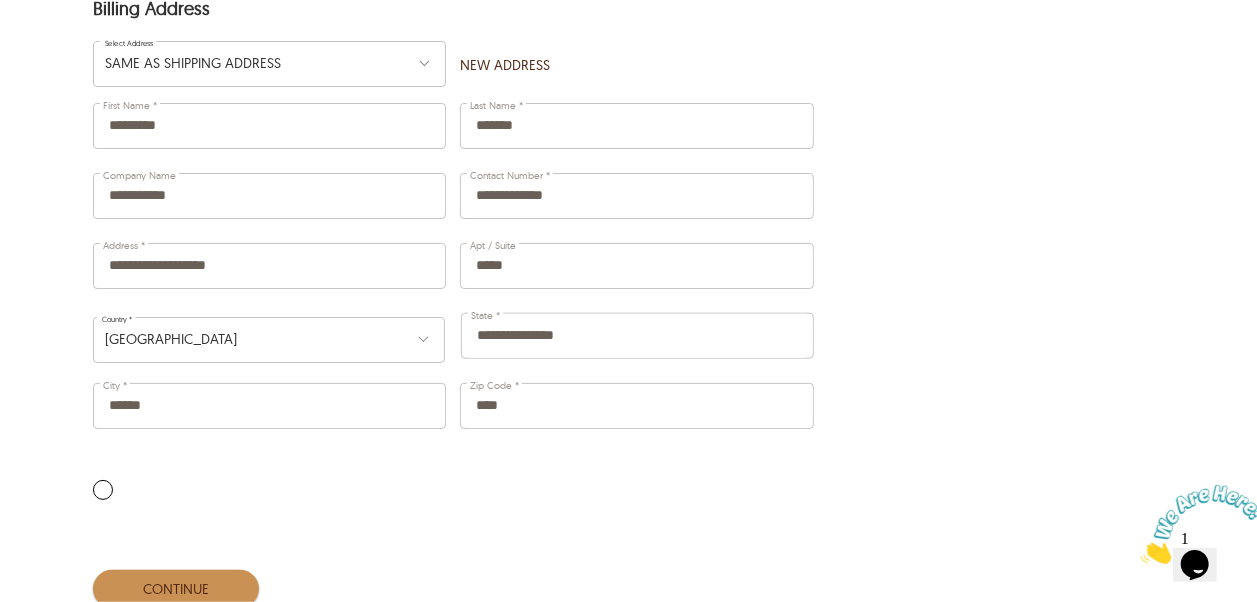 scroll, scrollTop: 1100, scrollLeft: 0, axis: vertical 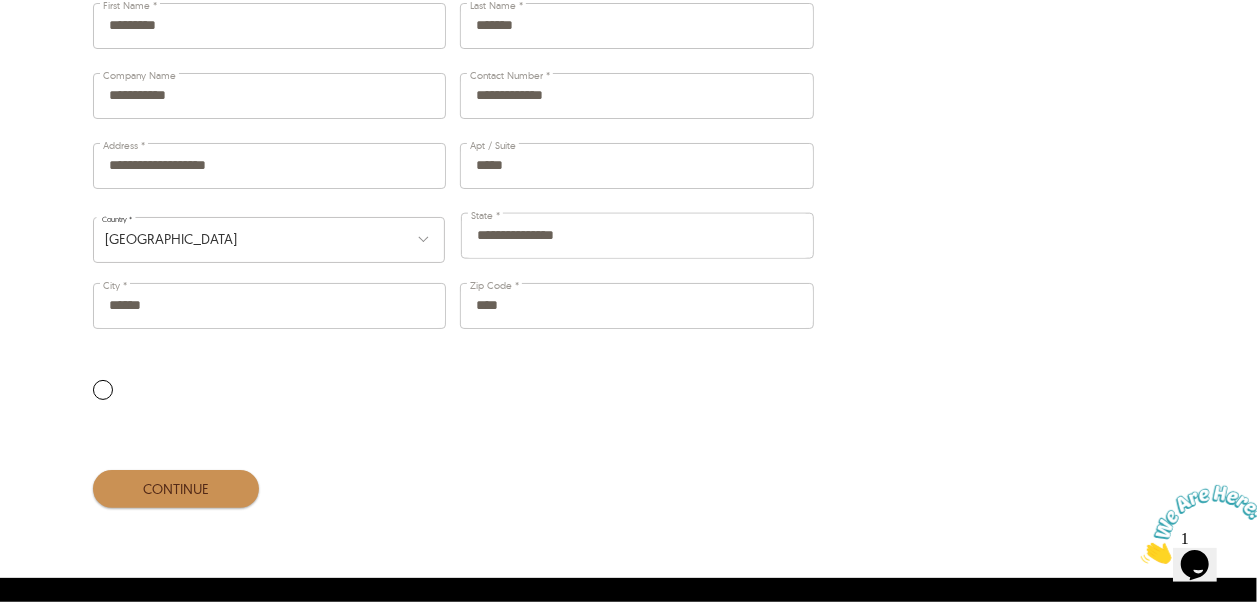 click on "CONTINUE" at bounding box center [176, 489] 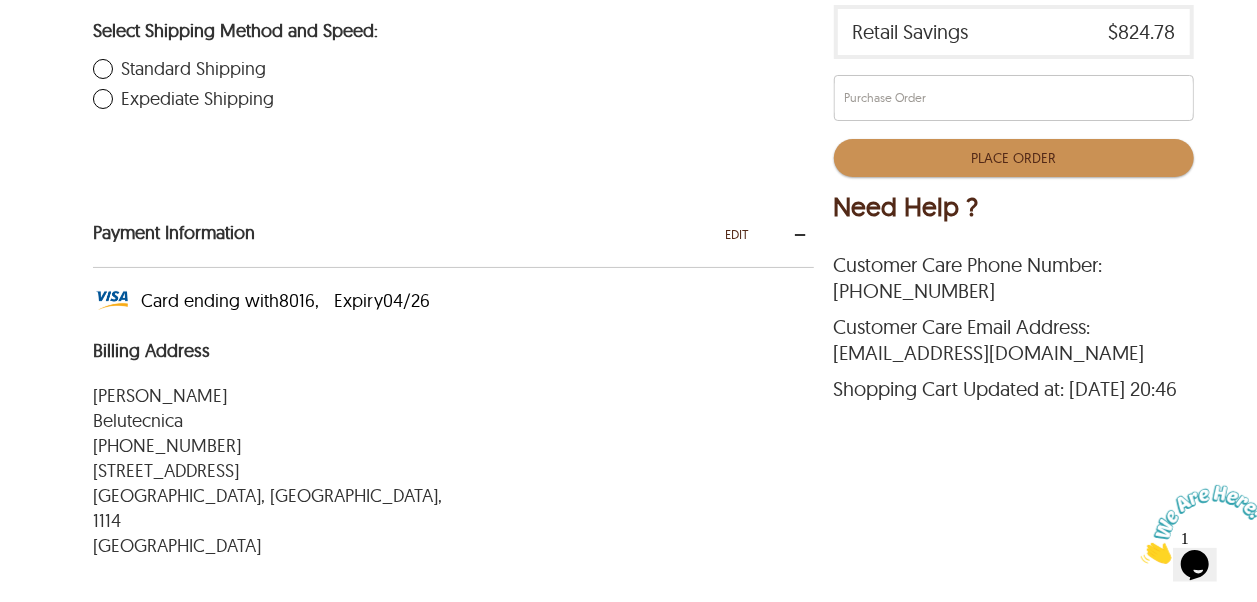scroll, scrollTop: 600, scrollLeft: 0, axis: vertical 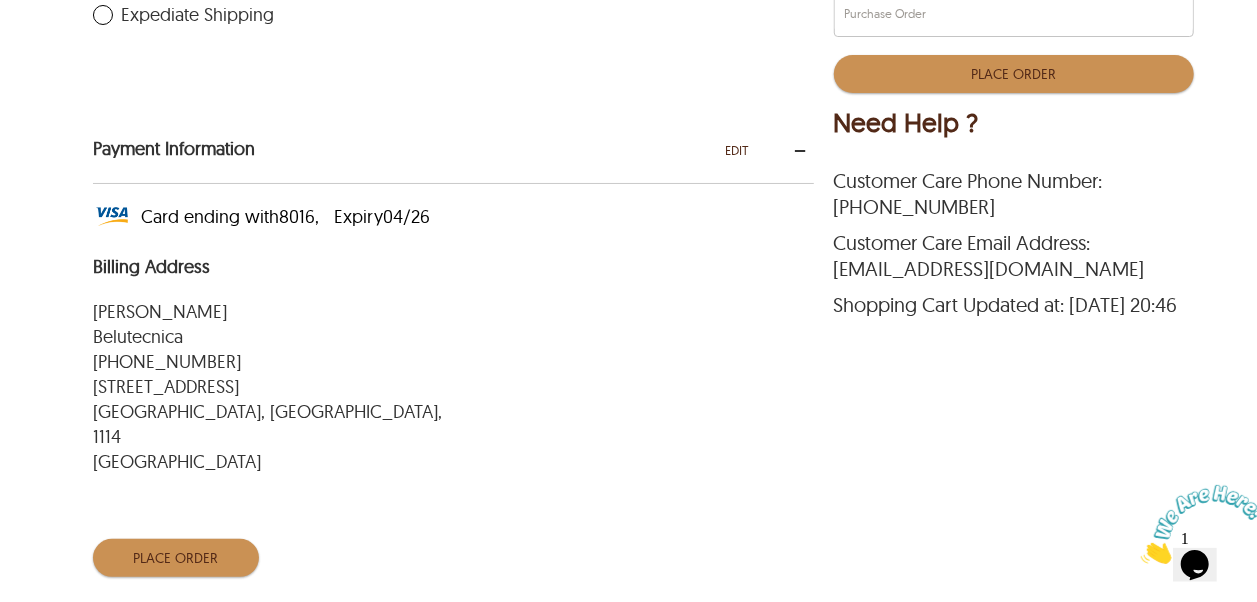 click on "Place Order" at bounding box center (176, 558) 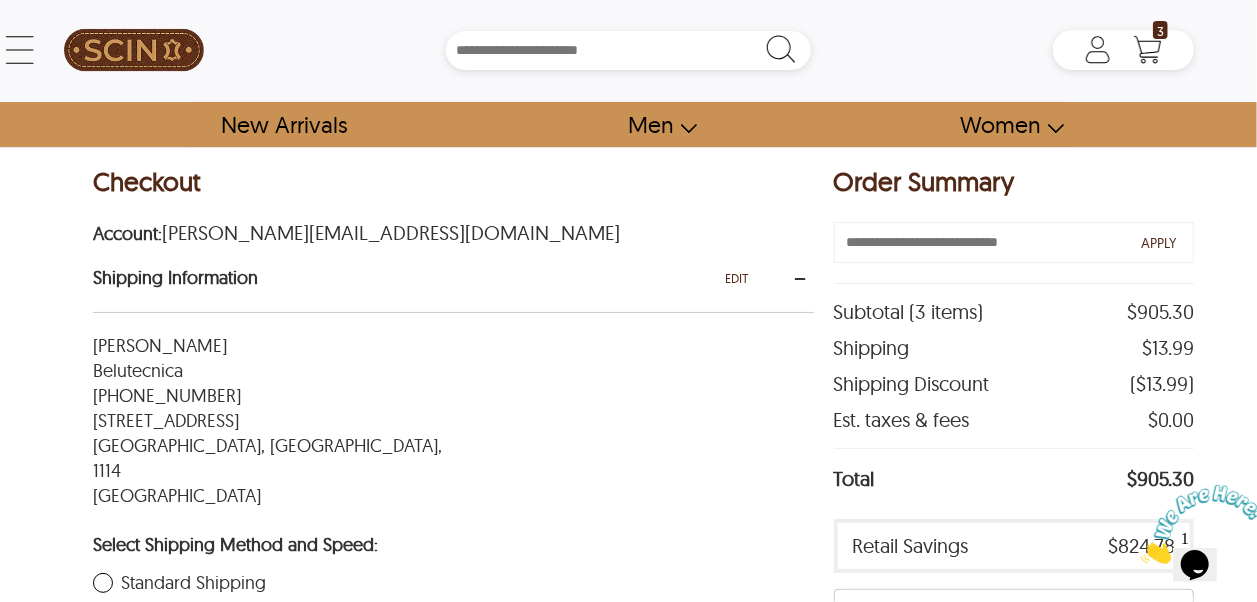 scroll, scrollTop: 0, scrollLeft: 0, axis: both 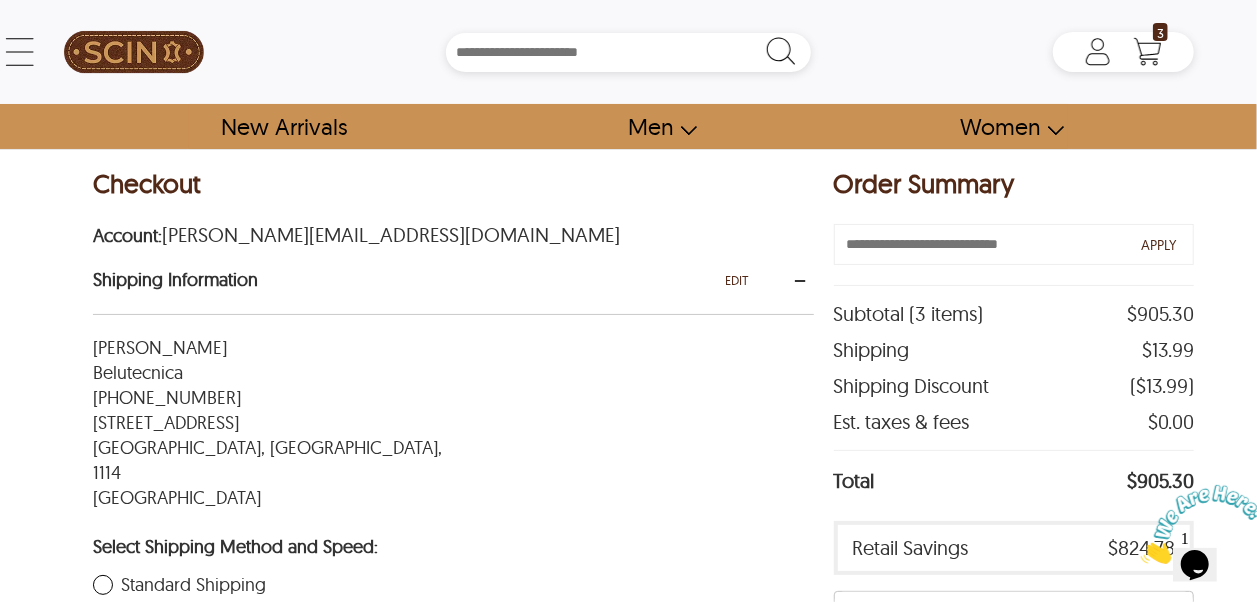 click on "Checkout     Account:  [PERSON_NAME][EMAIL_ADDRESS][DOMAIN_NAME] Shipping Information EDIT   [PERSON_NAME]   Belutecnica   [PHONE_NUMBER] [STREET_ADDRESS], 1114 [GEOGRAPHIC_DATA] Select Shipping Method and Speed: Standard Shipping Expediate Shipping Payment Information CANCEL Card ending with   8016 ,   Expiry   04/26 ** 8016 ,   04/26 Delete The transaction has been declined because of an AVS mismatch. The address provided does not match billing address of cardholder.  Please update payment information and try again. Billing Address   [PERSON_NAME][GEOGRAPHIC_DATA]   [PHONE_NUMBER] [STREET_ADDRESS]" at bounding box center [453, 810] 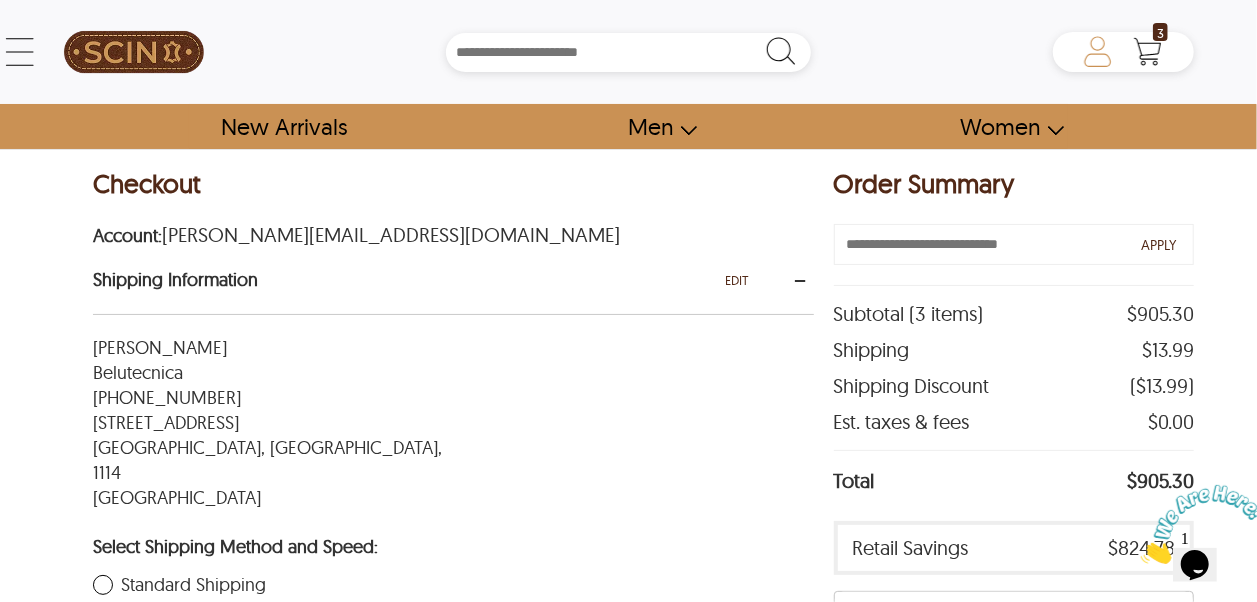 click on "[PERSON_NAME] [PERSON_NAME][EMAIL_ADDRESS][DOMAIN_NAME] ✕ My Account   My Order 0   Affiliate Program   Change Password   Logout 3 Checkout Now 3 items | $905.30" at bounding box center (1123, 52) 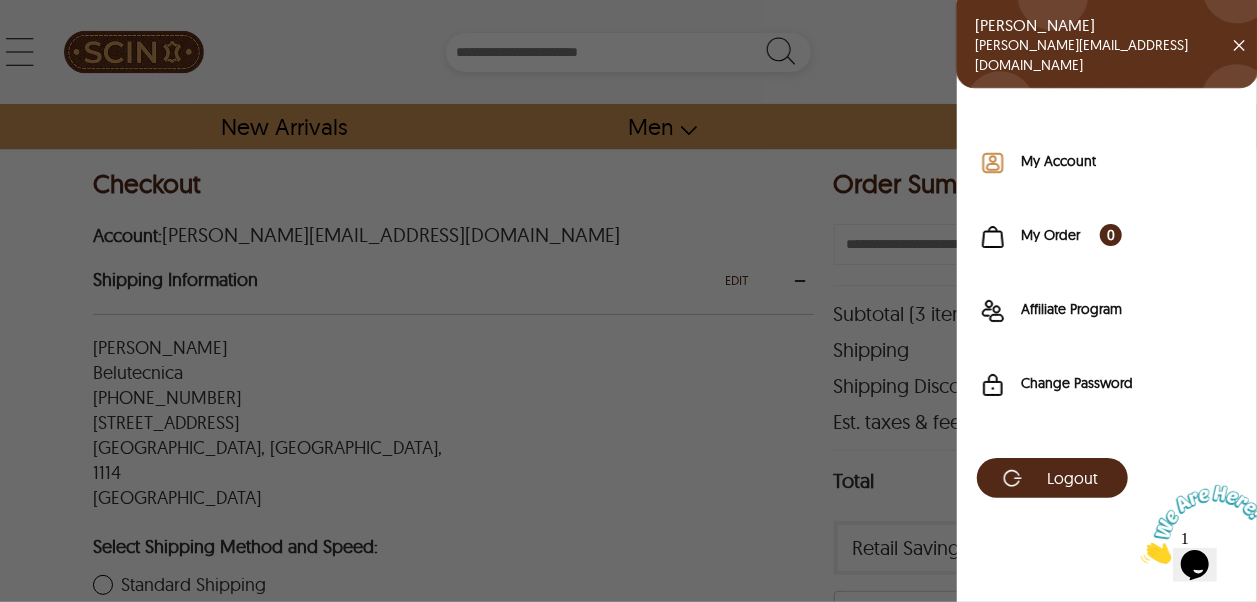 click on "My Account" at bounding box center [1129, 161] 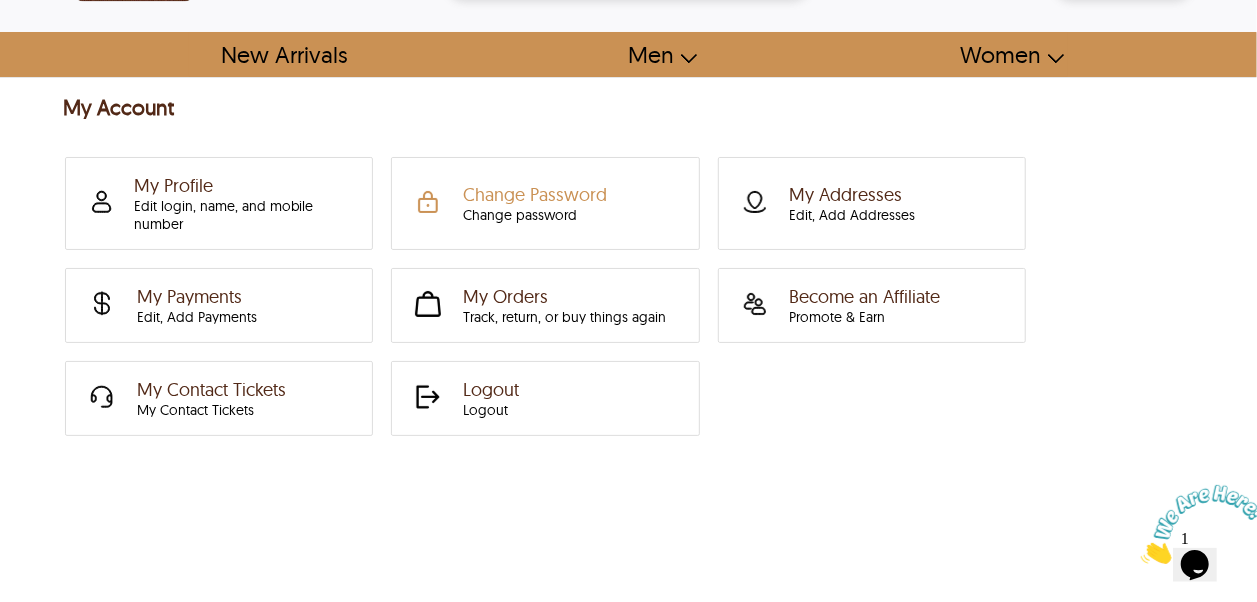 scroll, scrollTop: 0, scrollLeft: 0, axis: both 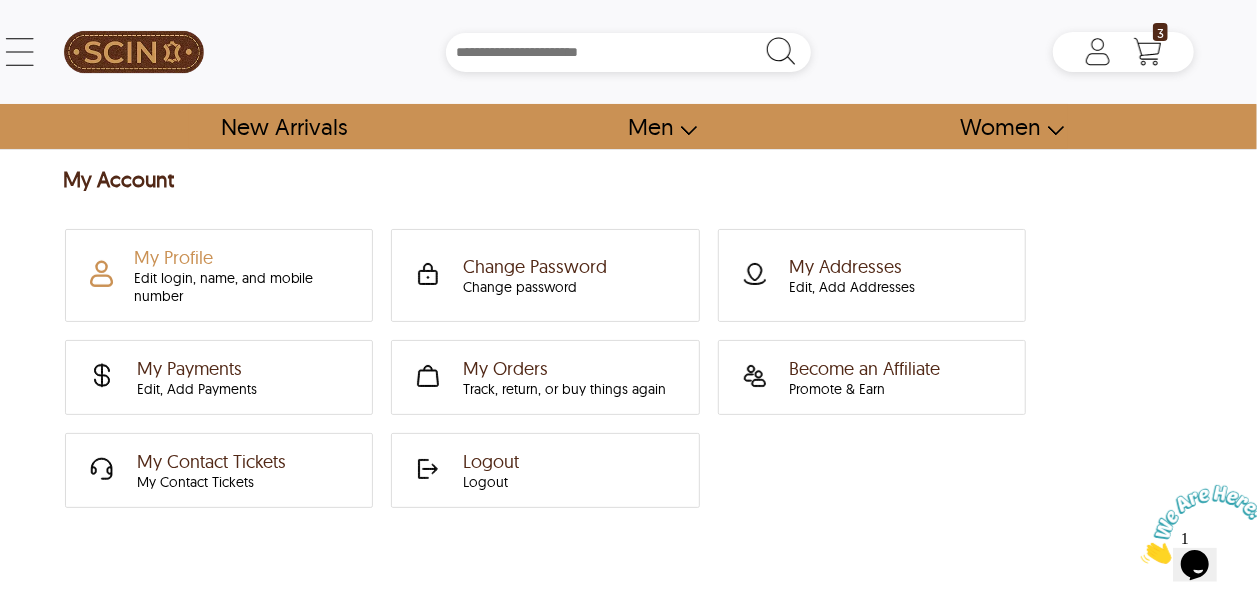 click on "My Profile Edit login, name, and mobile number" at bounding box center (241, 275) 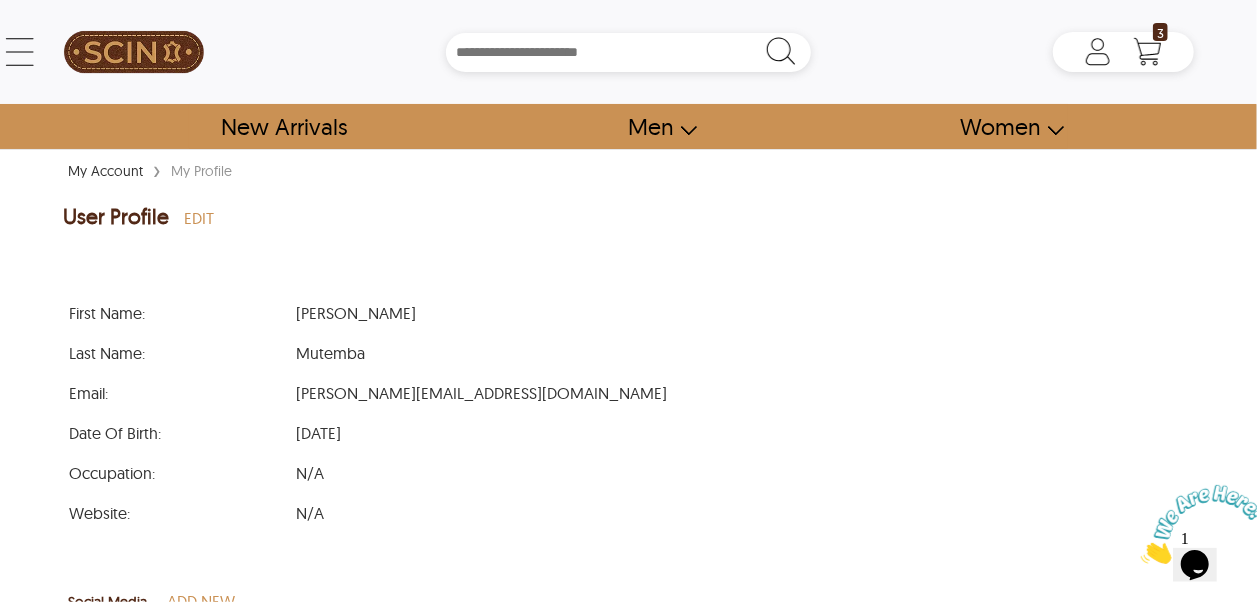 click on "EDIT" at bounding box center (199, 218) 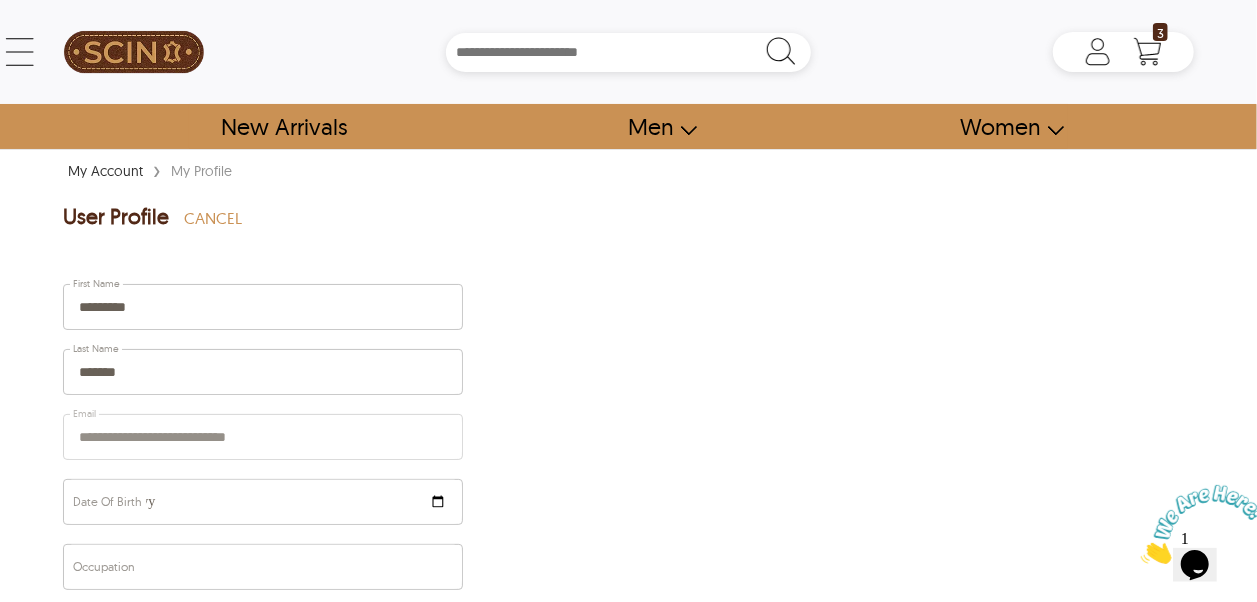 click on "**********" at bounding box center [263, 473] 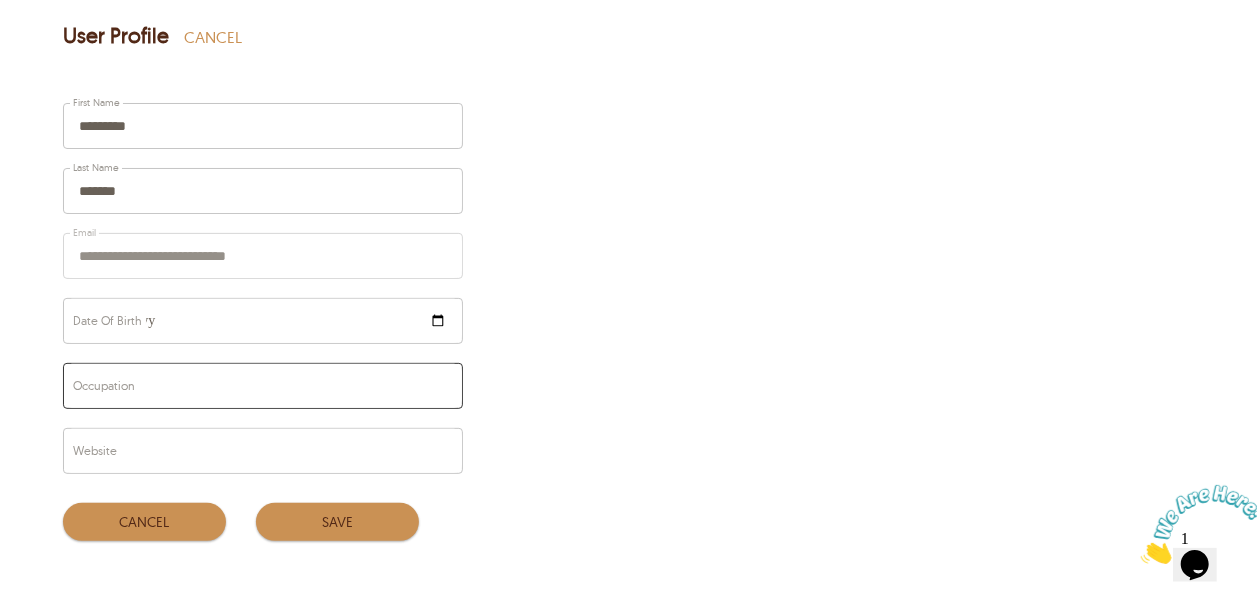 scroll, scrollTop: 200, scrollLeft: 0, axis: vertical 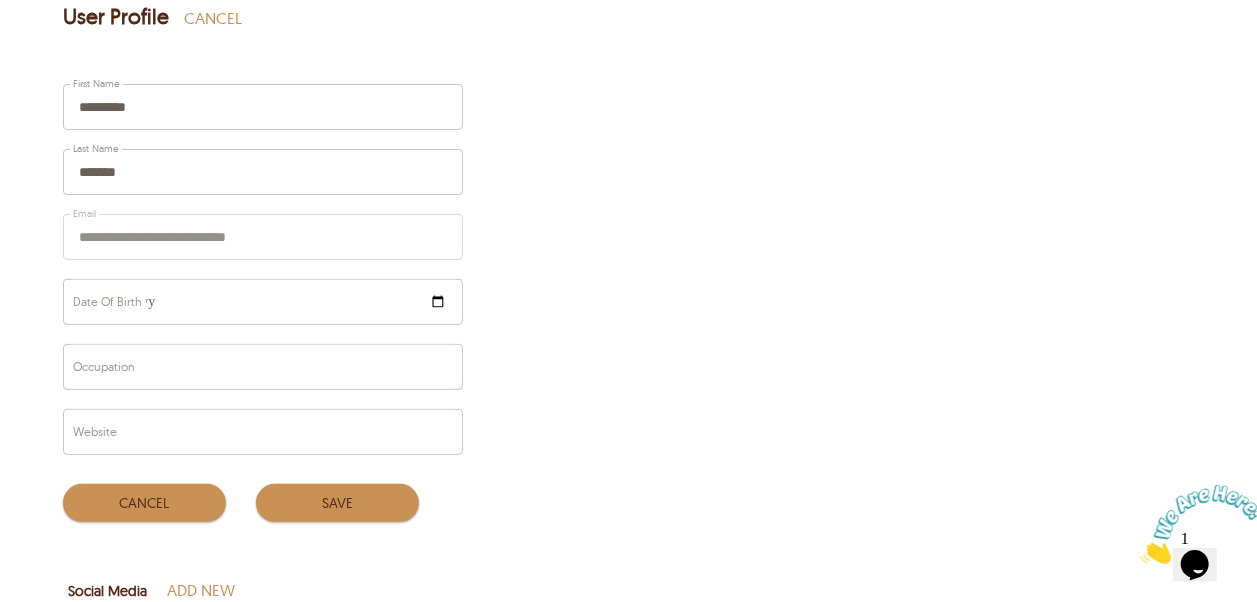 click on "**********" at bounding box center (263, 273) 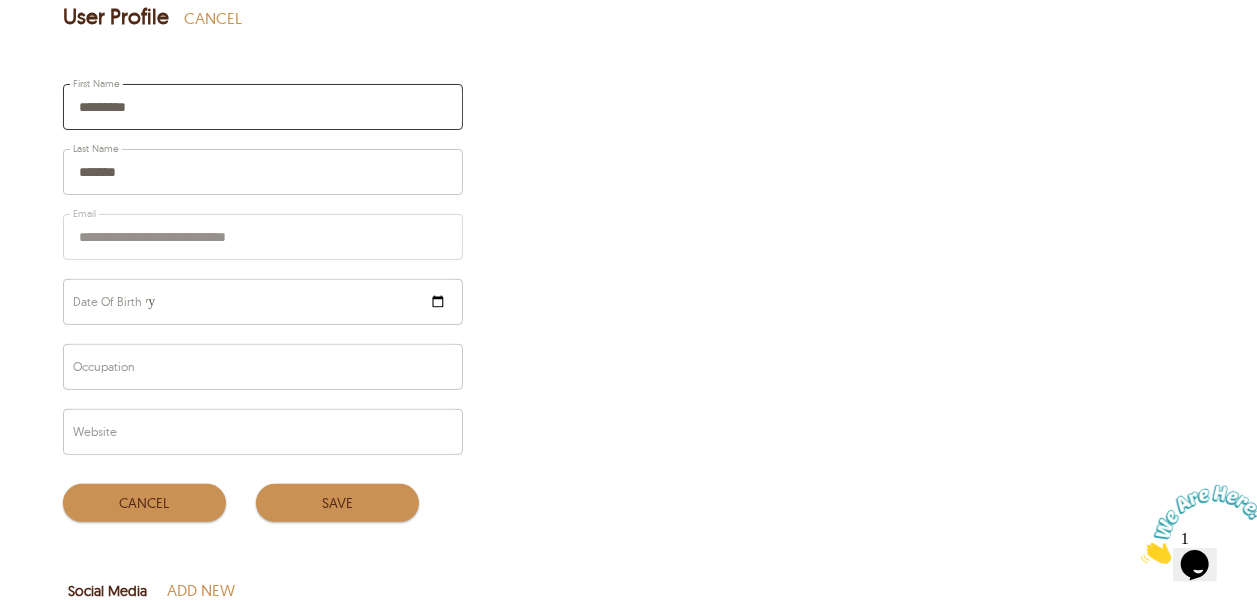 click on "*********" at bounding box center [263, 107] 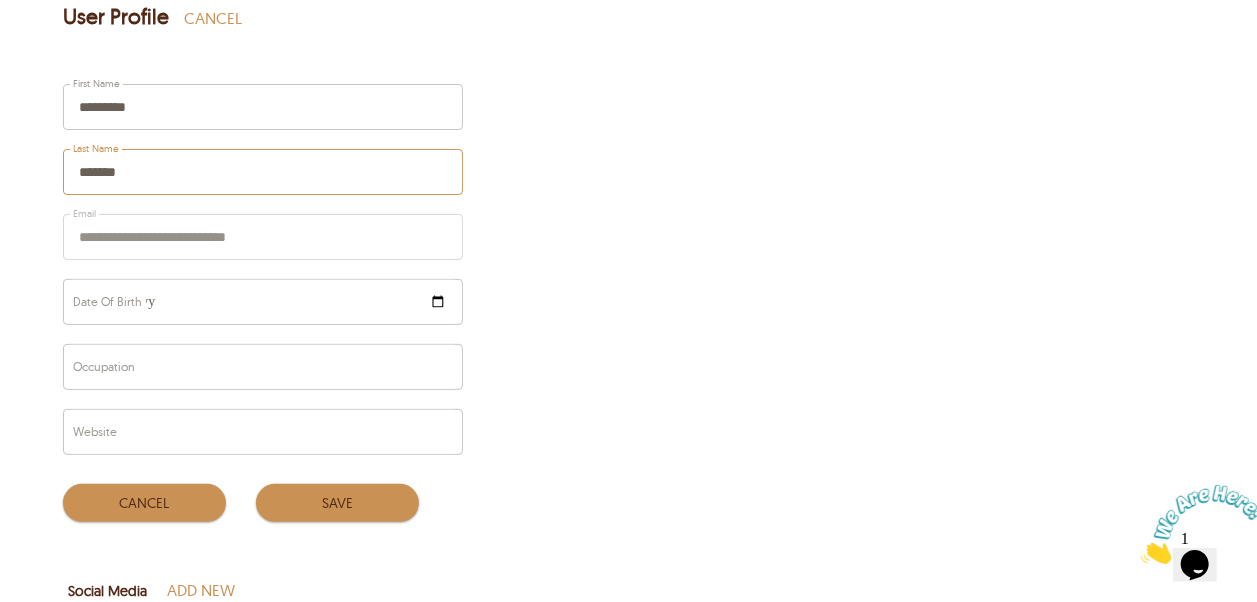 click on "*******" at bounding box center [263, 172] 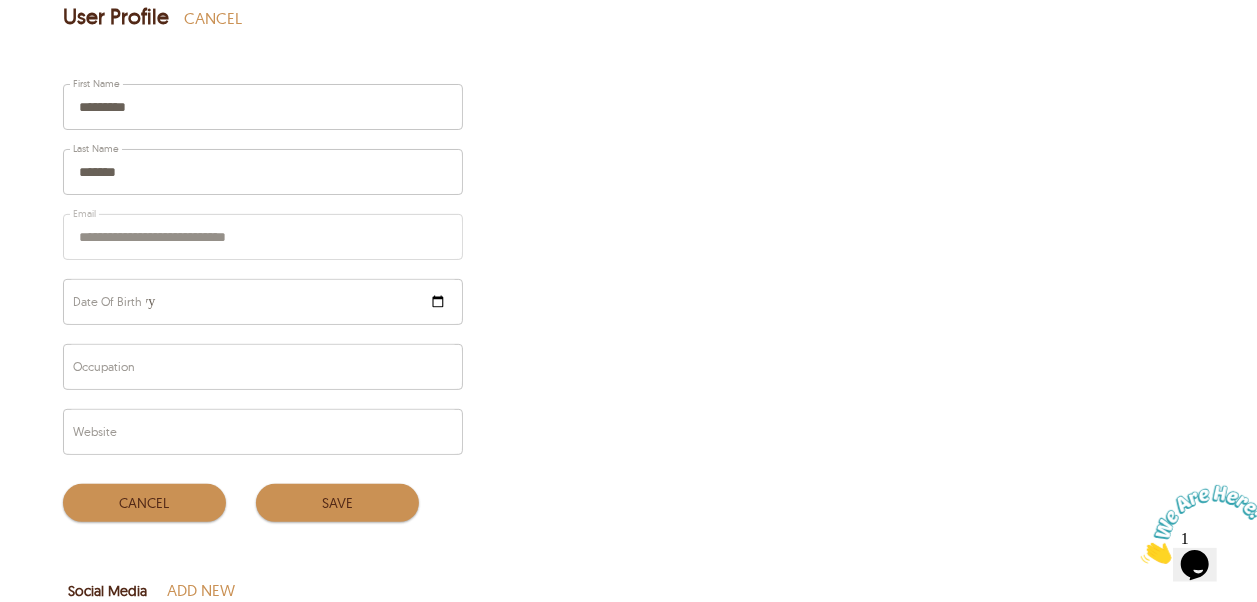 click on "**********" at bounding box center [263, 273] 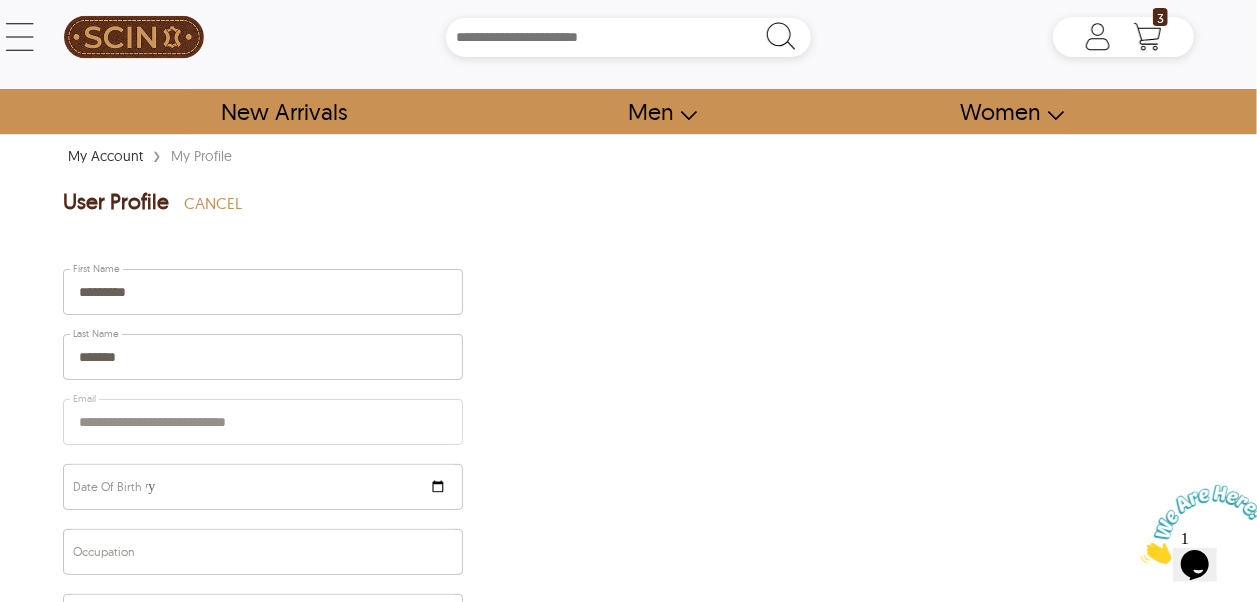 scroll, scrollTop: 0, scrollLeft: 0, axis: both 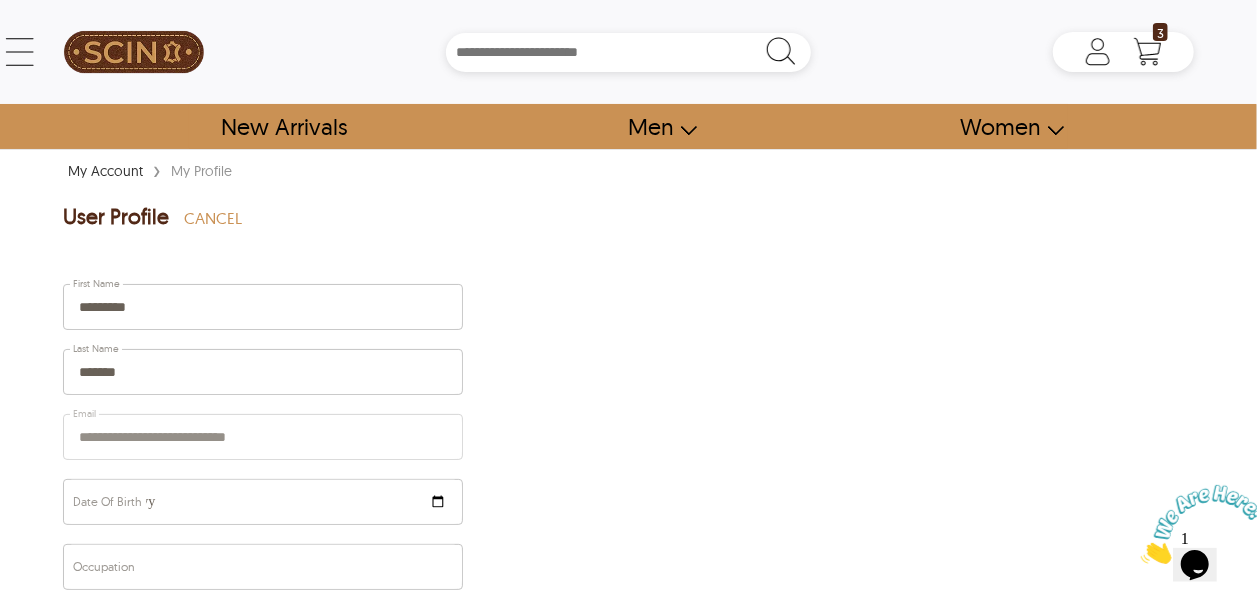 click on "My Profile" at bounding box center [201, 171] 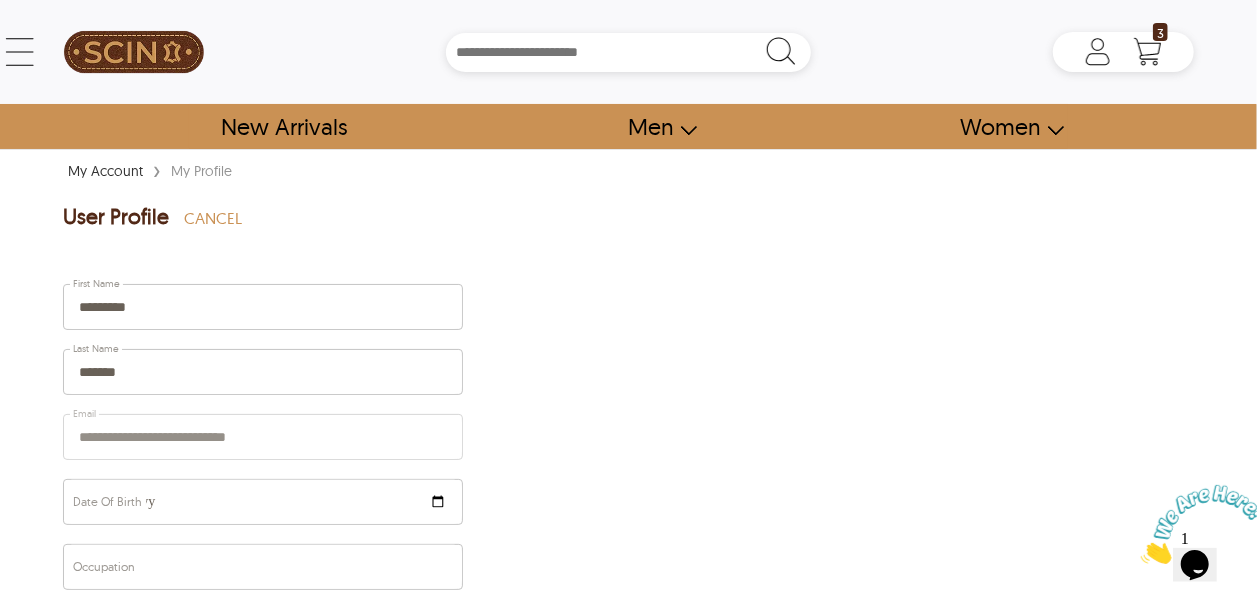 click on "My Account" at bounding box center [105, 171] 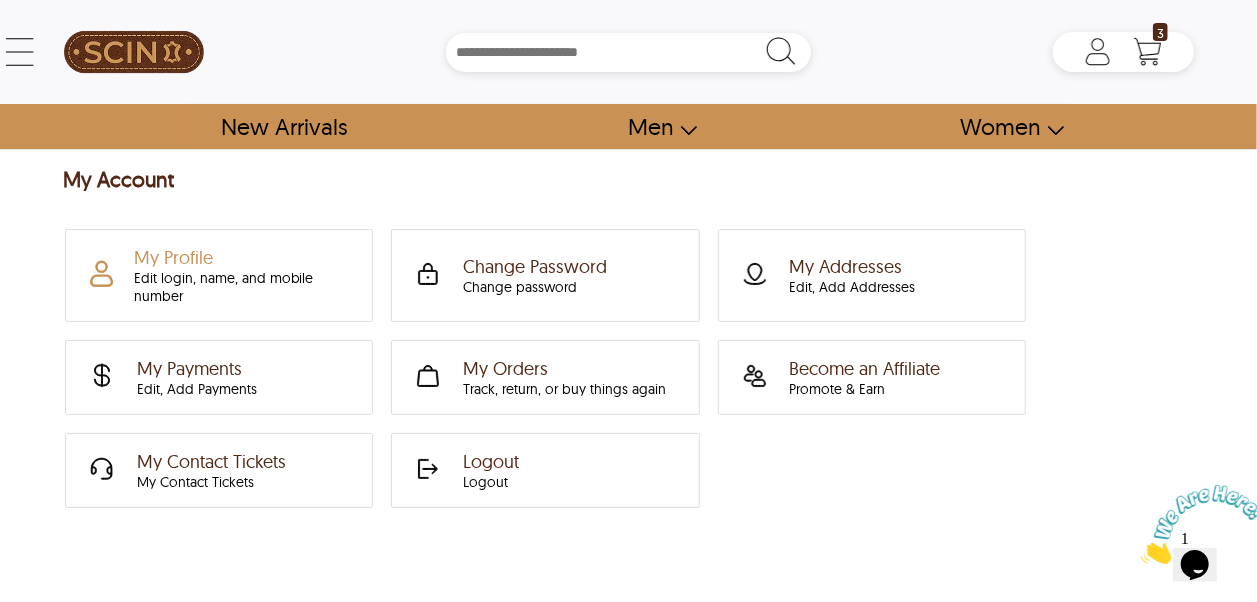 click on "Edit login, name, and mobile number" at bounding box center (241, 287) 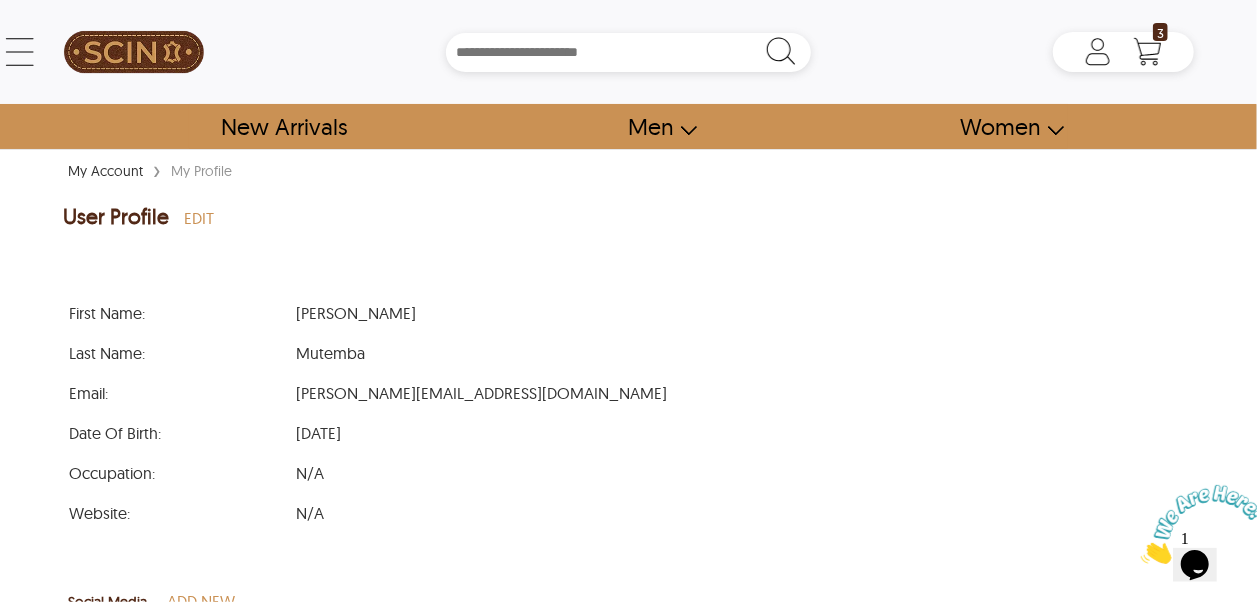click on "[PERSON_NAME][EMAIL_ADDRESS][DOMAIN_NAME]" at bounding box center (481, 393) 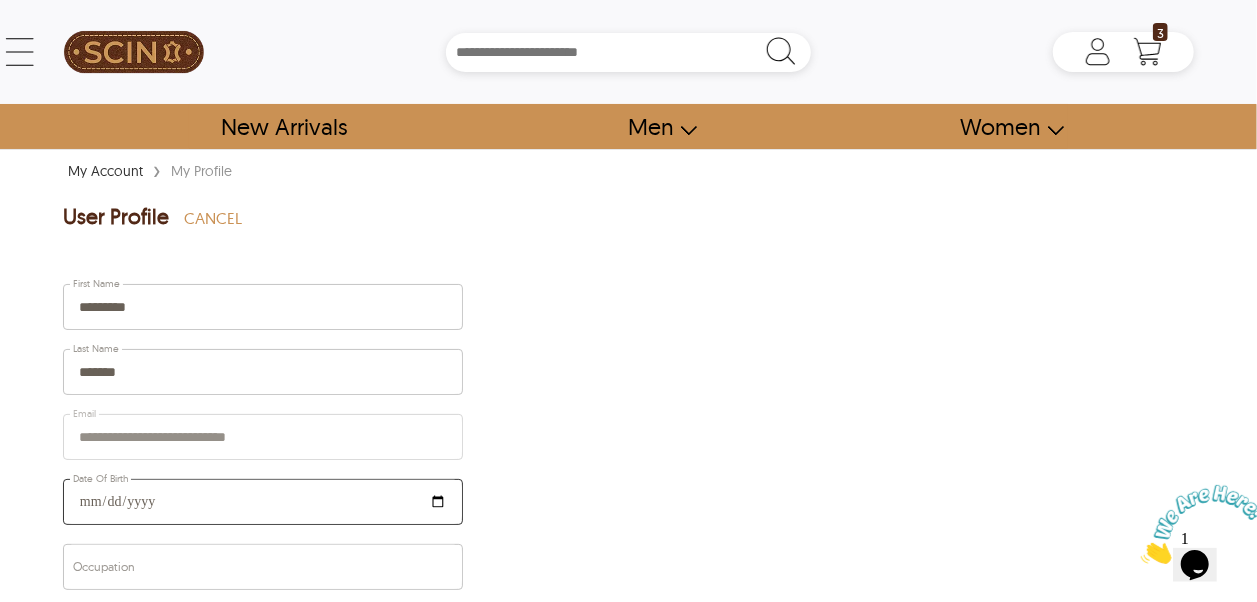 click on "**********" at bounding box center (263, 502) 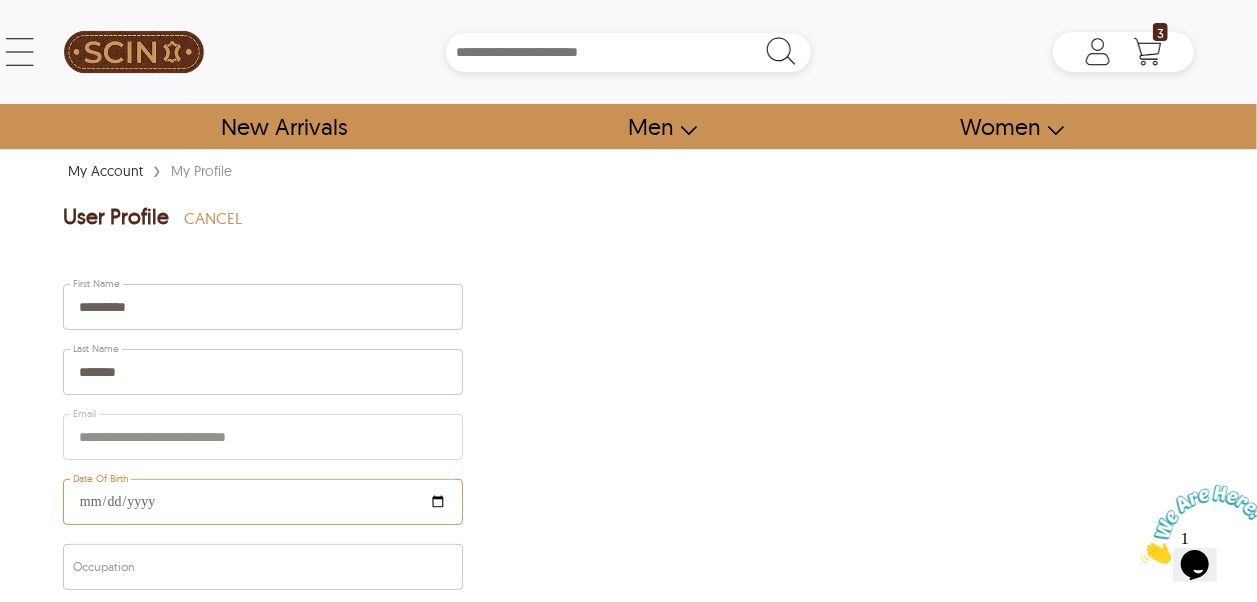 click on "**********" at bounding box center (263, 502) 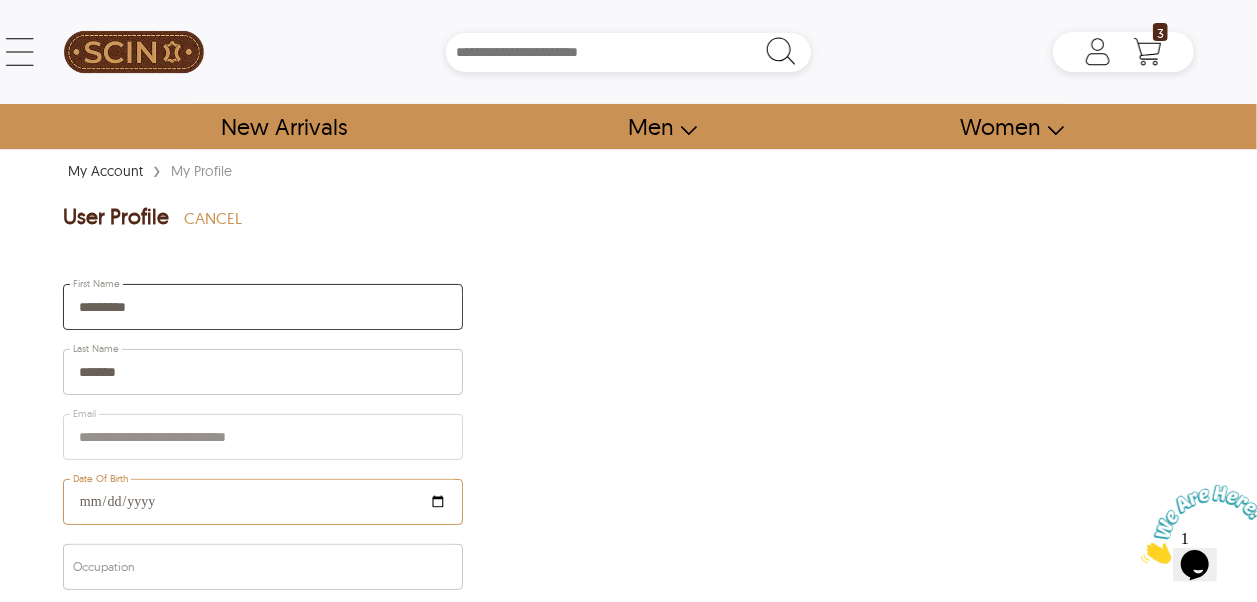 type on "**********" 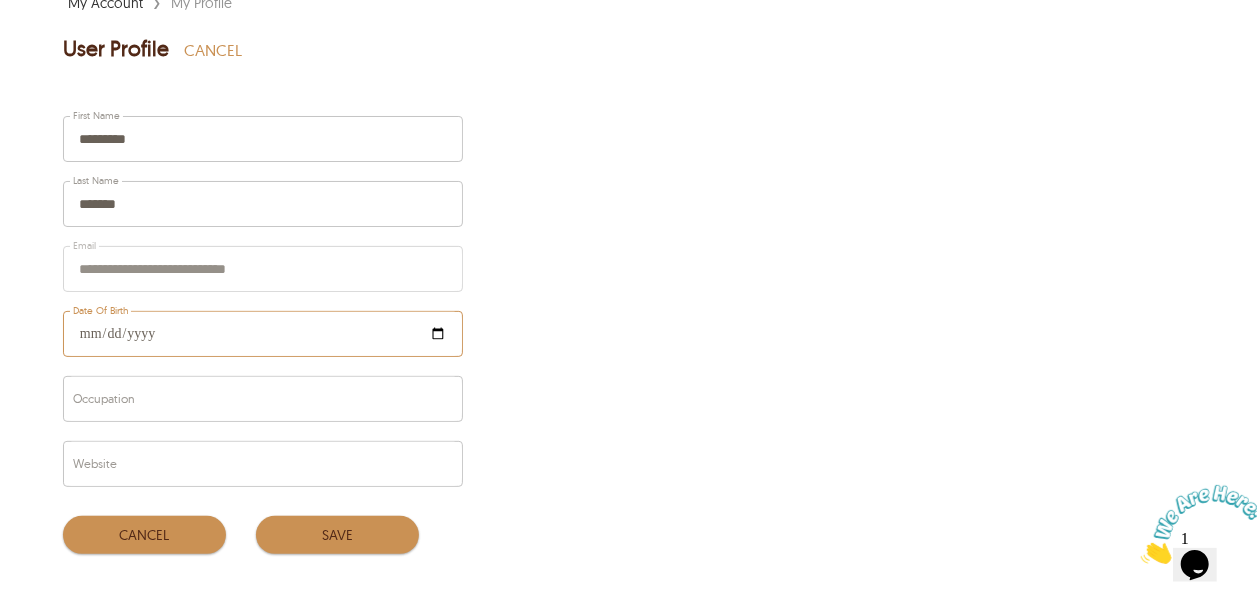 scroll, scrollTop: 200, scrollLeft: 0, axis: vertical 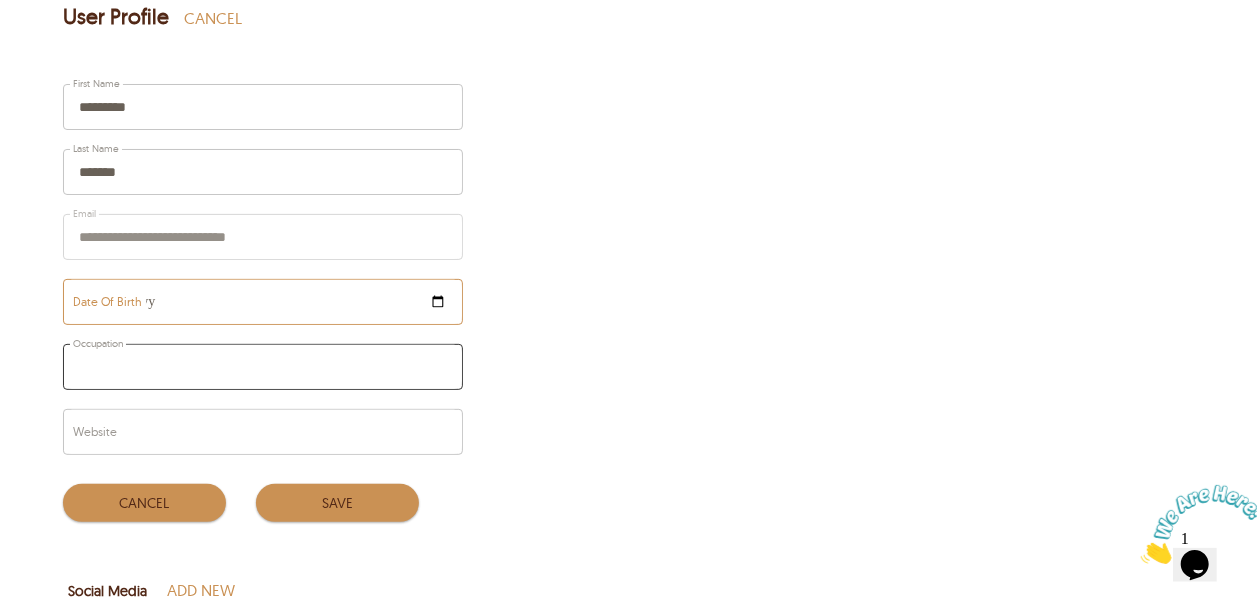 click at bounding box center [263, 367] 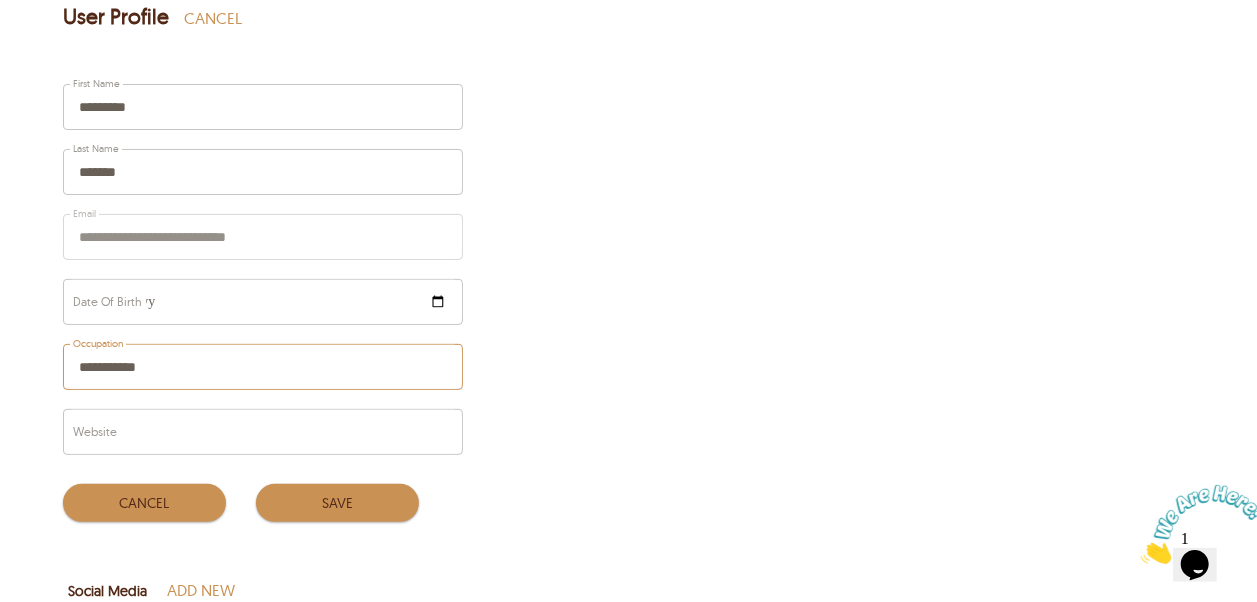 type on "**********" 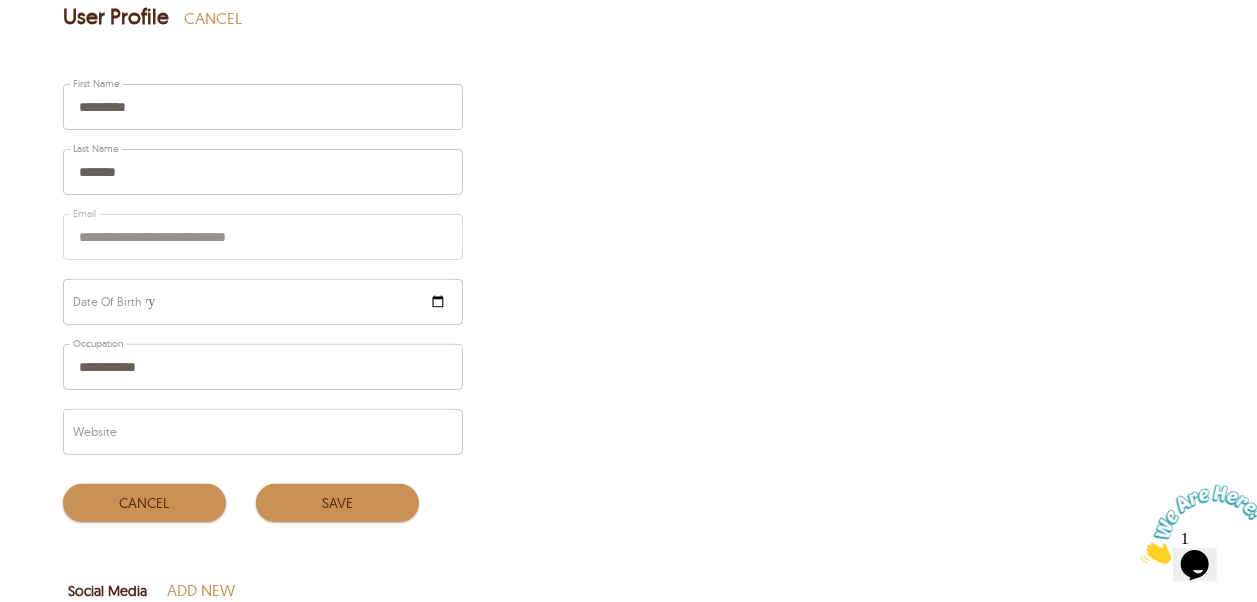 click on "**********" at bounding box center (263, 273) 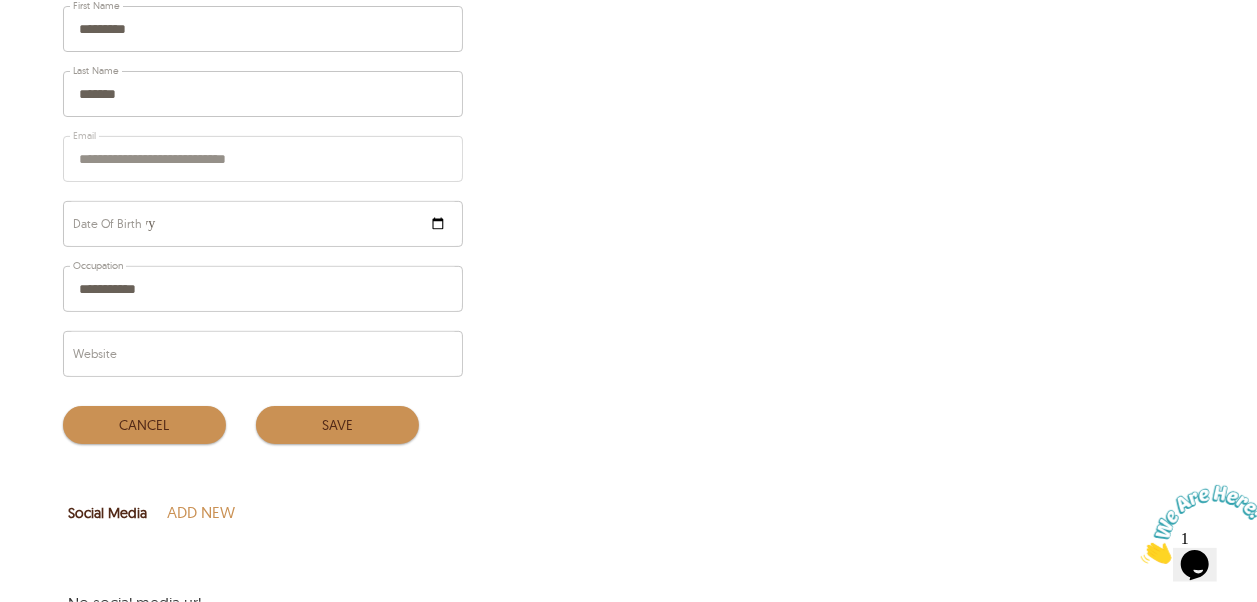 scroll, scrollTop: 300, scrollLeft: 0, axis: vertical 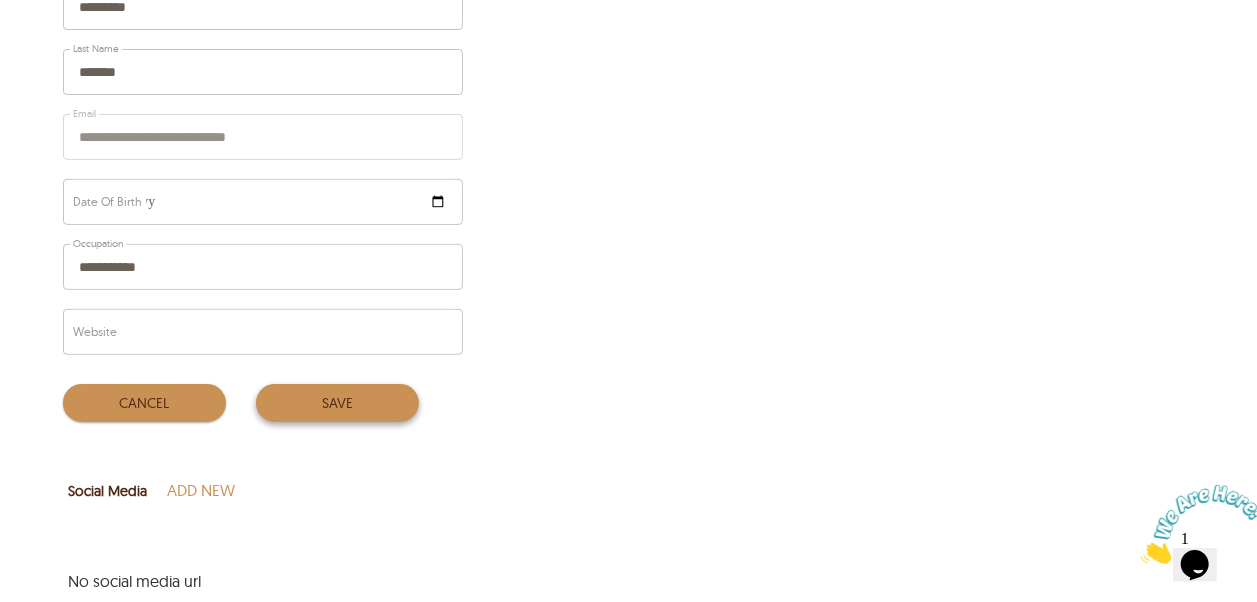 click on "SAVE" at bounding box center [337, 403] 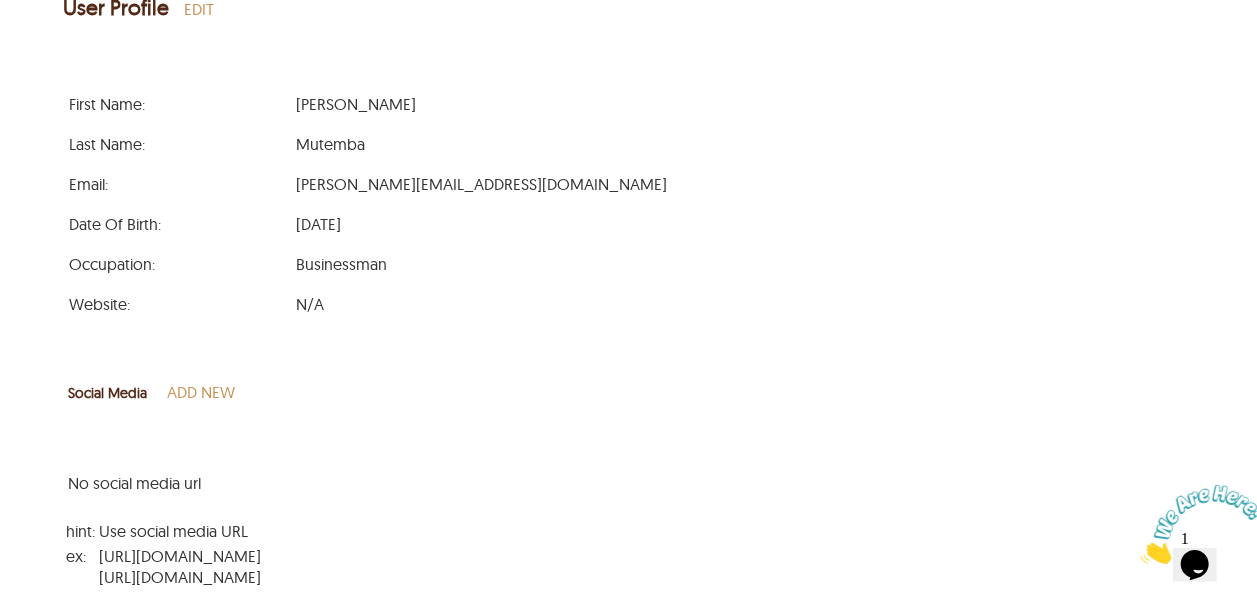 scroll, scrollTop: 100, scrollLeft: 0, axis: vertical 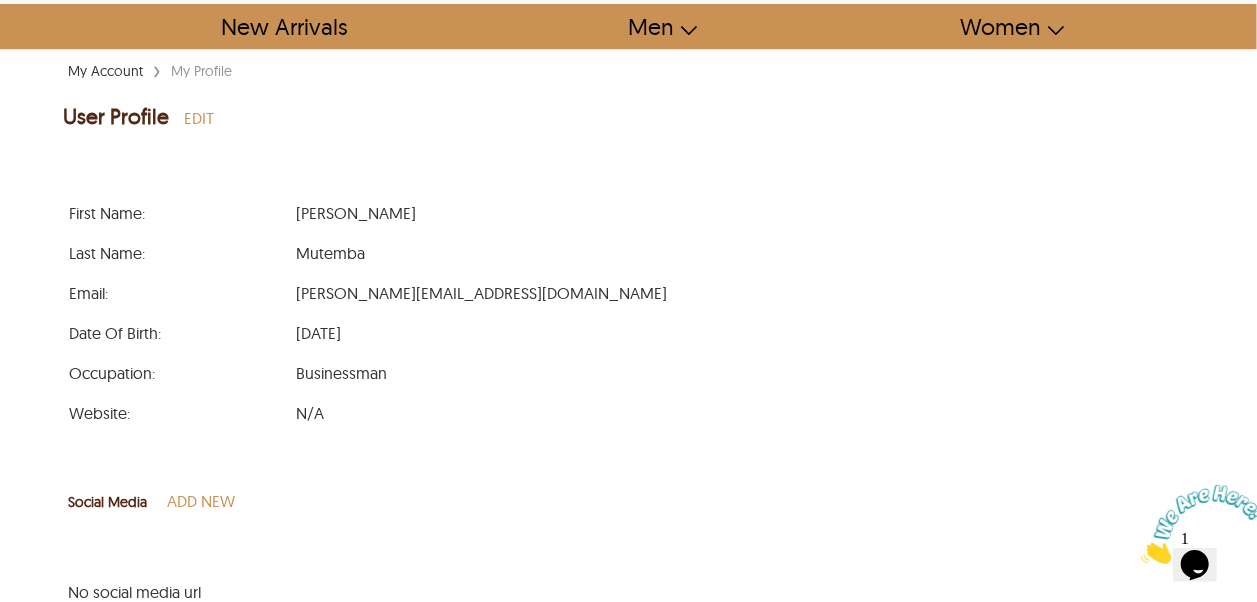 click on "EDIT" at bounding box center [199, 118] 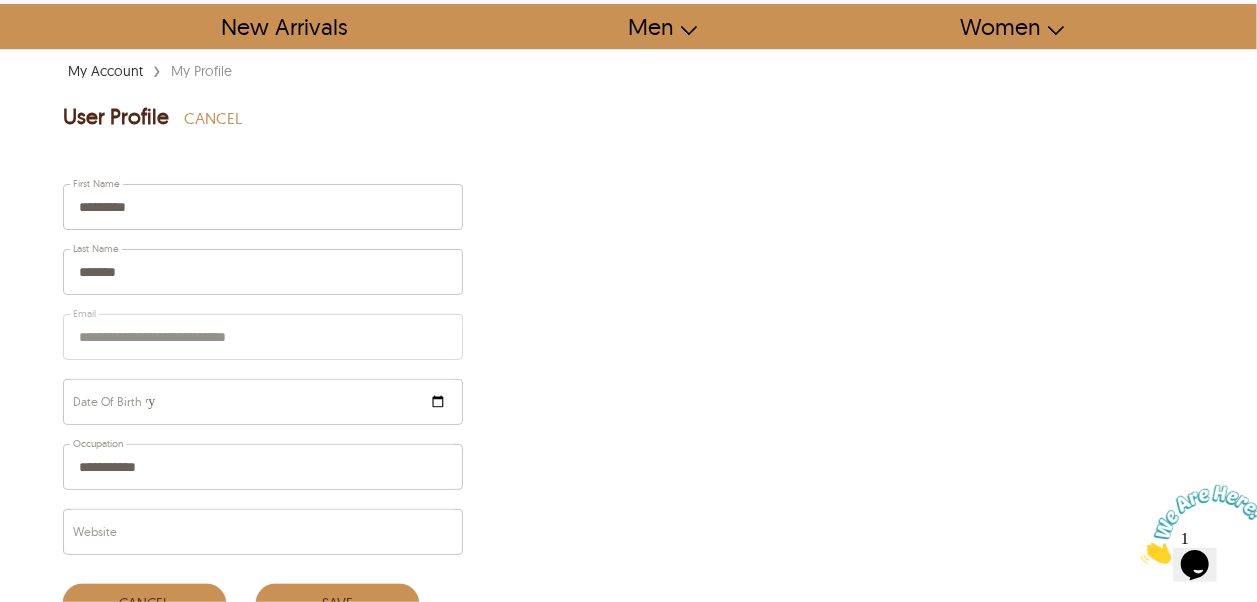 click on "**********" at bounding box center (263, 373) 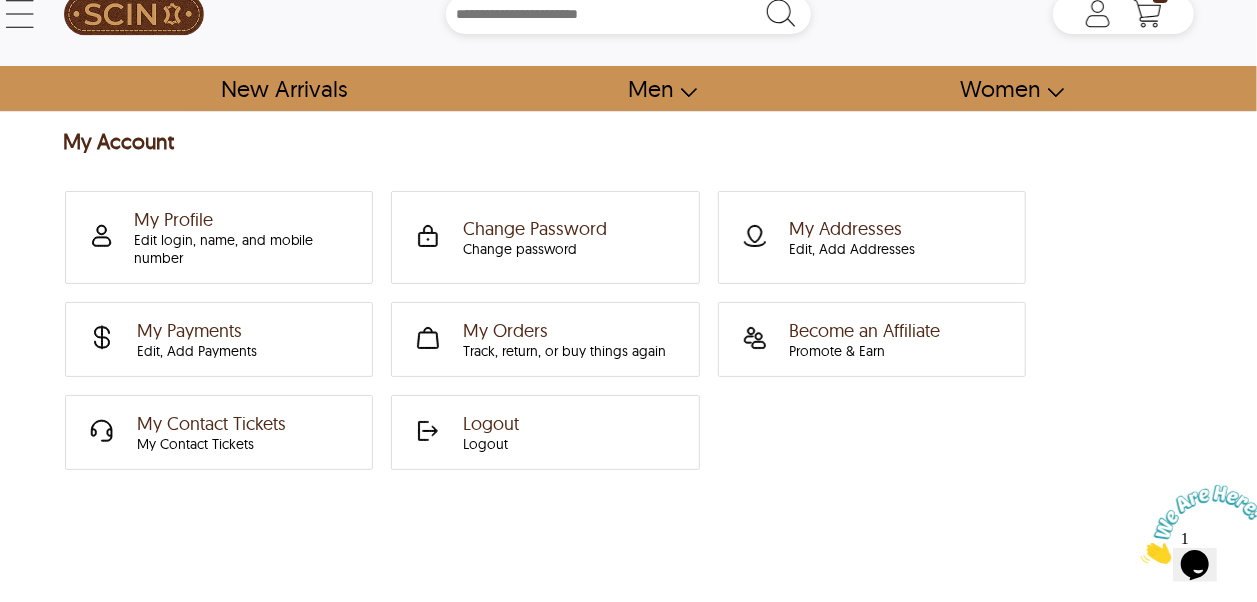 scroll, scrollTop: 0, scrollLeft: 0, axis: both 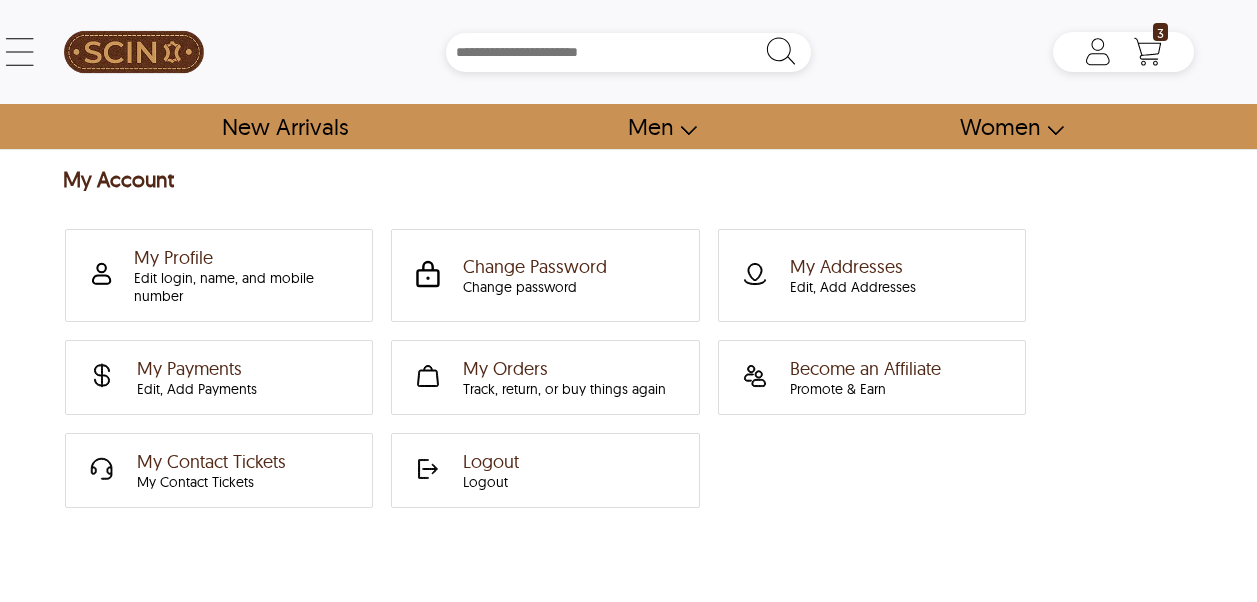 click on "Change Password Change password" at bounding box center [535, 275] 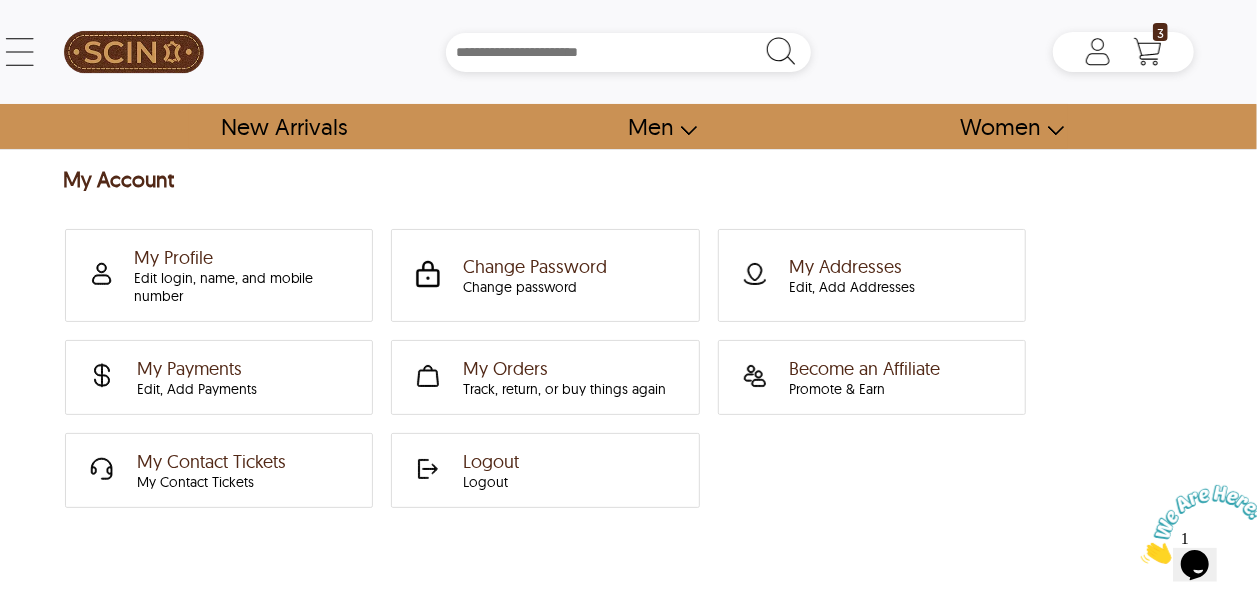 scroll, scrollTop: 0, scrollLeft: 0, axis: both 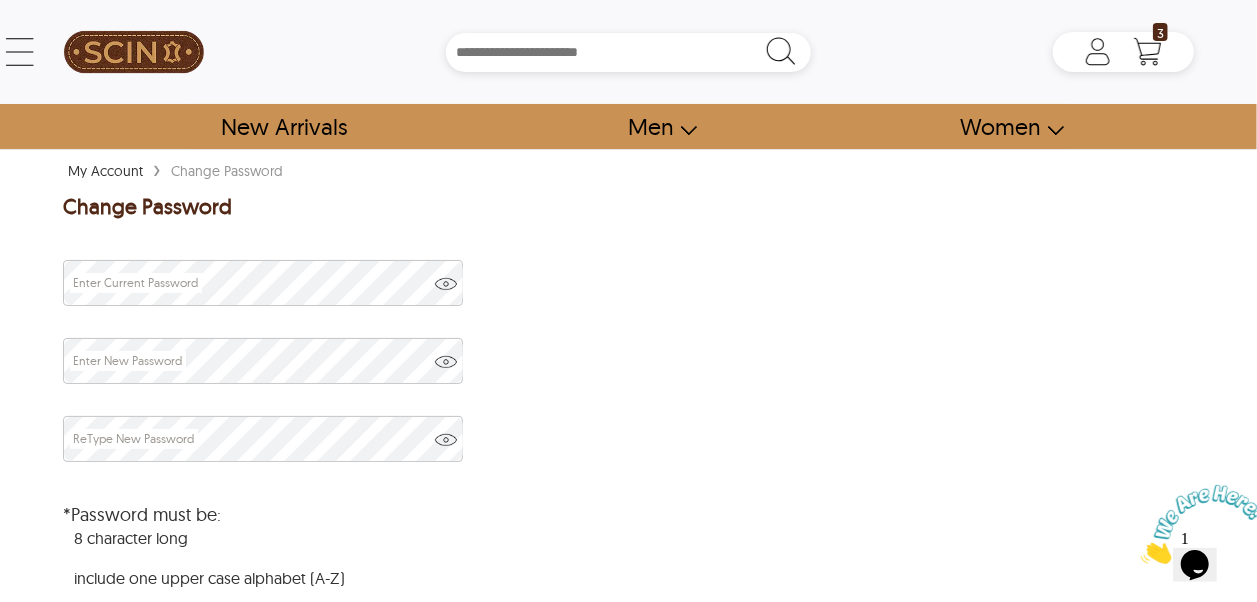 type on "**********" 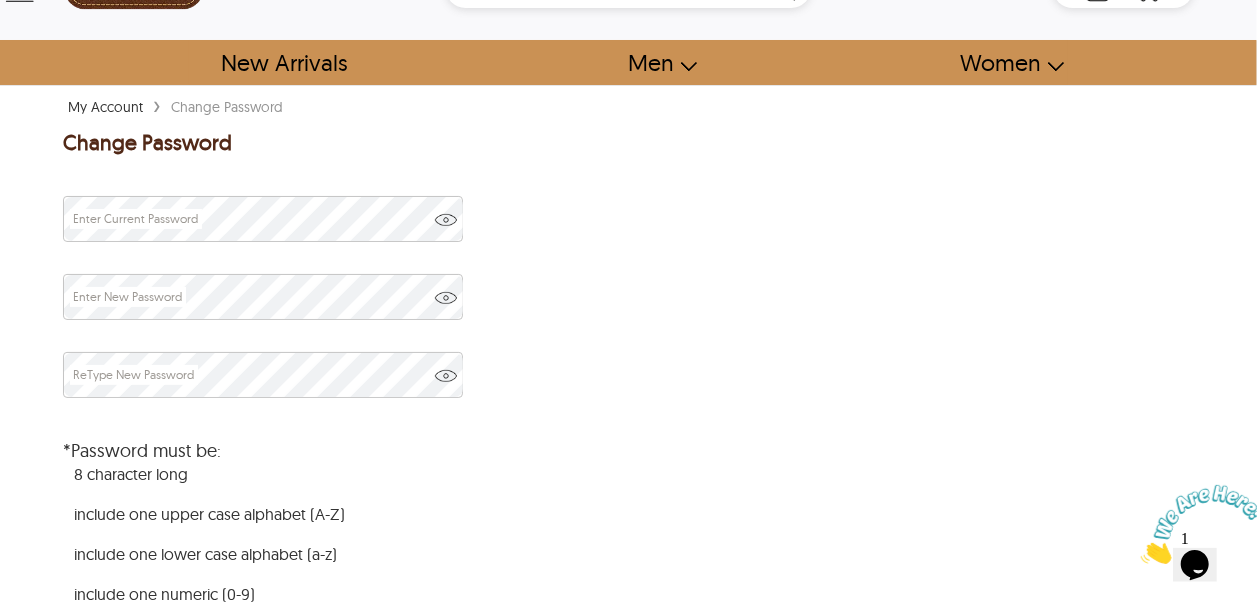 scroll, scrollTop: 0, scrollLeft: 0, axis: both 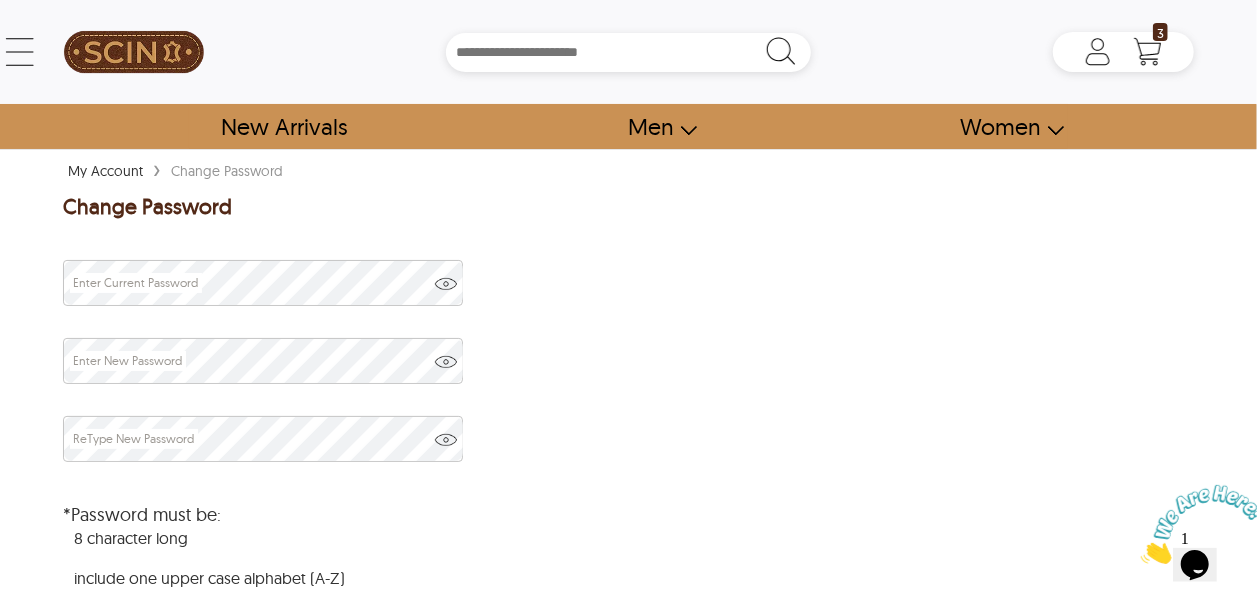 click on "My Account" at bounding box center [105, 171] 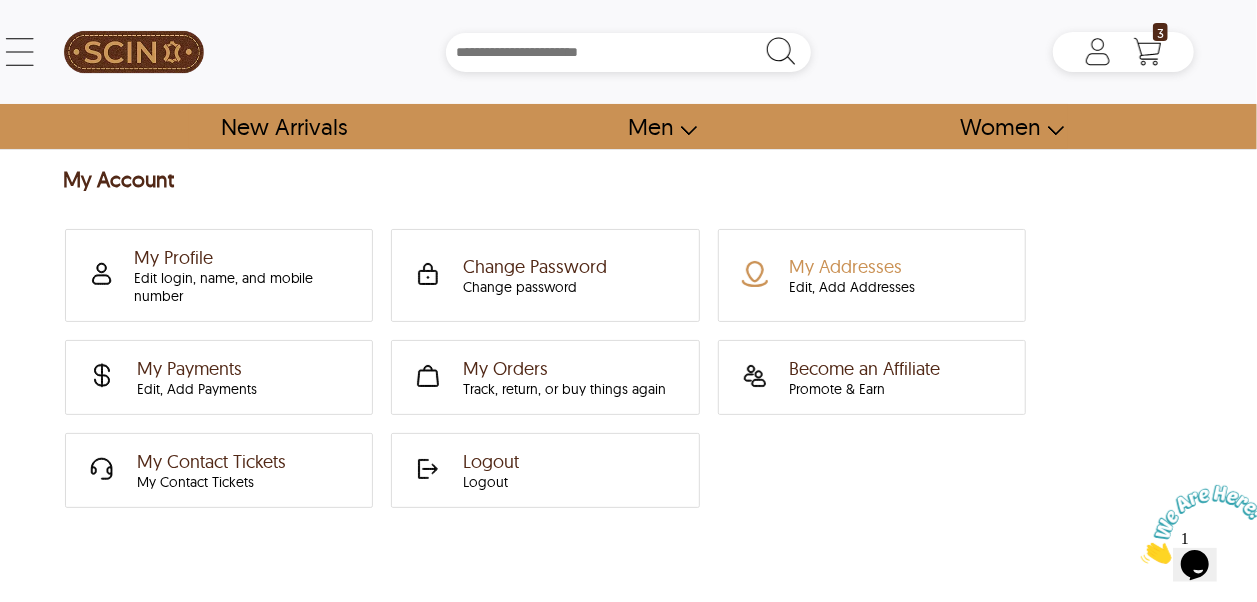 click on "My Addresses Edit, Add Addresses" at bounding box center [853, 275] 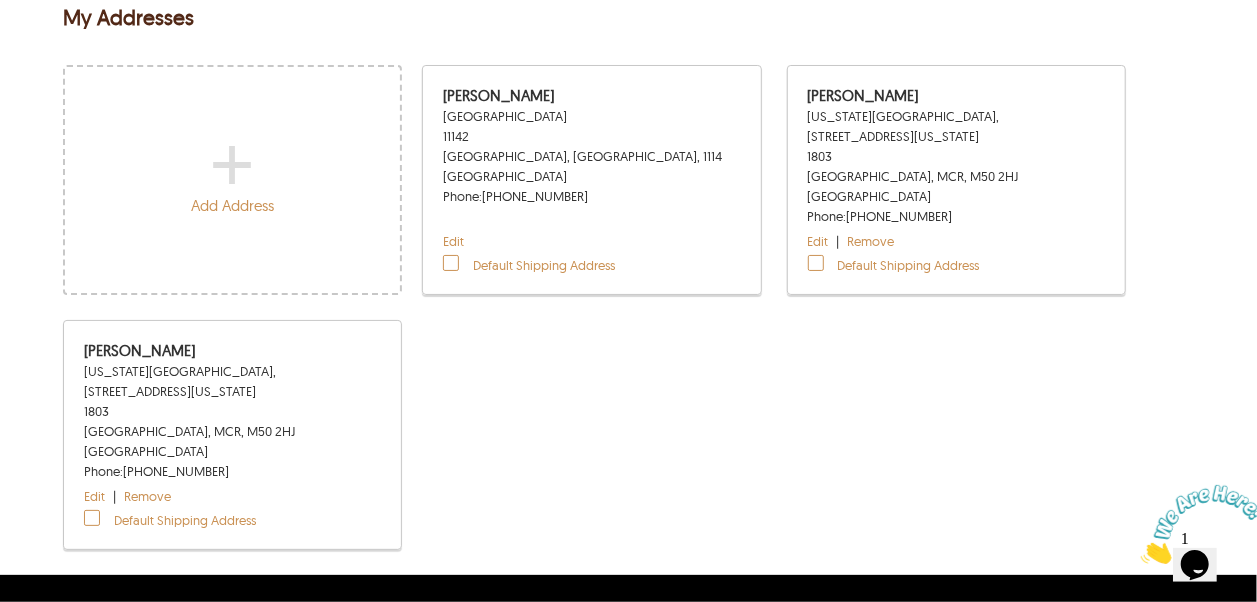 scroll, scrollTop: 200, scrollLeft: 0, axis: vertical 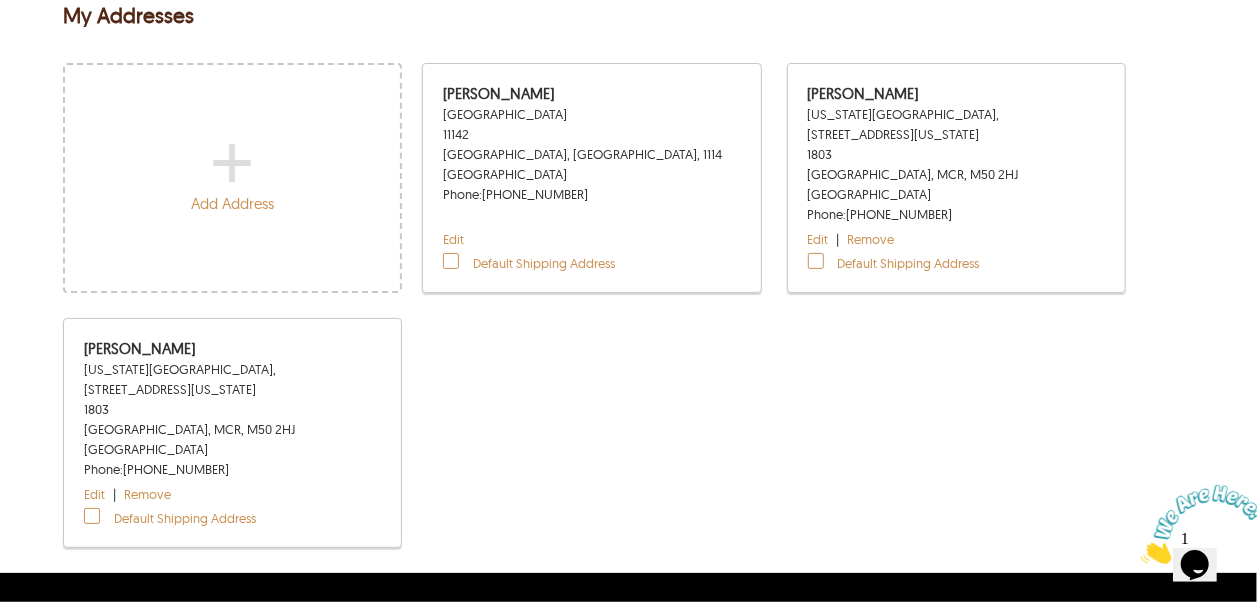 click on "Remove" at bounding box center [147, 494] 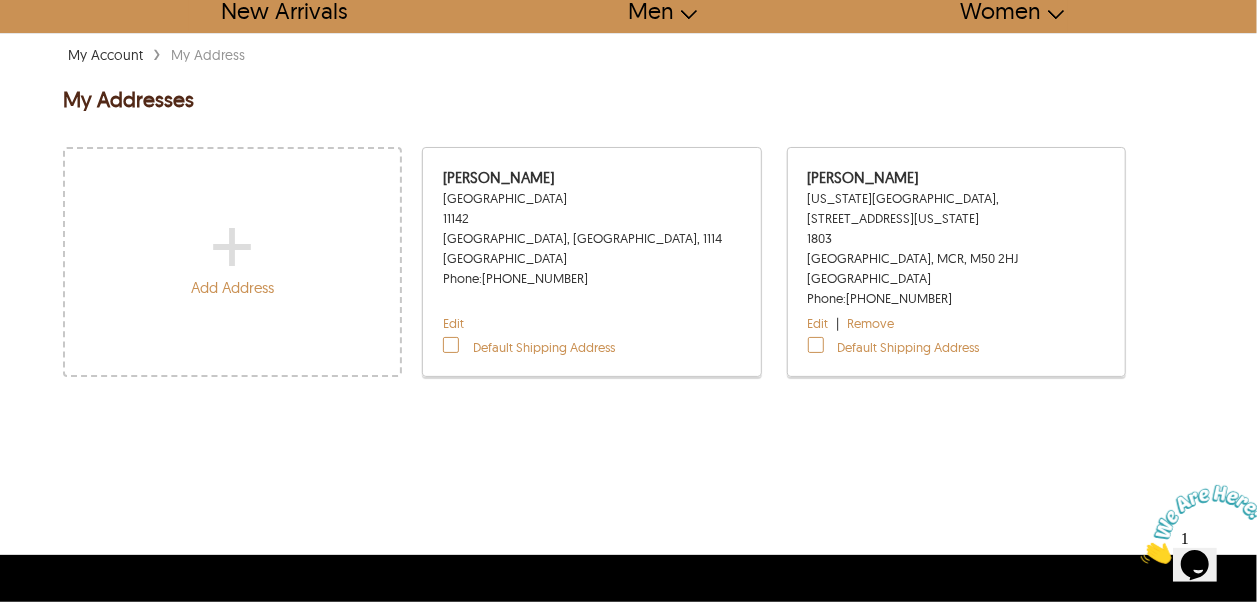 scroll, scrollTop: 0, scrollLeft: 0, axis: both 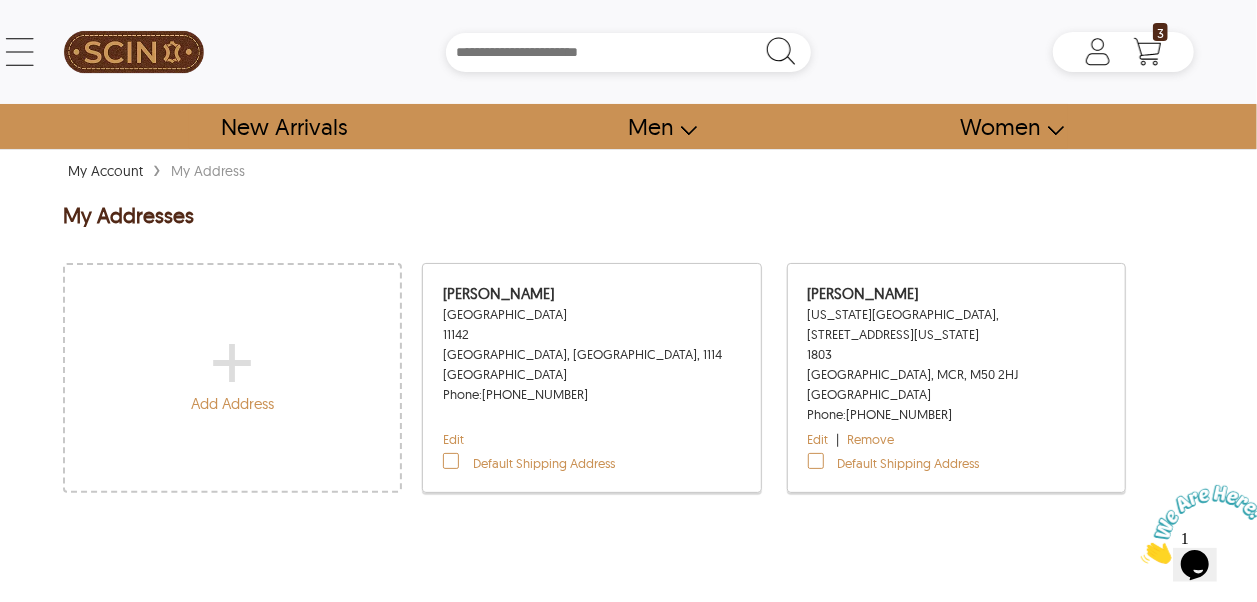 click on "My Account" at bounding box center [105, 171] 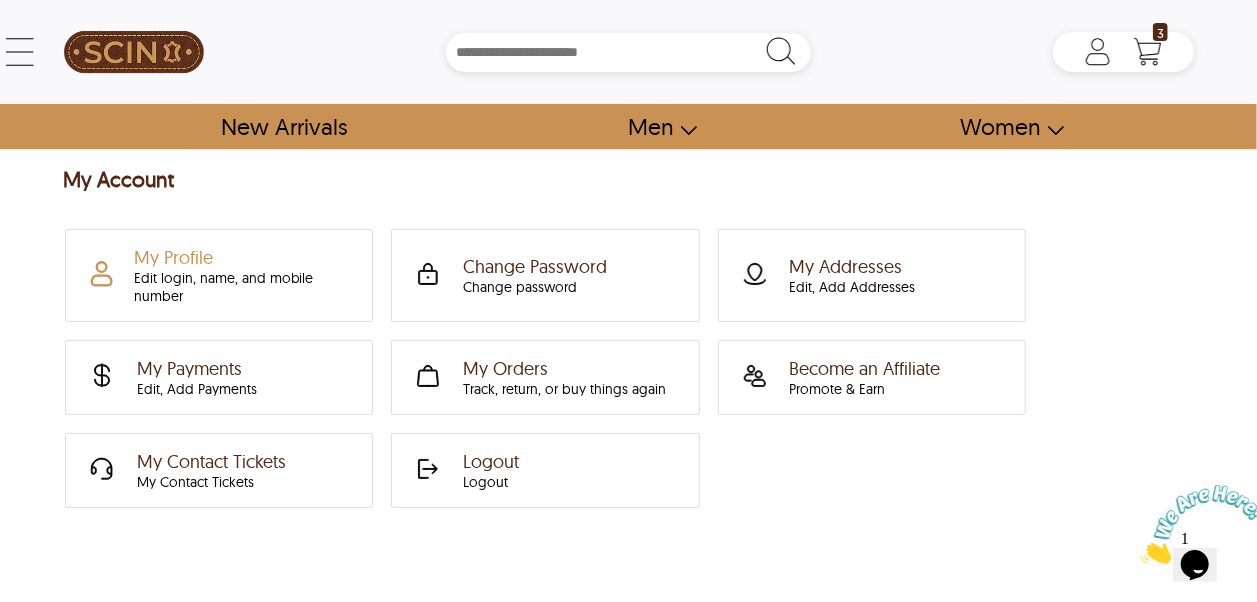 click on "My Profile Edit login, name, and mobile number" at bounding box center [241, 275] 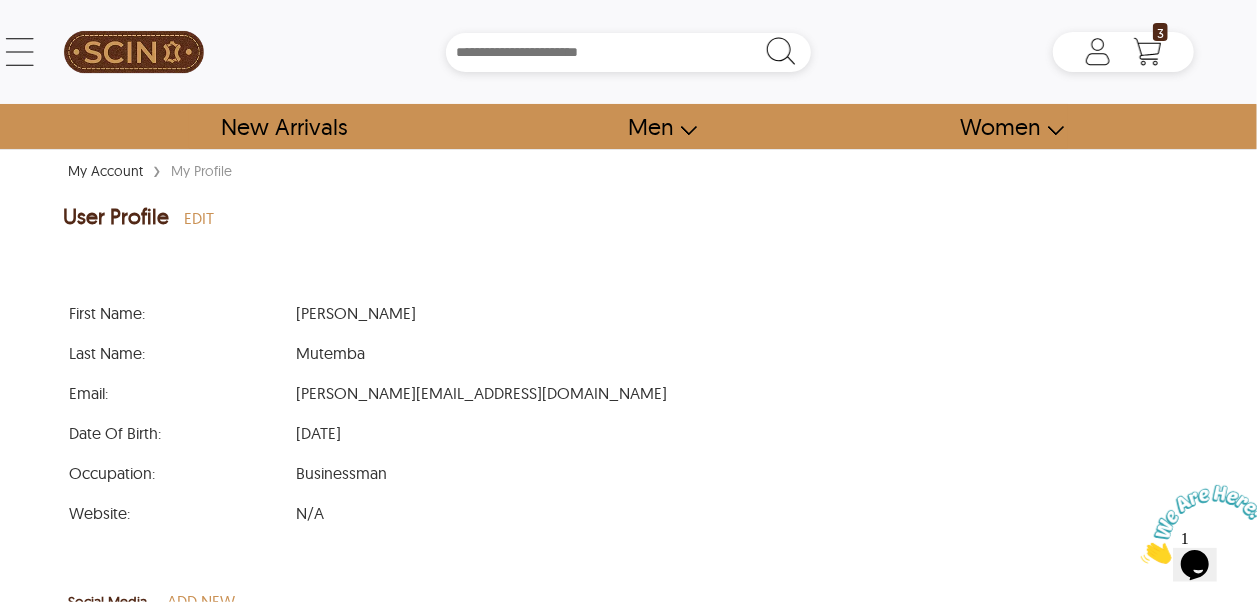 click on "EDIT" at bounding box center [199, 218] 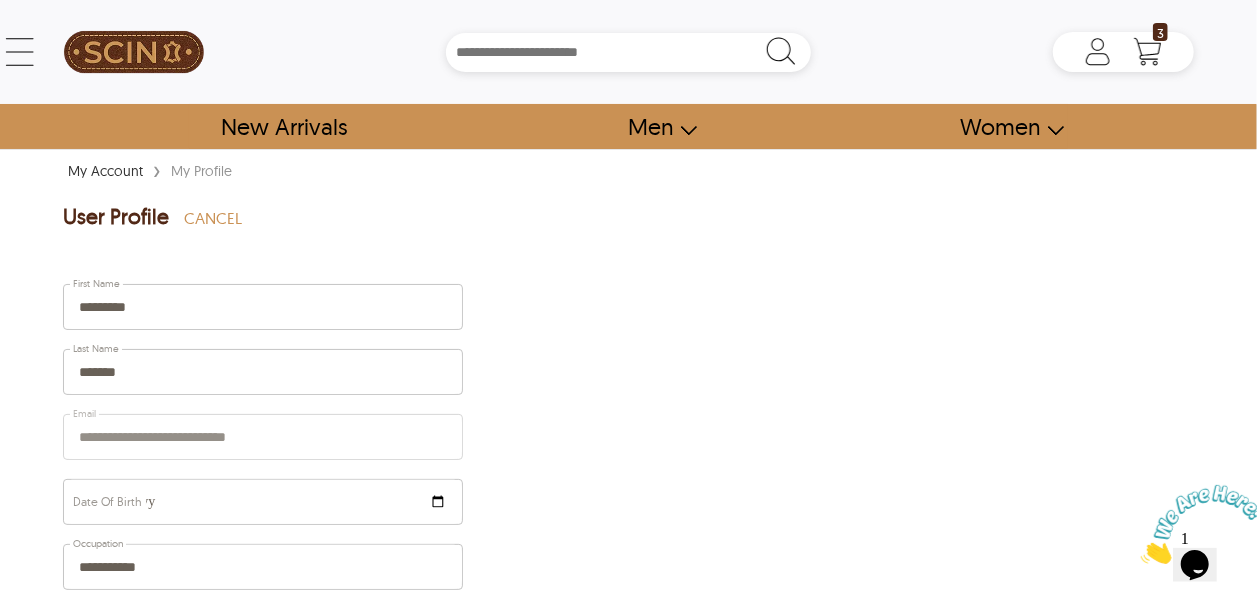 click on "**********" at bounding box center [263, 473] 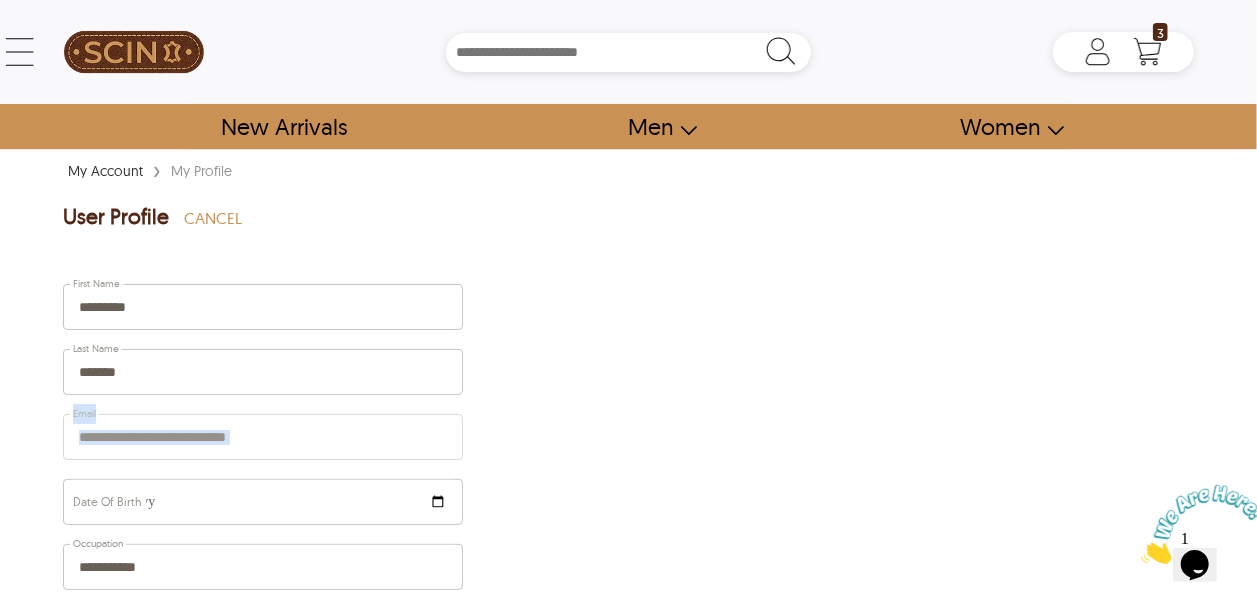 click on "**********" at bounding box center (263, 473) 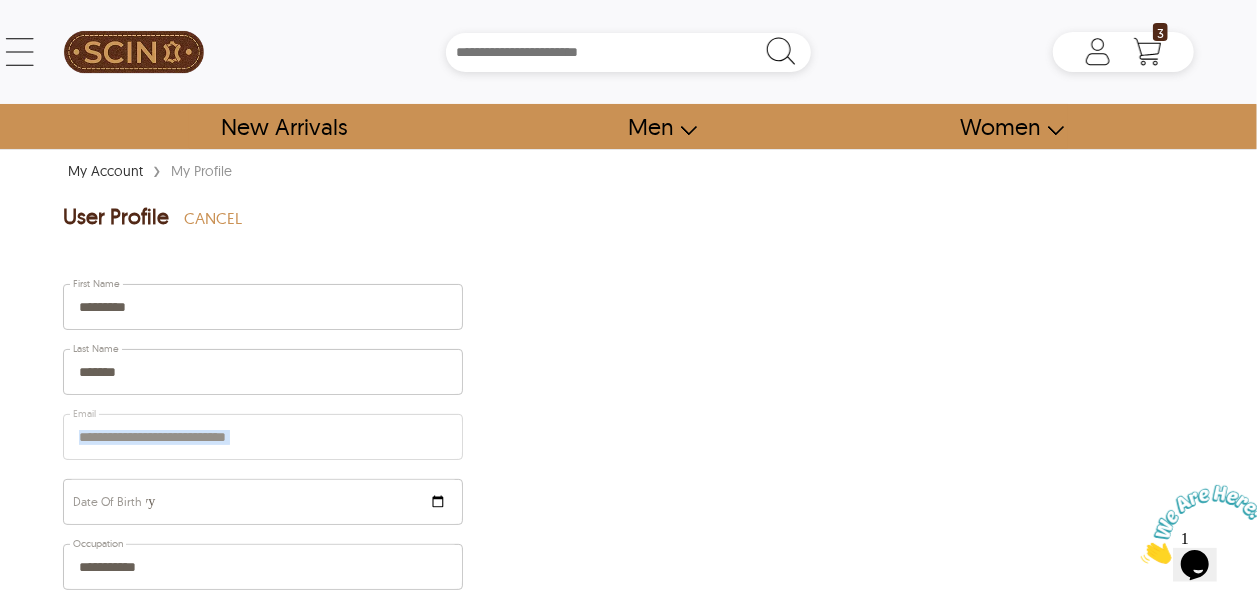 click on "**********" at bounding box center (263, 473) 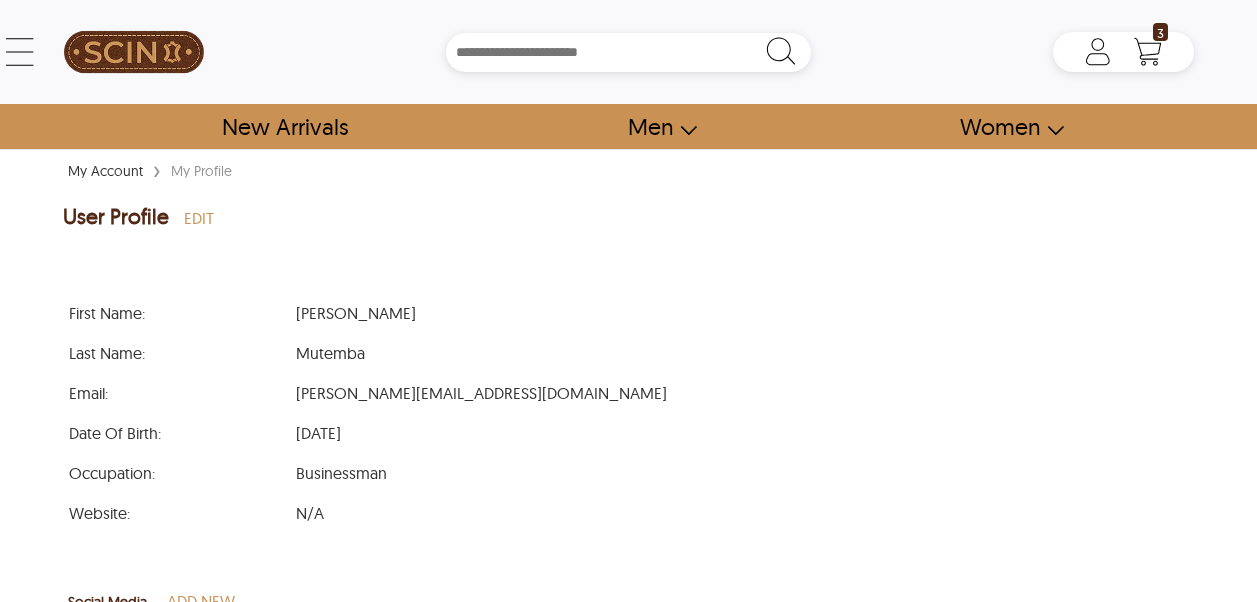 scroll, scrollTop: 0, scrollLeft: 0, axis: both 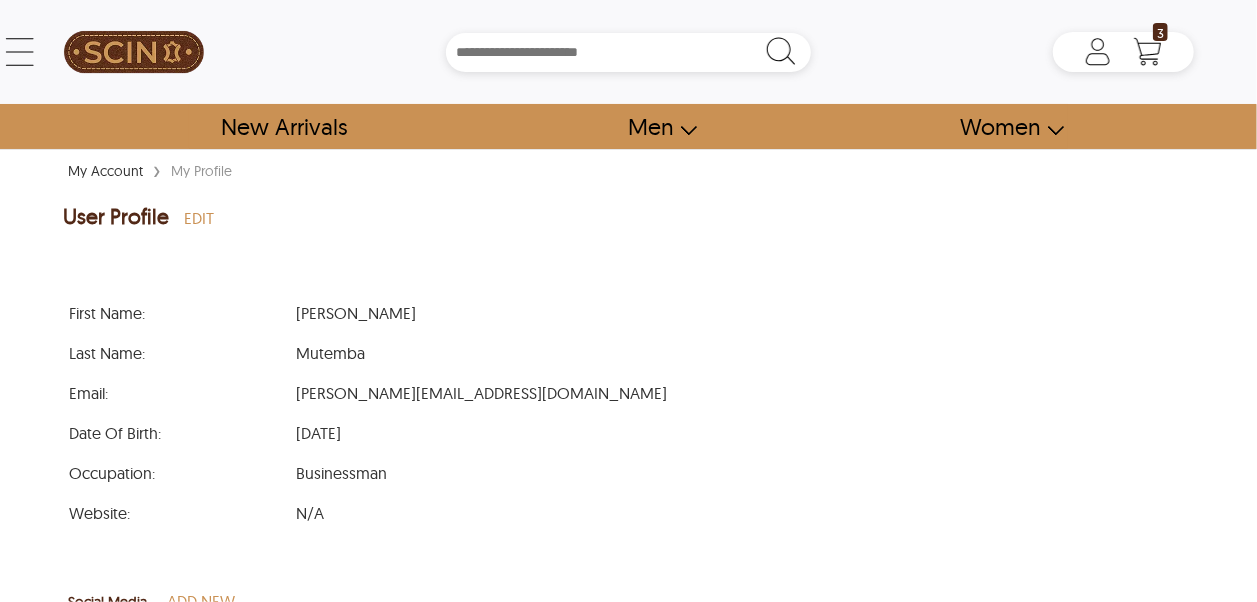 click on "[PERSON_NAME][EMAIL_ADDRESS][DOMAIN_NAME]" at bounding box center (481, 393) 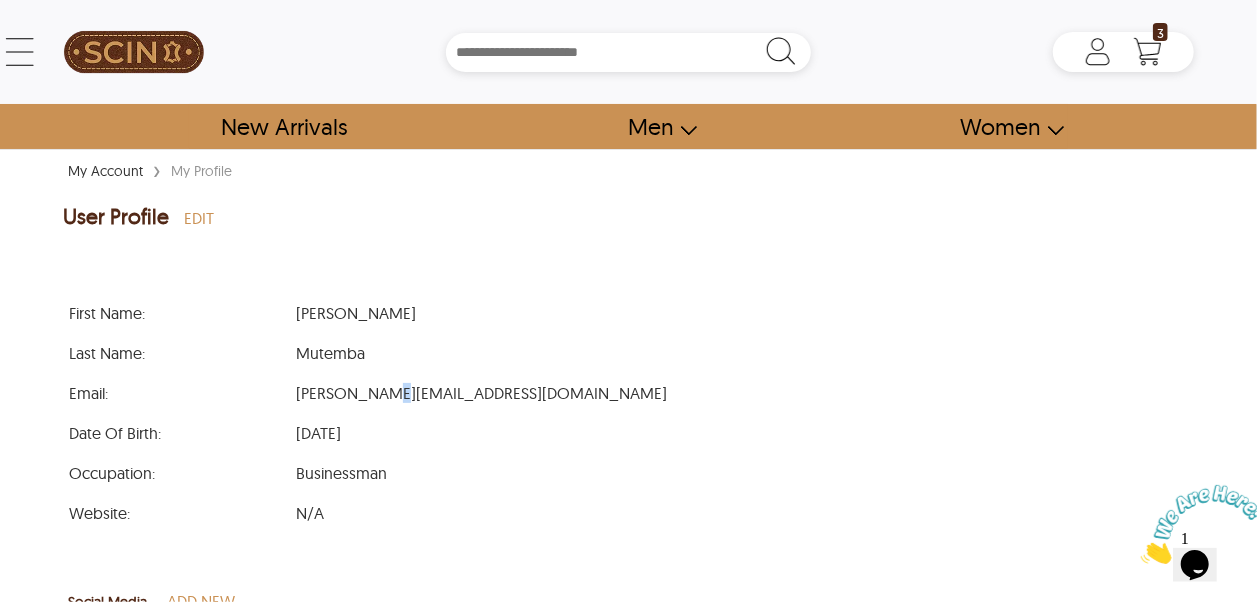 scroll, scrollTop: 0, scrollLeft: 0, axis: both 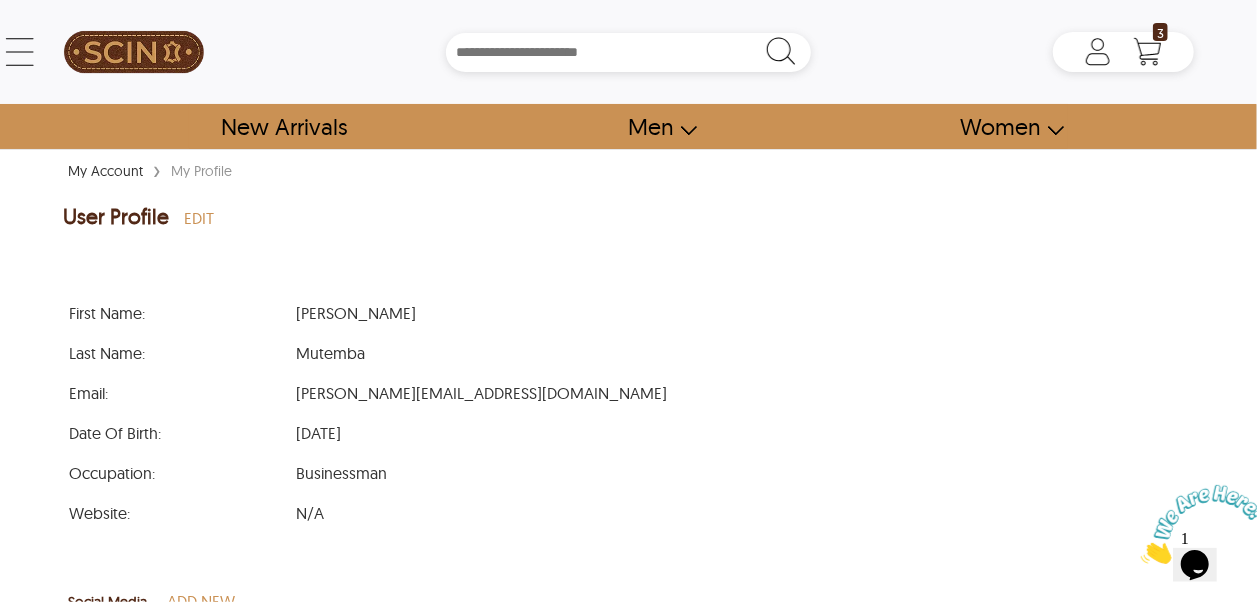 drag, startPoint x: 386, startPoint y: 394, endPoint x: 306, endPoint y: 390, distance: 80.09994 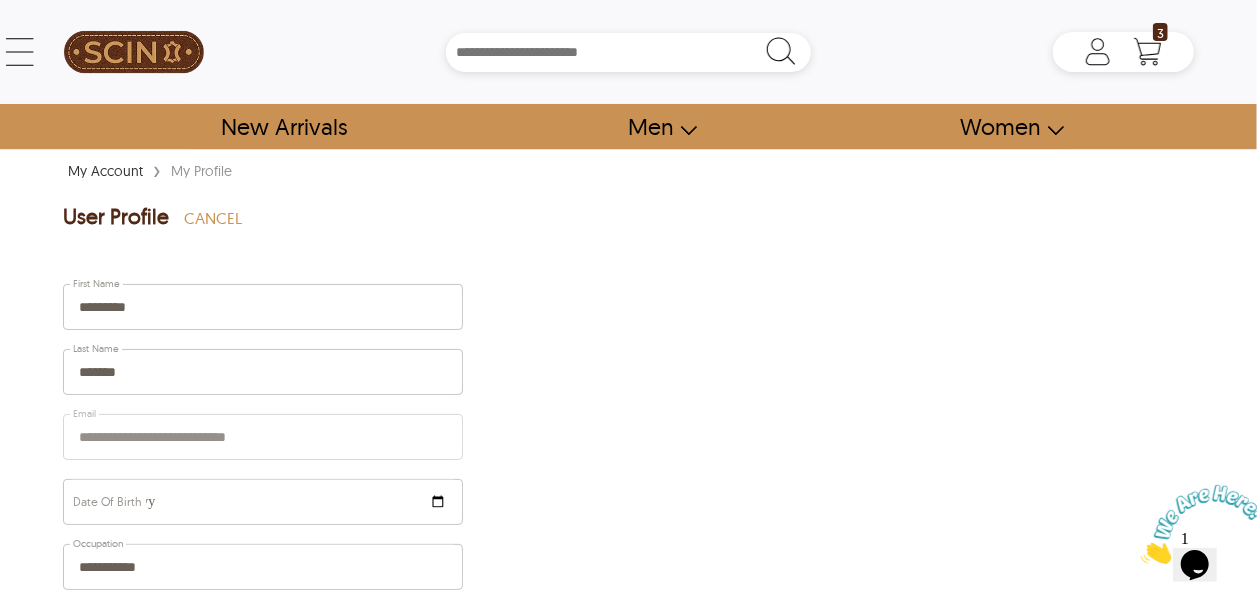 click on "**********" at bounding box center (263, 473) 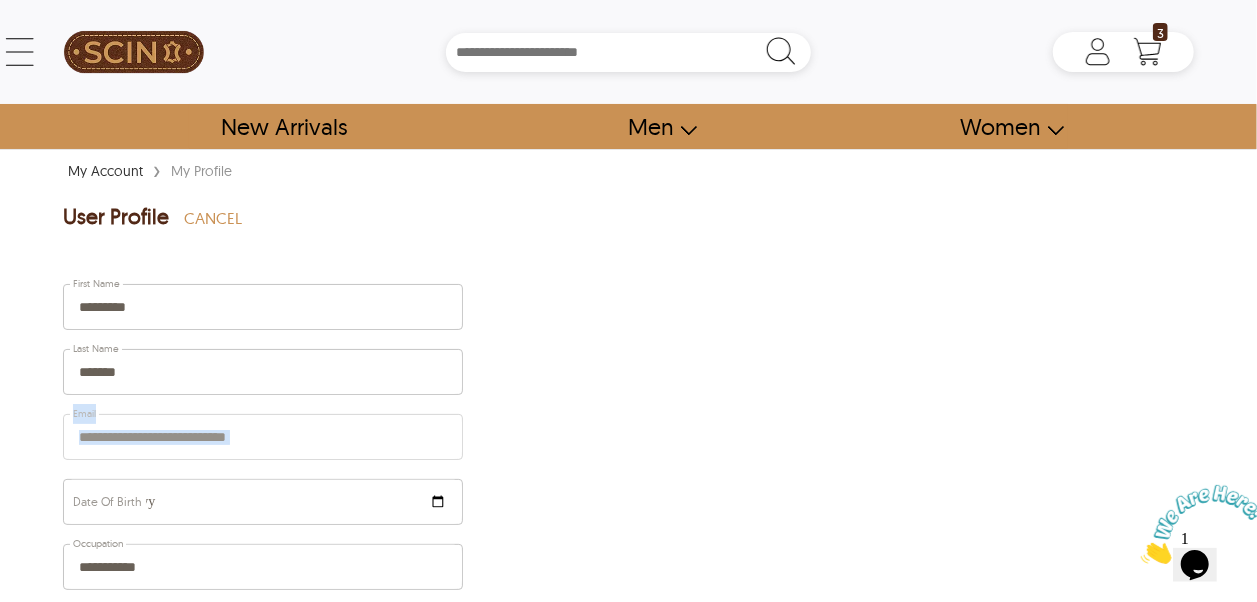 click on "**********" at bounding box center [263, 473] 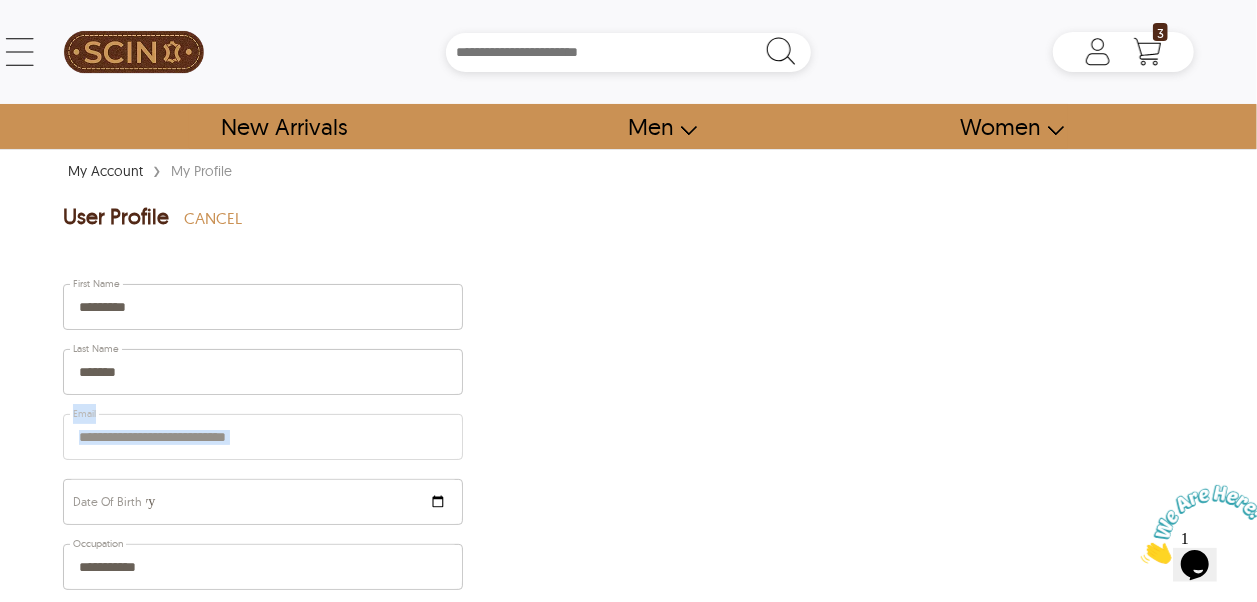 click on "**********" at bounding box center (263, 473) 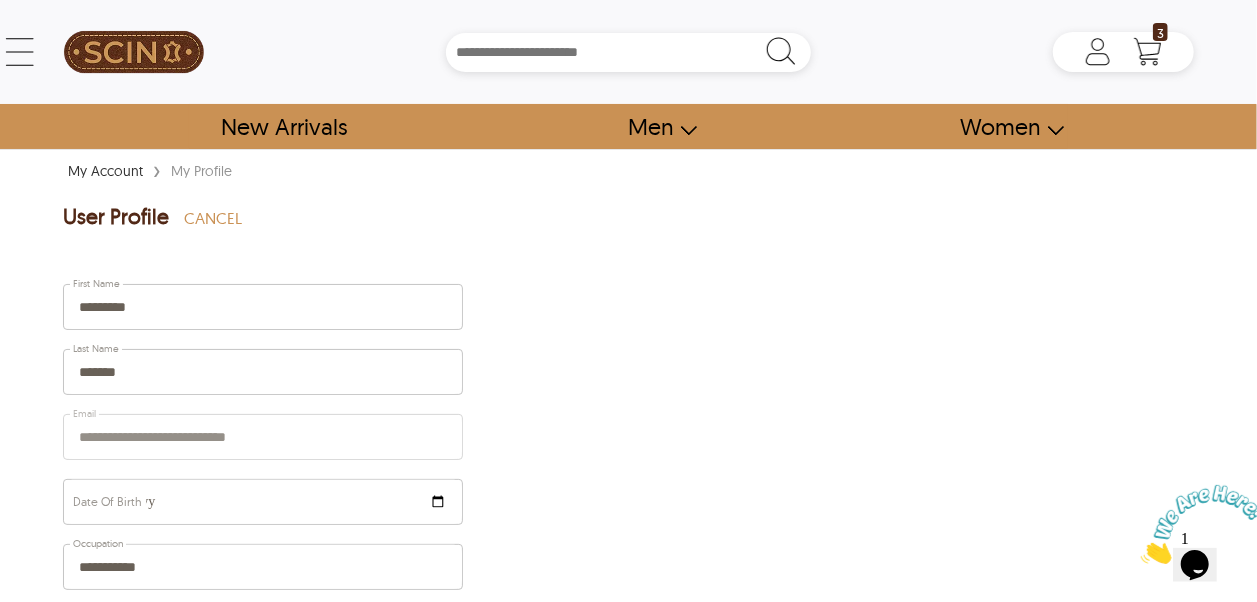 click on "**********" at bounding box center [263, 473] 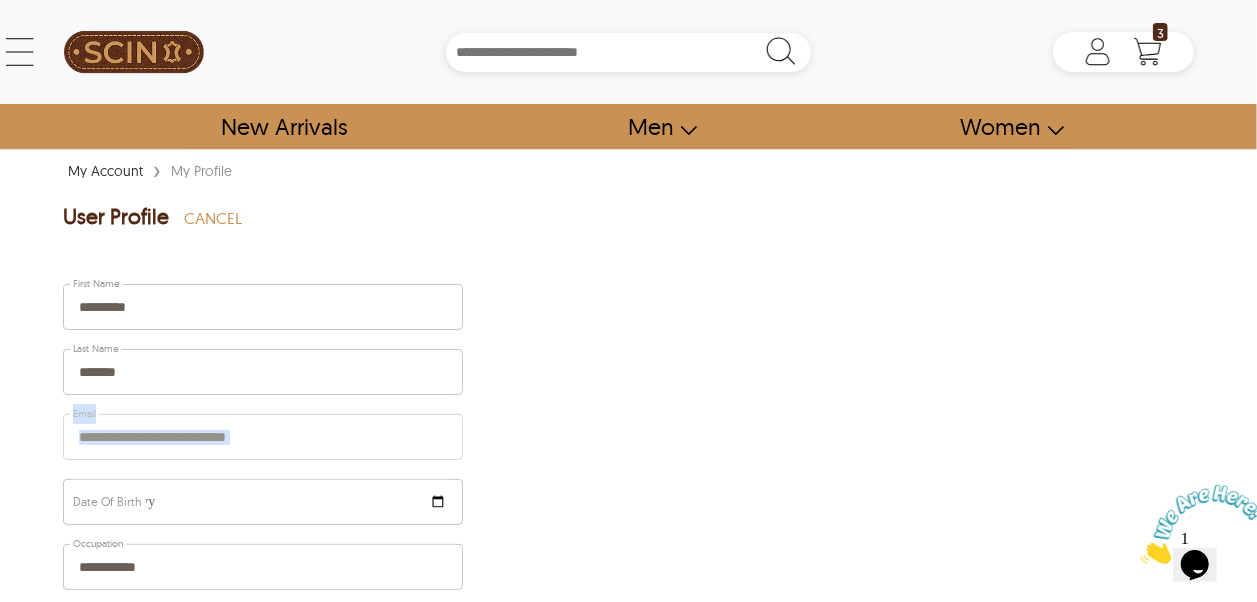 click on "**********" at bounding box center (263, 473) 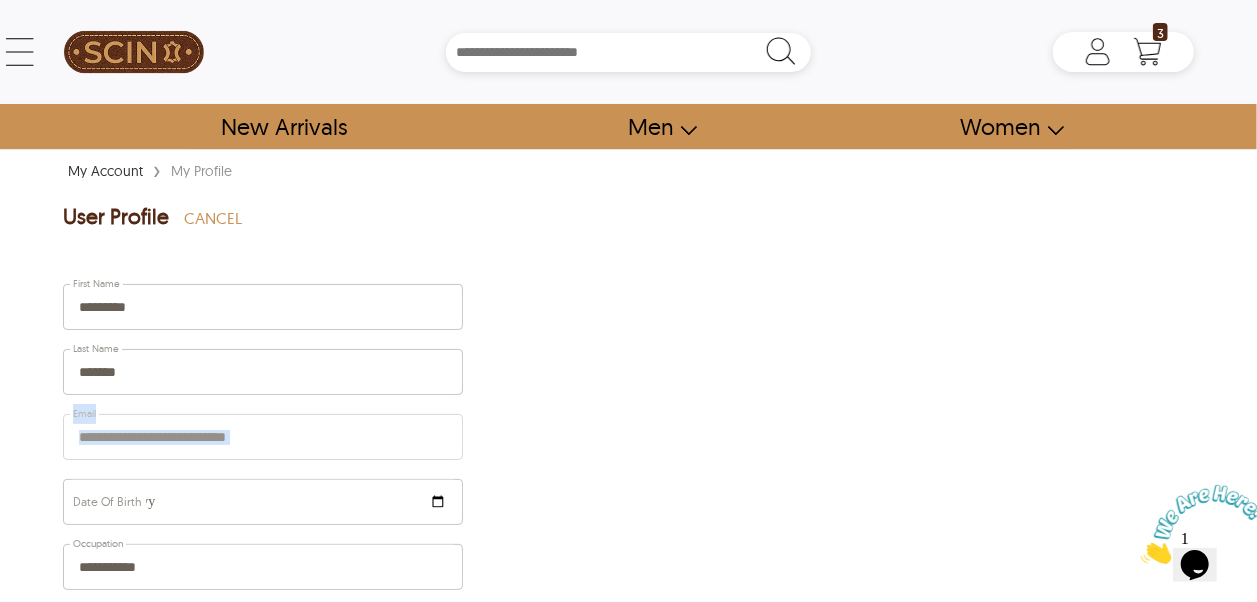 drag, startPoint x: 242, startPoint y: 435, endPoint x: 206, endPoint y: 436, distance: 36.013885 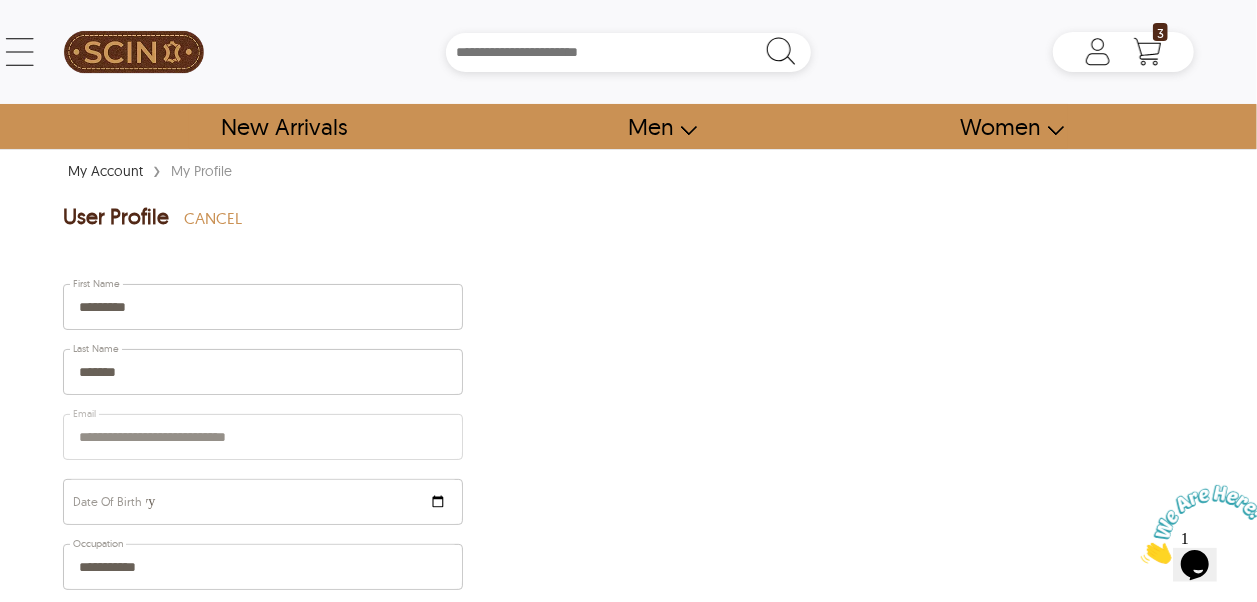 click on "**********" at bounding box center [263, 473] 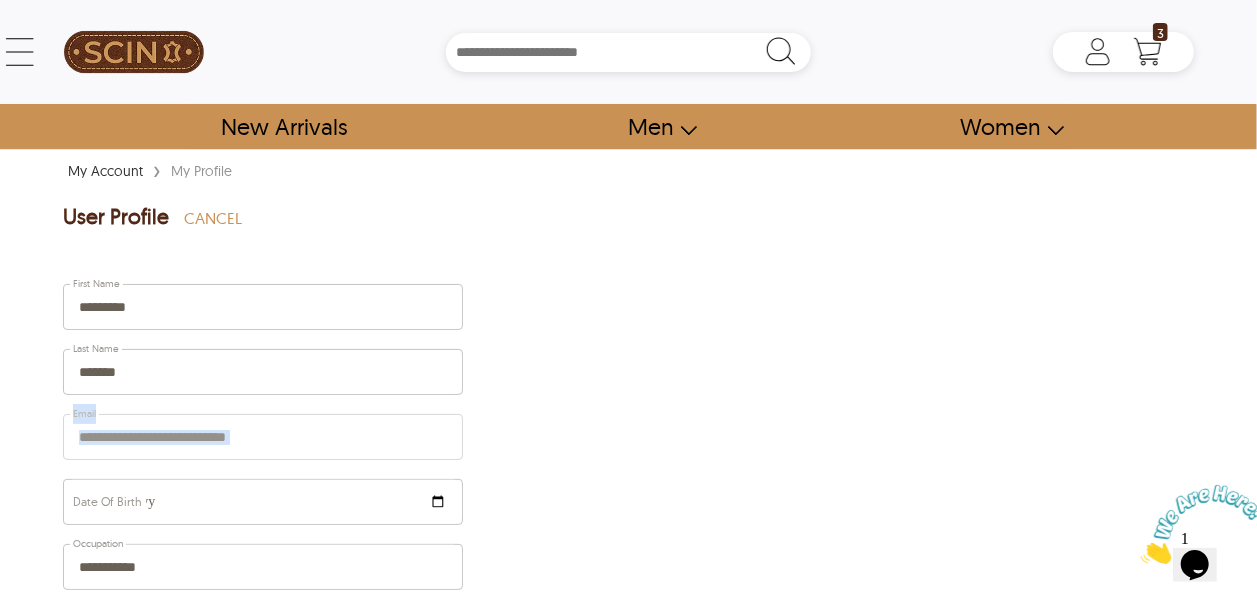 click on "**********" at bounding box center [263, 473] 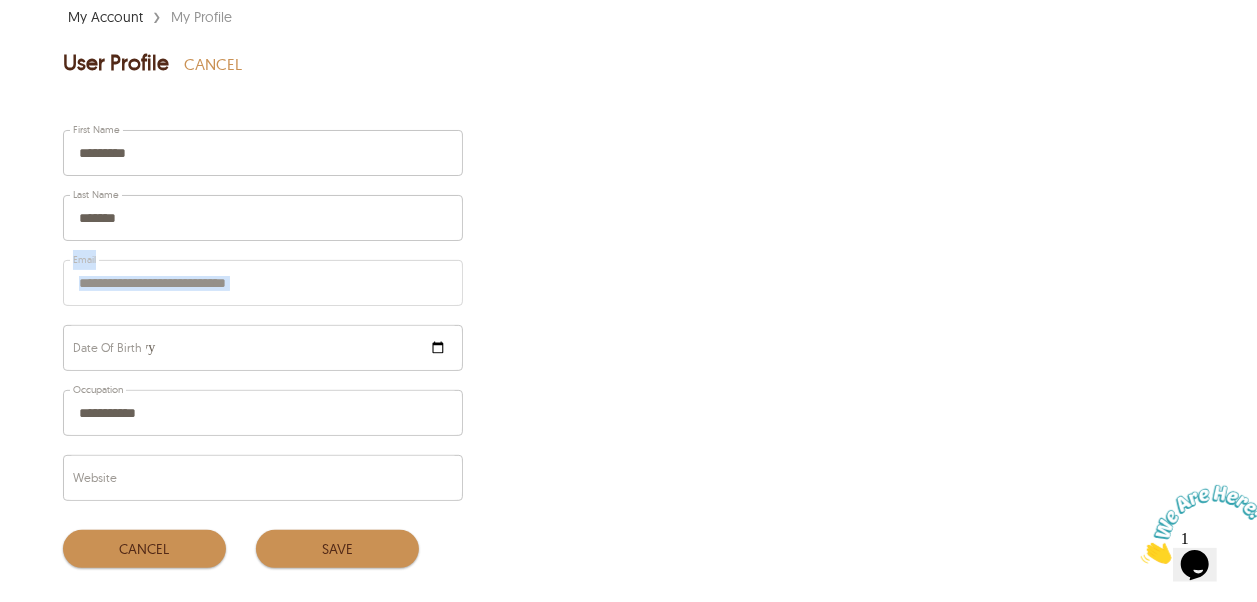 scroll, scrollTop: 200, scrollLeft: 0, axis: vertical 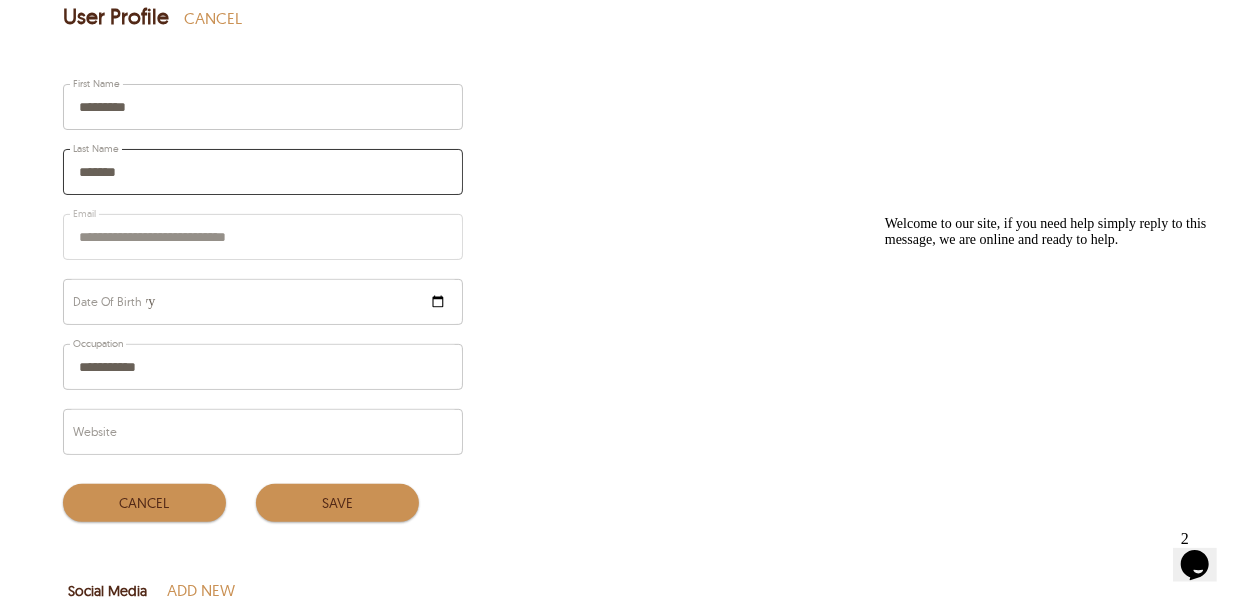 click on "*******" at bounding box center (263, 172) 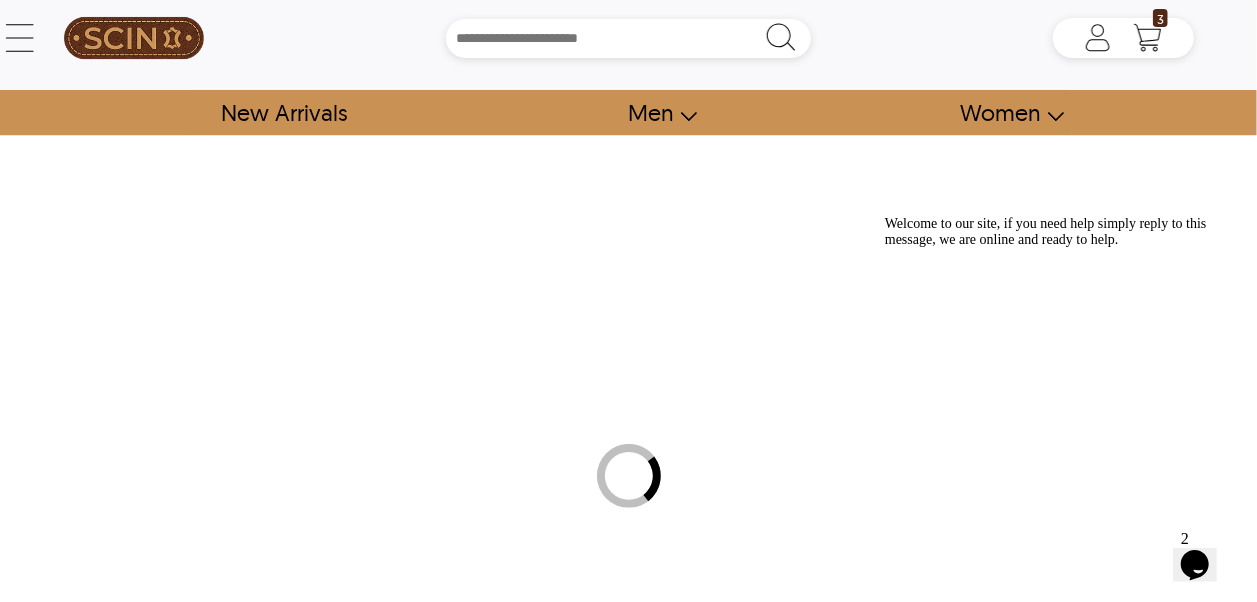 scroll, scrollTop: 0, scrollLeft: 0, axis: both 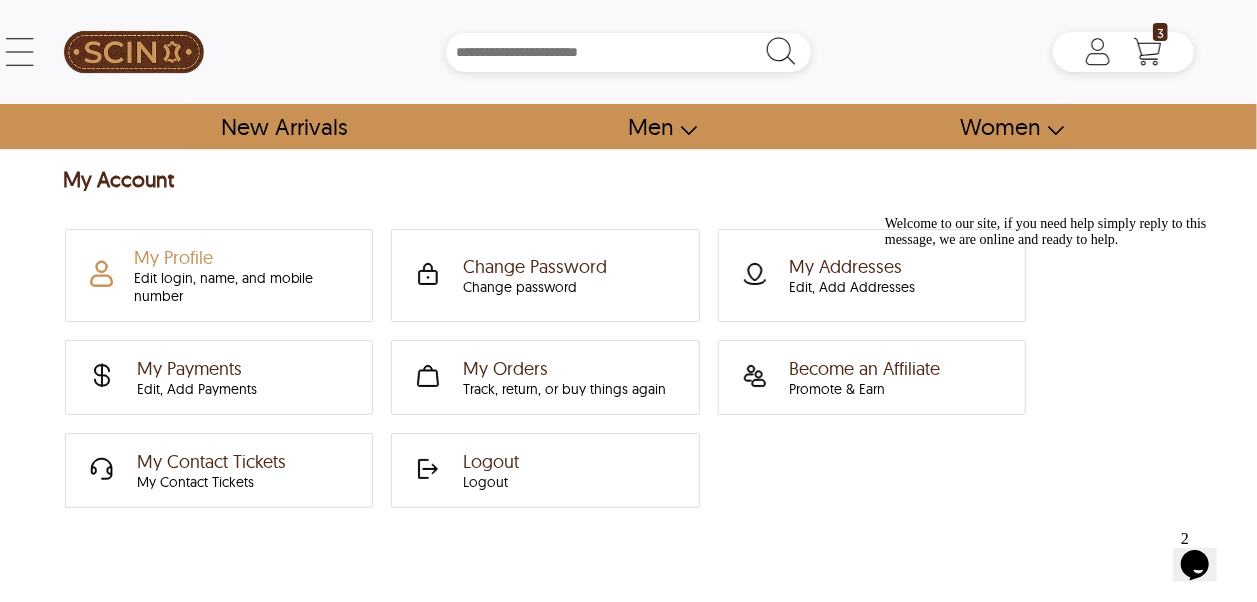 click on "My Profile Edit login, name, and mobile number" at bounding box center [241, 275] 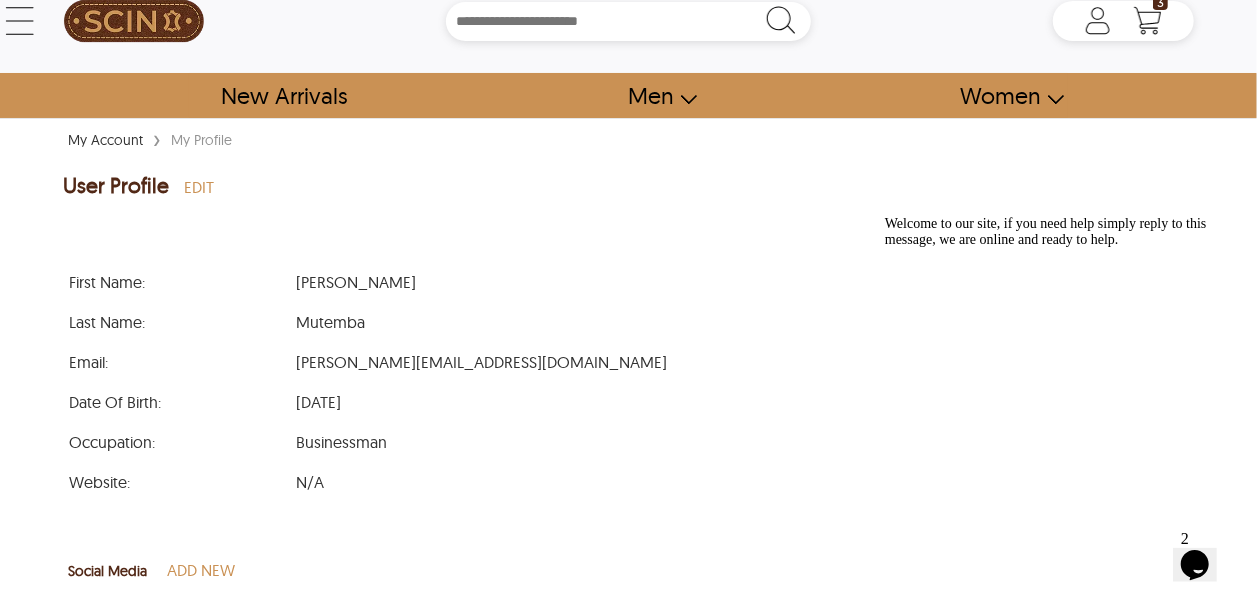 scroll, scrollTop: 0, scrollLeft: 0, axis: both 